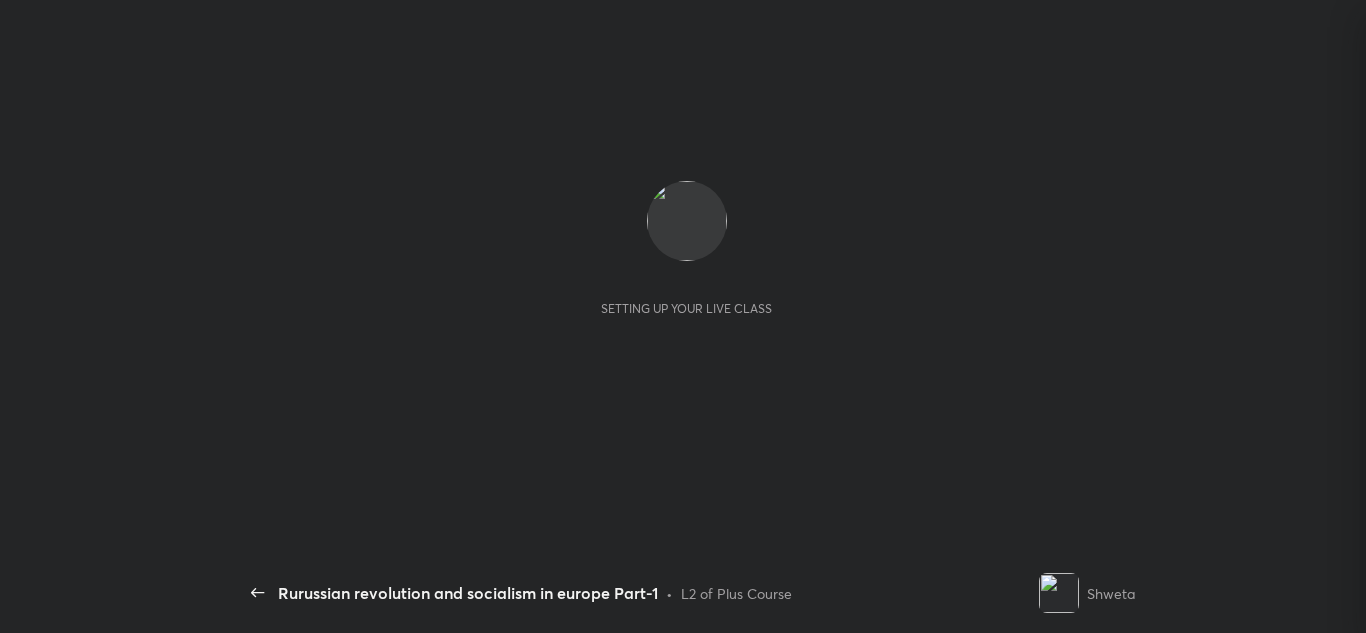 scroll, scrollTop: 0, scrollLeft: 0, axis: both 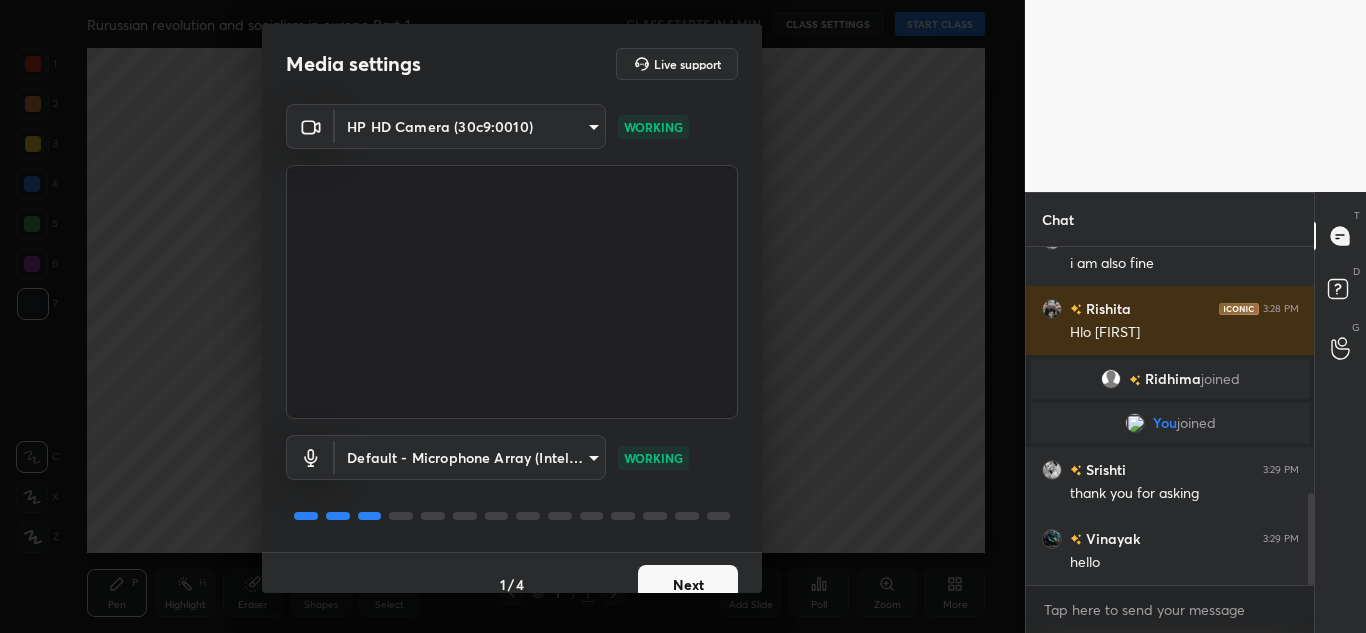 click on "Next" at bounding box center [688, 585] 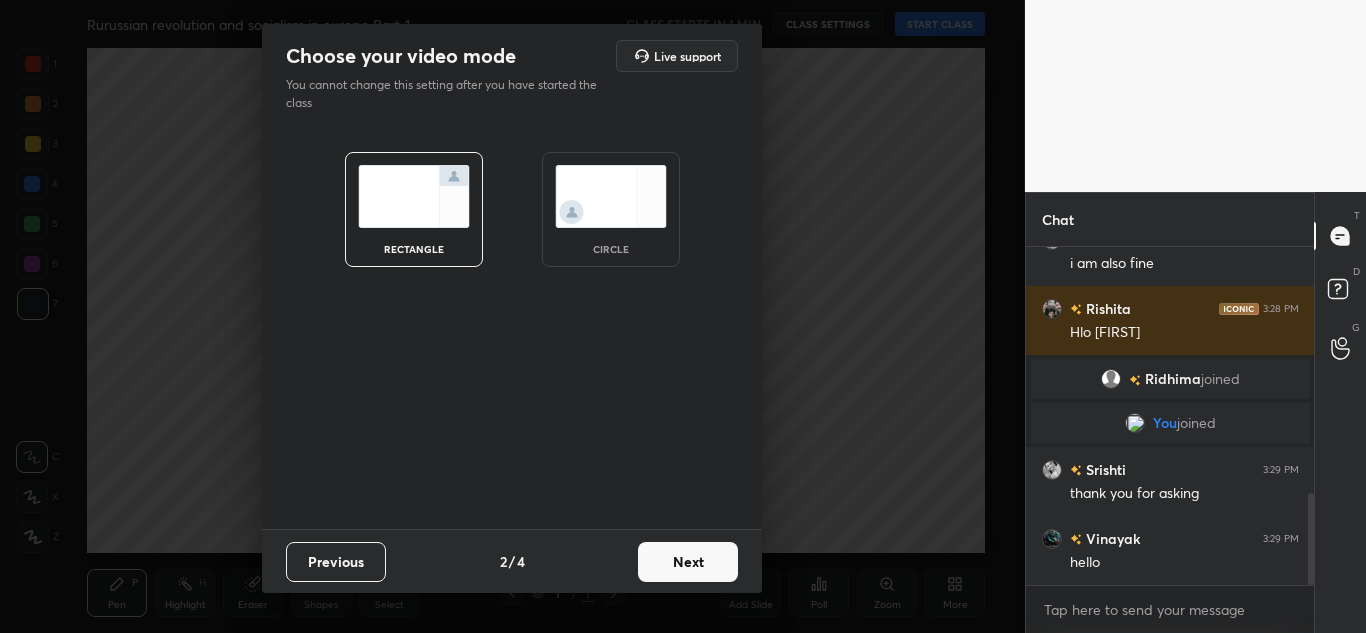 click at bounding box center (611, 196) 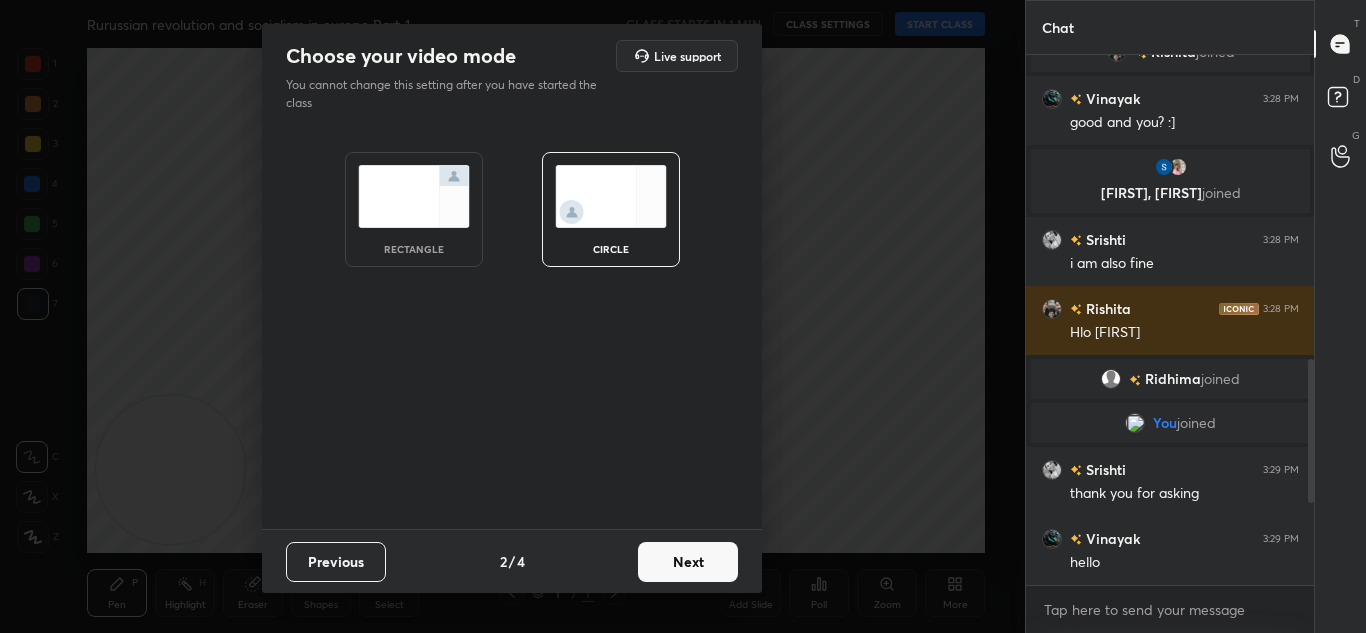 scroll, scrollTop: 782, scrollLeft: 0, axis: vertical 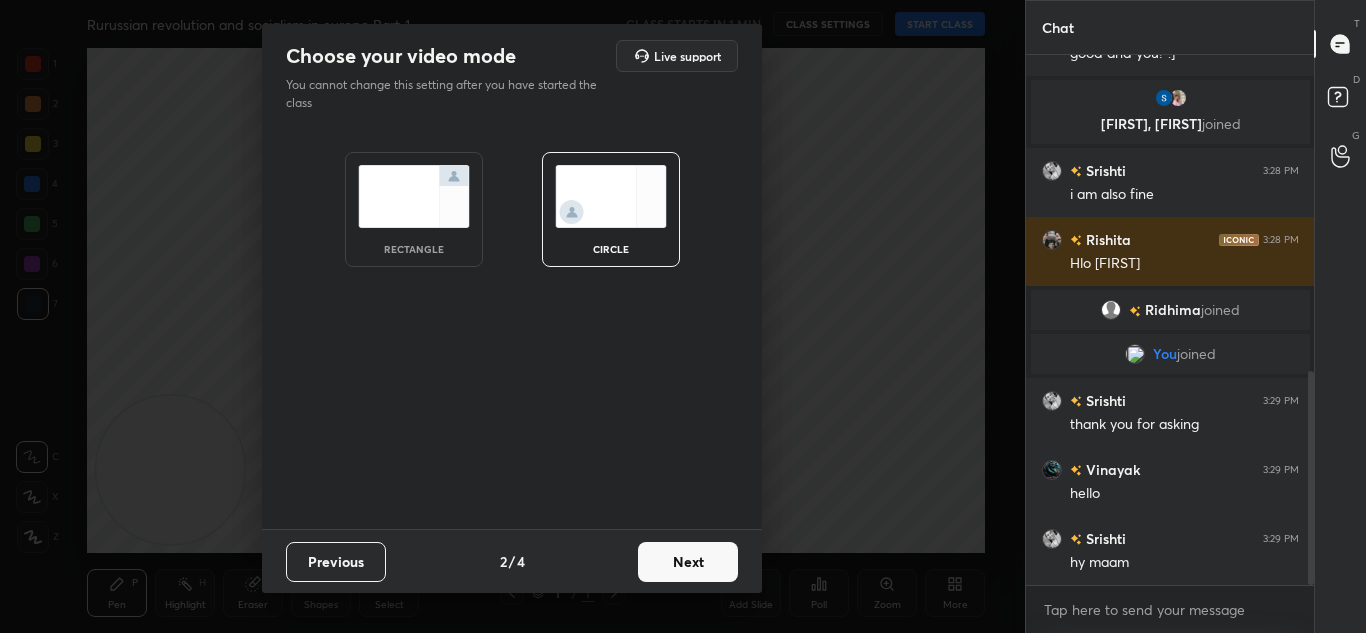 click on "Next" at bounding box center (688, 562) 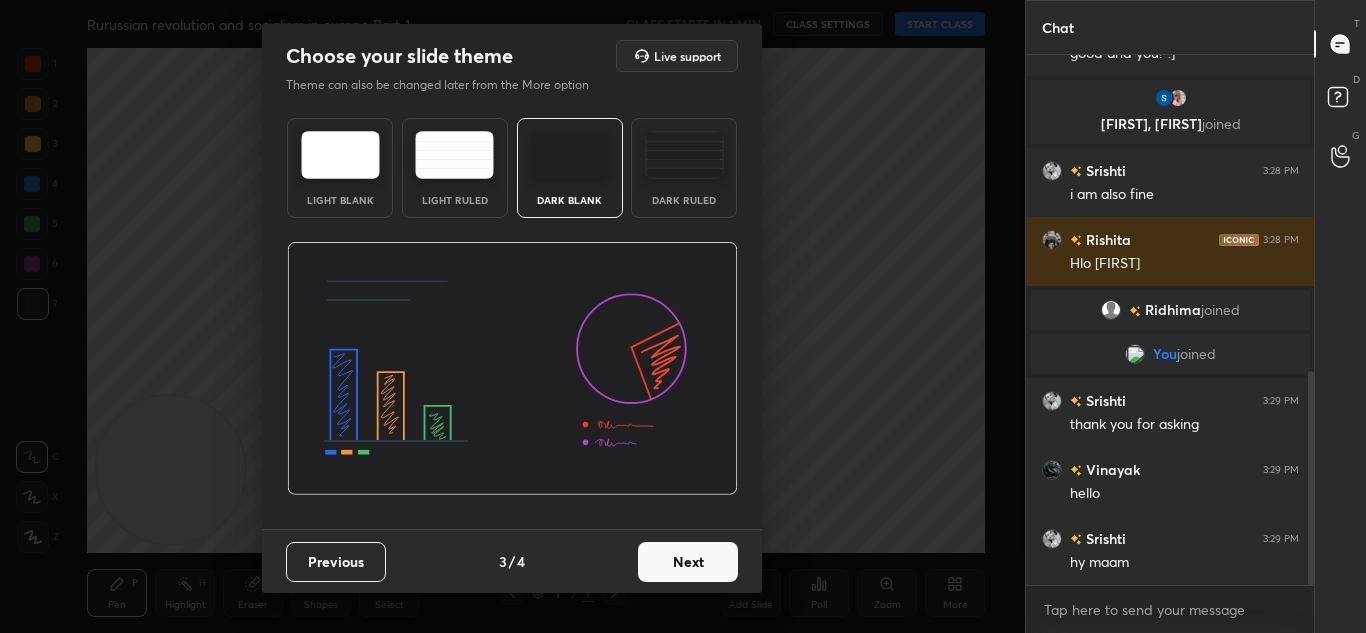 click on "Next" at bounding box center [688, 562] 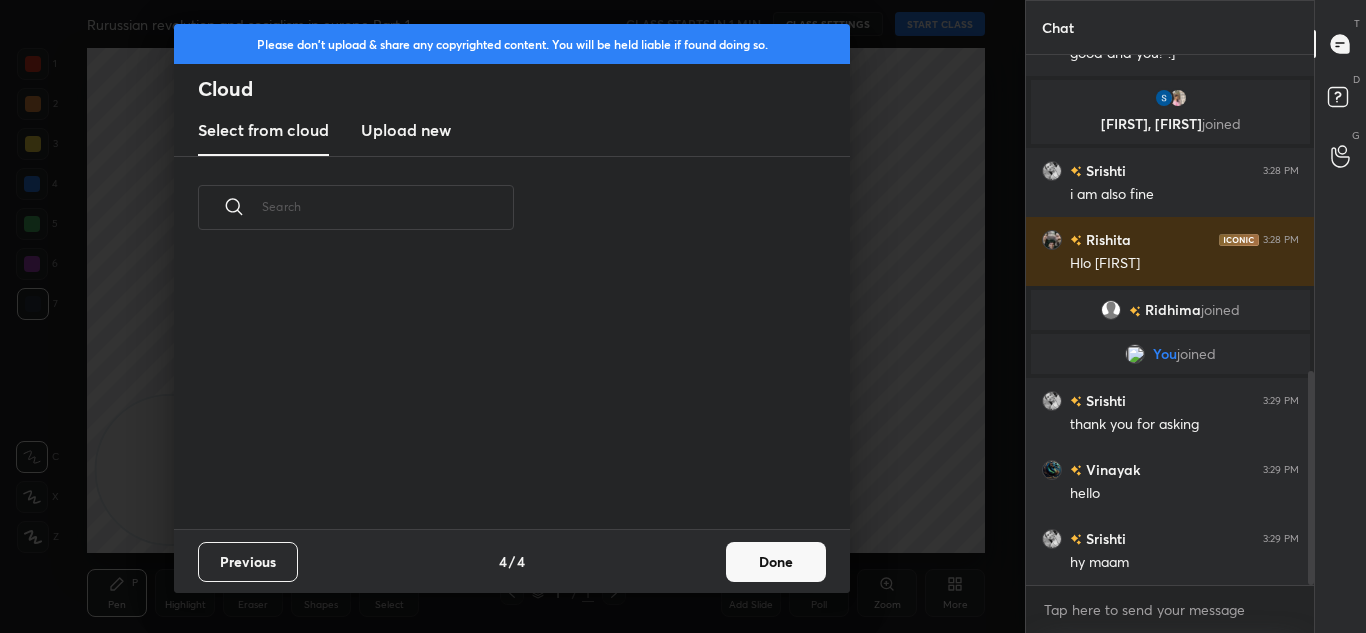 scroll, scrollTop: 7, scrollLeft: 11, axis: both 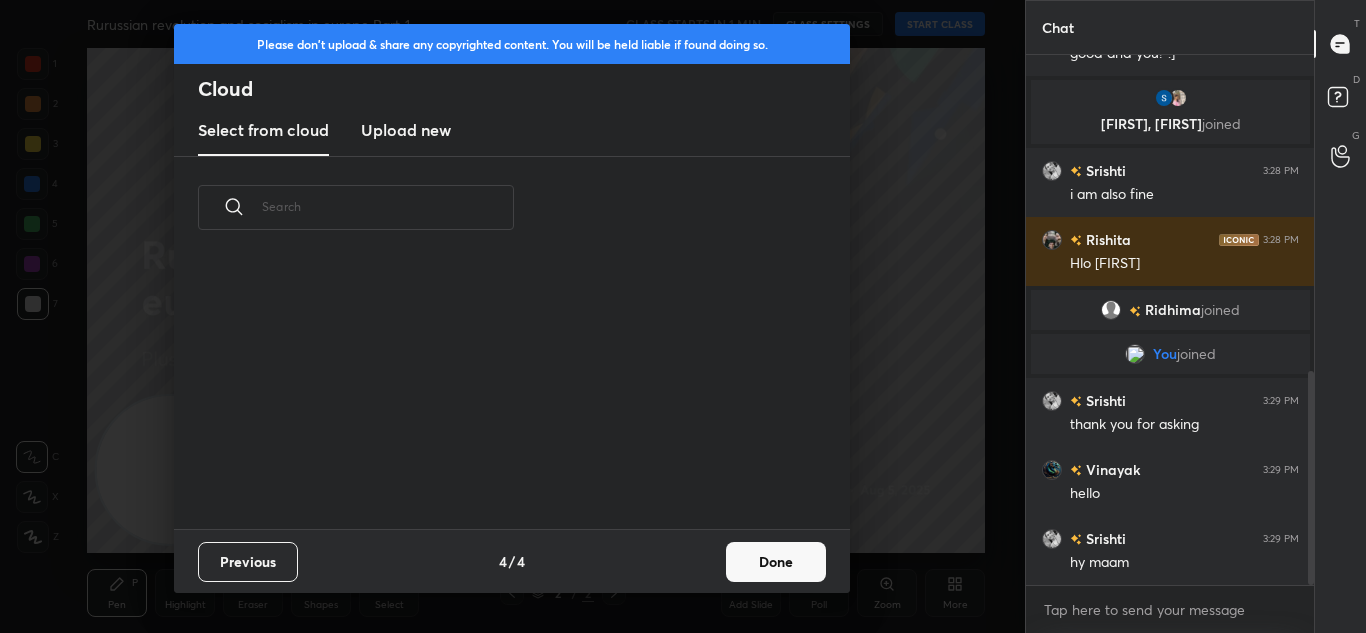 click on "Upload new" at bounding box center (406, 130) 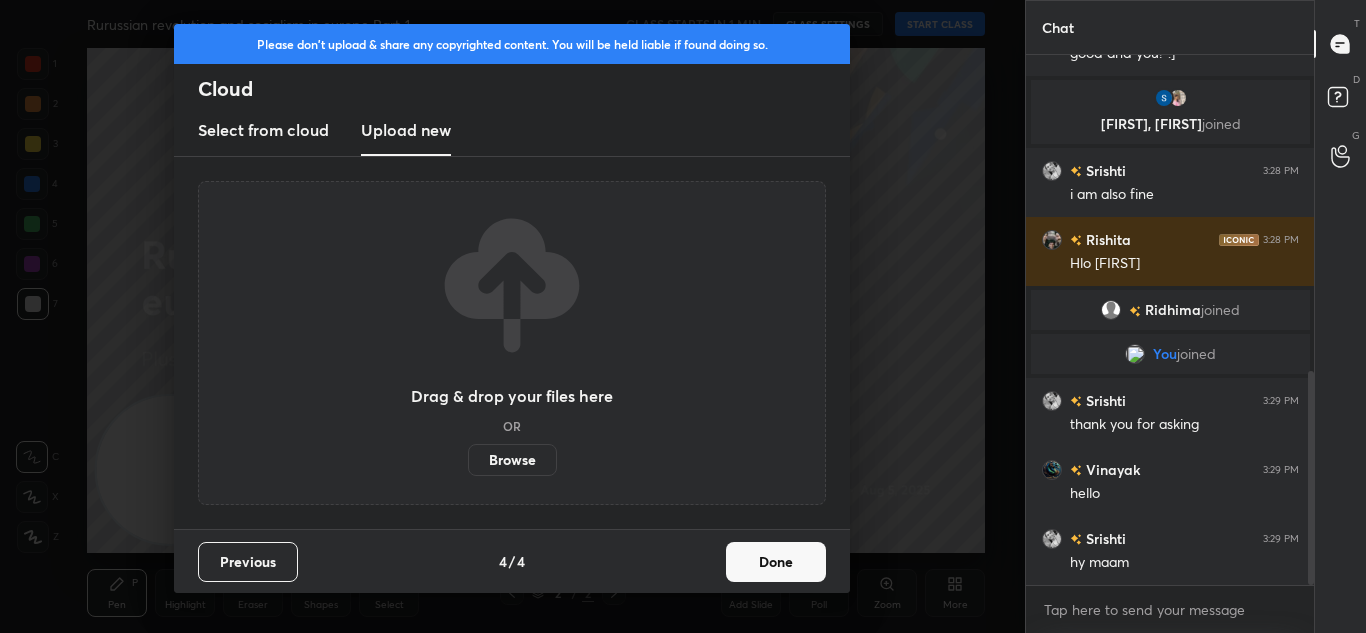 click on "Browse" at bounding box center (512, 460) 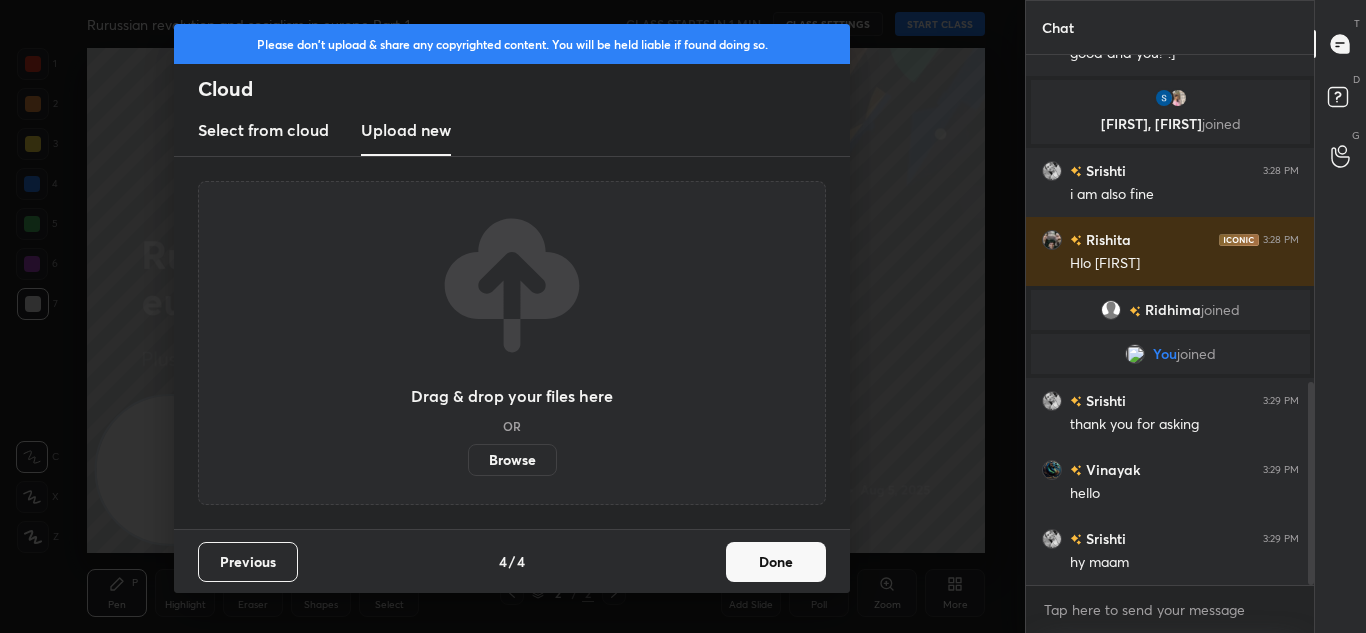 scroll, scrollTop: 851, scrollLeft: 0, axis: vertical 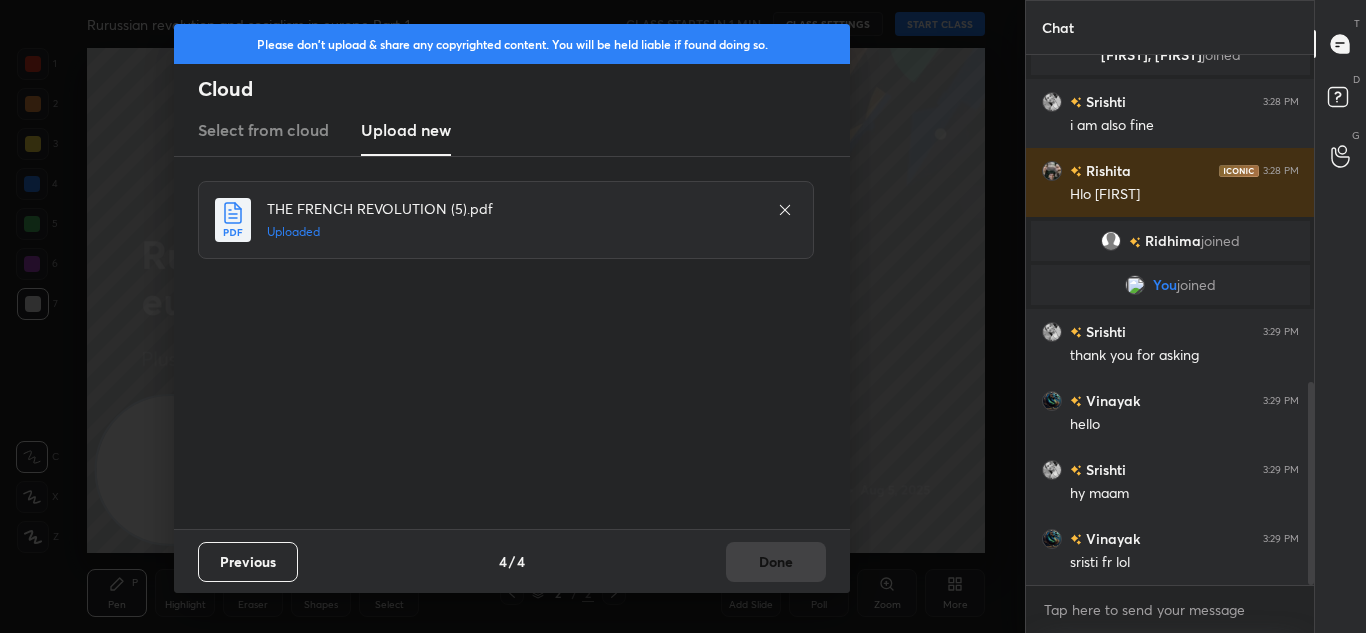 click on "Previous 4 / 4 Done" at bounding box center [512, 561] 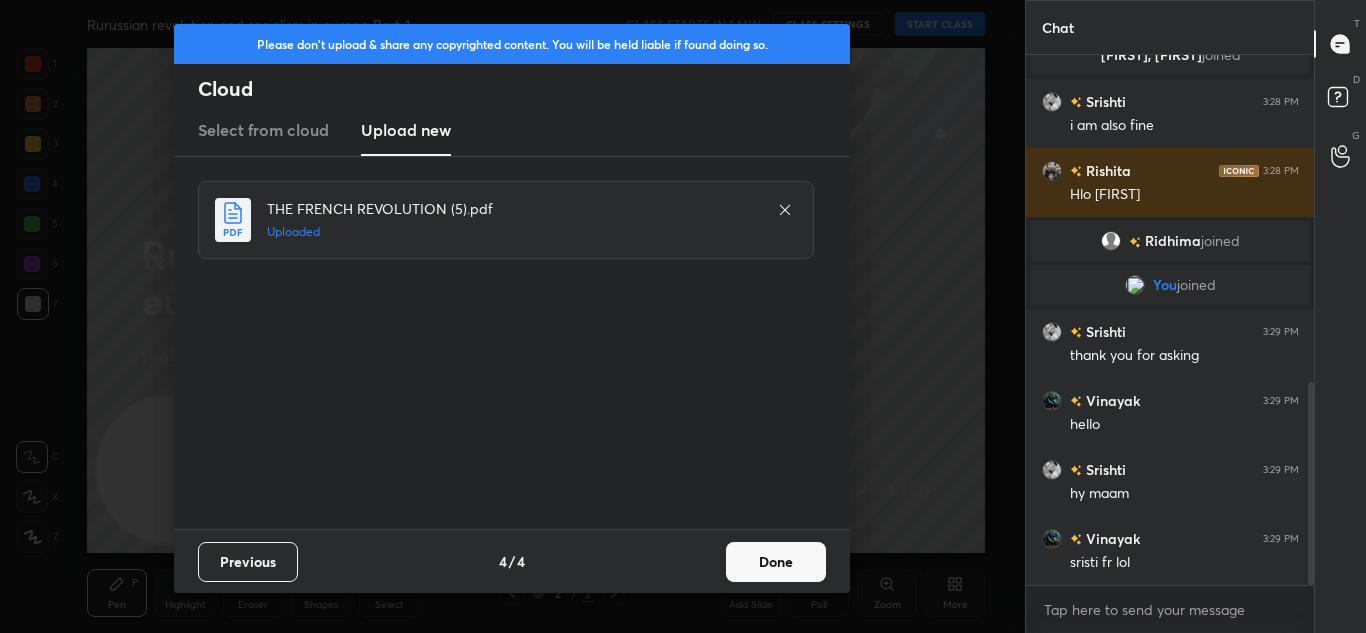 click on "Done" at bounding box center (776, 562) 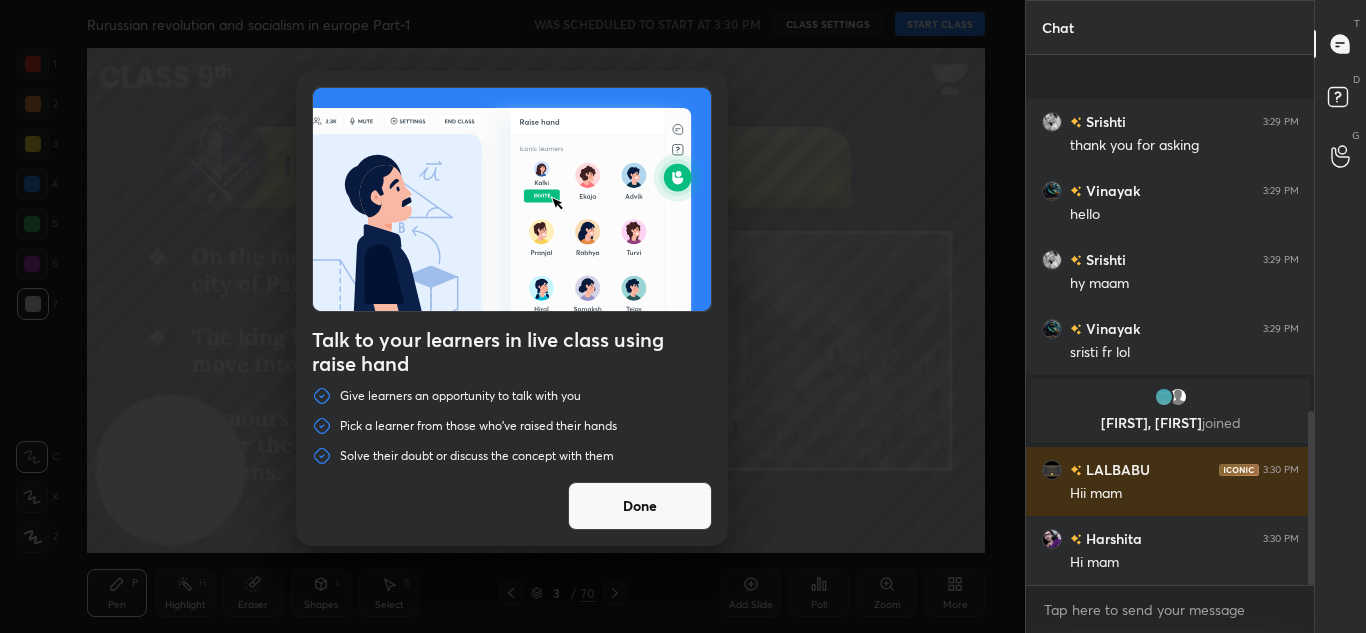 scroll, scrollTop: 1083, scrollLeft: 0, axis: vertical 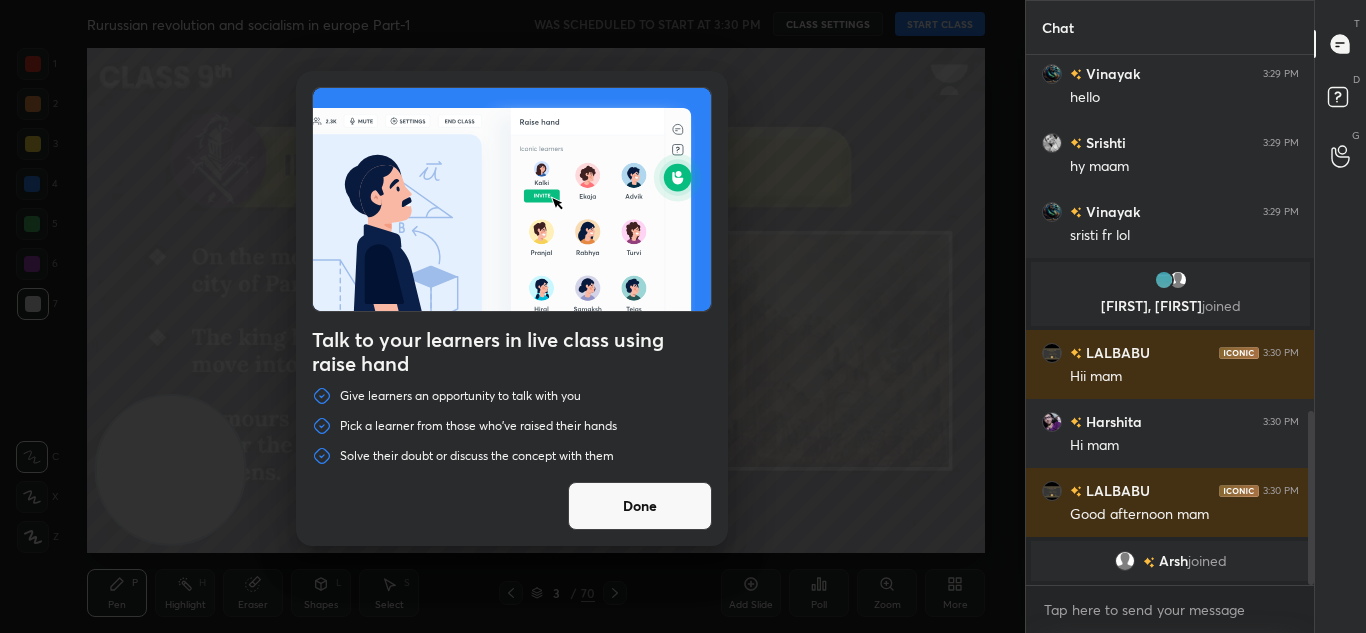 click on "Done" at bounding box center [640, 506] 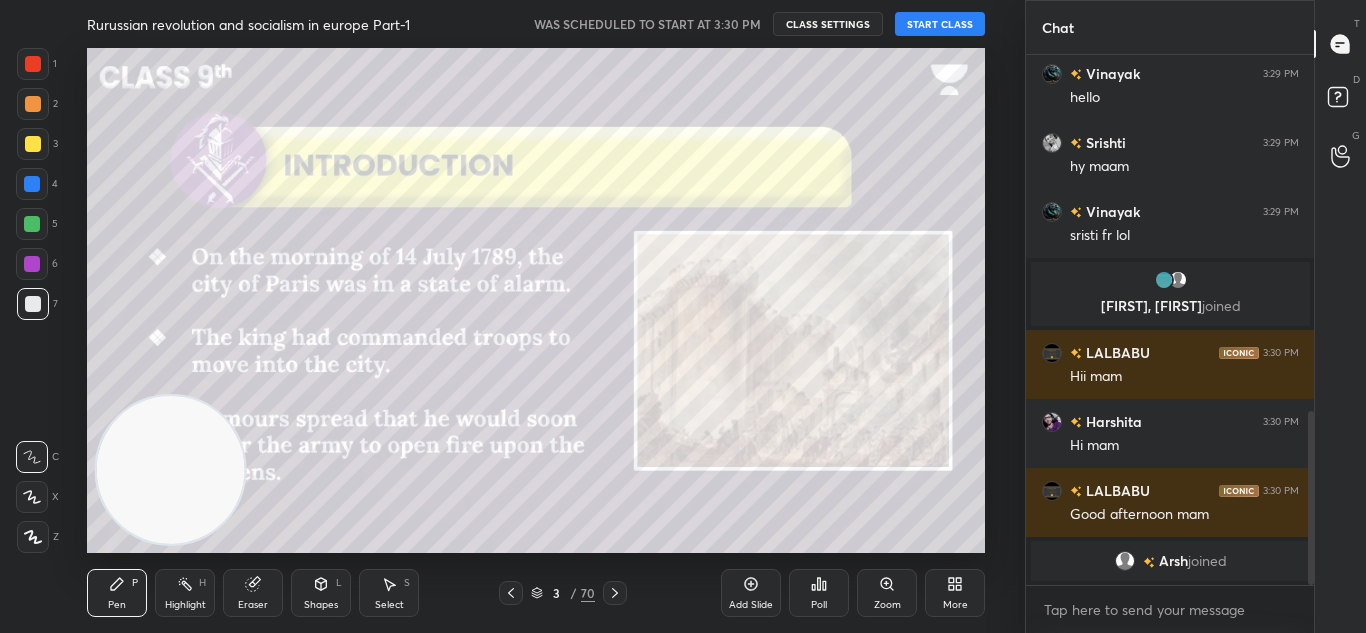 click 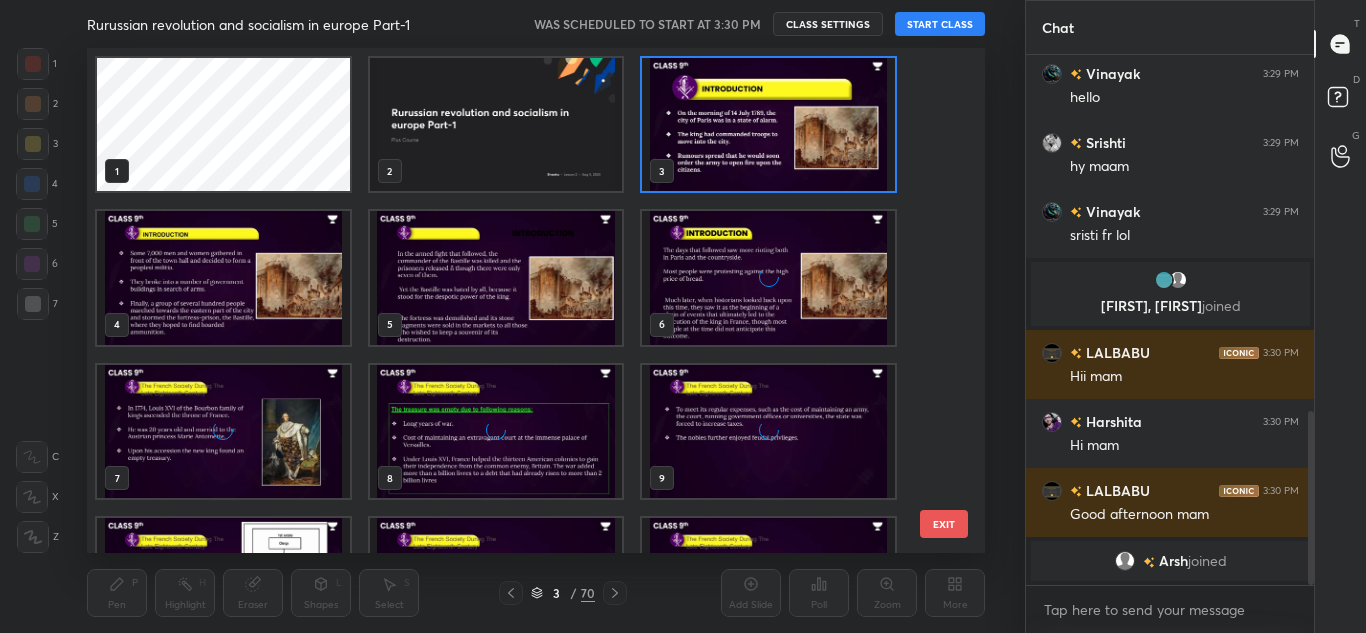 scroll, scrollTop: 7, scrollLeft: 11, axis: both 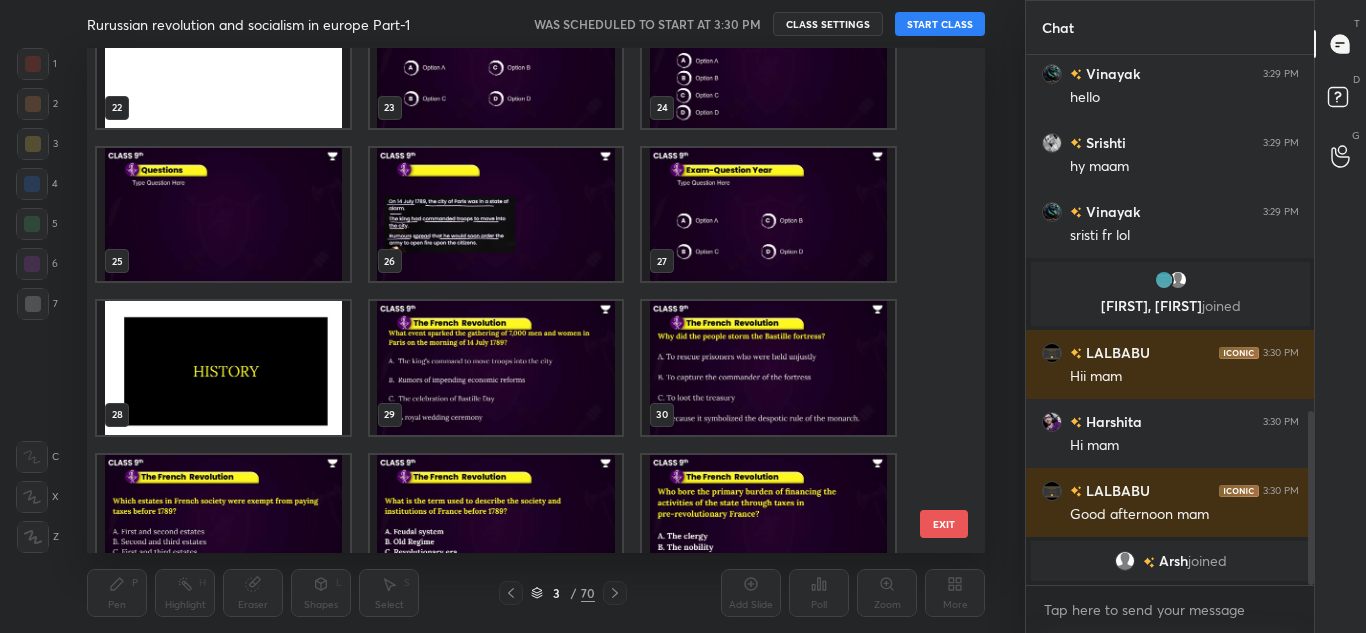 click at bounding box center (223, 367) 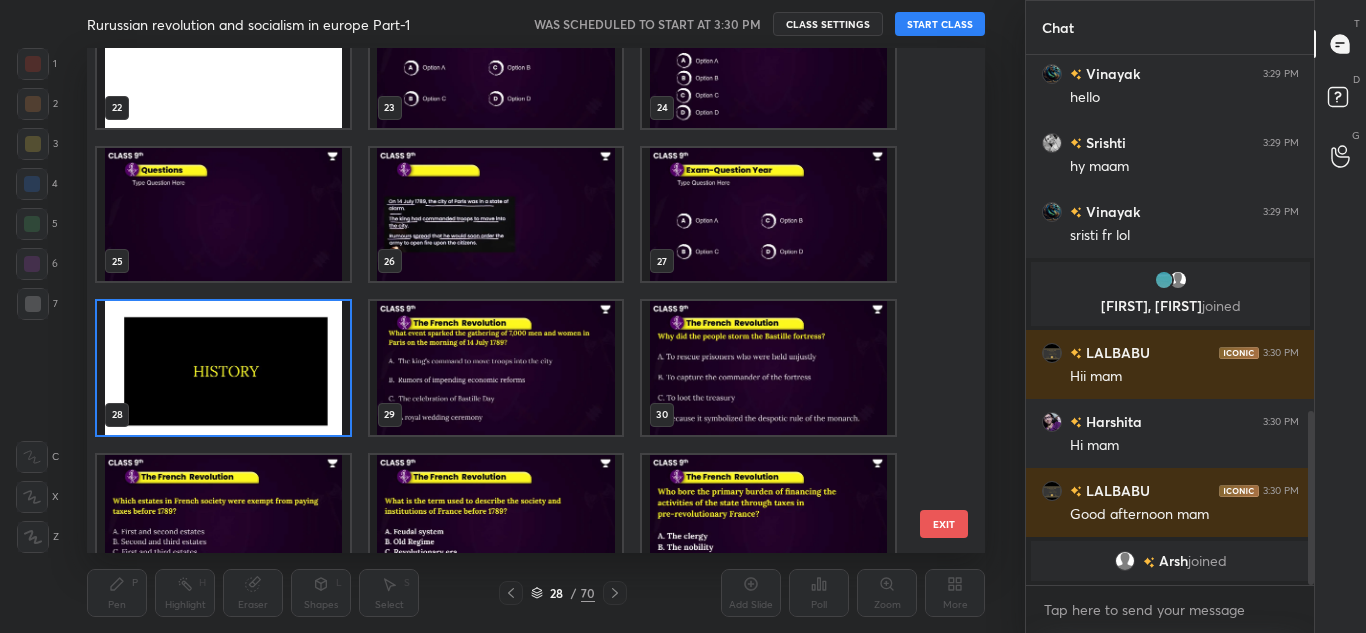 click on "START CLASS" at bounding box center (940, 24) 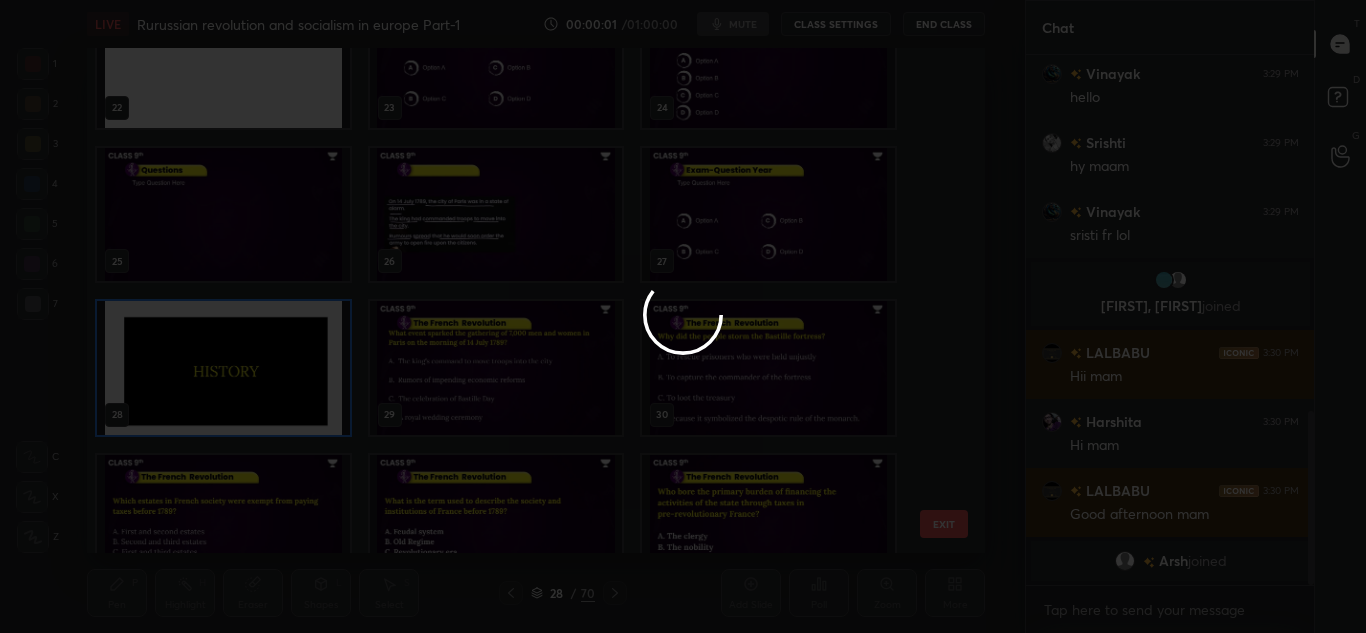 click at bounding box center [683, 316] 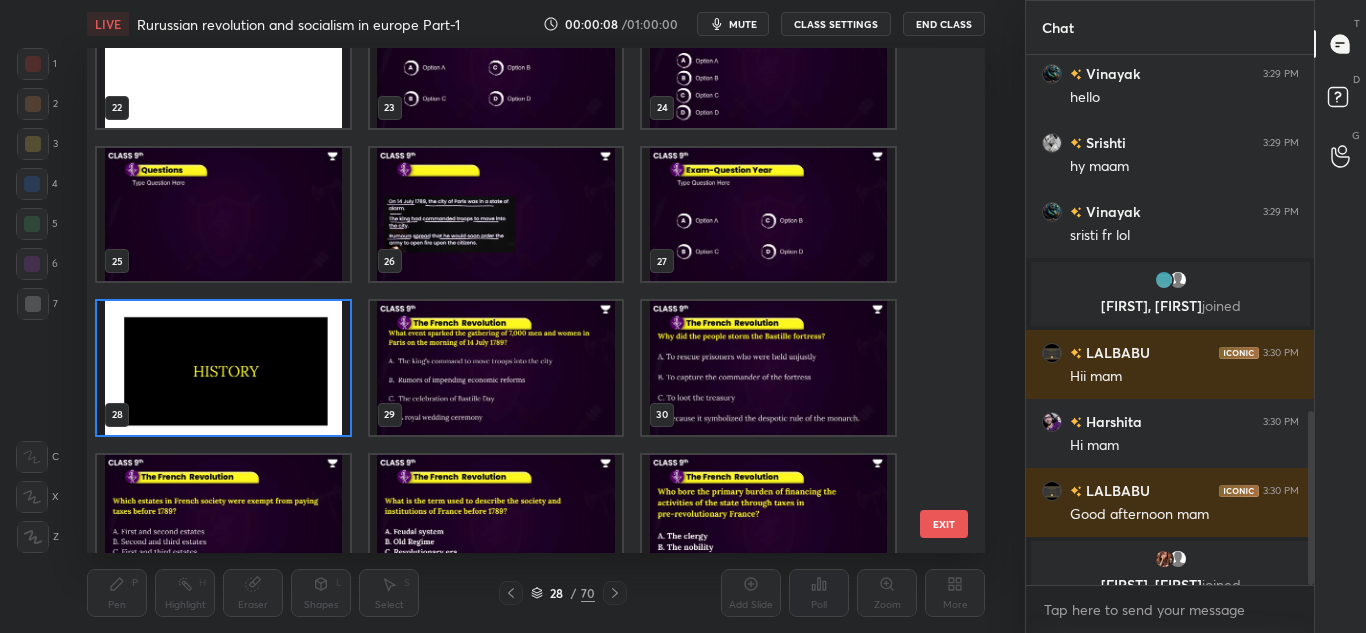 scroll, scrollTop: 1107, scrollLeft: 0, axis: vertical 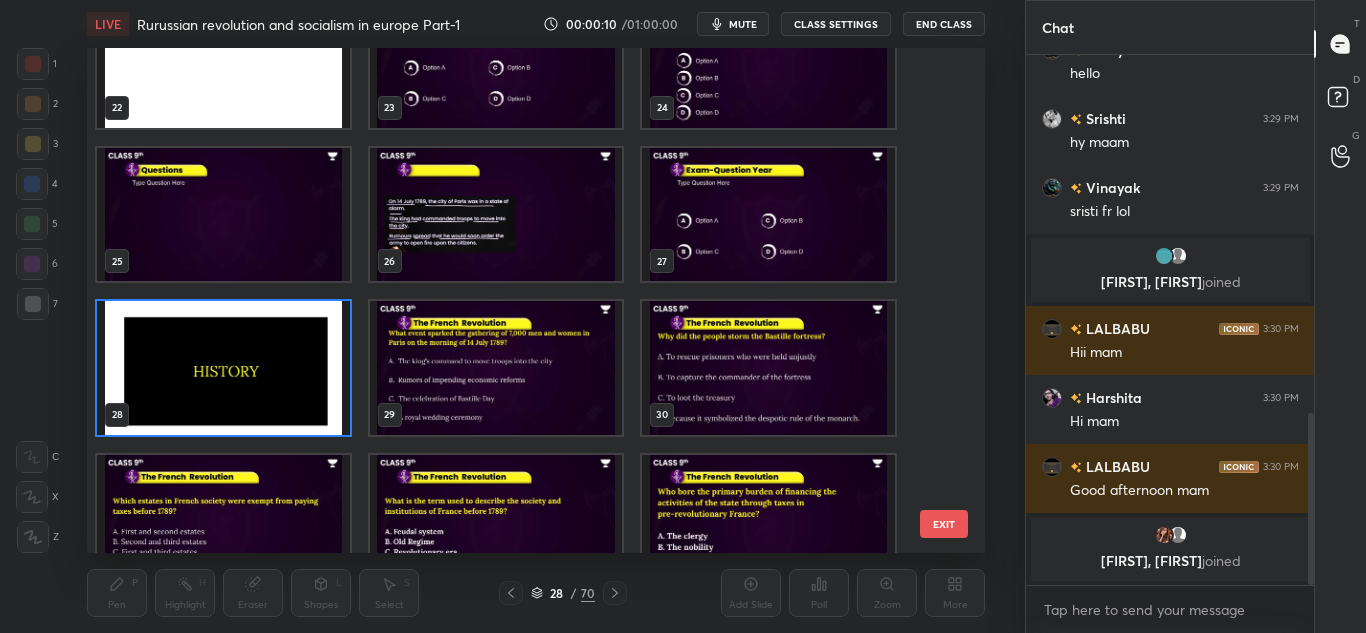 click on "EXIT" at bounding box center [944, 524] 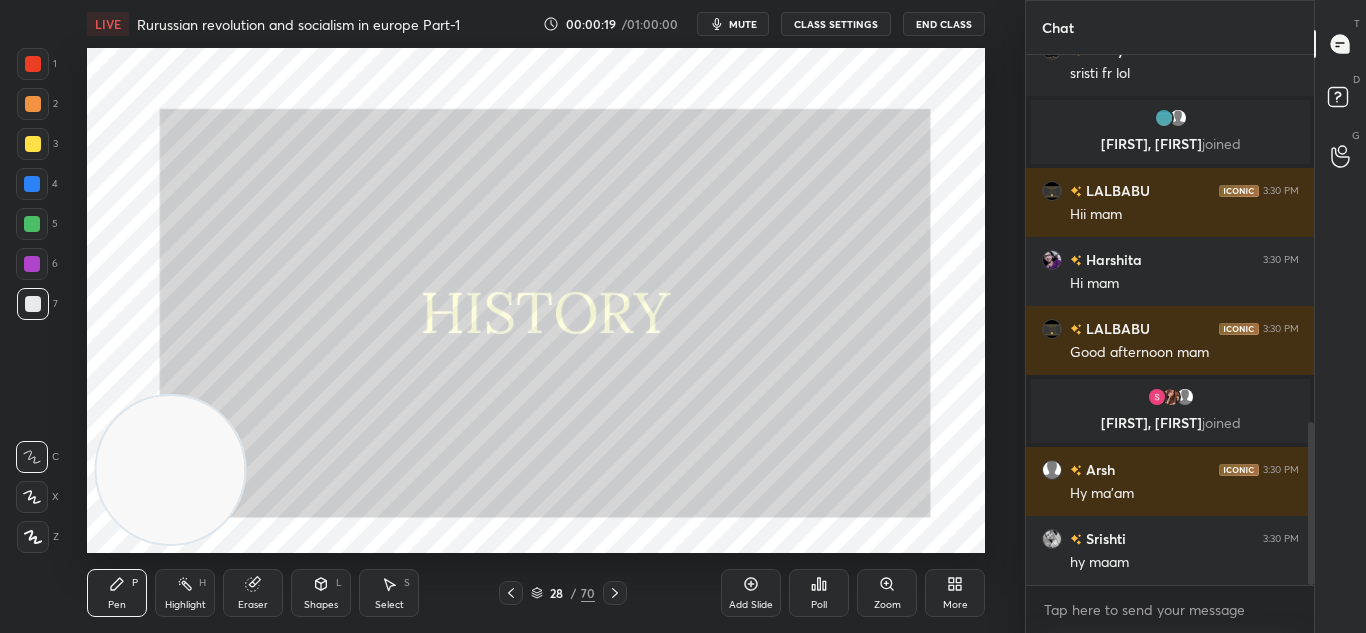 scroll, scrollTop: 1259, scrollLeft: 0, axis: vertical 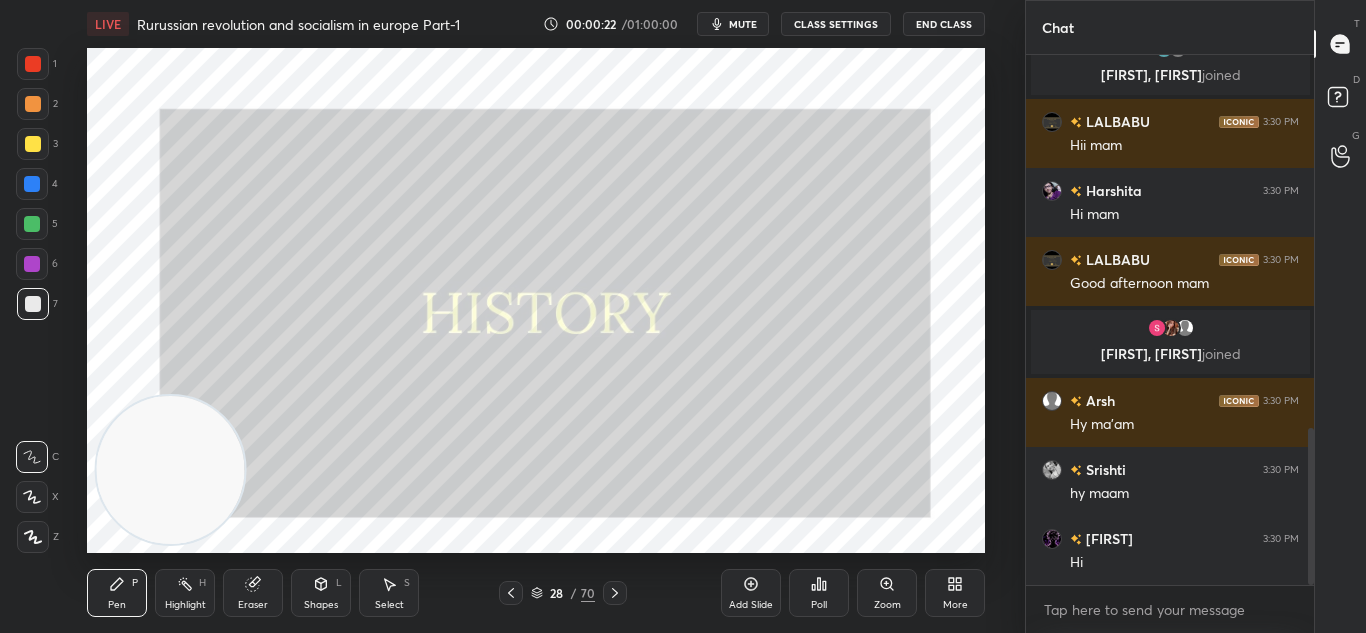 drag, startPoint x: 1306, startPoint y: 544, endPoint x: 1306, endPoint y: 525, distance: 19 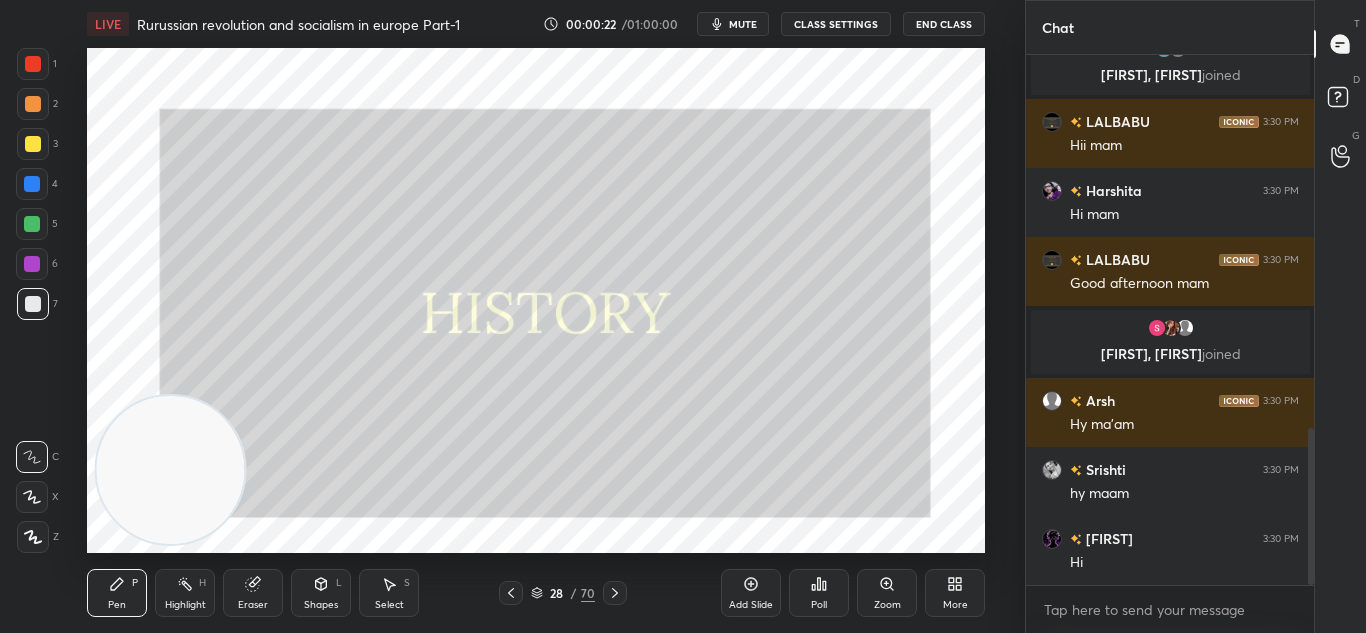 click at bounding box center [1308, 320] 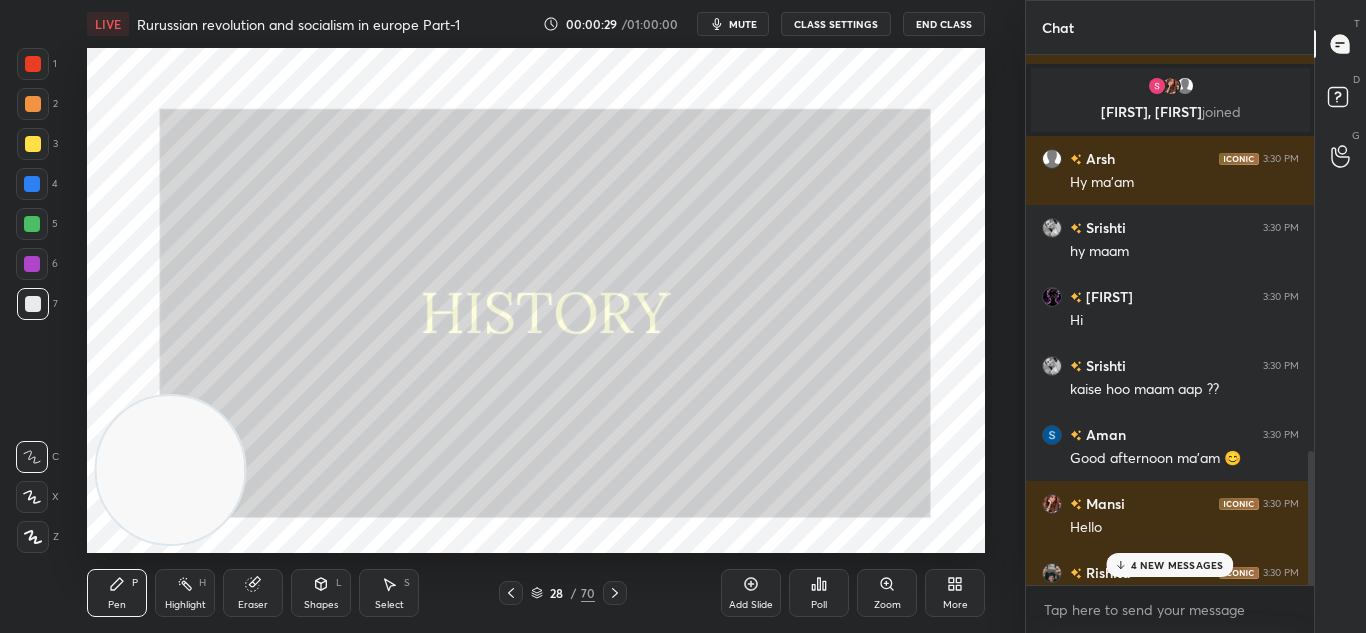scroll, scrollTop: 1660, scrollLeft: 0, axis: vertical 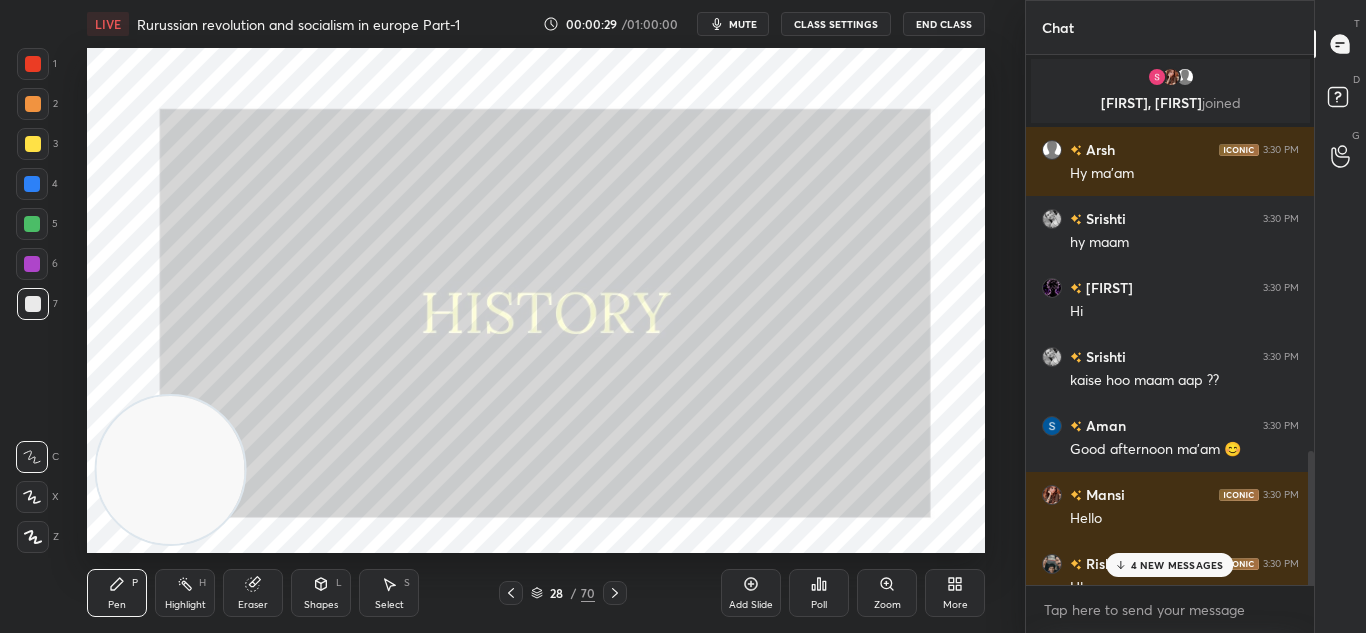 drag, startPoint x: 1313, startPoint y: 532, endPoint x: 1306, endPoint y: 657, distance: 125.19585 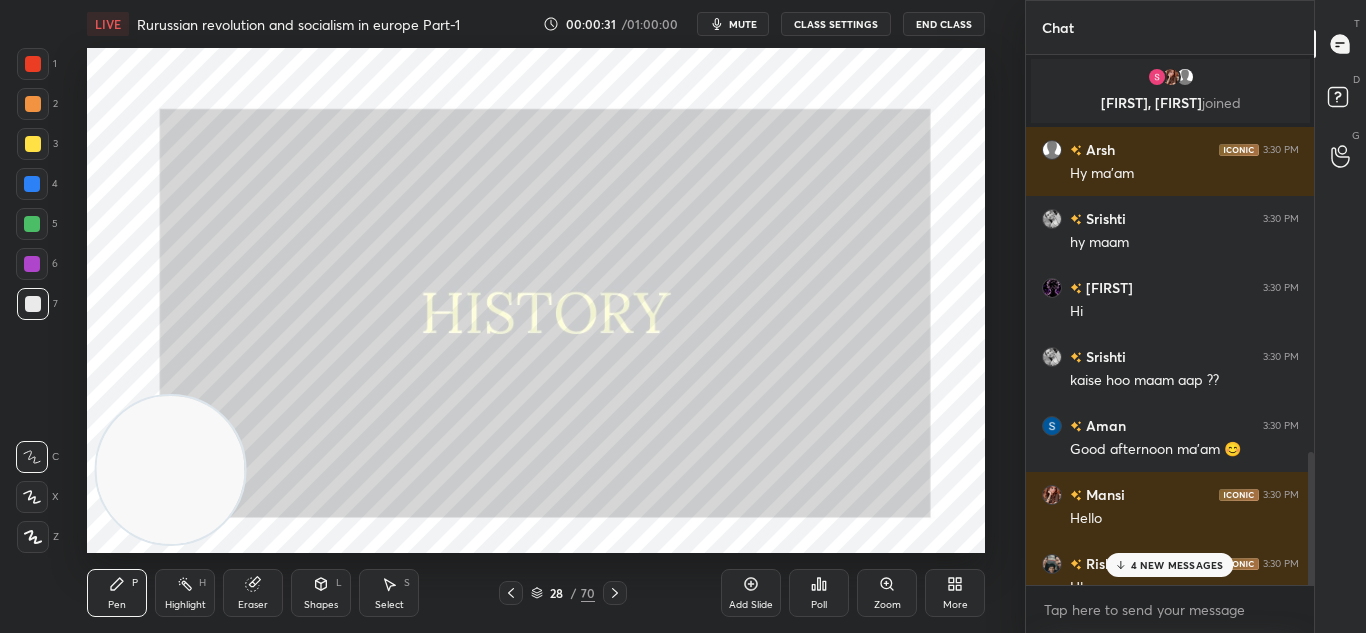 click on "4 NEW MESSAGES" at bounding box center [1169, 565] 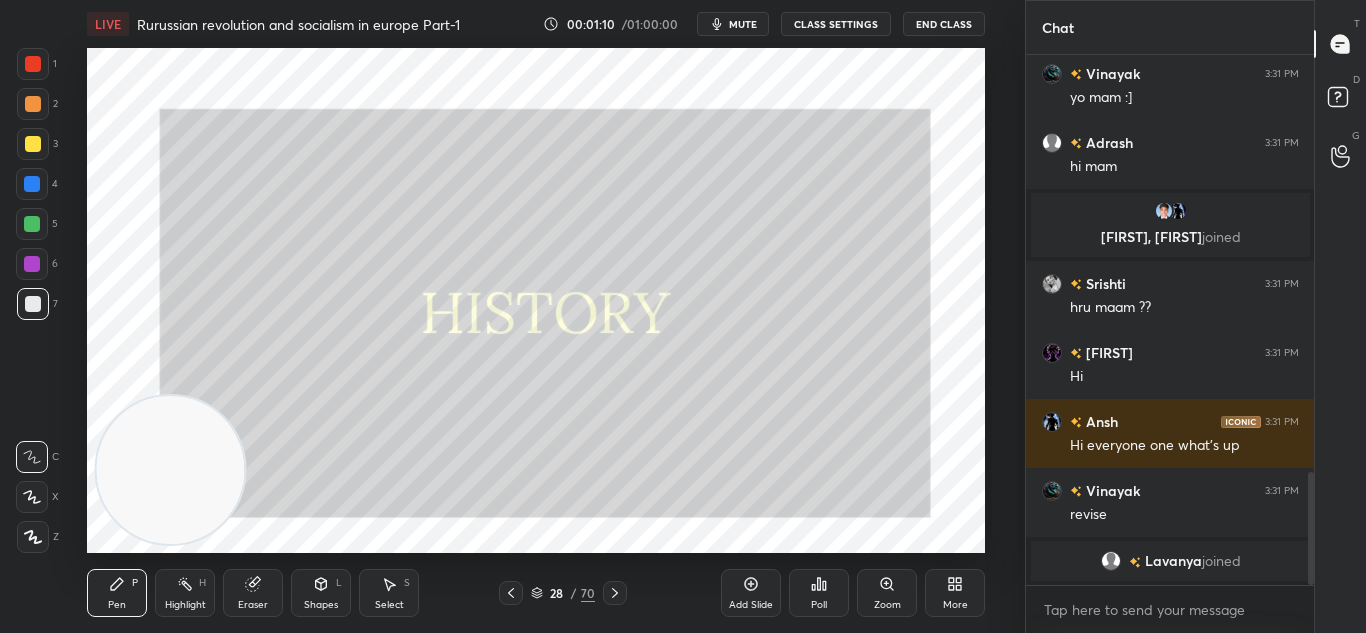 scroll, scrollTop: 1957, scrollLeft: 0, axis: vertical 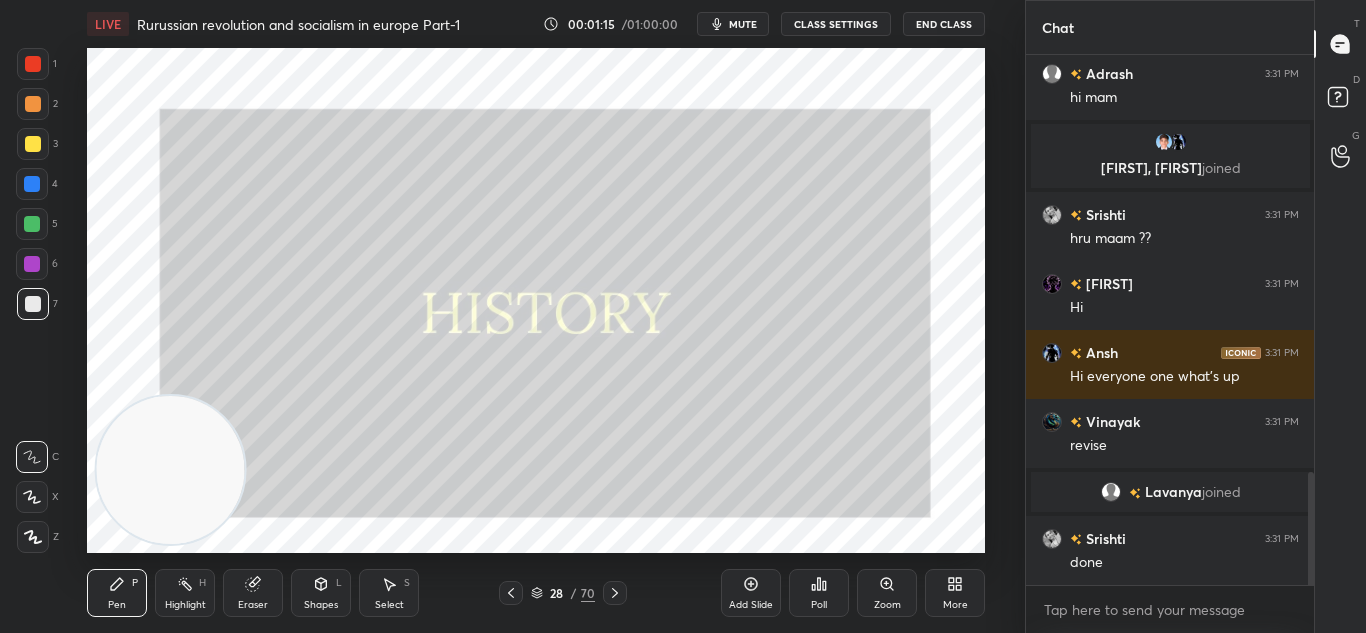 click 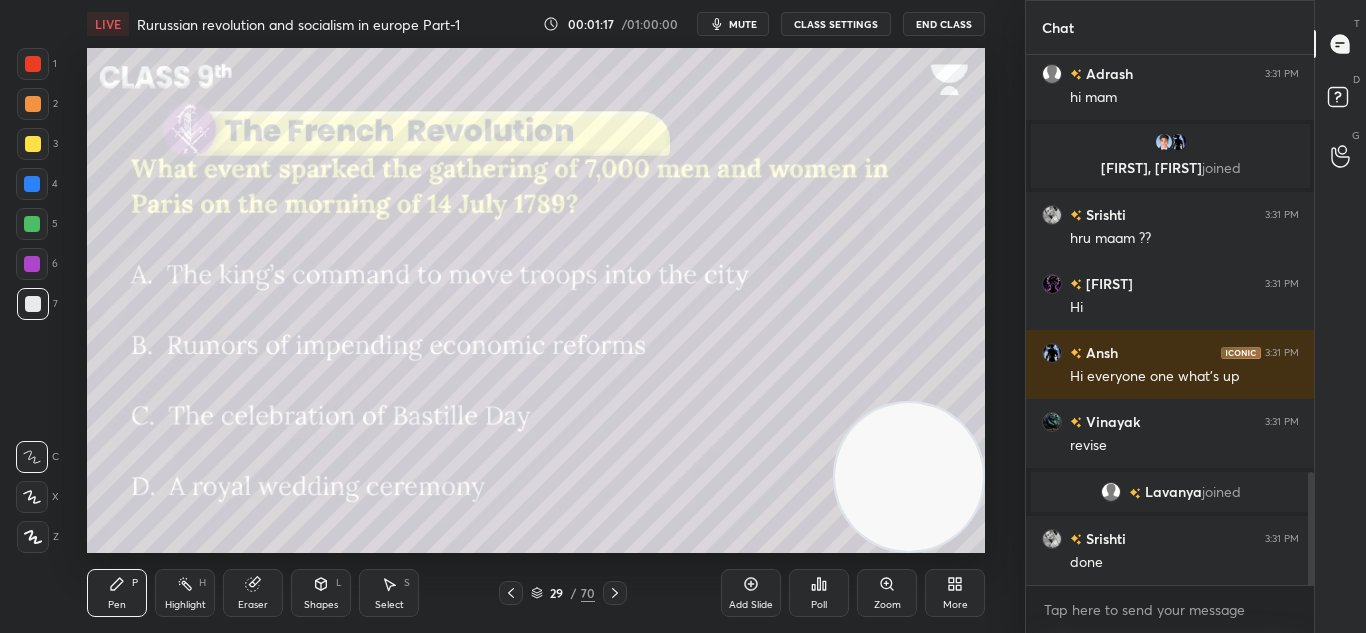 drag, startPoint x: 185, startPoint y: 461, endPoint x: 931, endPoint y: 470, distance: 746.05426 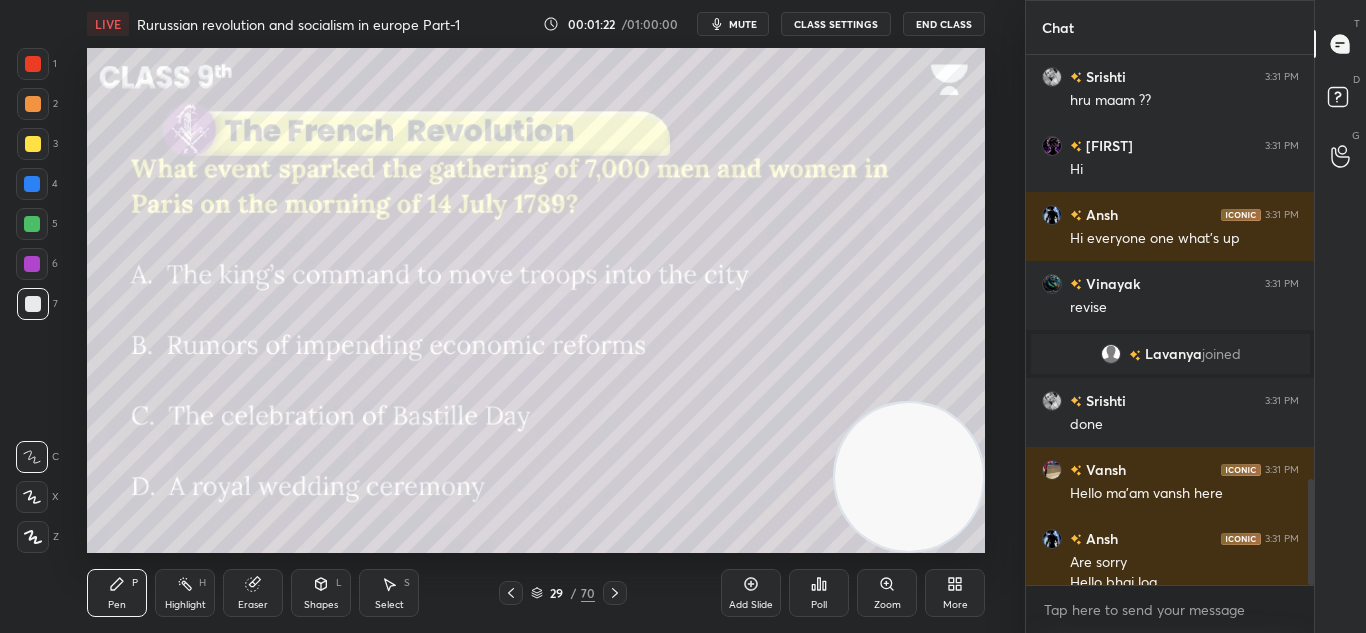 scroll, scrollTop: 2115, scrollLeft: 0, axis: vertical 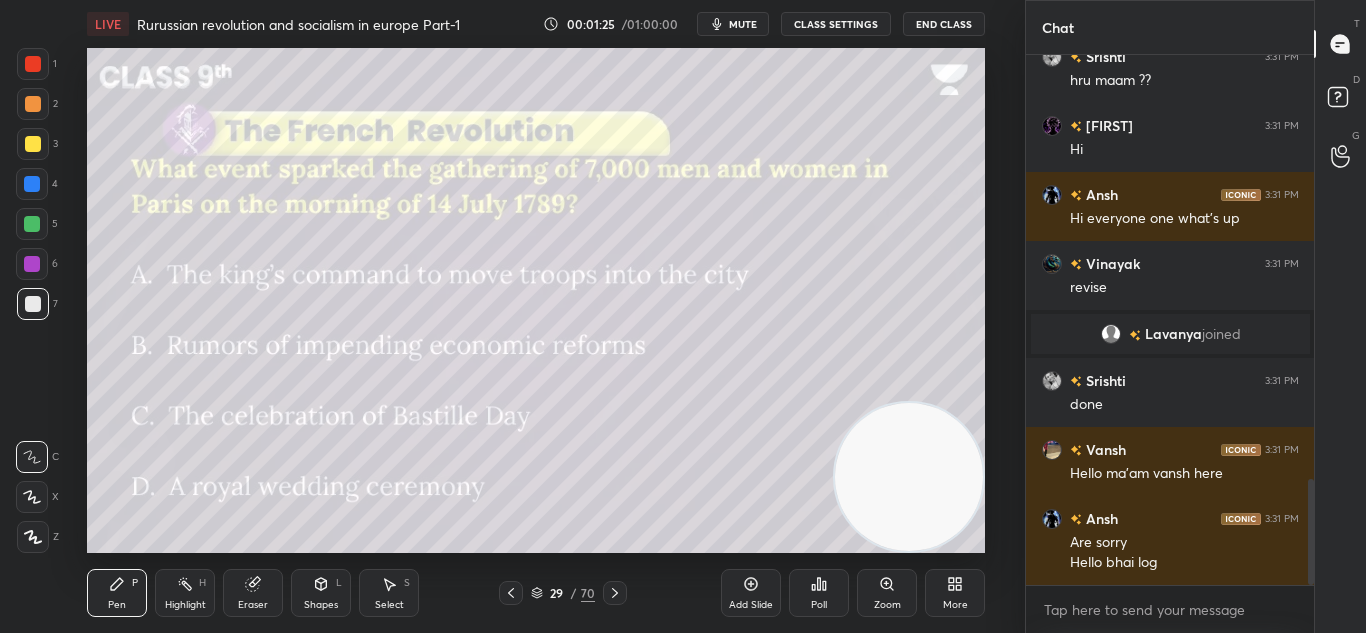 click 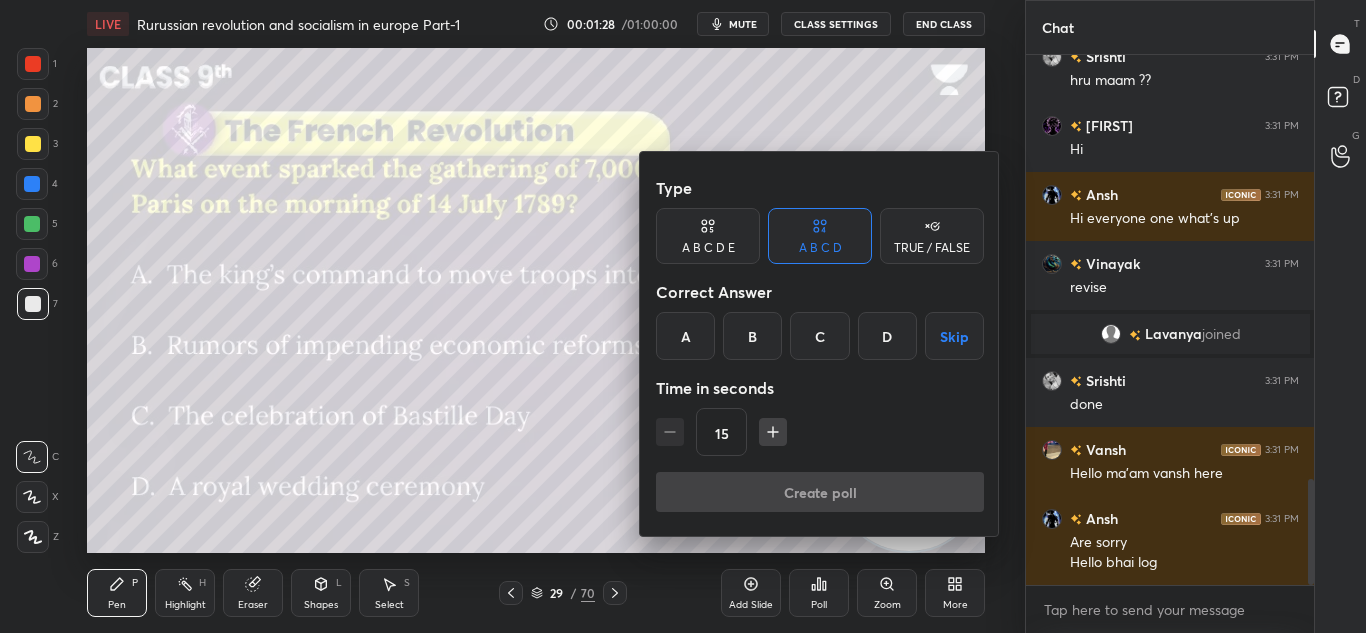 click on "A" at bounding box center [685, 336] 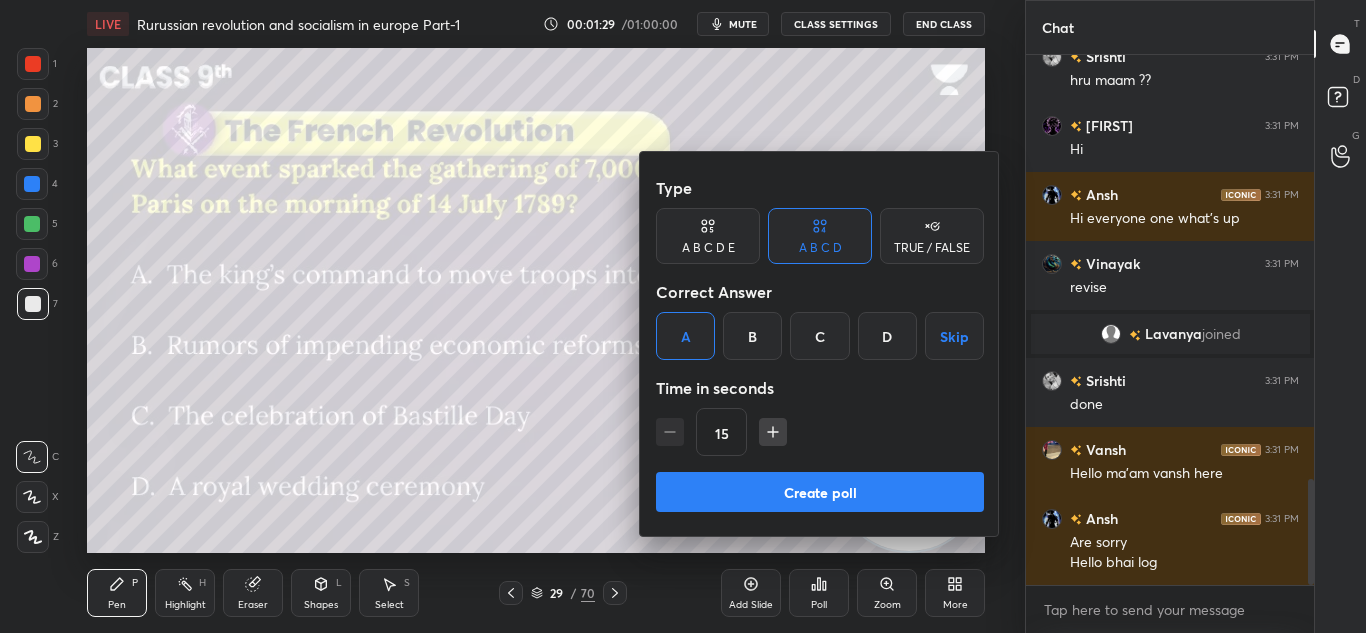 click on "Create poll" at bounding box center (820, 492) 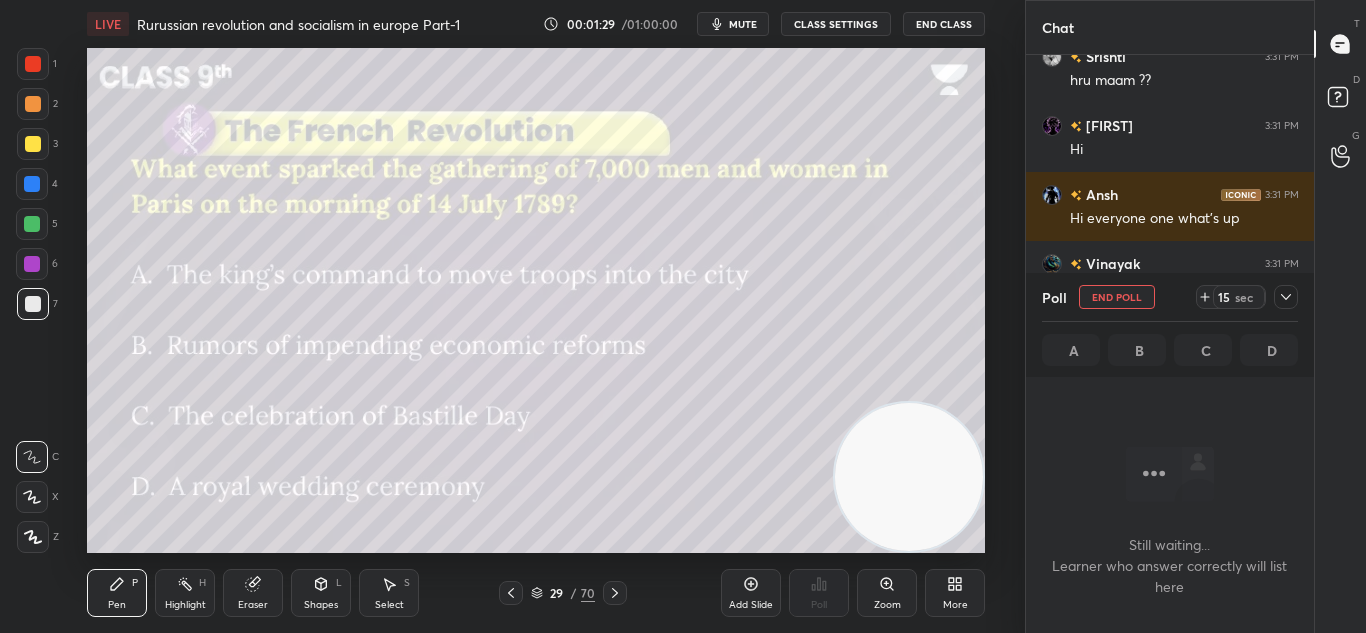 scroll, scrollTop: 254, scrollLeft: 282, axis: both 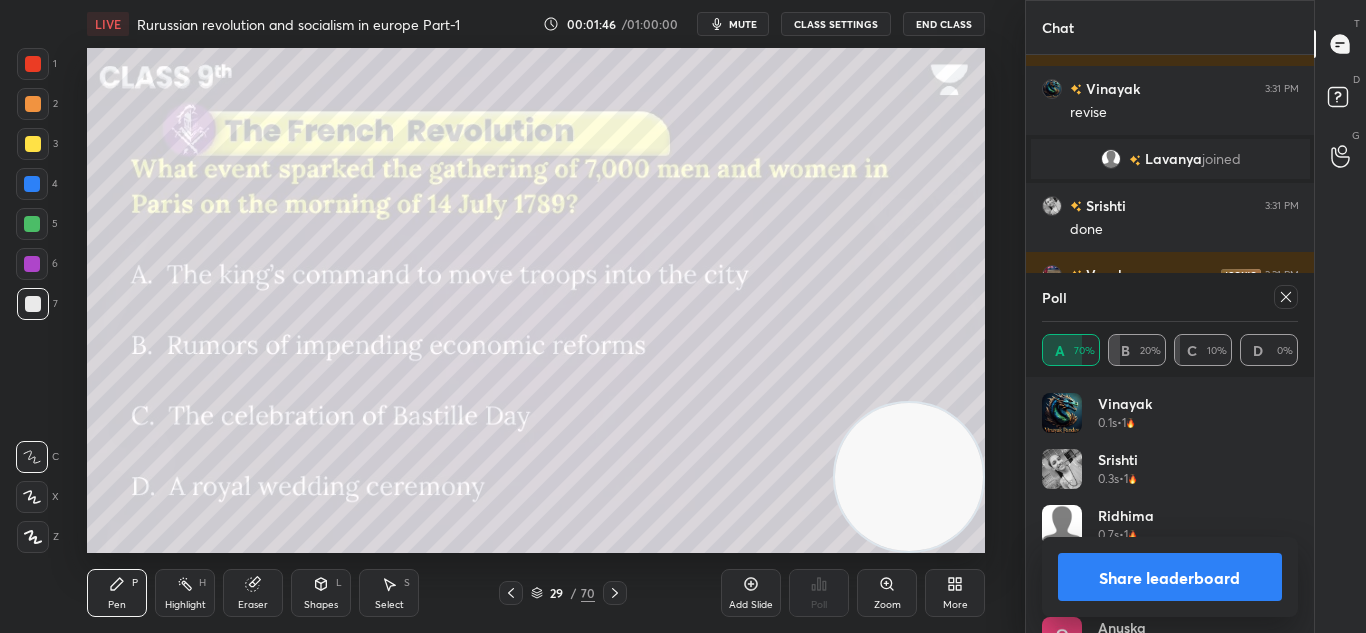 click on "Share leaderboard" at bounding box center (1170, 577) 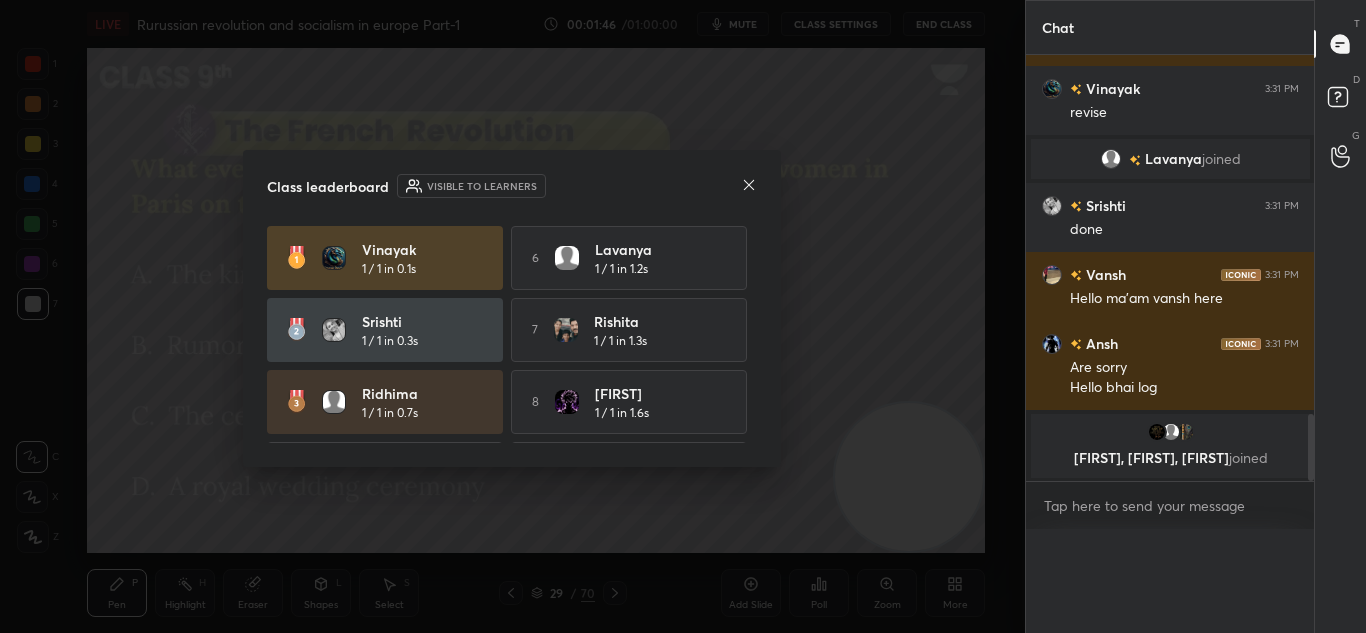 scroll, scrollTop: 20, scrollLeft: 250, axis: both 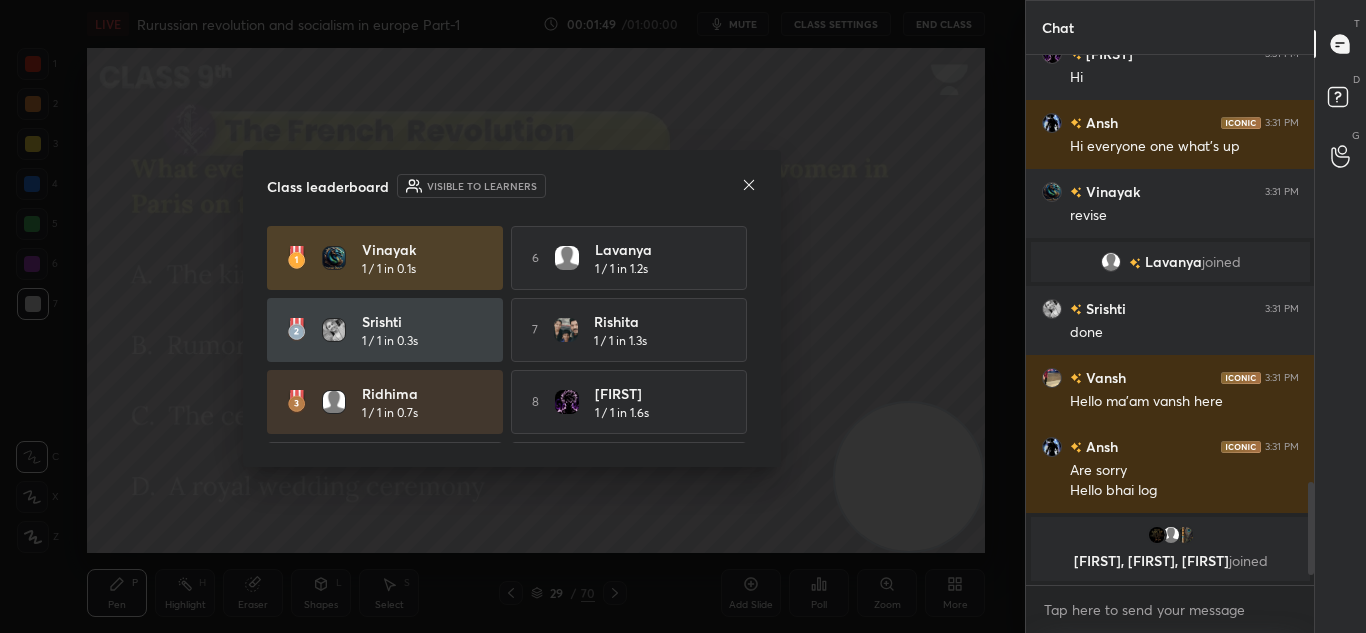 click on "Class leaderboard Visible to learners" at bounding box center [512, 186] 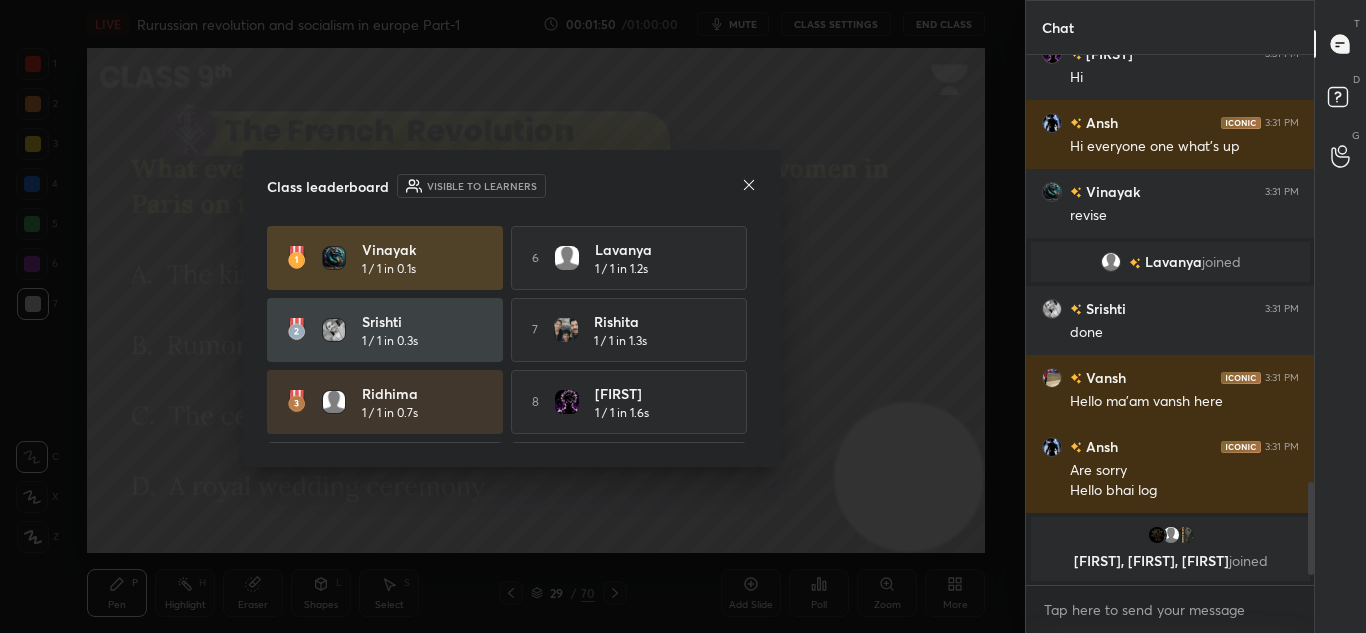 click 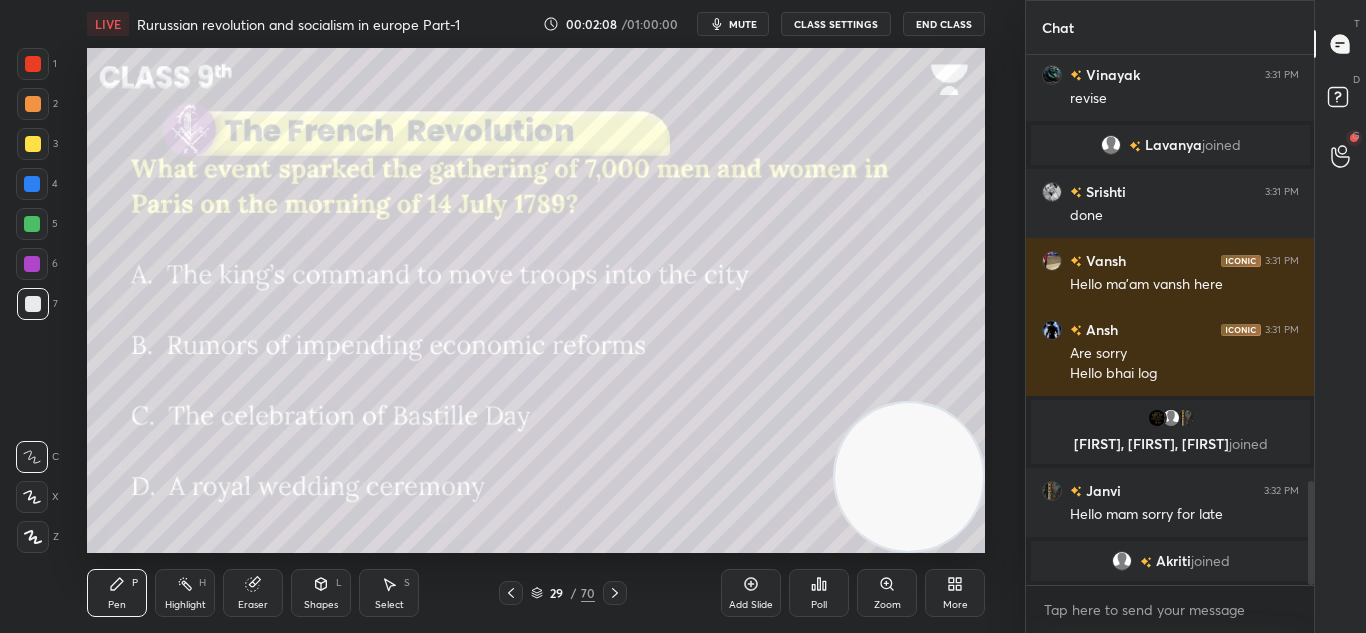scroll, scrollTop: 2208, scrollLeft: 0, axis: vertical 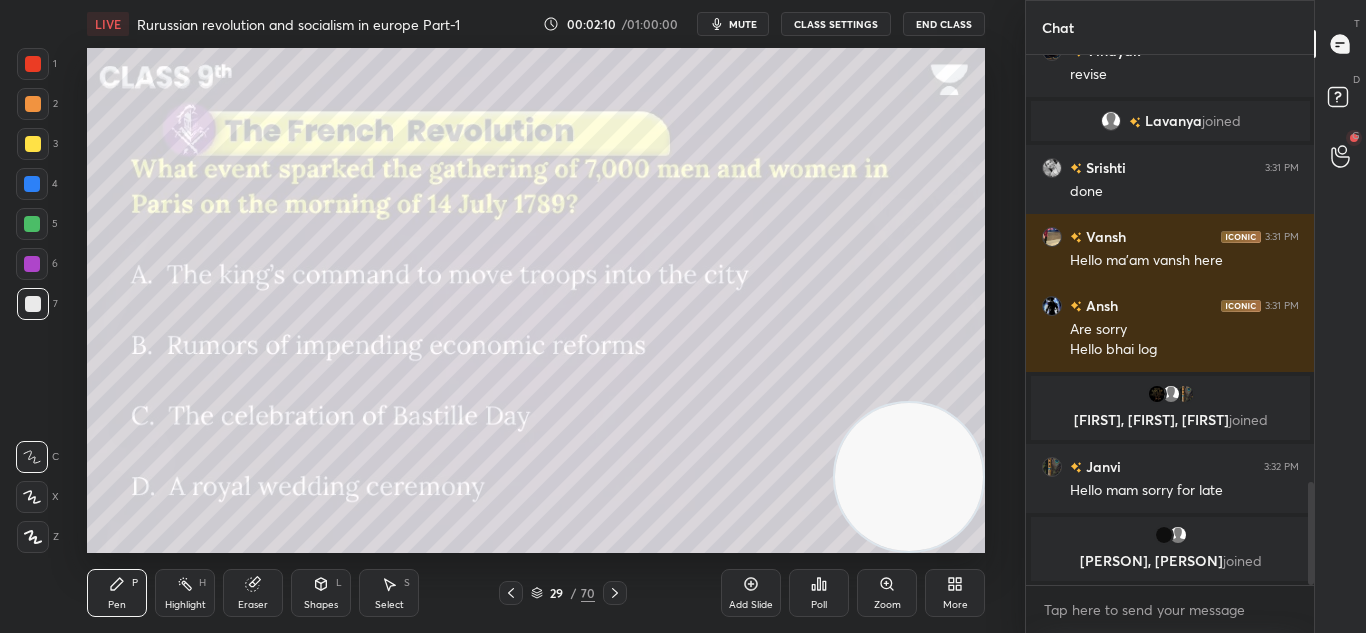 click at bounding box center (615, 593) 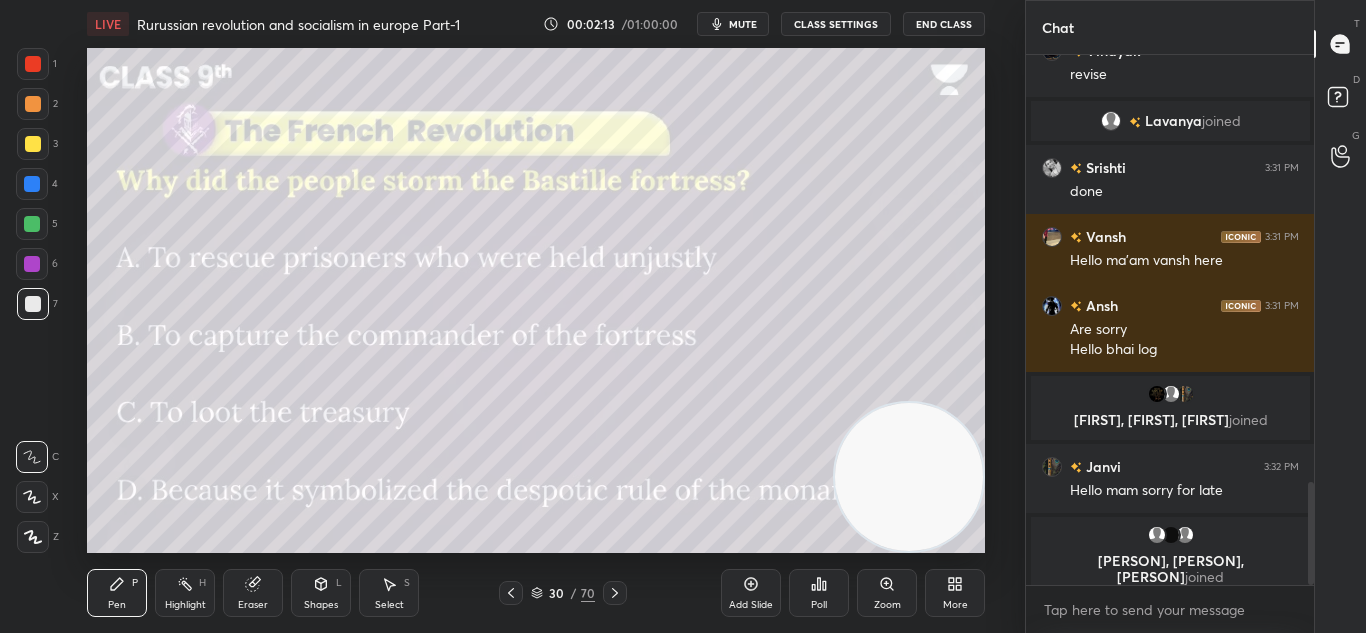 scroll, scrollTop: 2224, scrollLeft: 0, axis: vertical 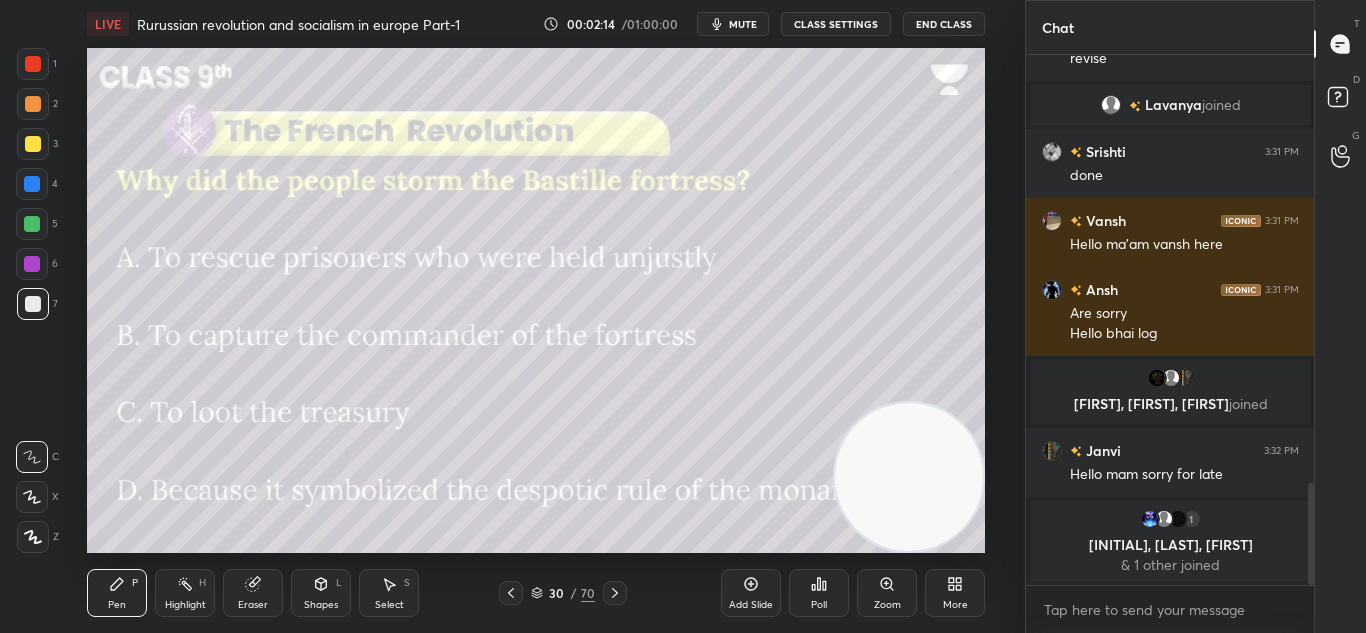 click on "Poll" at bounding box center [819, 593] 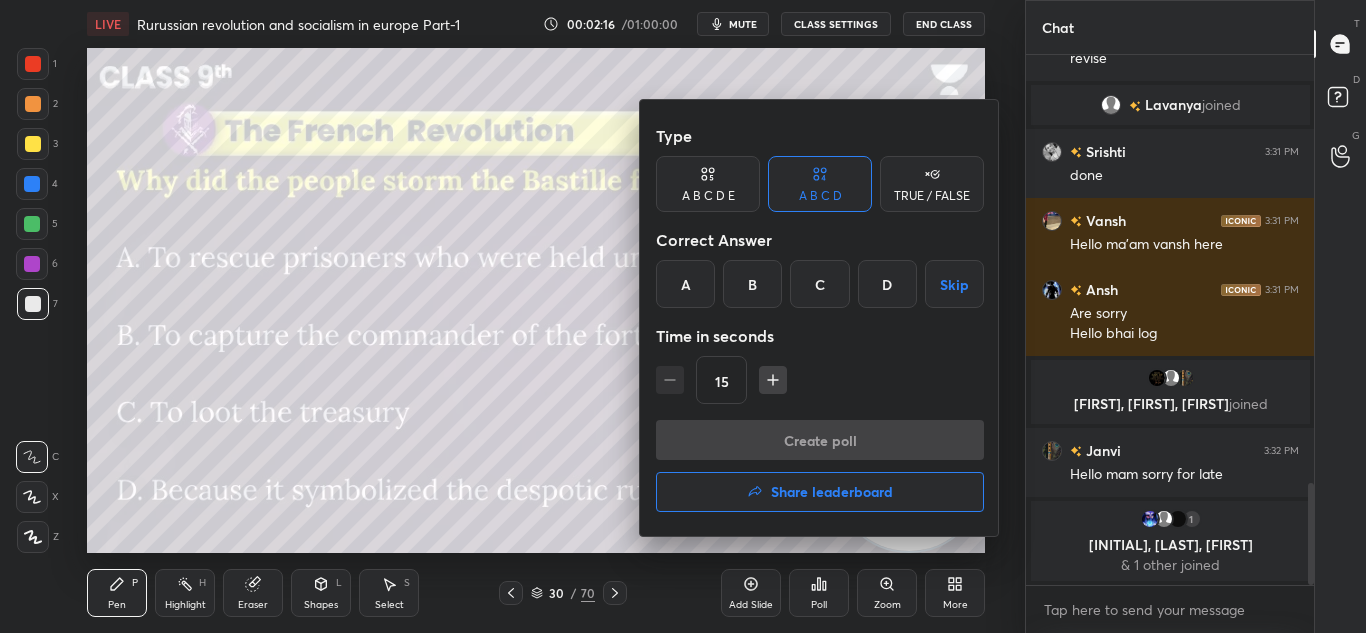 click on "D" at bounding box center [887, 284] 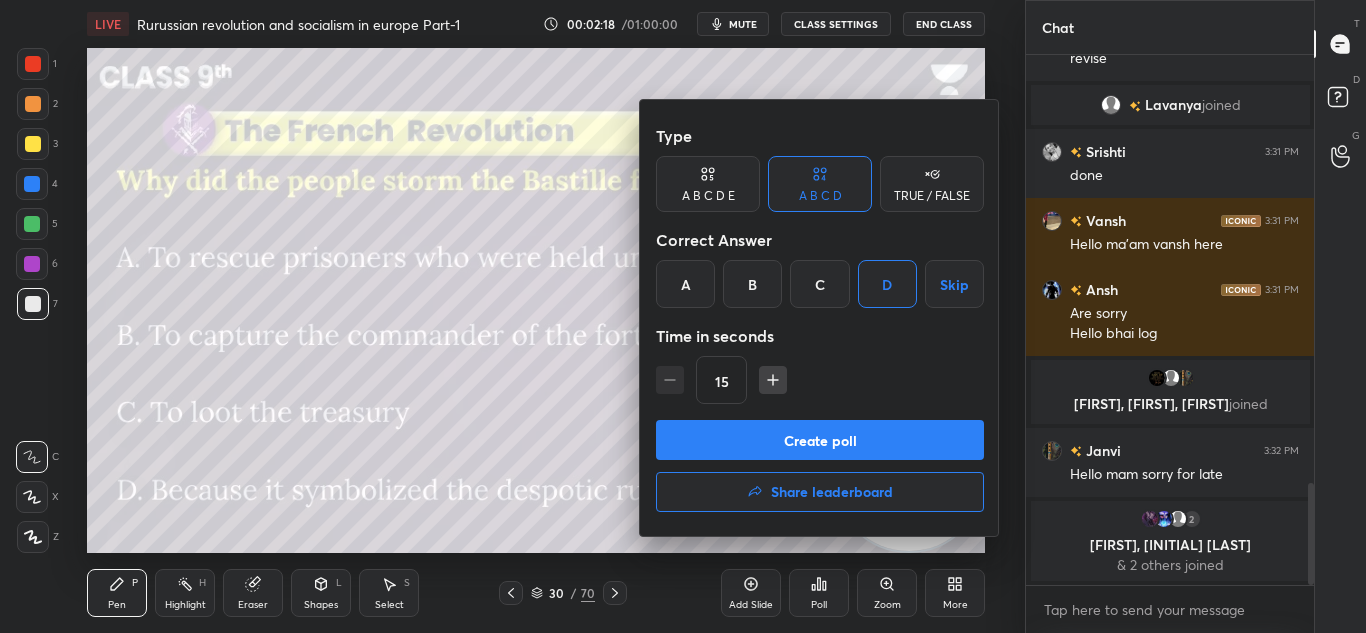 click on "Create poll" at bounding box center (820, 440) 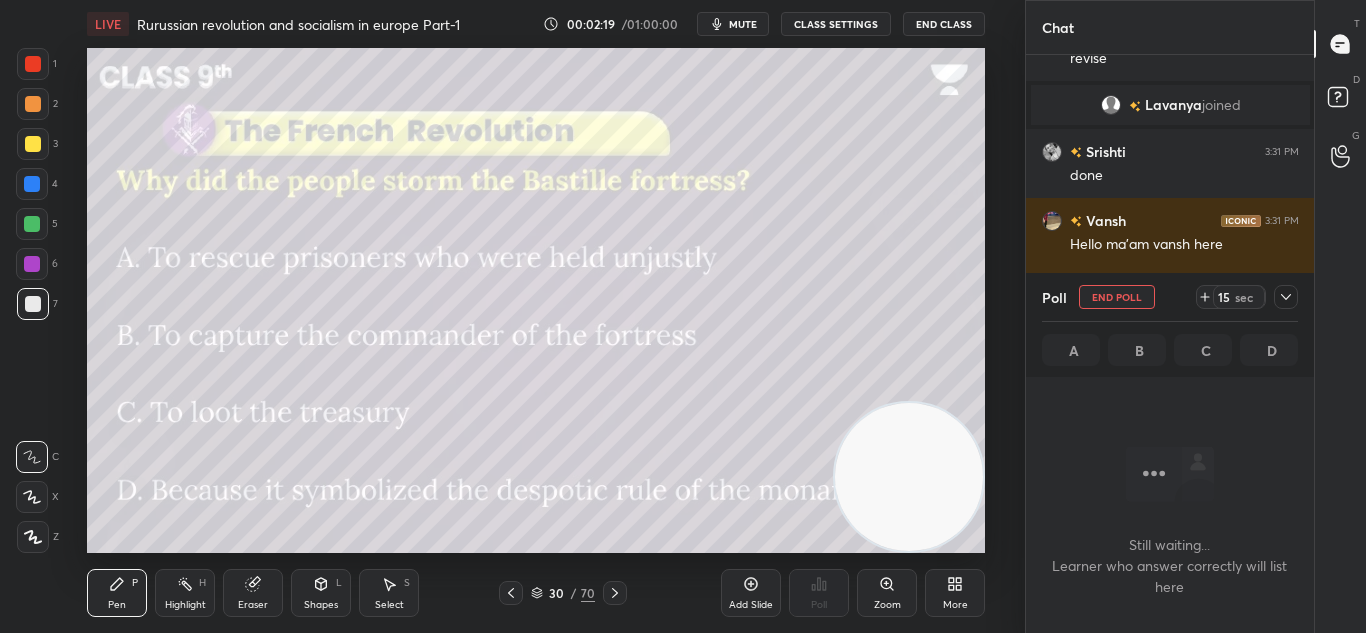 scroll, scrollTop: 287, scrollLeft: 282, axis: both 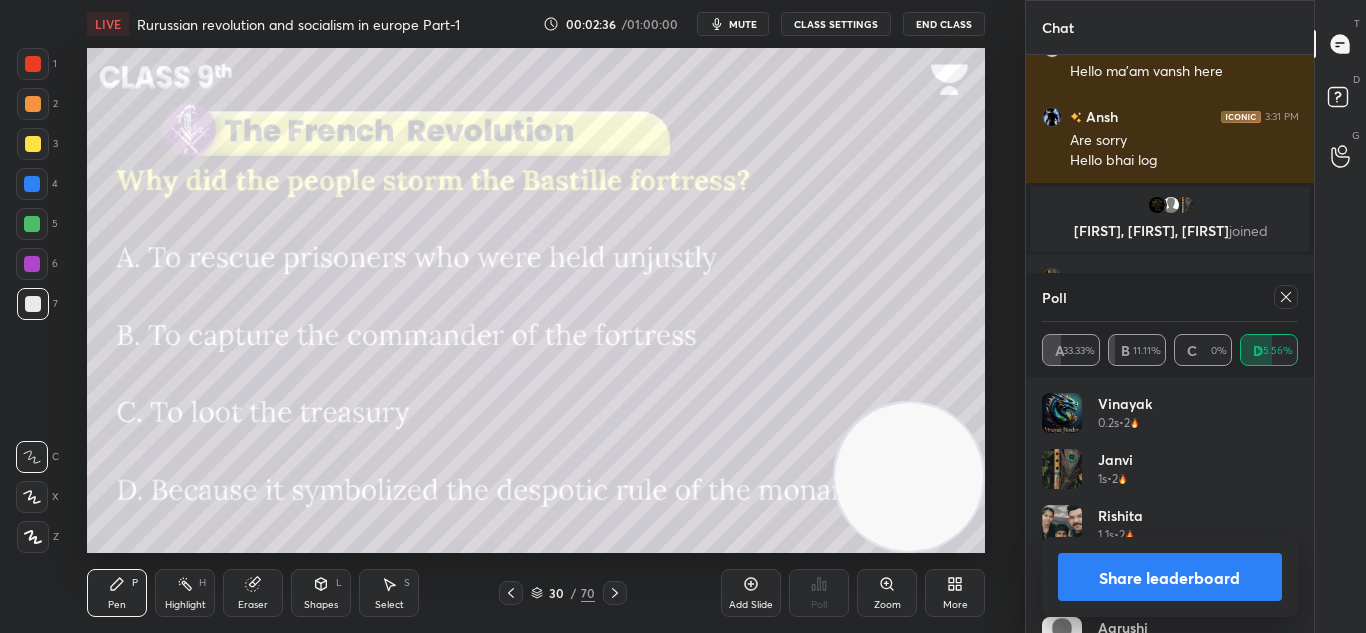 click on "Share leaderboard" at bounding box center [1170, 577] 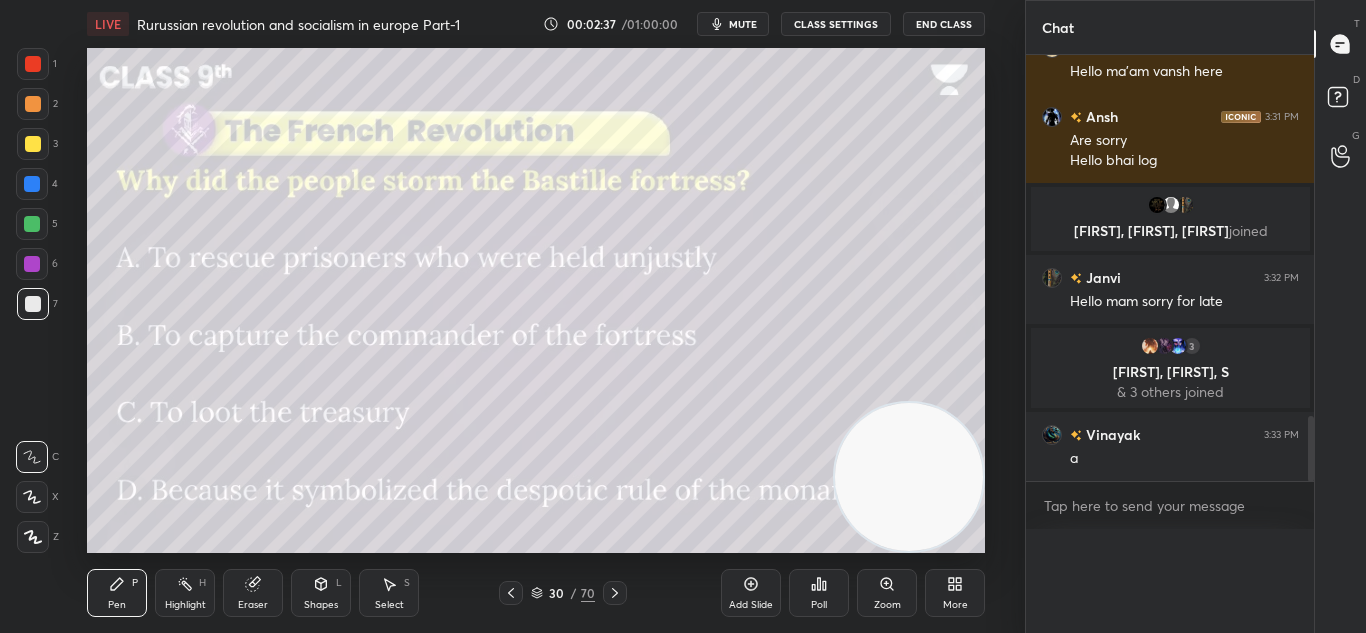 scroll, scrollTop: 0, scrollLeft: 0, axis: both 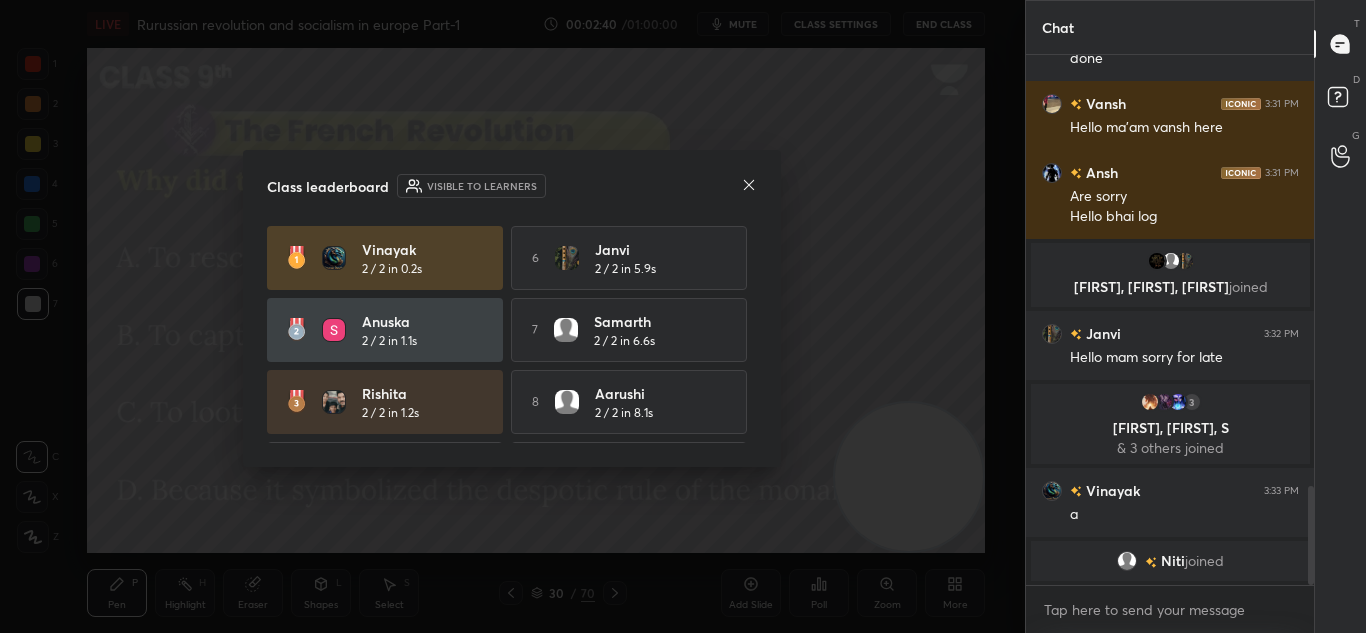 click 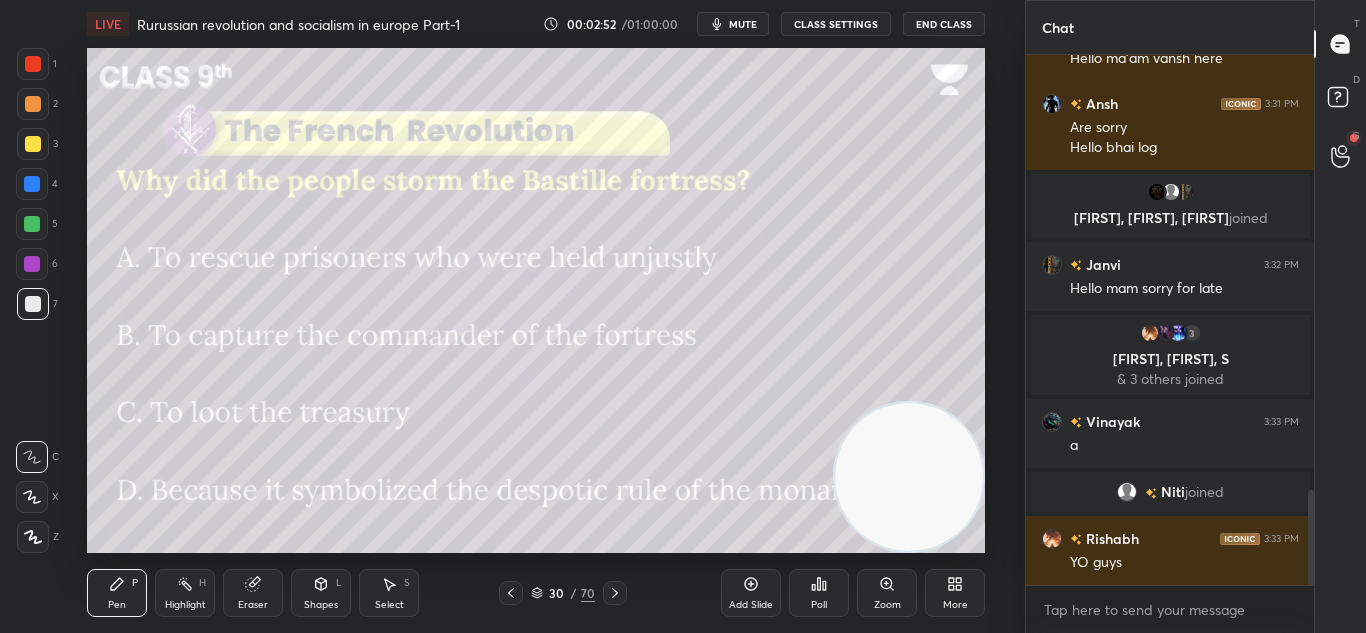 scroll, scrollTop: 2422, scrollLeft: 0, axis: vertical 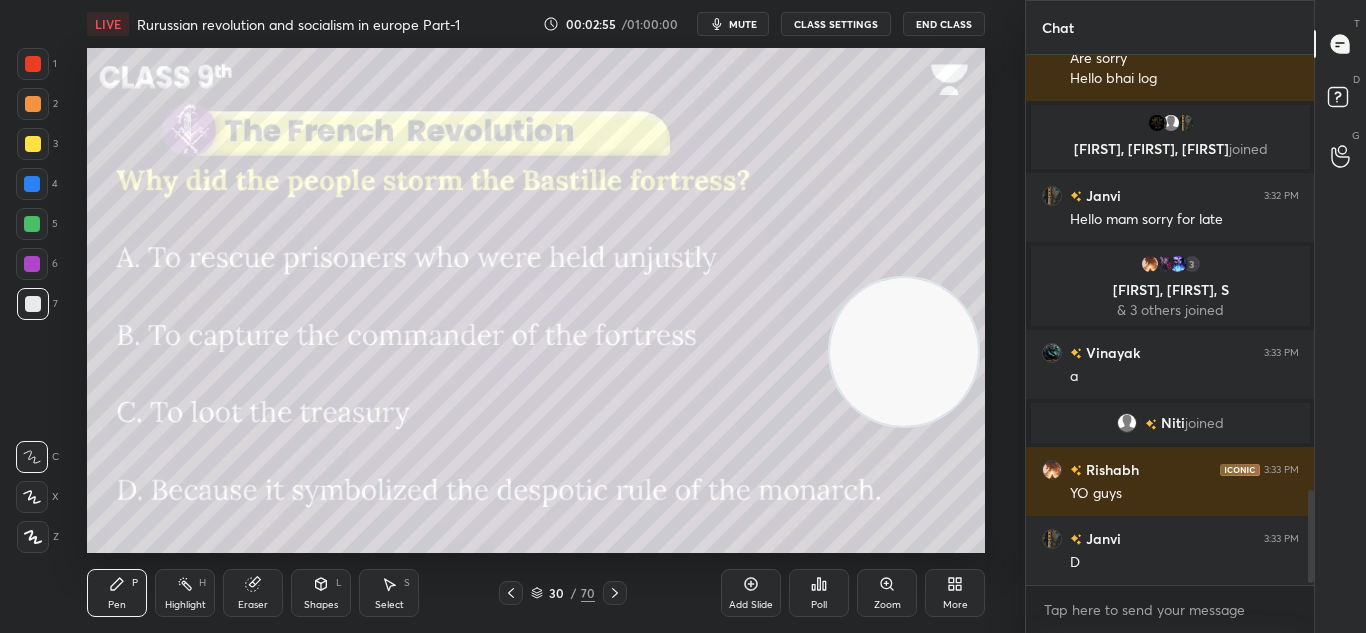 drag, startPoint x: 916, startPoint y: 481, endPoint x: 911, endPoint y: 356, distance: 125.09996 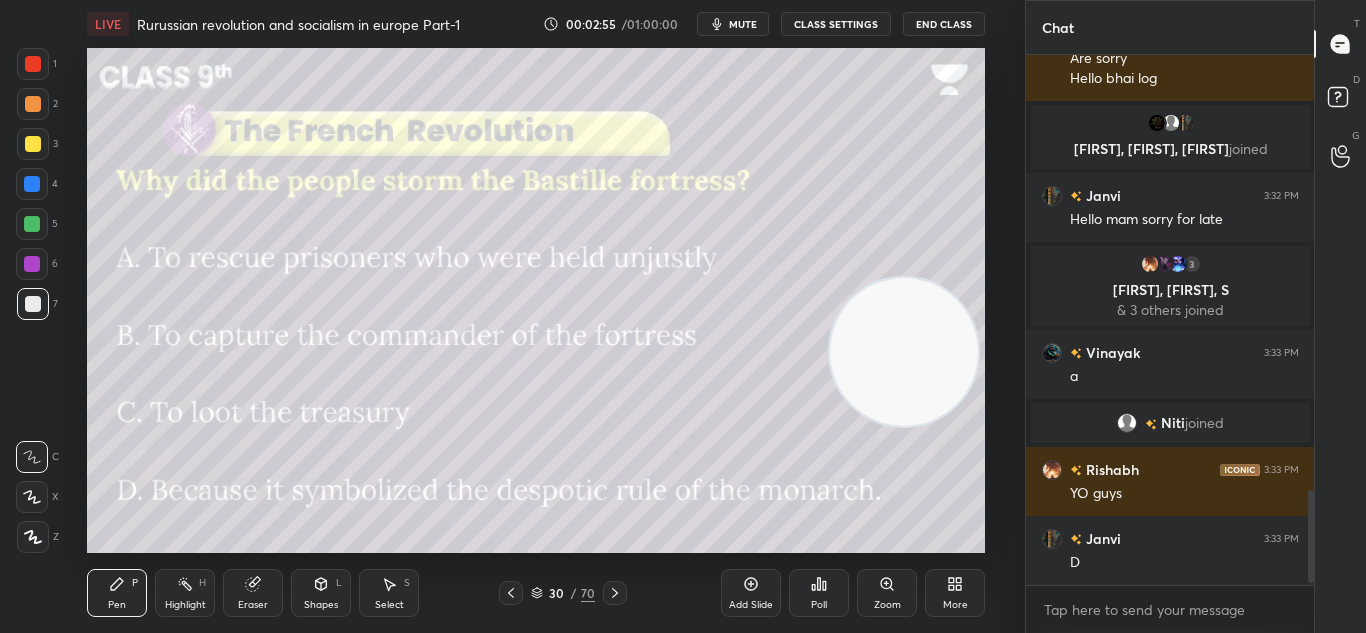click at bounding box center [904, 352] 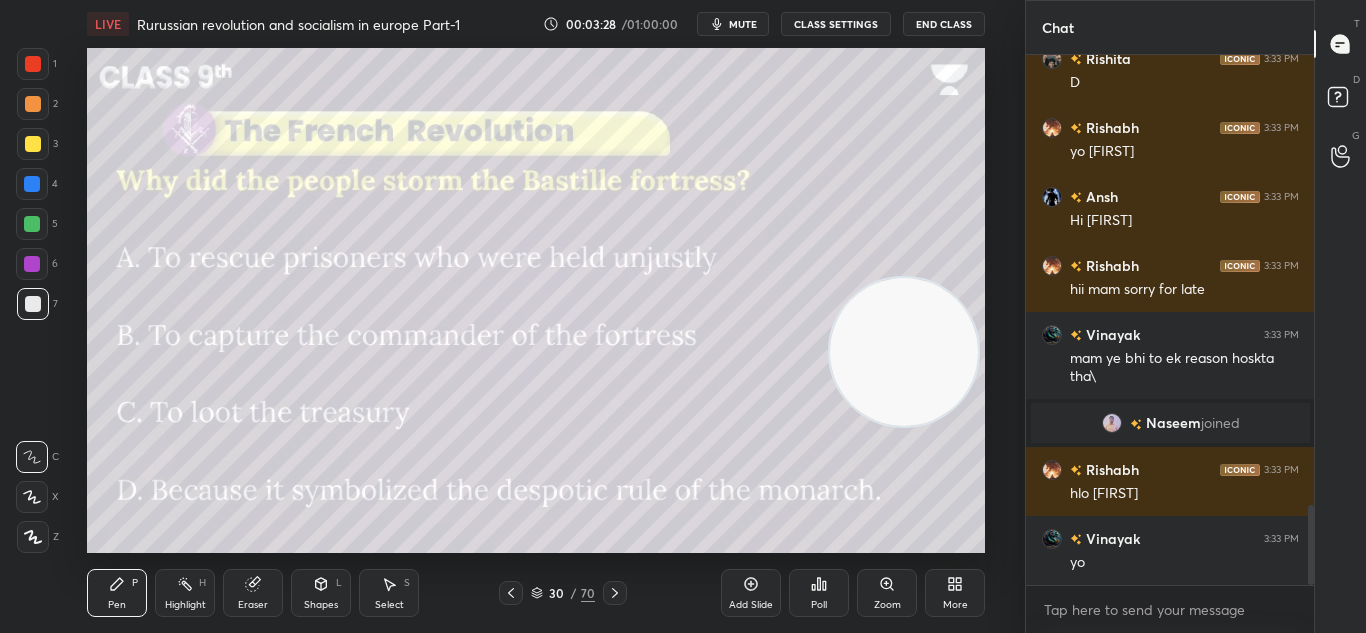 scroll, scrollTop: 2973, scrollLeft: 0, axis: vertical 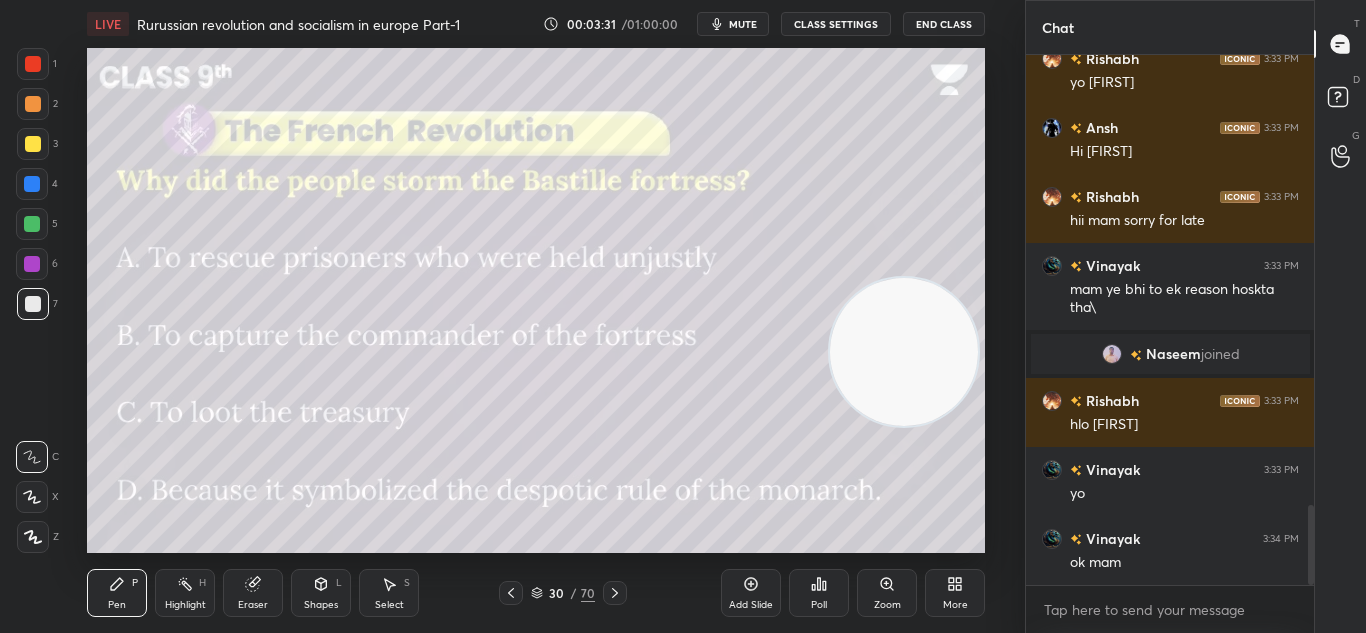 click 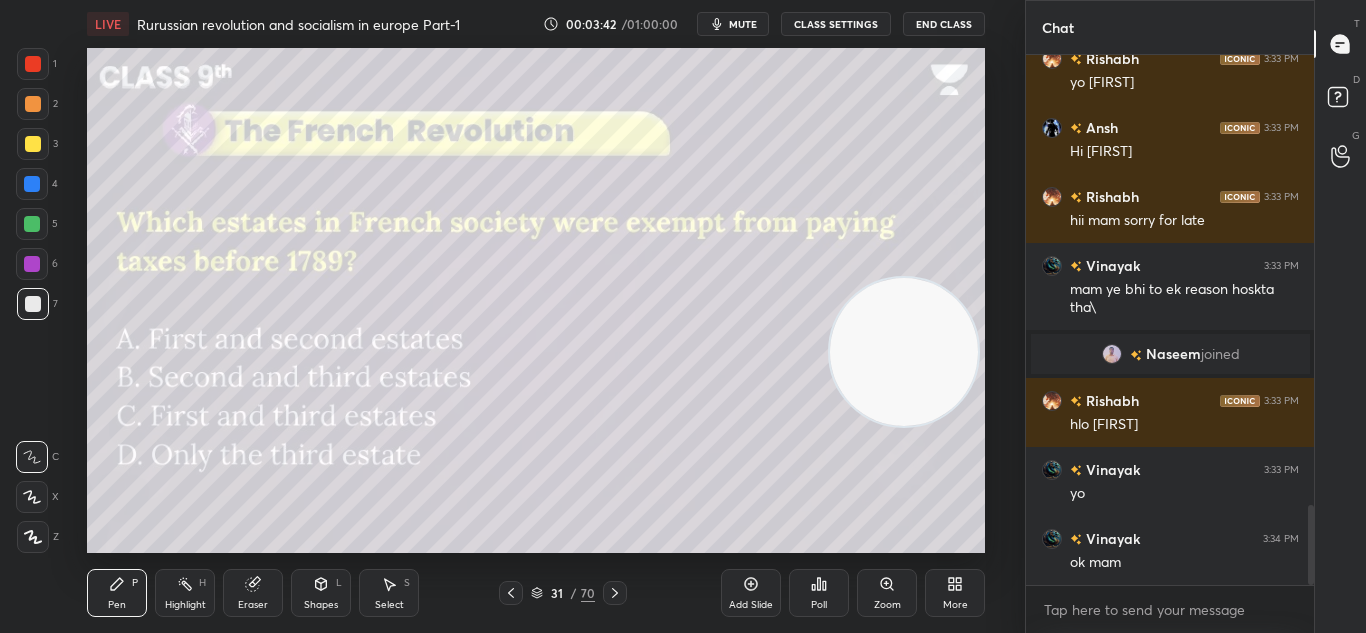 click on "Poll" at bounding box center [819, 605] 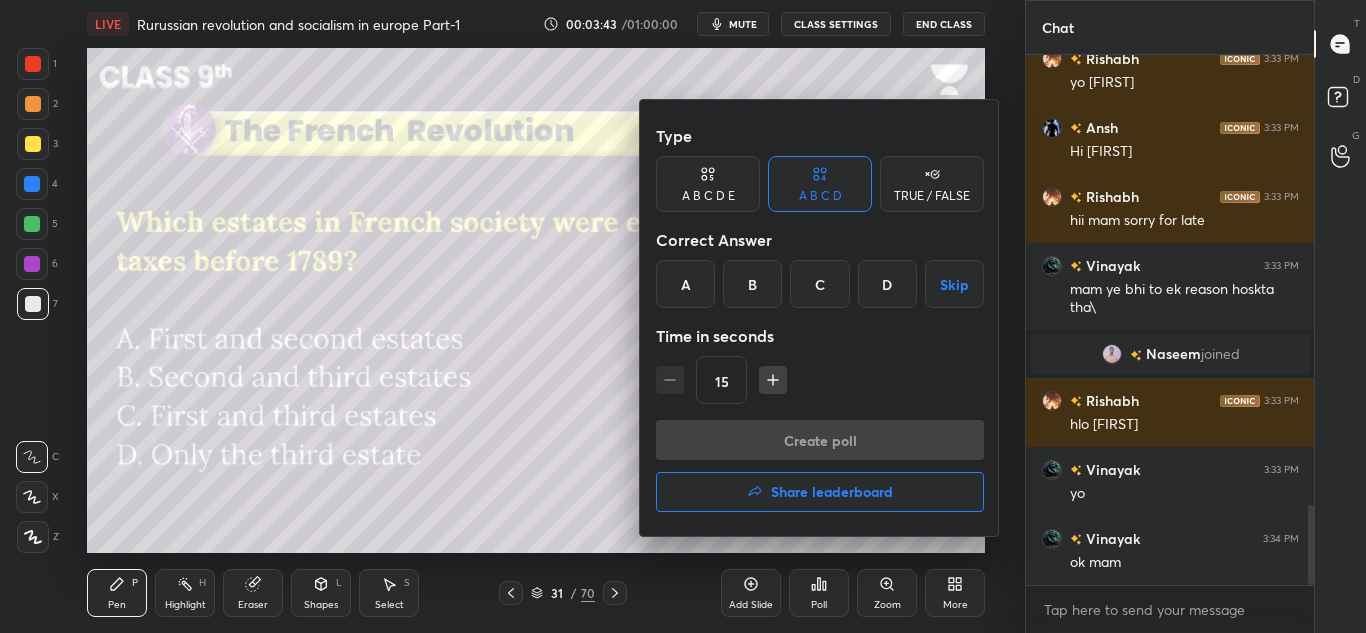 click on "A" at bounding box center [685, 284] 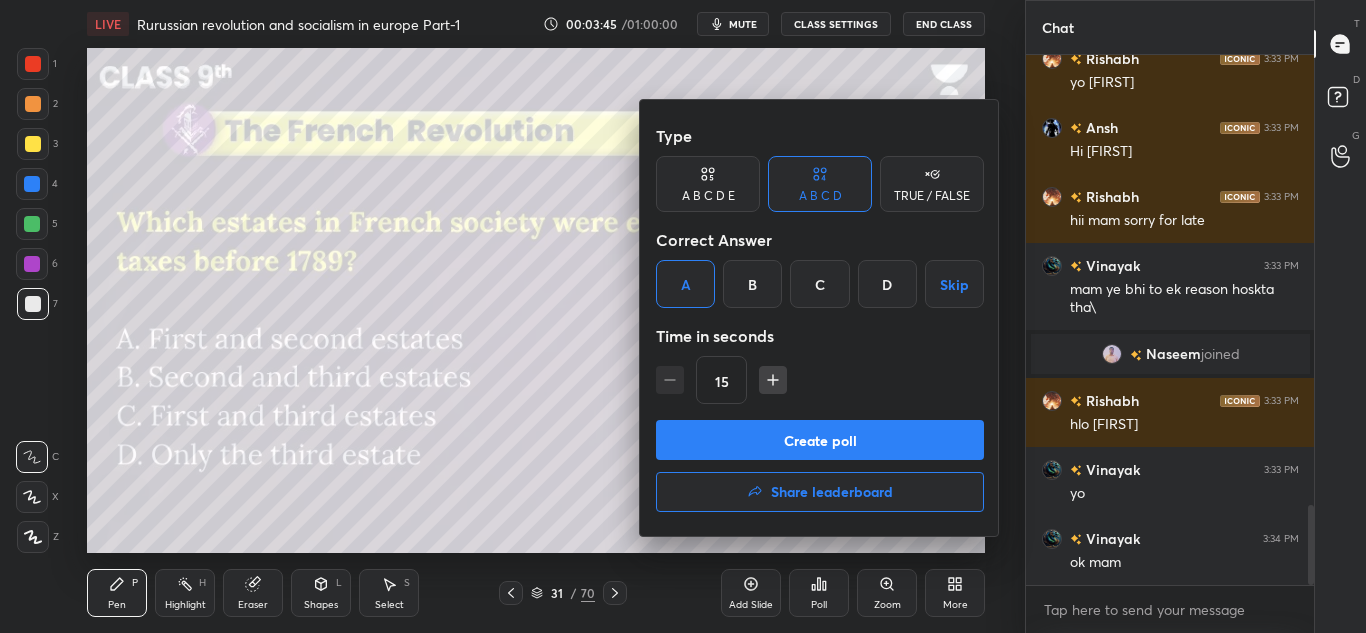 click on "Create poll" at bounding box center (820, 440) 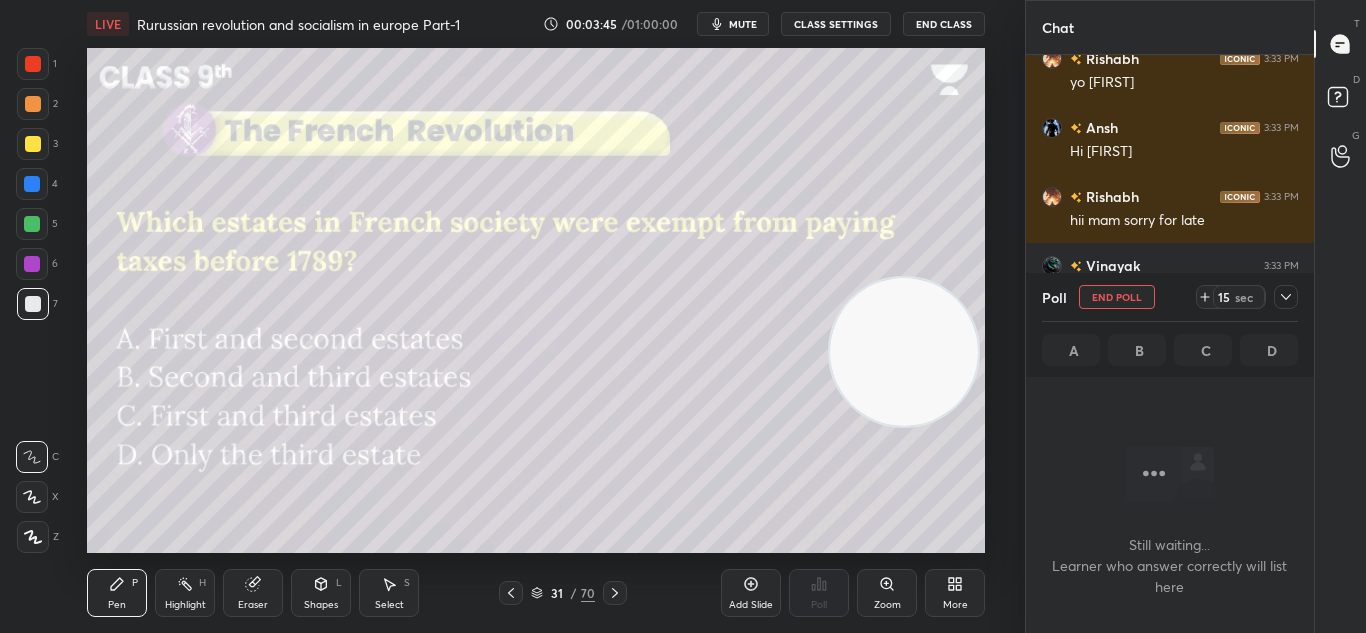 scroll, scrollTop: 254, scrollLeft: 282, axis: both 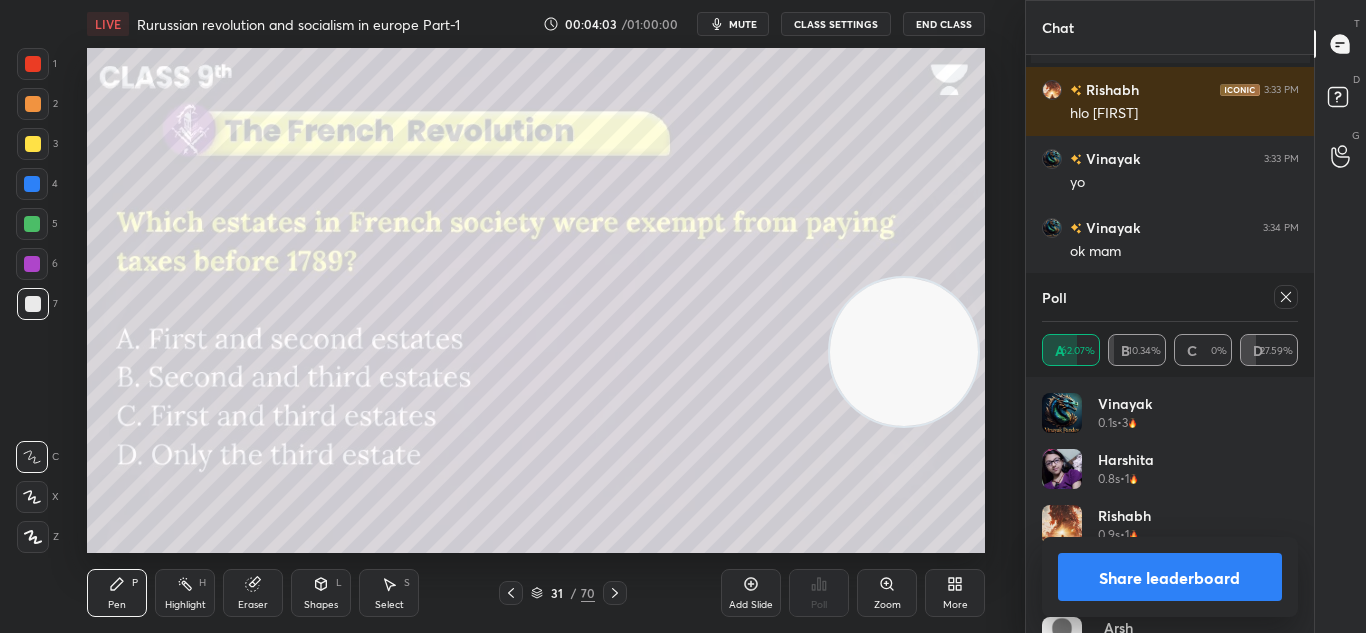 click on "Share leaderboard" at bounding box center [1170, 577] 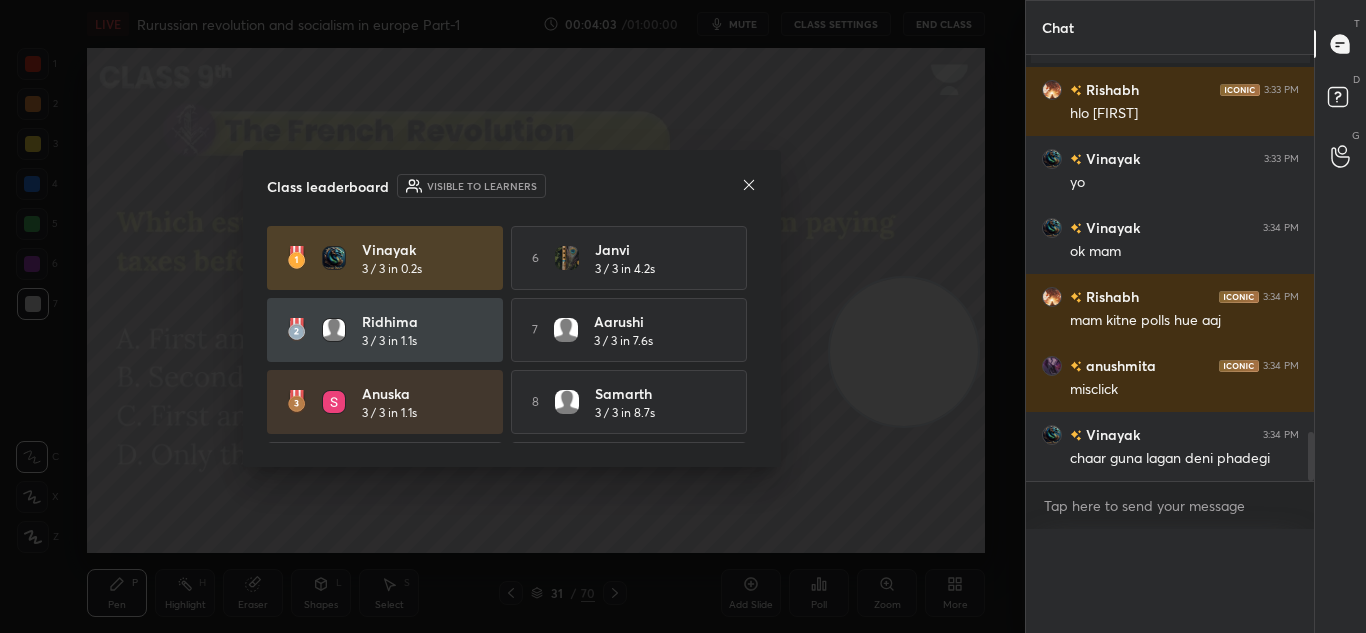 scroll, scrollTop: 0, scrollLeft: 0, axis: both 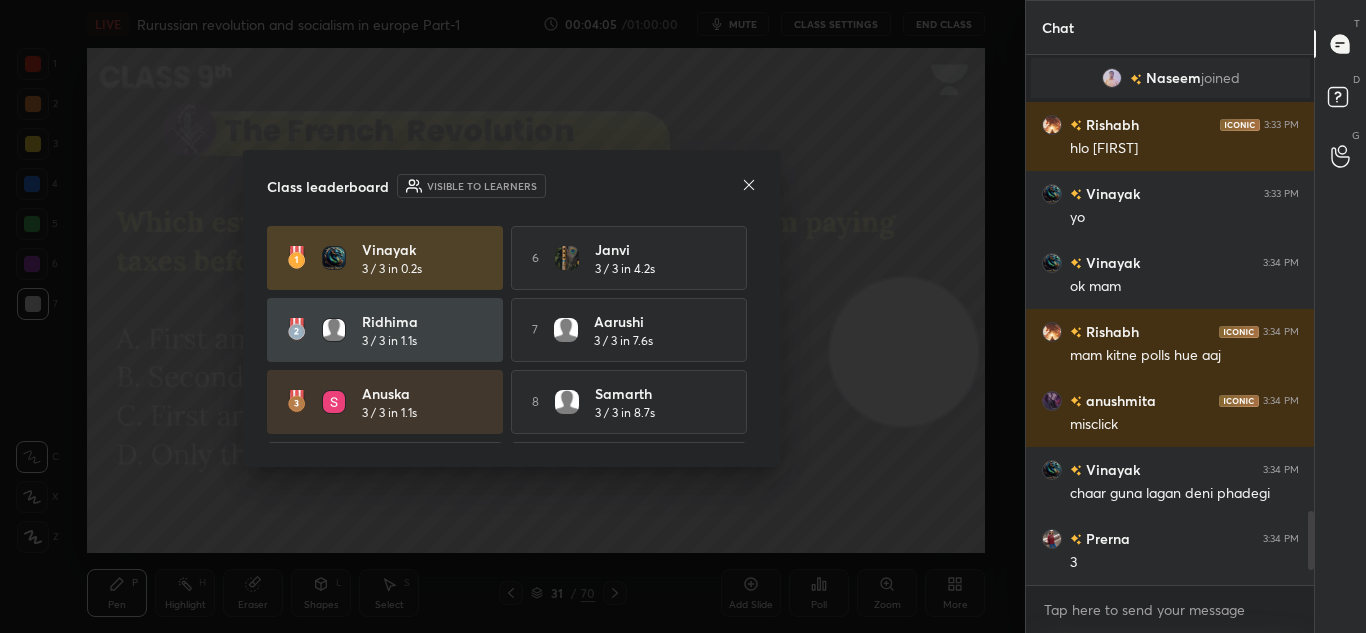 click 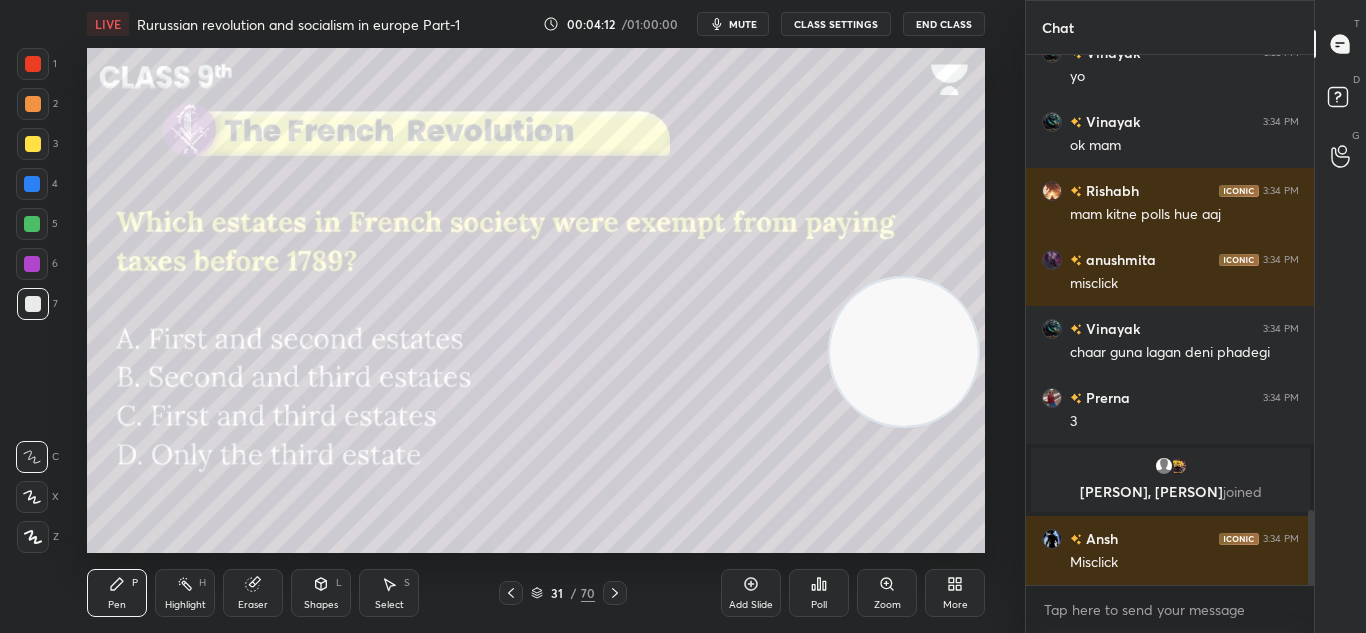 scroll, scrollTop: 3217, scrollLeft: 0, axis: vertical 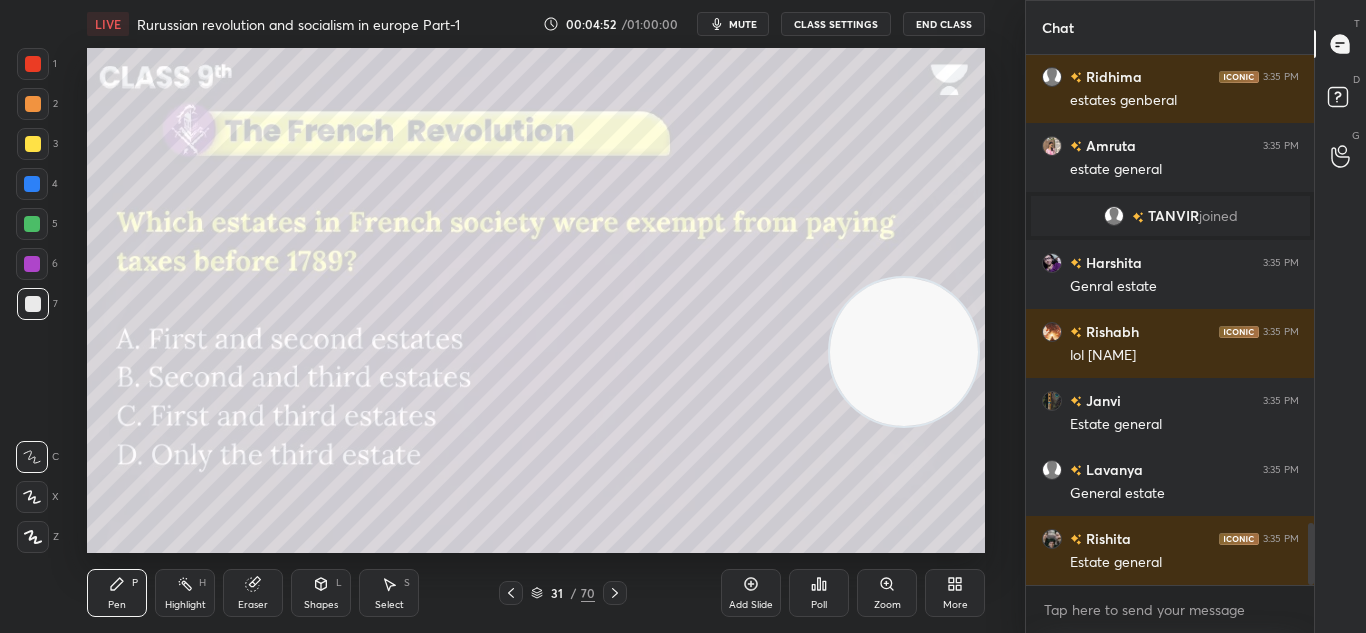 click at bounding box center (33, 144) 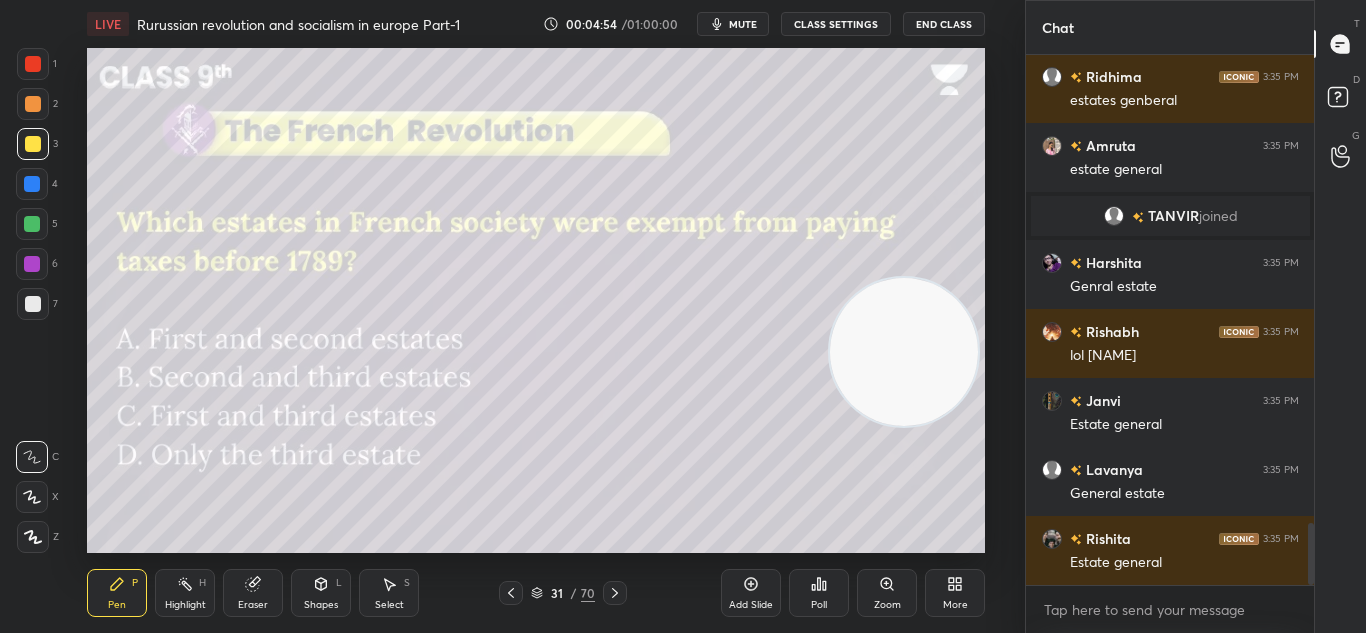 click 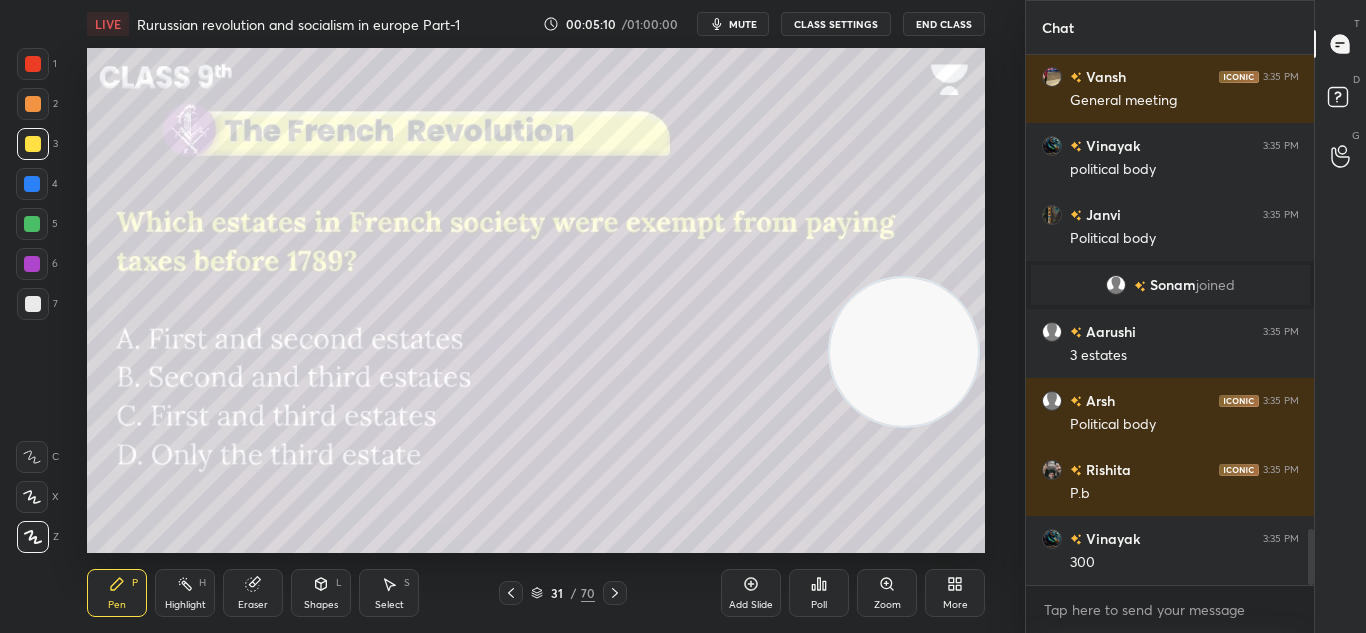 scroll, scrollTop: 4444, scrollLeft: 0, axis: vertical 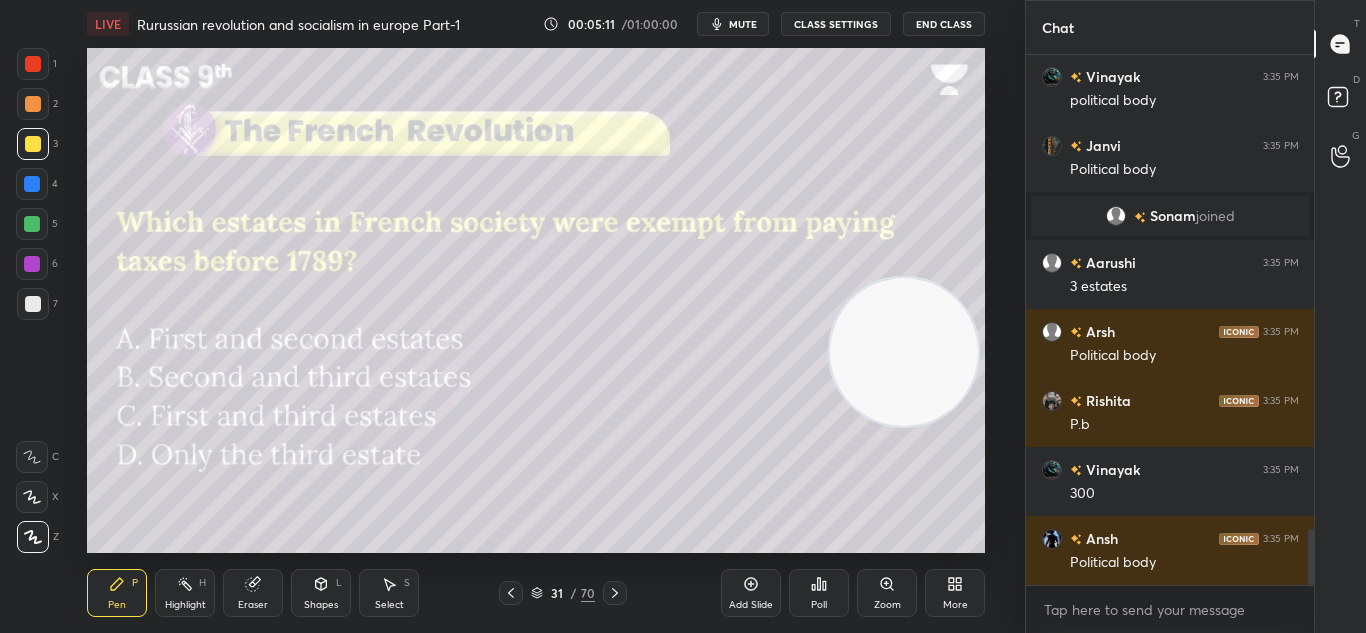 click at bounding box center (904, 352) 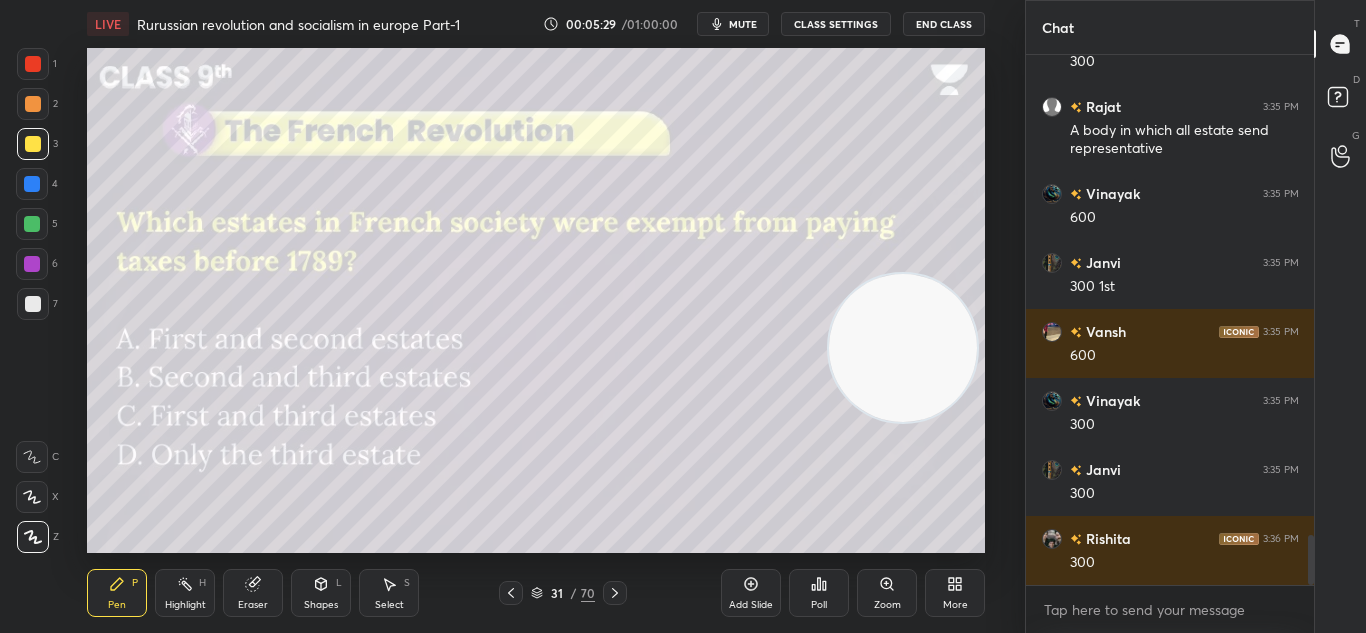 scroll, scrollTop: 5083, scrollLeft: 0, axis: vertical 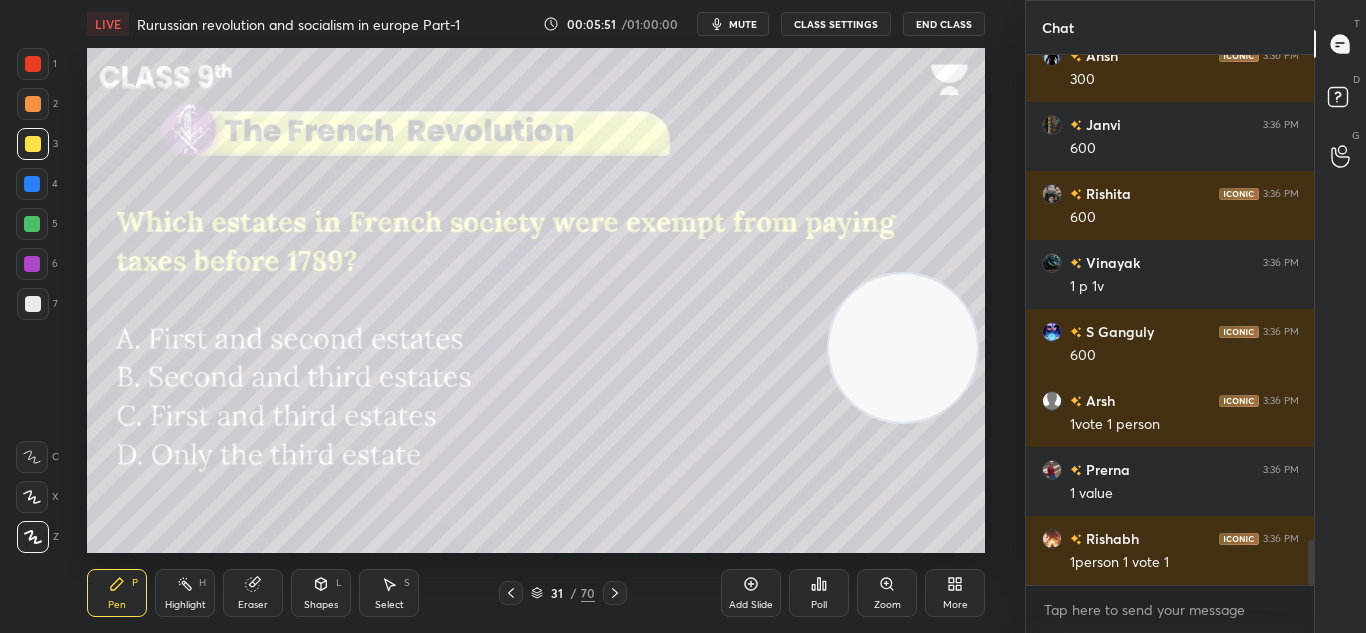 click 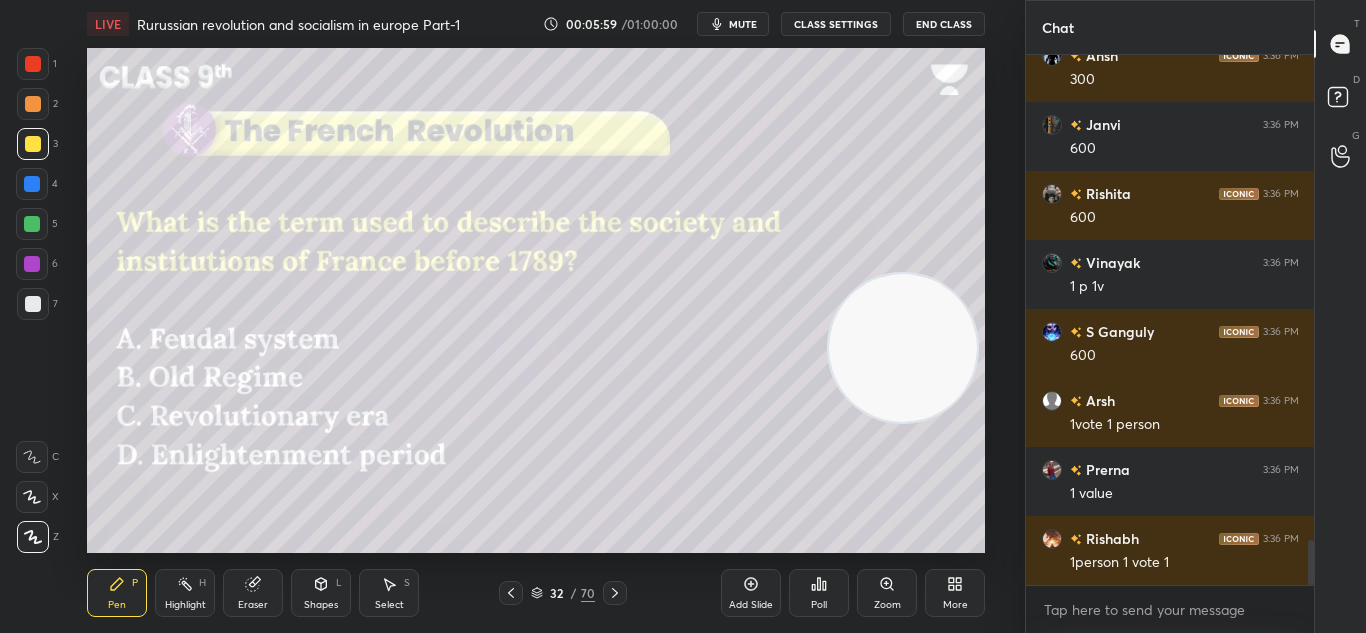 scroll, scrollTop: 5842, scrollLeft: 0, axis: vertical 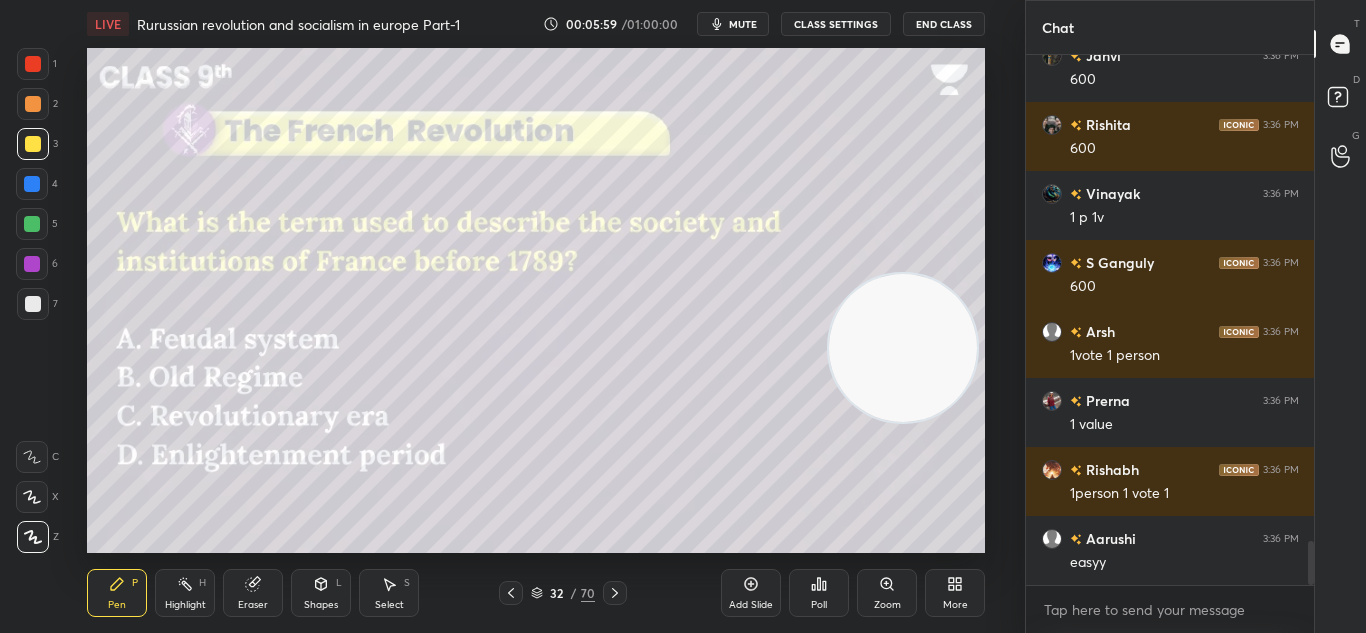 click on "Poll" at bounding box center (819, 605) 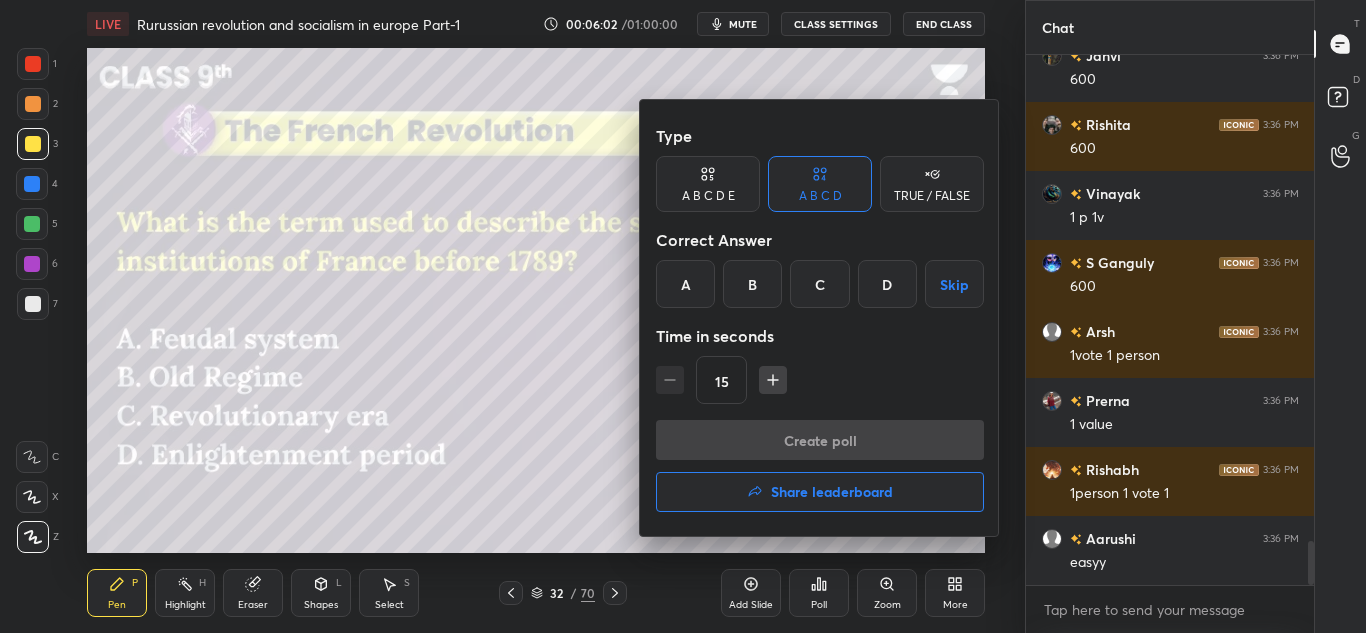 click on "B" at bounding box center (752, 284) 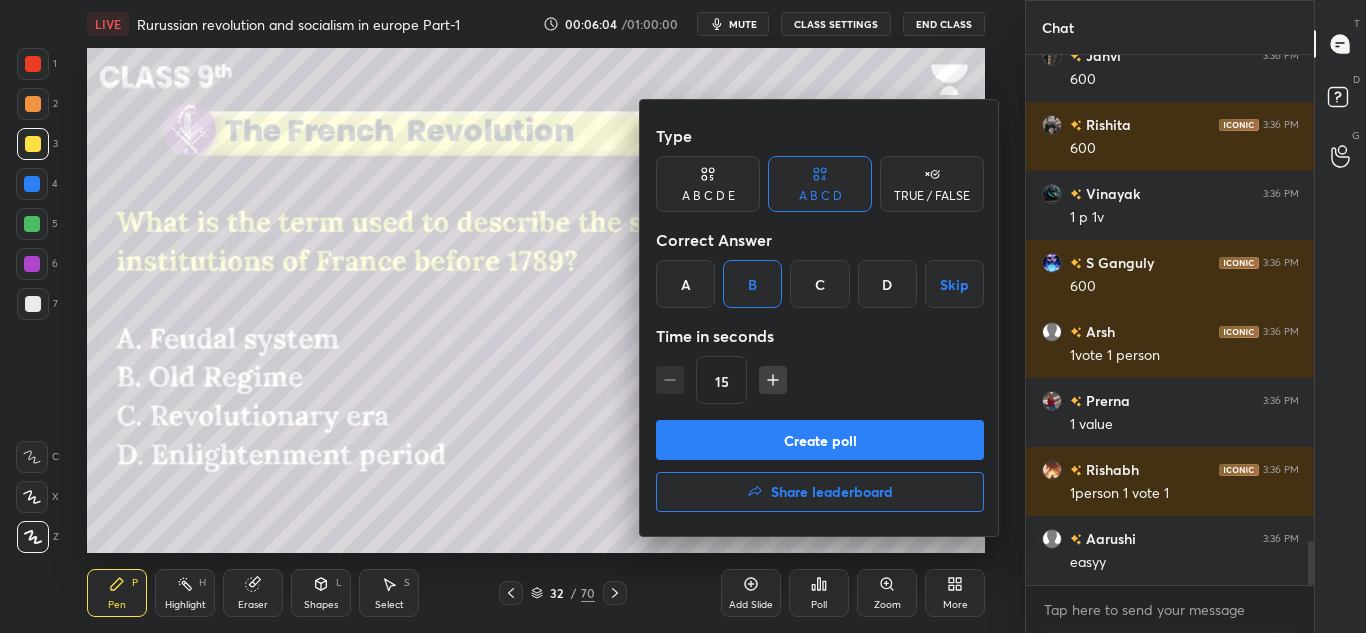 click on "Create poll" at bounding box center [820, 440] 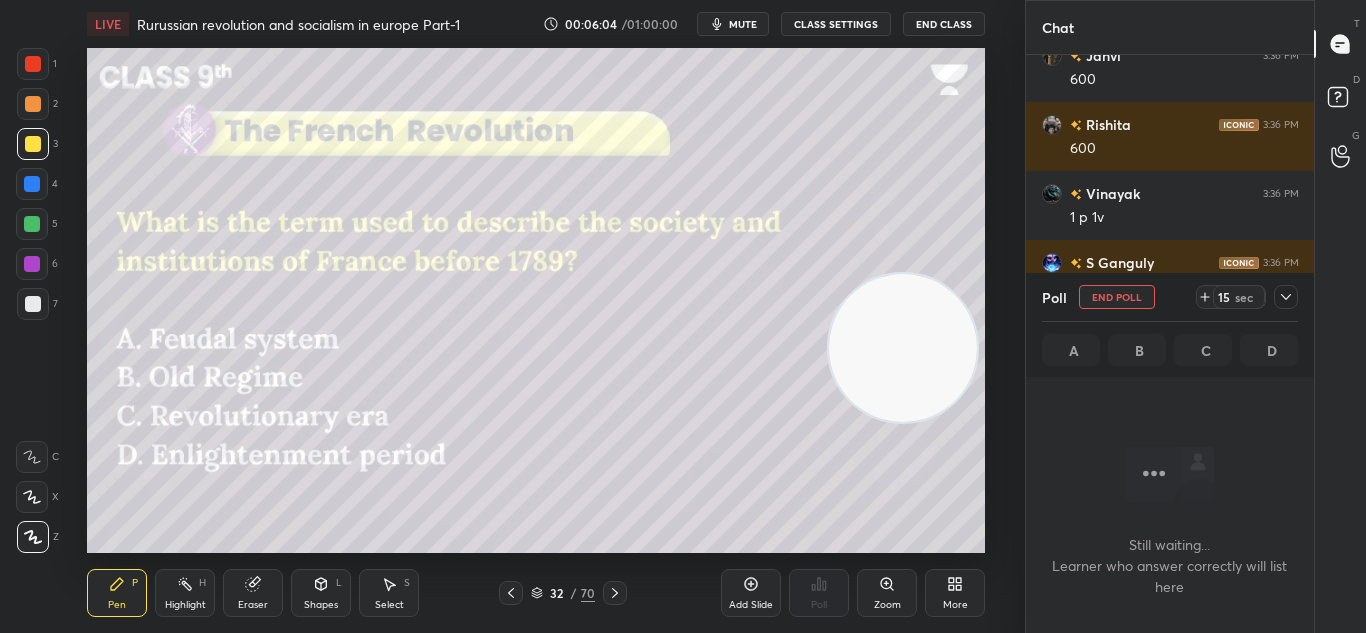 scroll, scrollTop: 254, scrollLeft: 282, axis: both 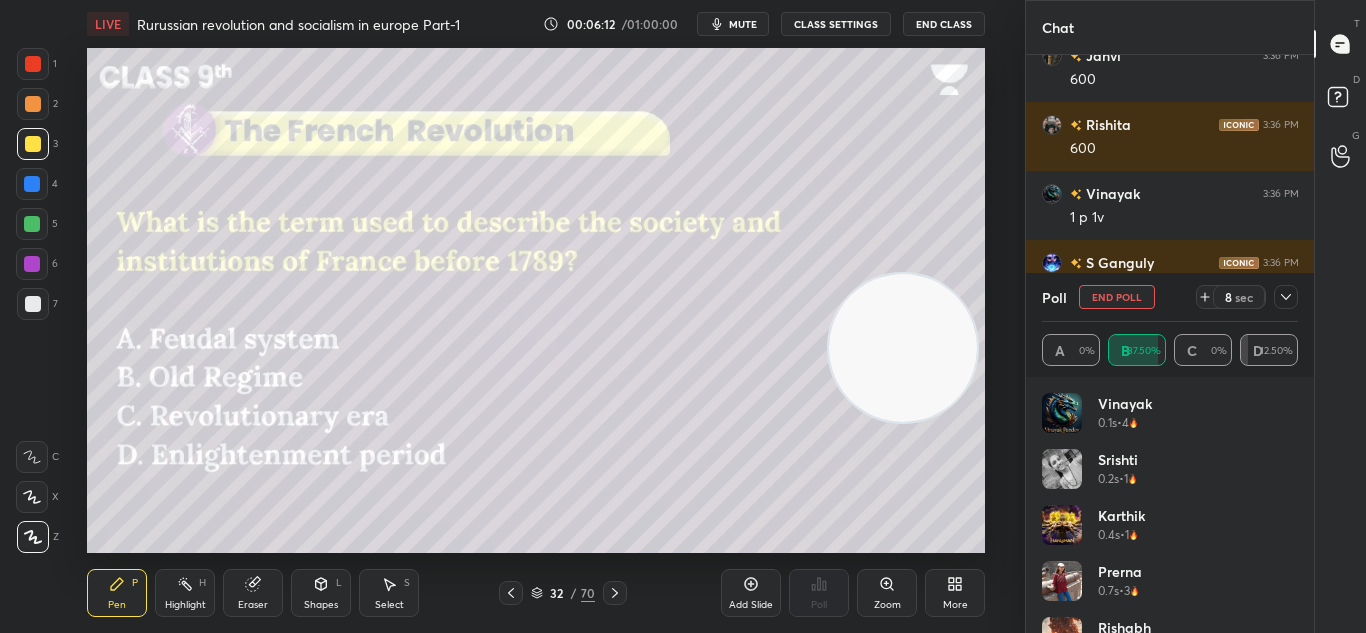click 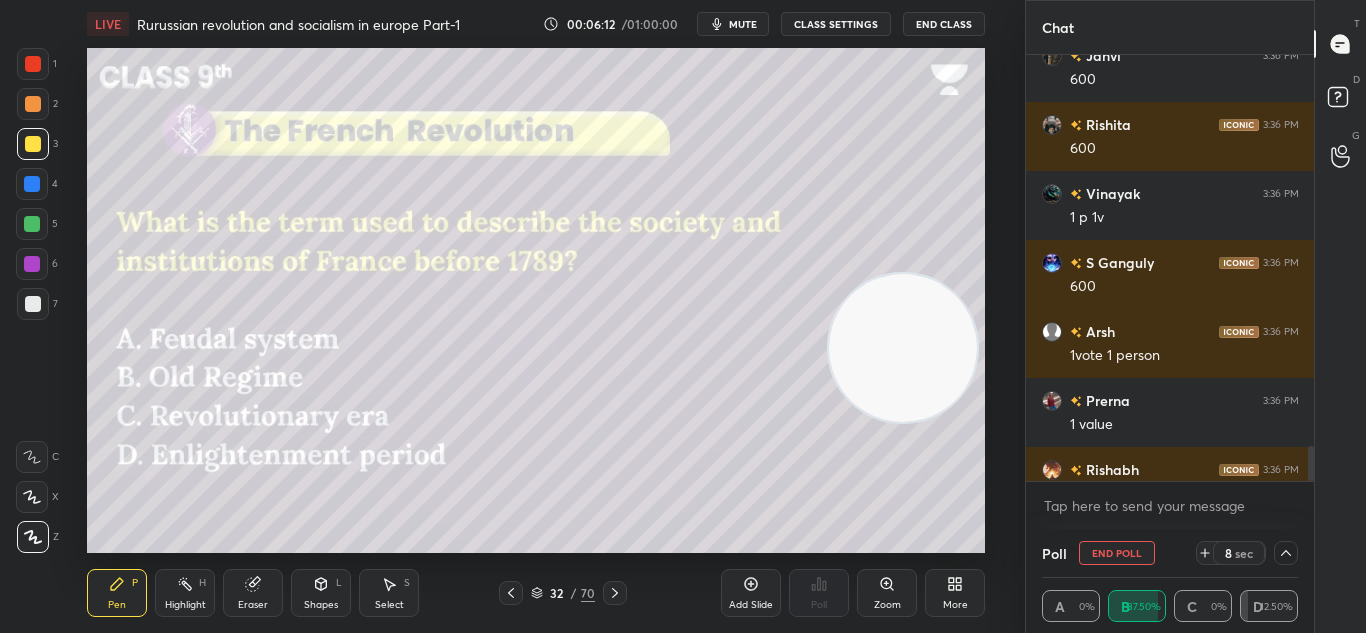scroll, scrollTop: 0, scrollLeft: 0, axis: both 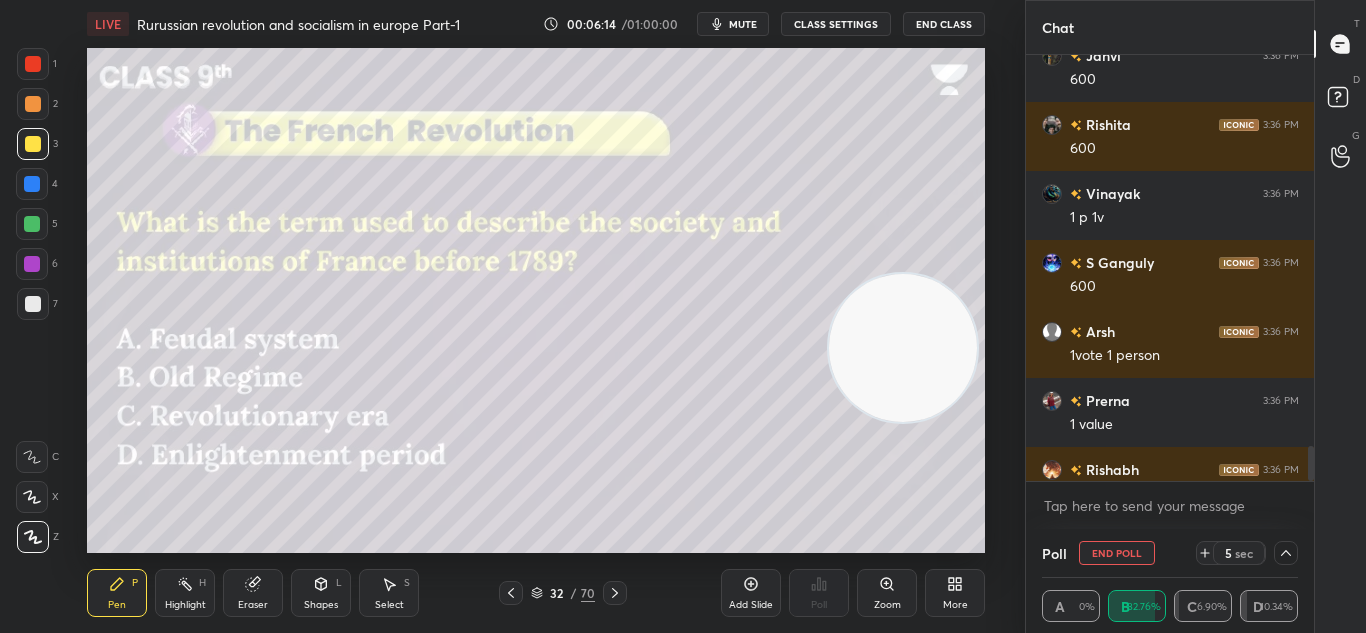 click 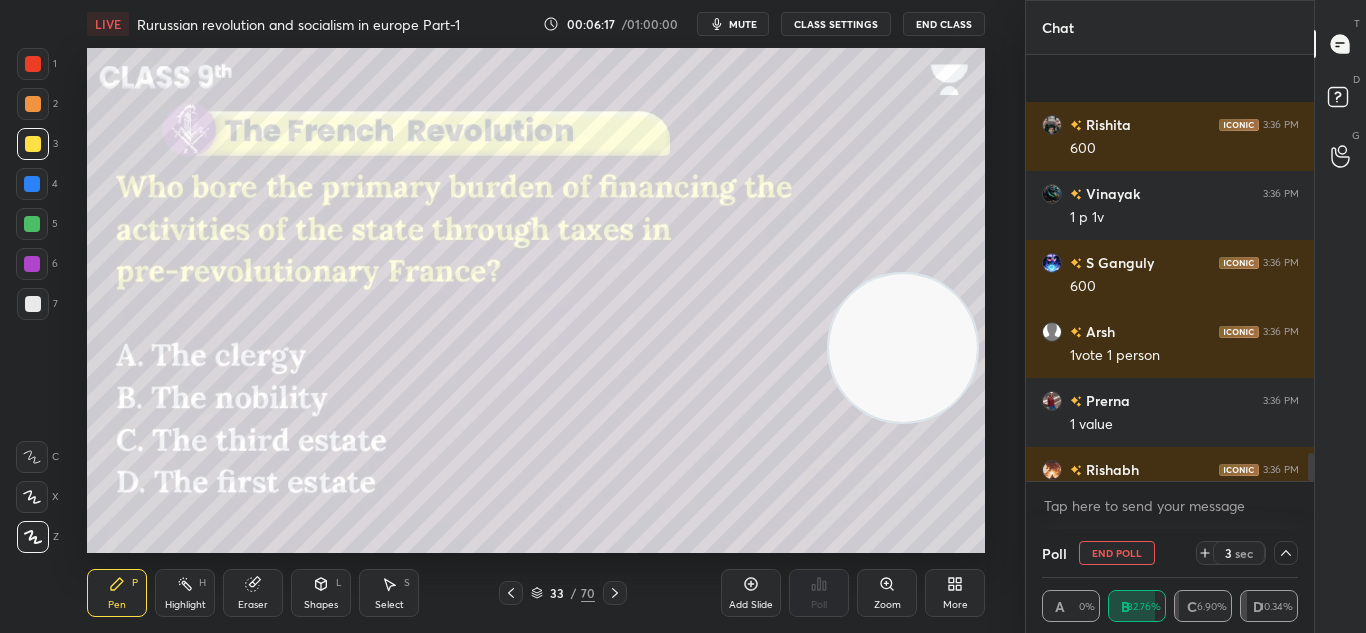 scroll, scrollTop: 6015, scrollLeft: 0, axis: vertical 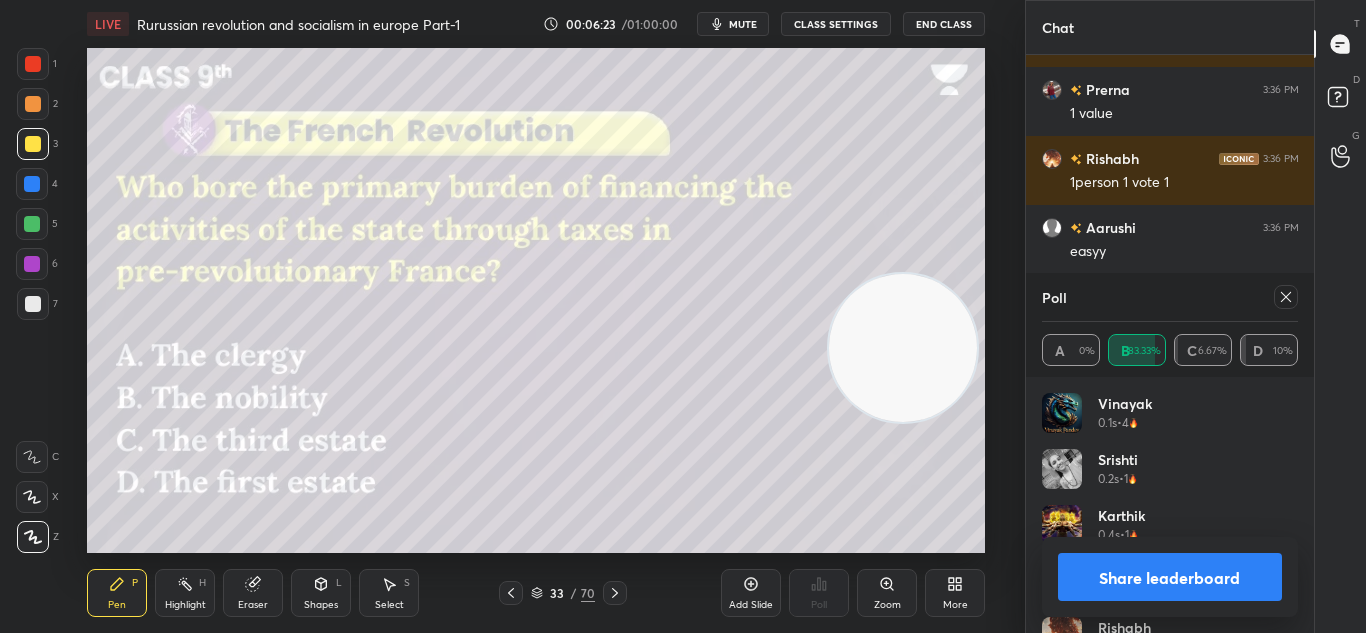 click on "Share leaderboard" at bounding box center [1170, 577] 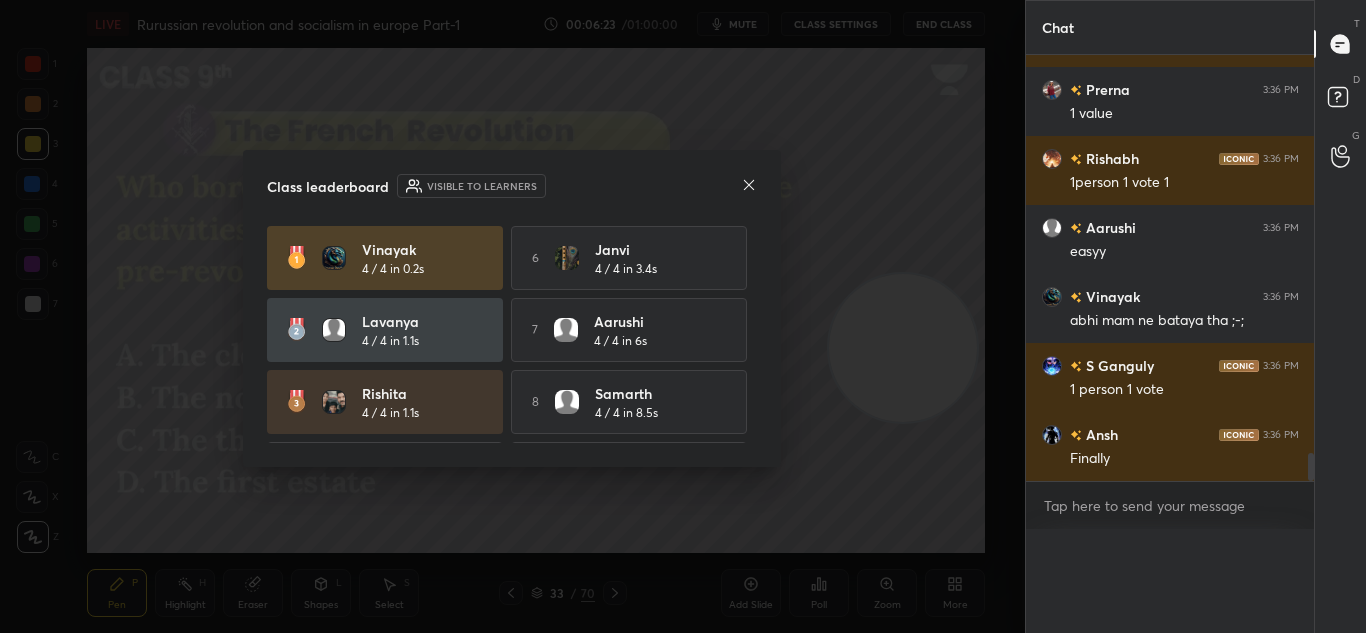 scroll, scrollTop: 0, scrollLeft: 0, axis: both 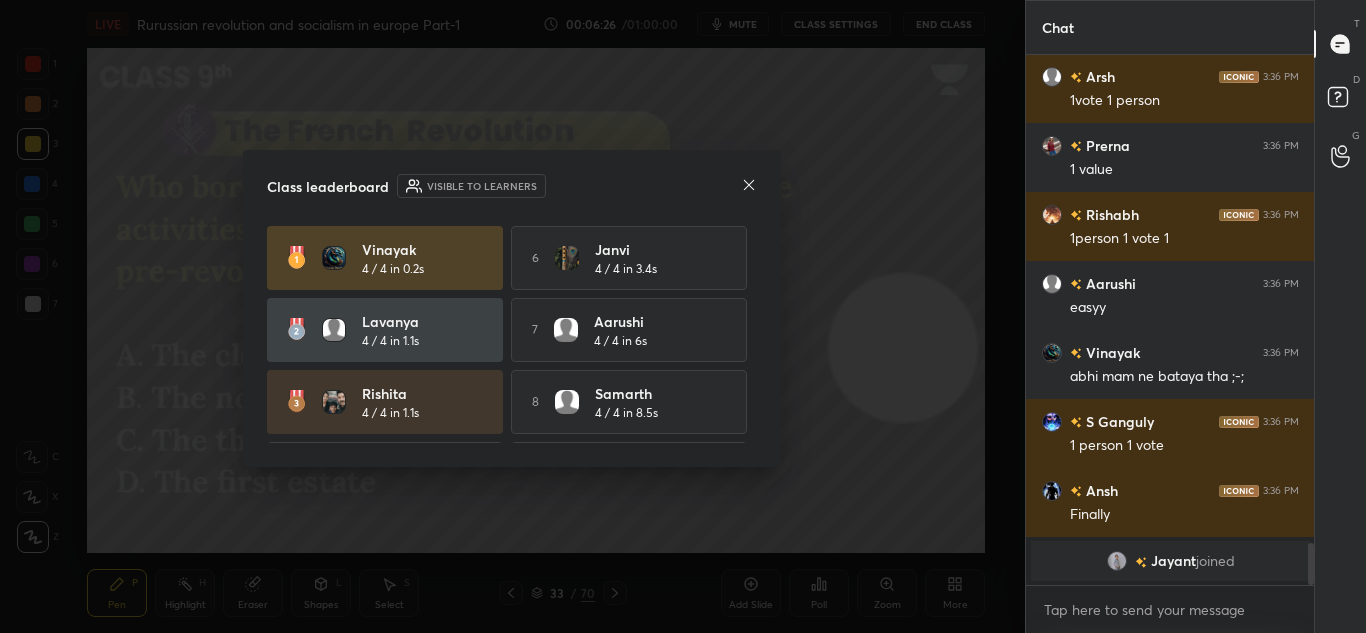 click 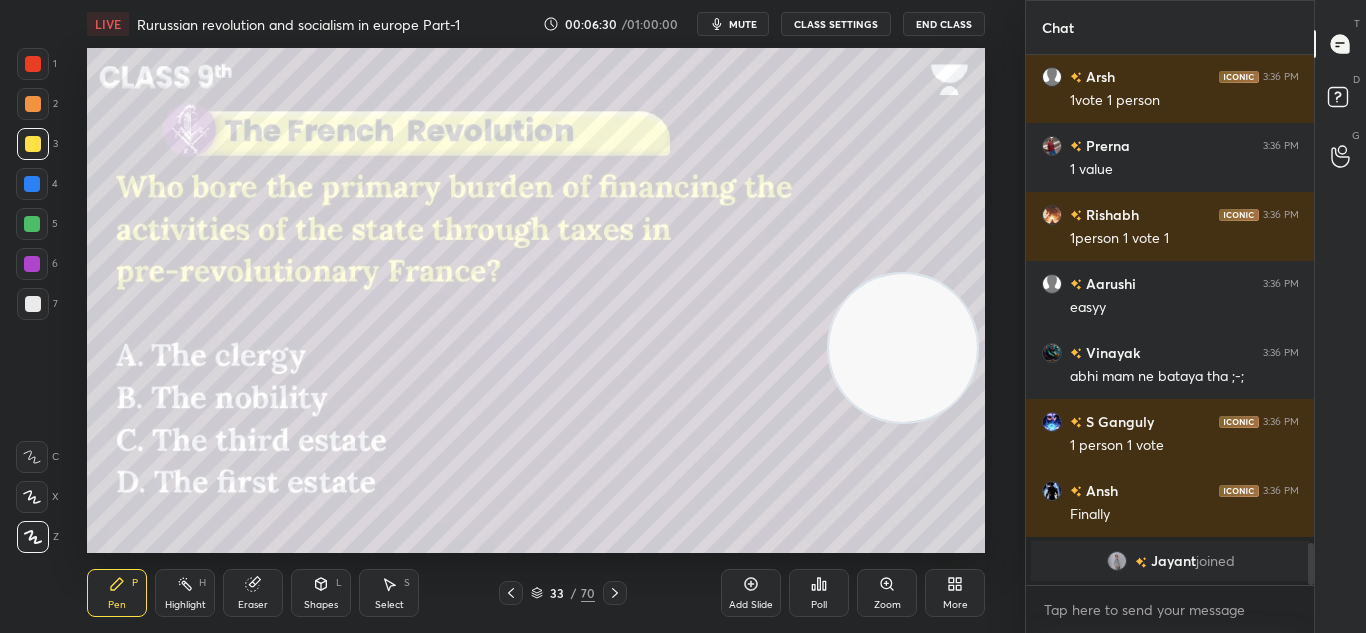click 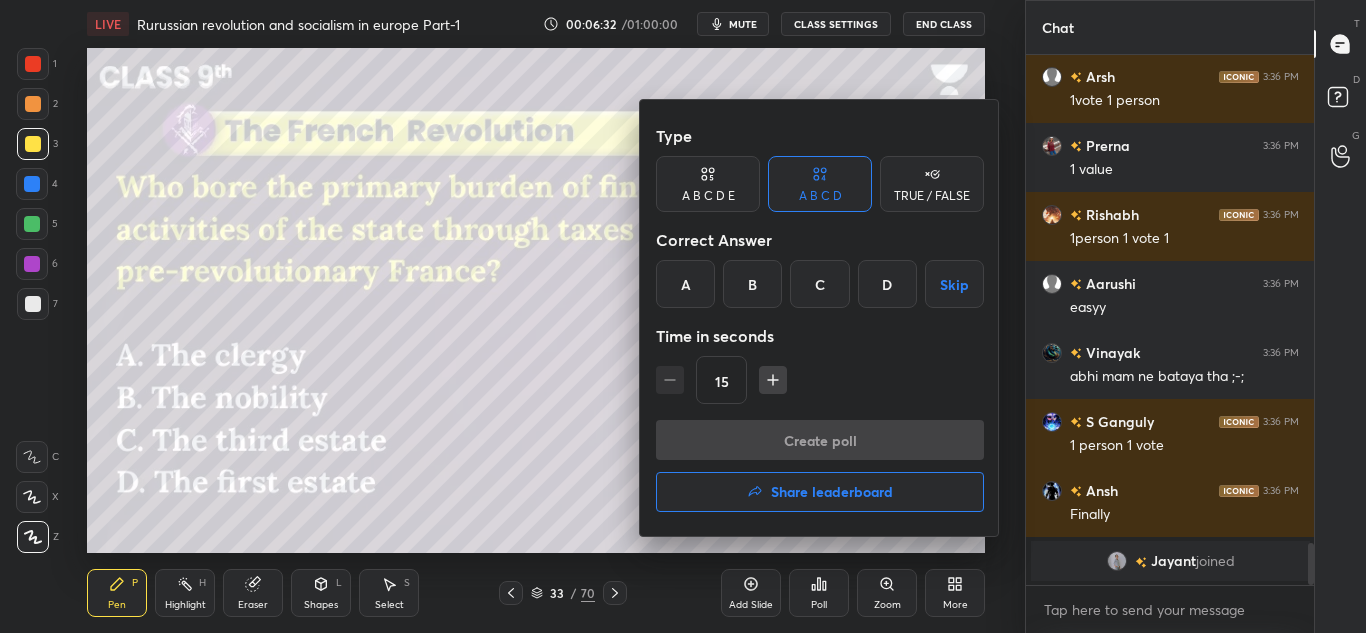 click on "C" at bounding box center (819, 284) 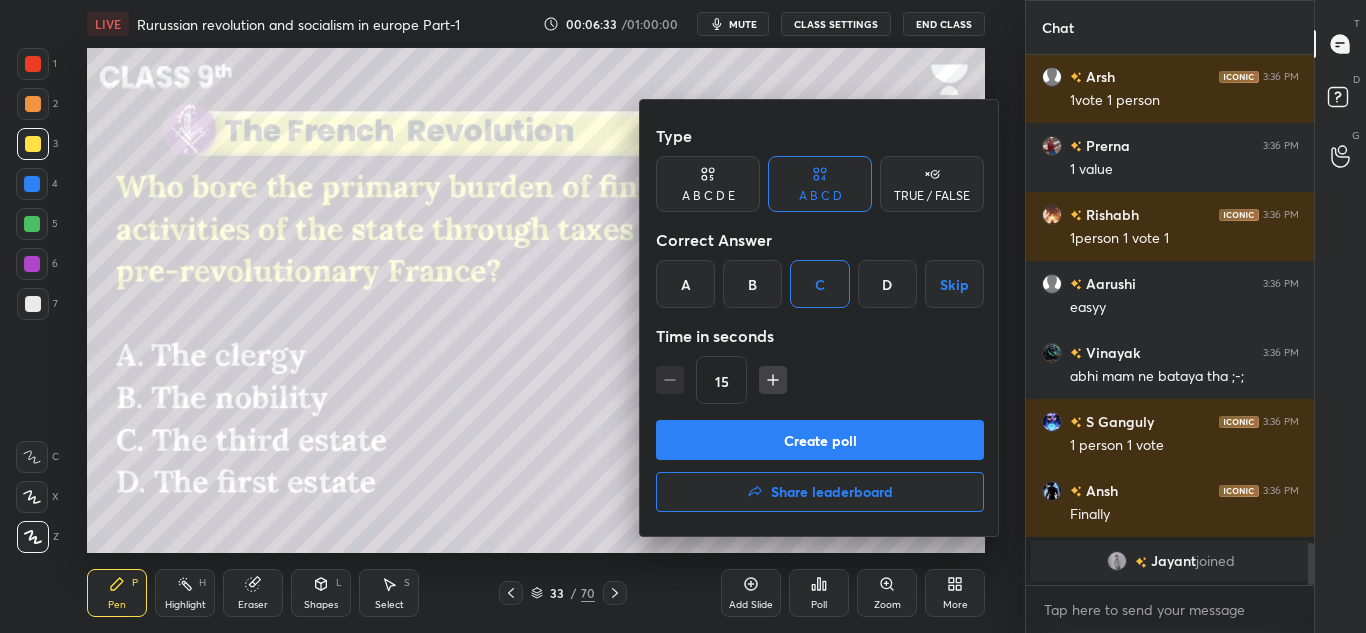 click on "Create poll" at bounding box center [820, 440] 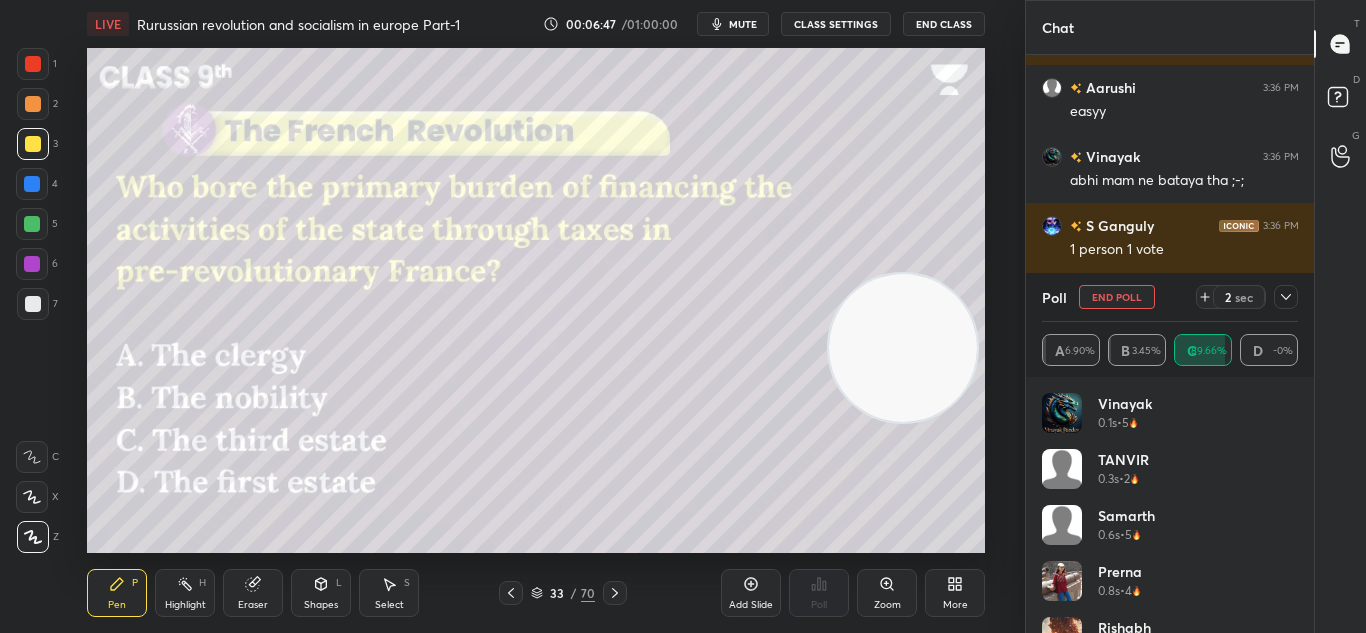 click 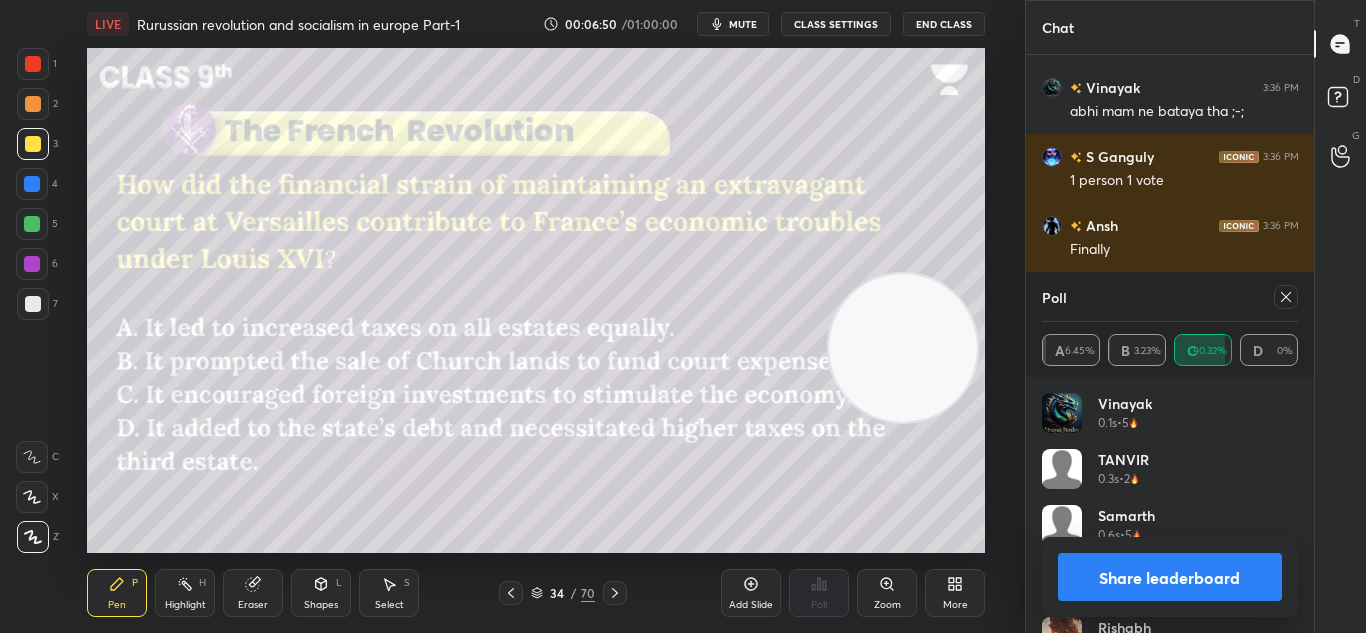 click on "Share leaderboard" at bounding box center [1170, 577] 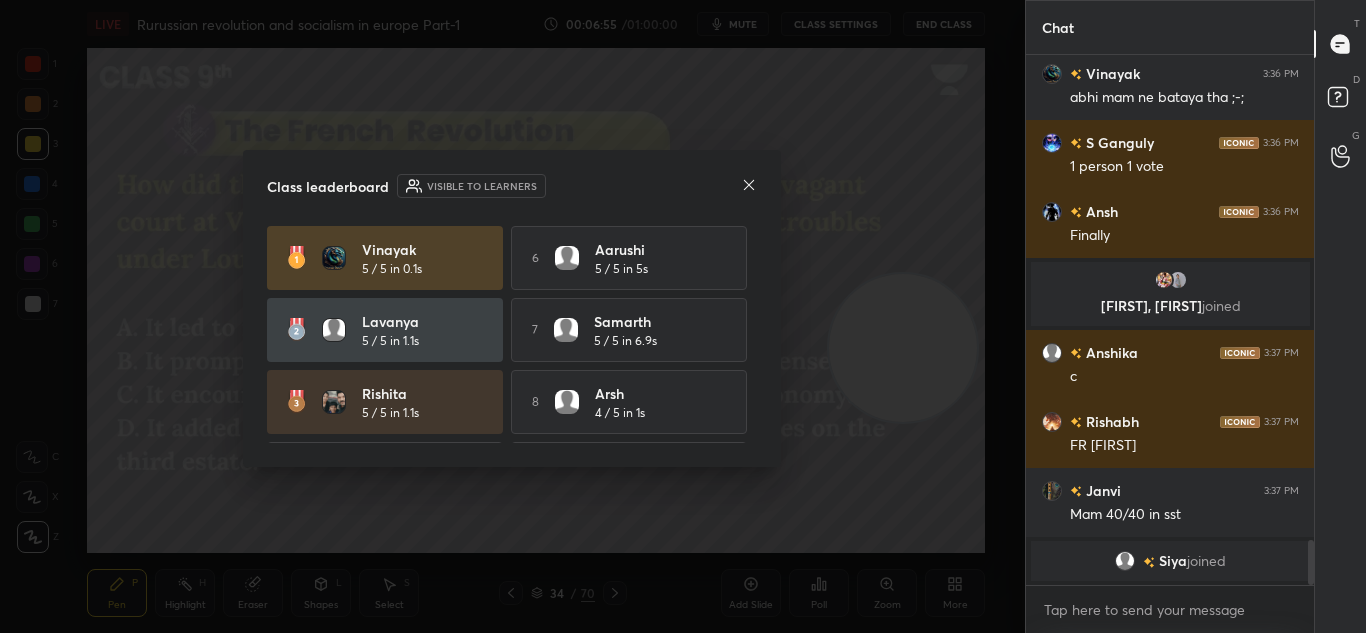click at bounding box center [749, 186] 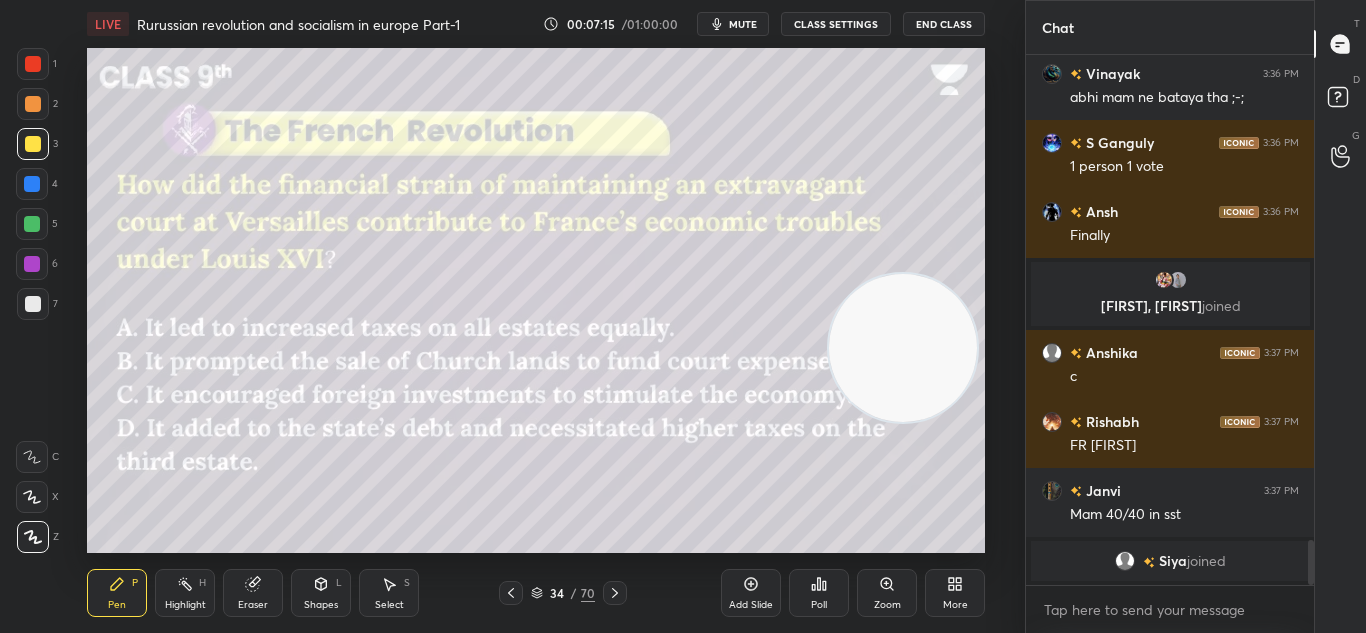 click on "Poll" at bounding box center (819, 593) 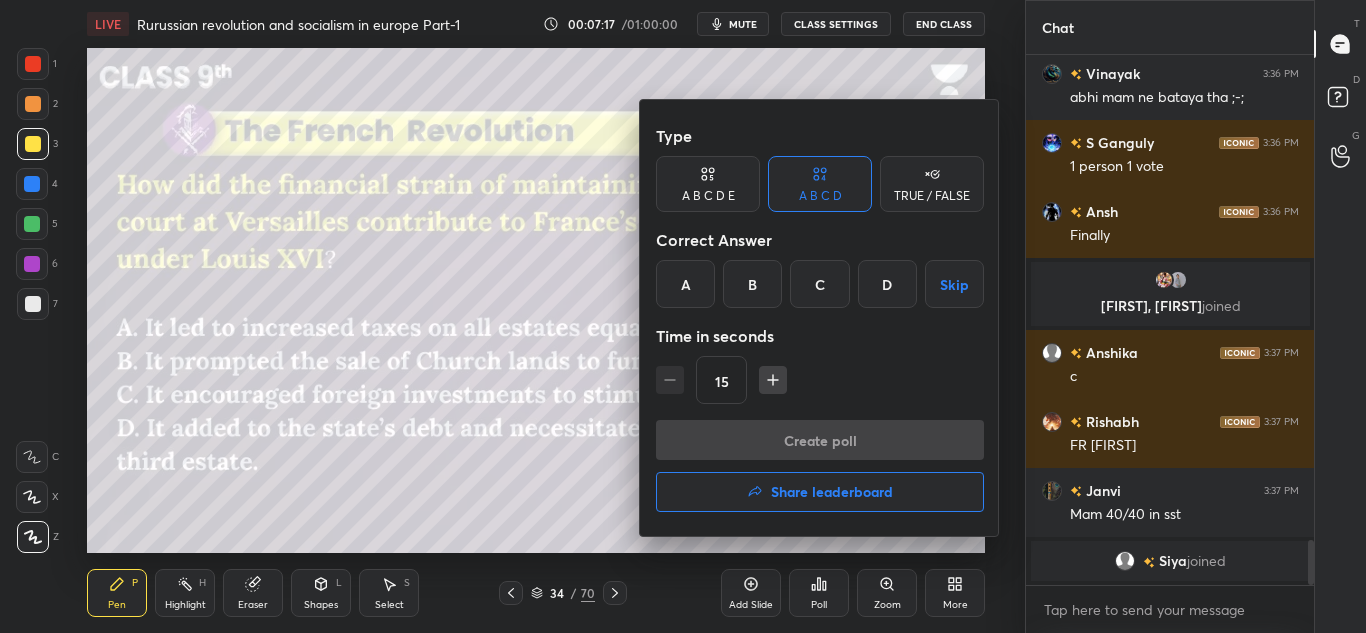 click on "D" at bounding box center [887, 284] 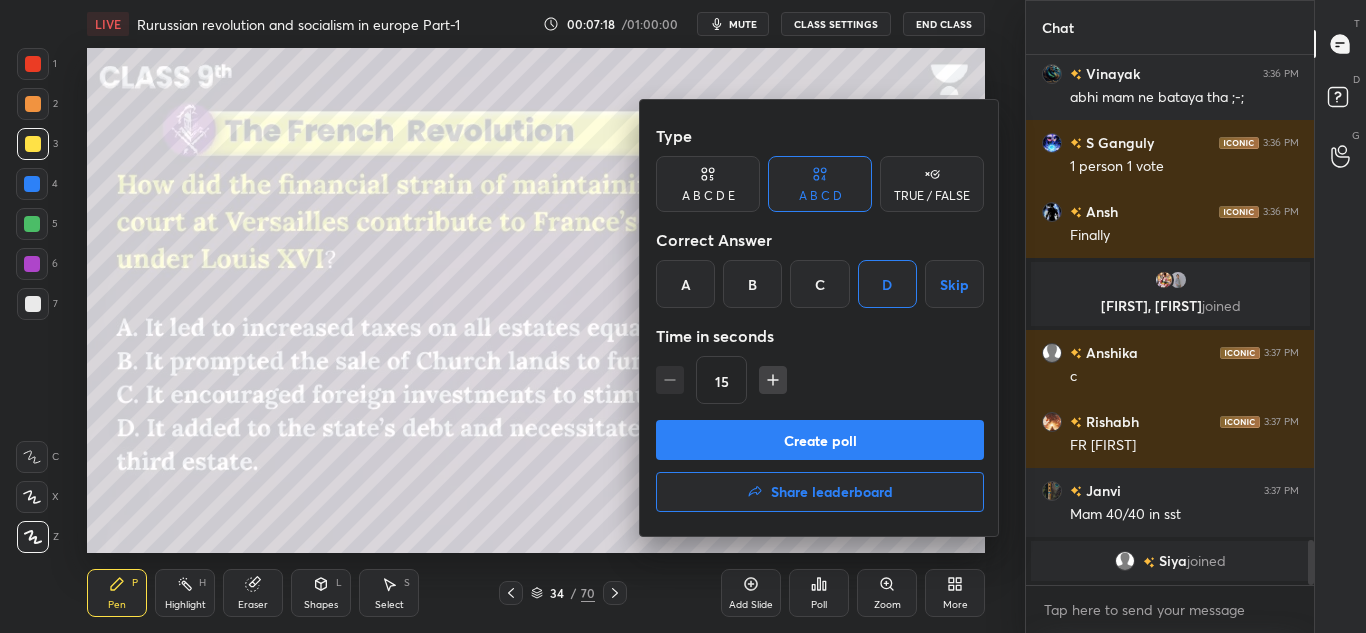 click on "Create poll" at bounding box center (820, 440) 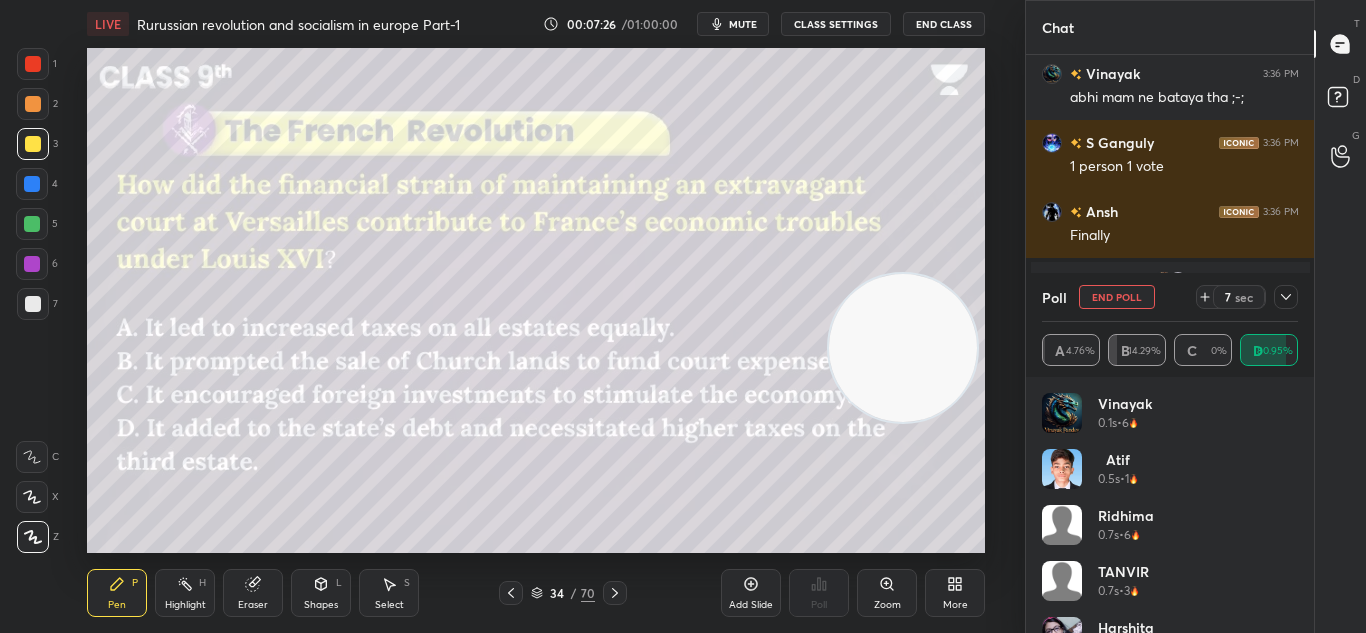 drag, startPoint x: 1290, startPoint y: 433, endPoint x: 1291, endPoint y: 454, distance: 21.023796 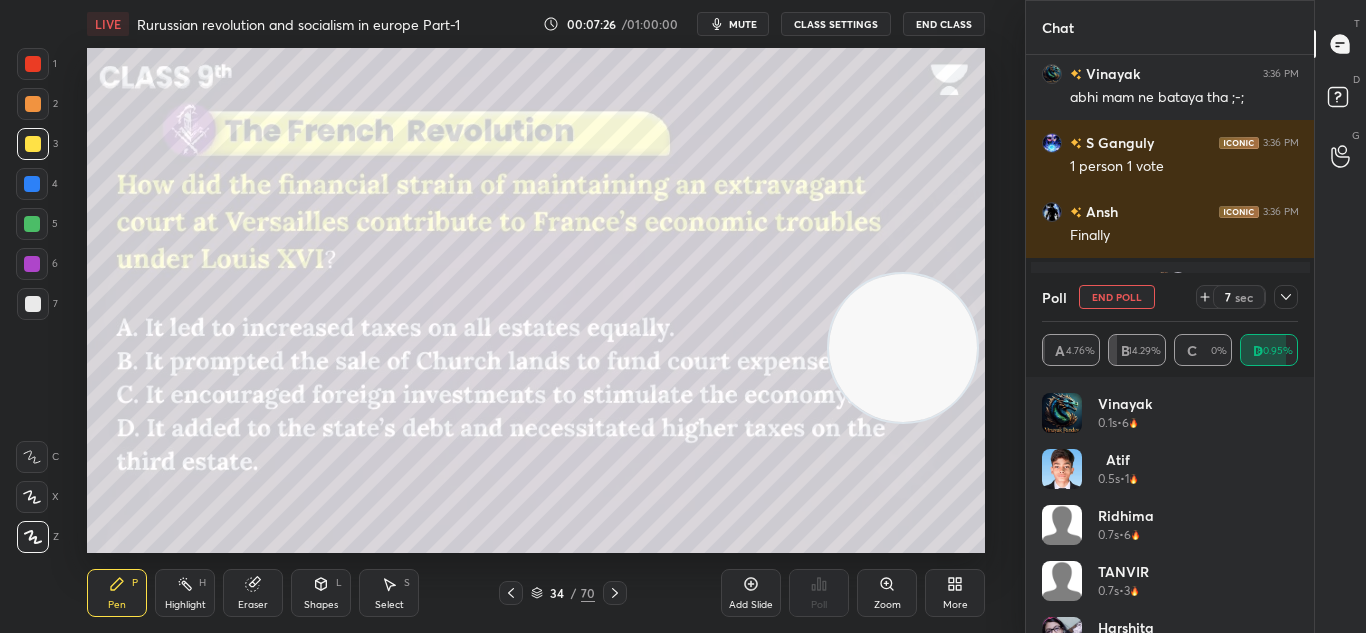 click on "[FIRST] 0.1s  •  6 [FIRST] 0.5s  •  1 [FIRST] 0.7s  •  6 [NAME] 0.7s  •  3 [FIRST] 0.8s  •  4 [FIRST] 0.9s  •  4 [FIRST] 1s  •  6 [FIRST] 1.1s  •  3" at bounding box center [1170, 897] 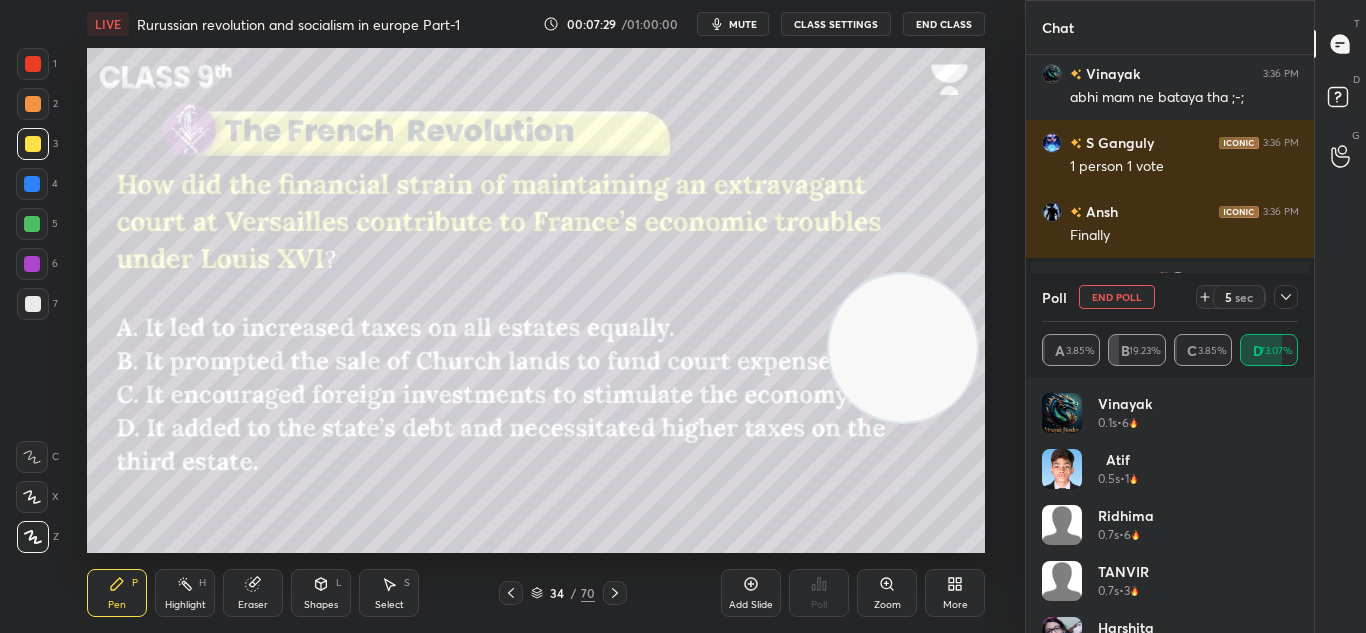 click 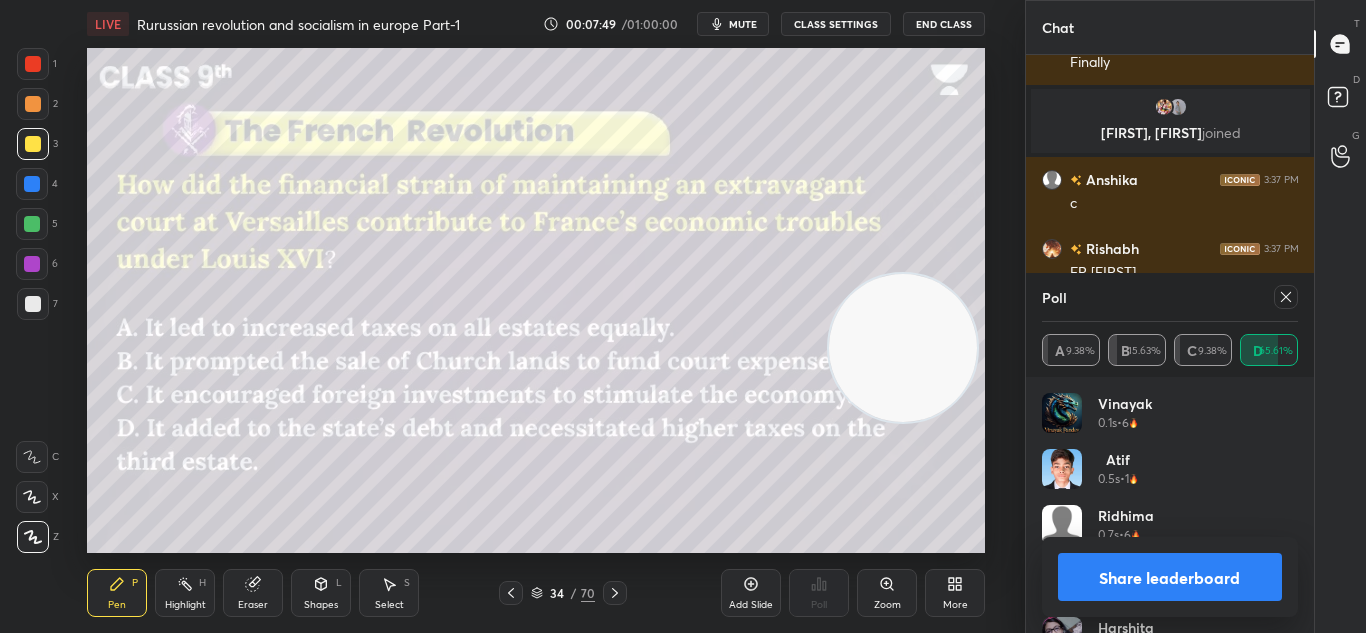 click on "Share leaderboard" at bounding box center (1170, 577) 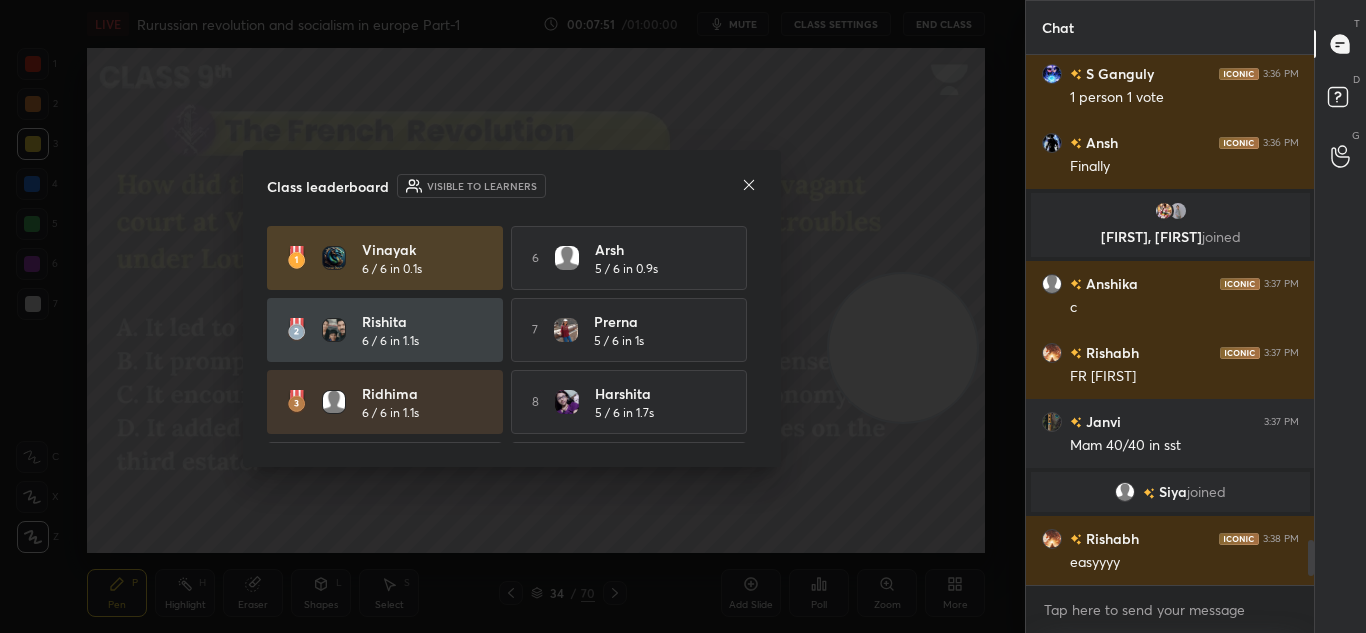 click 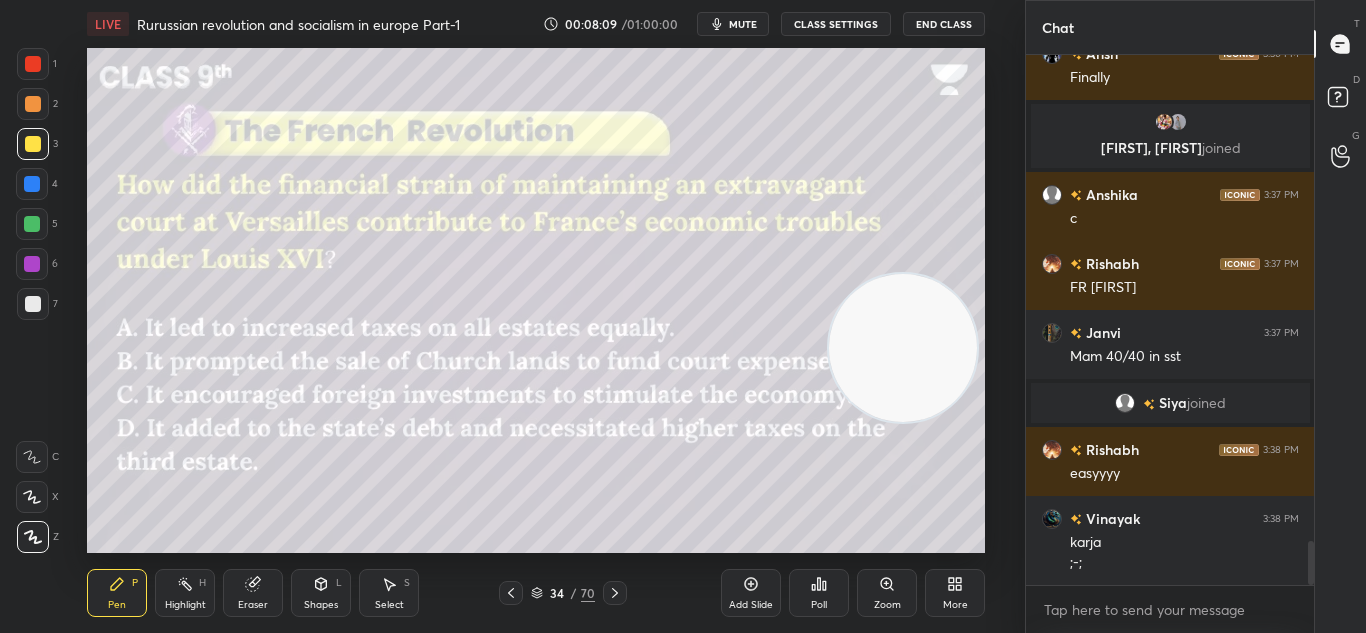 scroll, scrollTop: 5921, scrollLeft: 0, axis: vertical 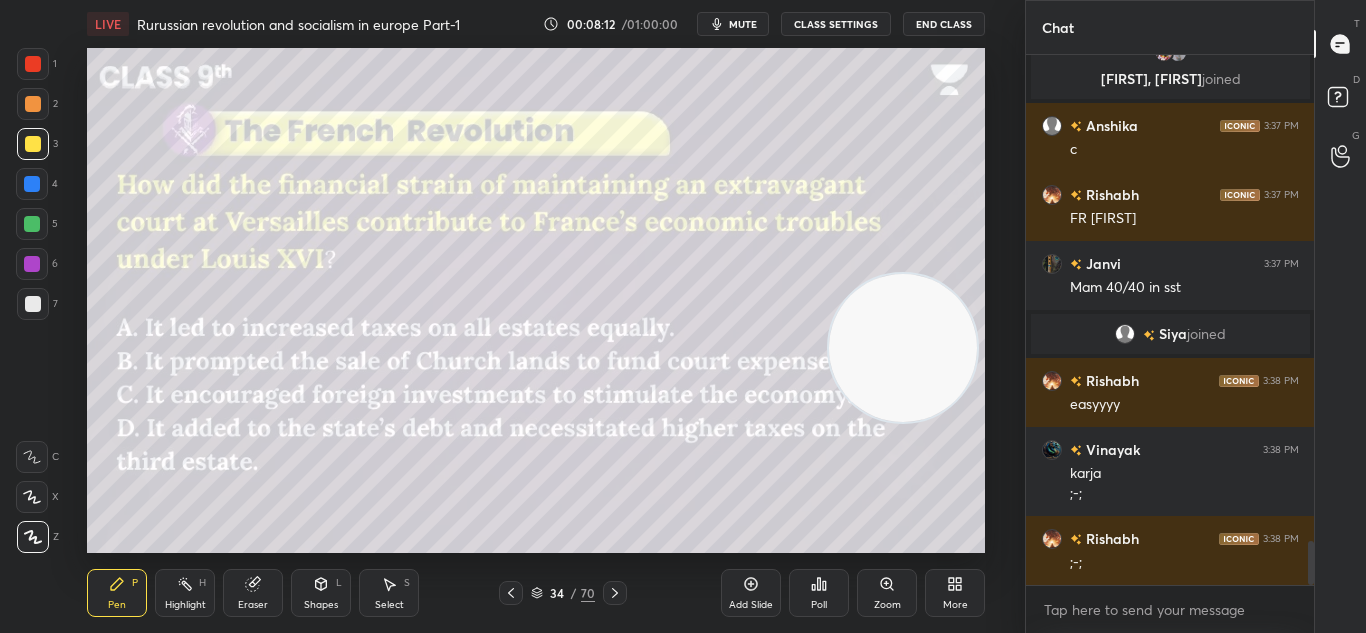 click 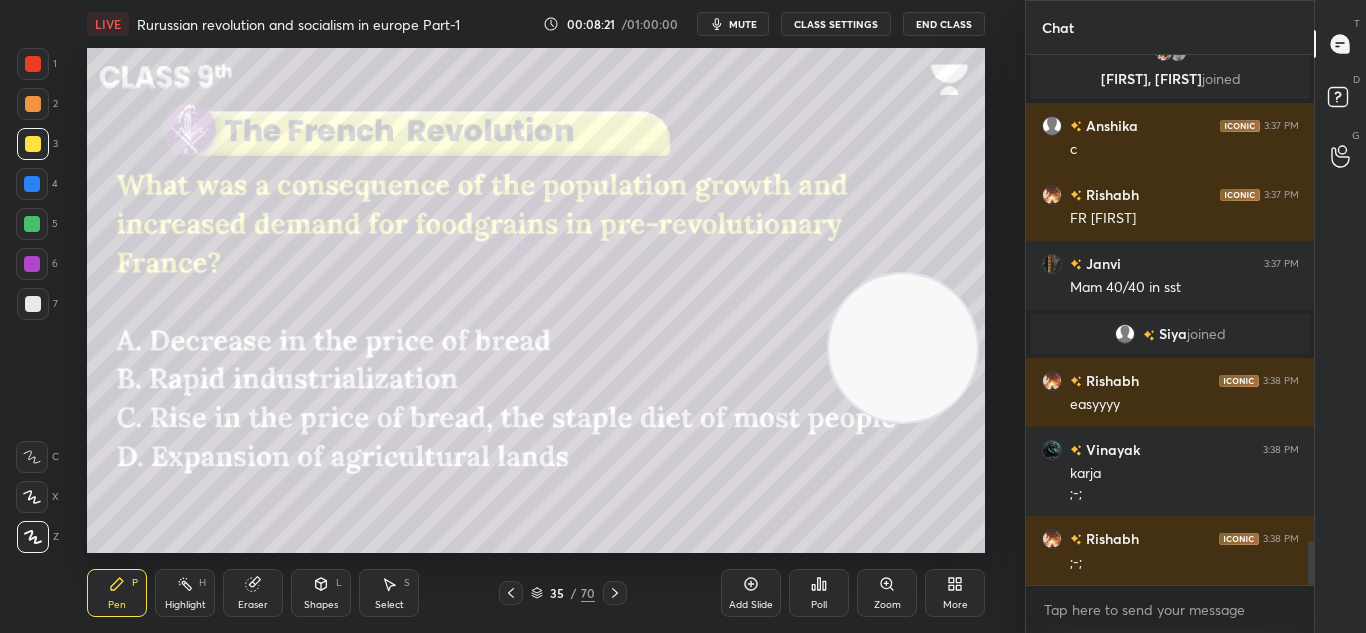 scroll, scrollTop: 5990, scrollLeft: 0, axis: vertical 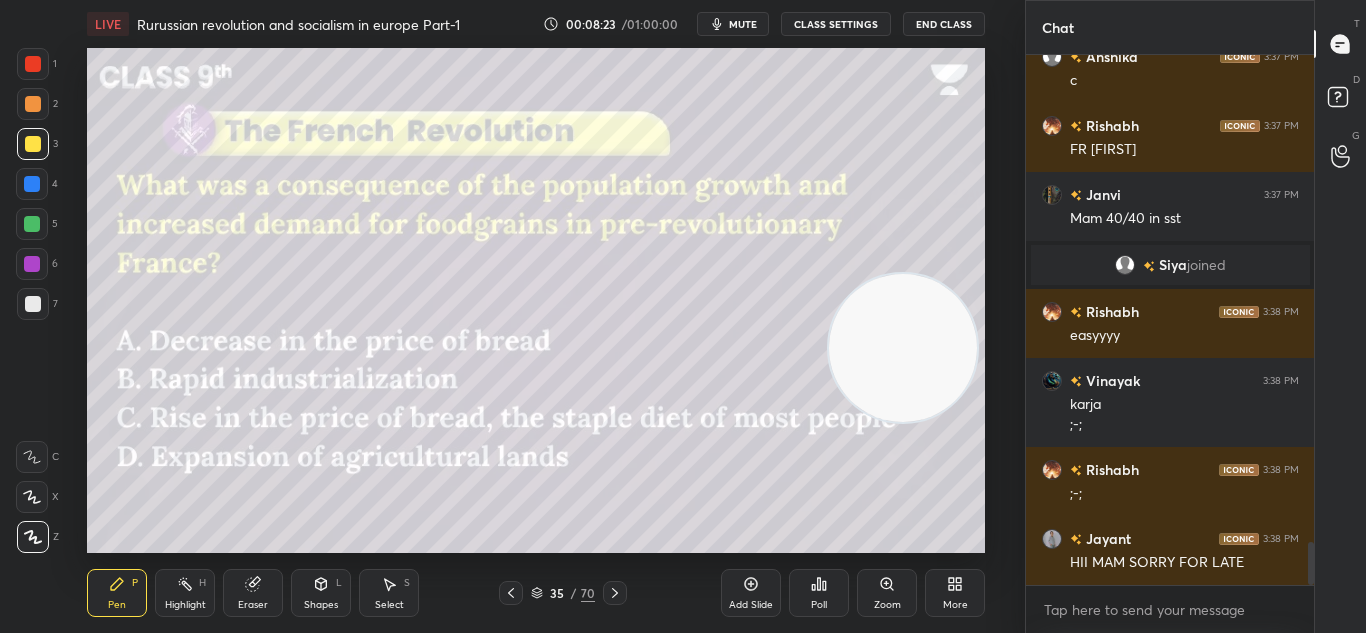 click on "Add Slide" at bounding box center [751, 593] 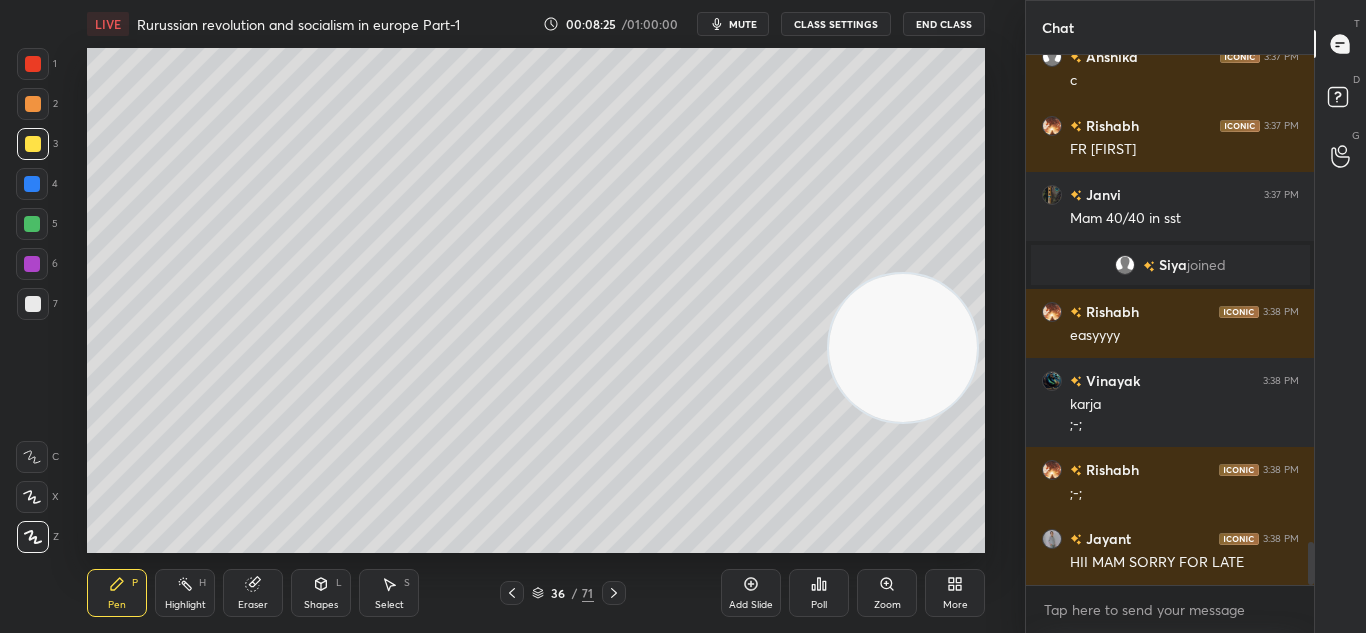 click at bounding box center [512, 593] 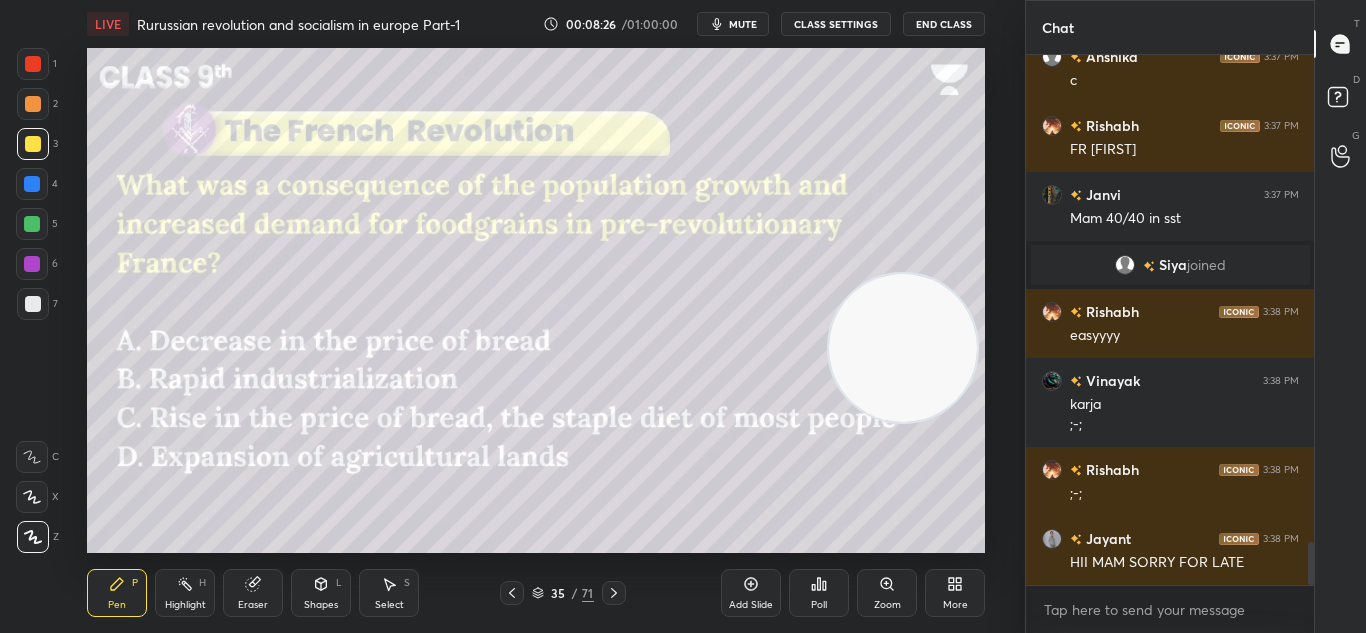 click on "Poll" at bounding box center [819, 593] 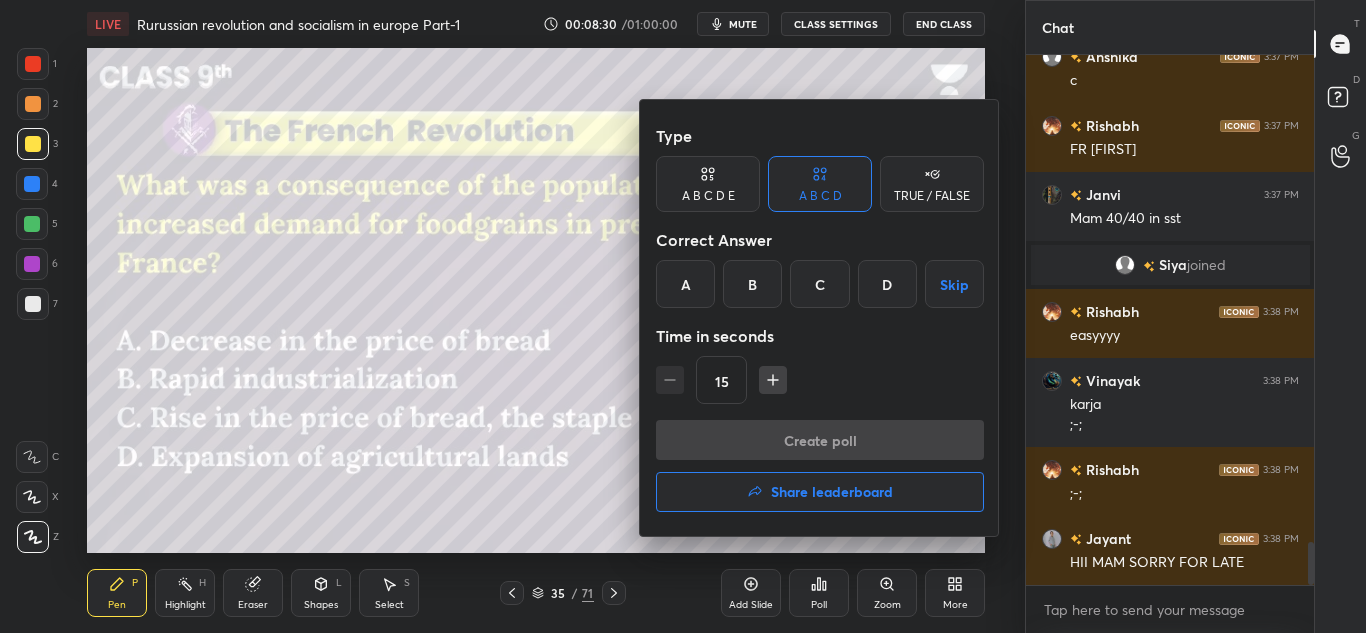 click on "C" at bounding box center [819, 284] 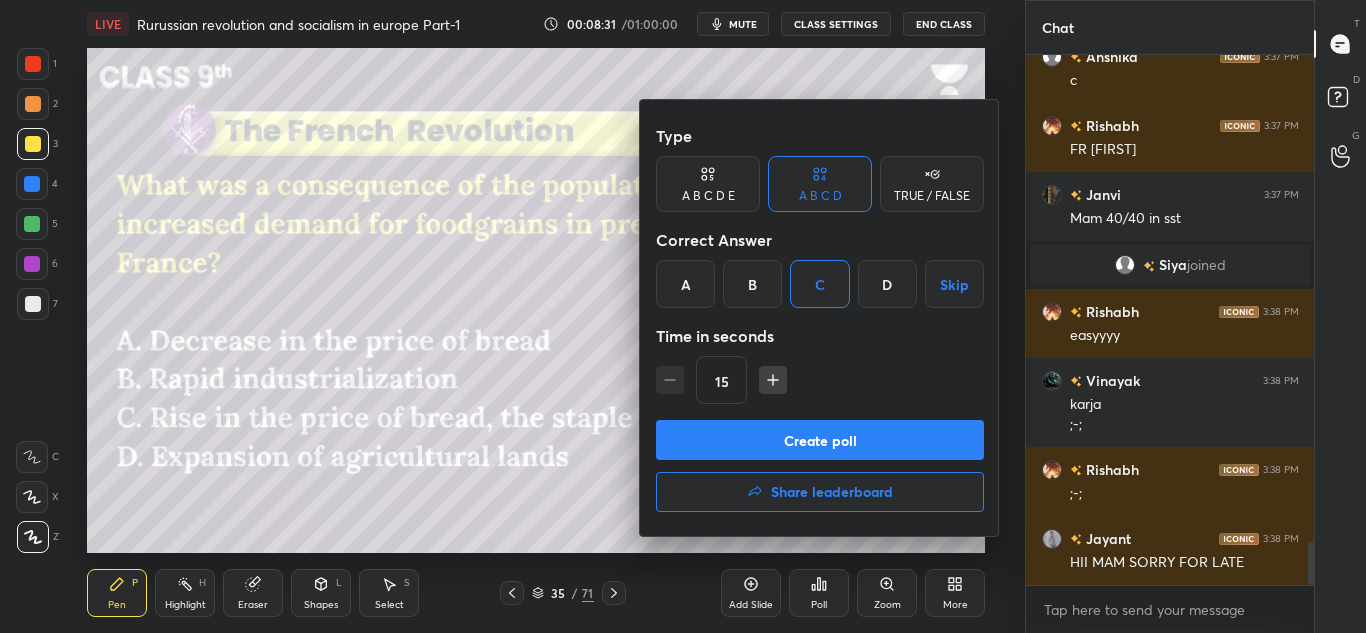 click on "Create poll" at bounding box center (820, 440) 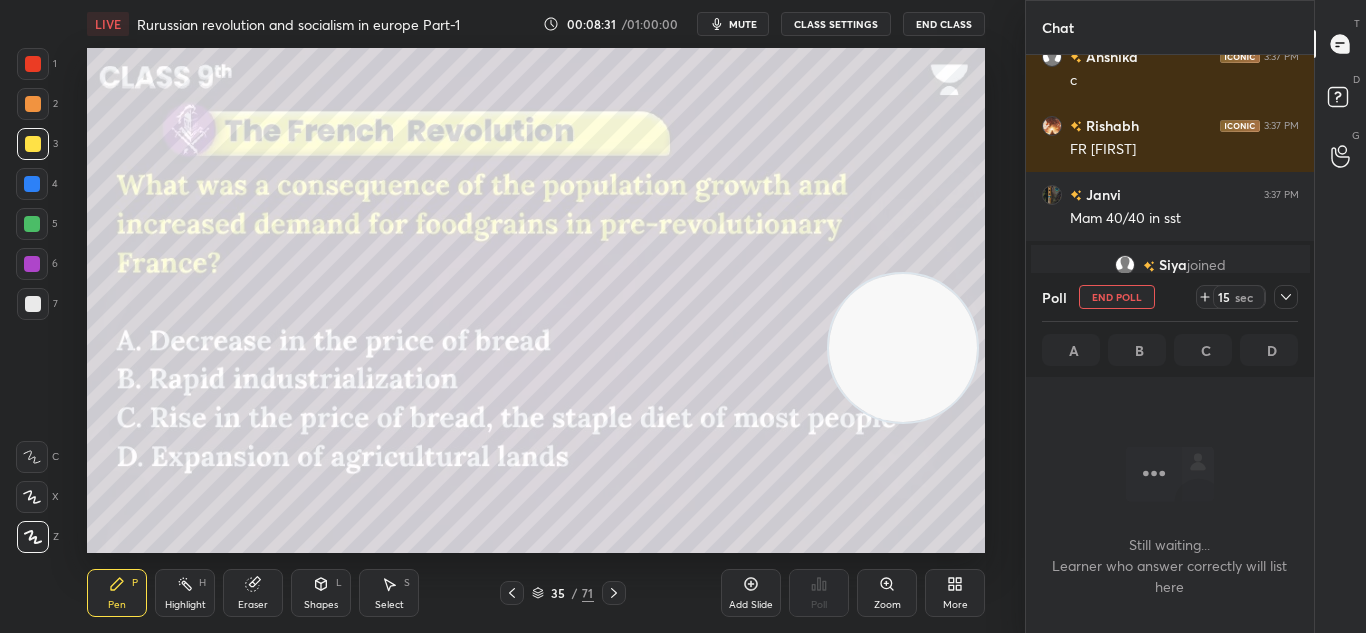 scroll, scrollTop: 254, scrollLeft: 282, axis: both 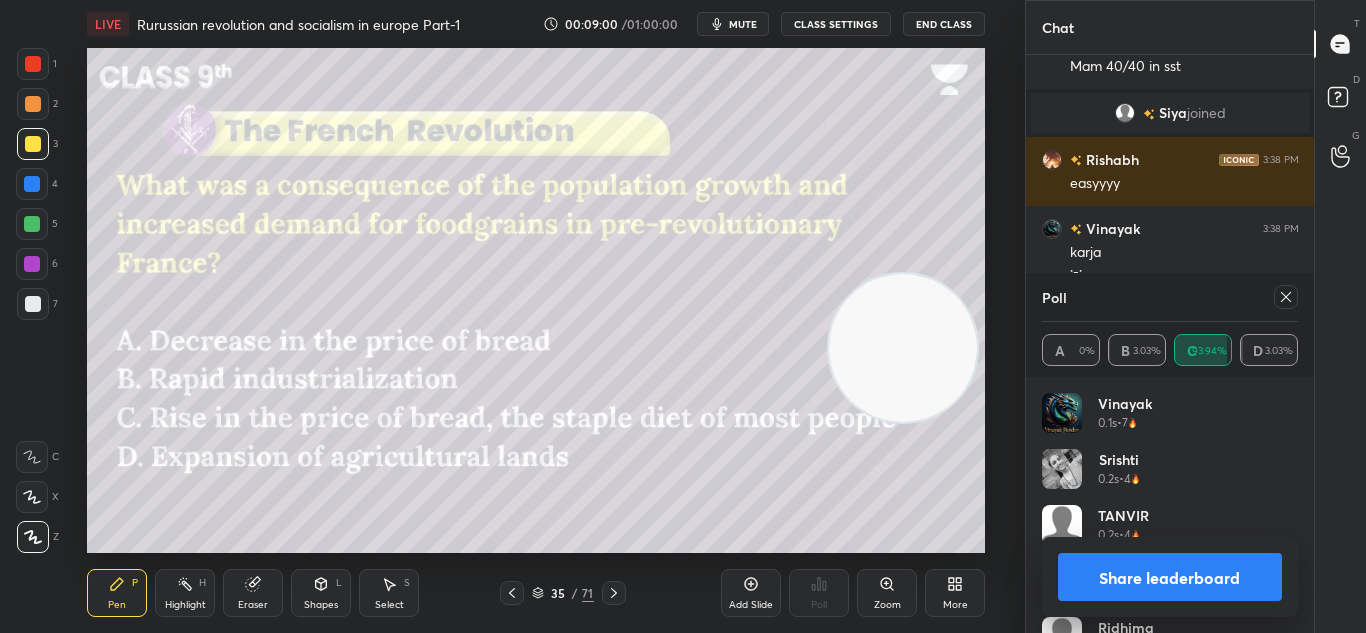 click on "Share leaderboard" at bounding box center [1170, 577] 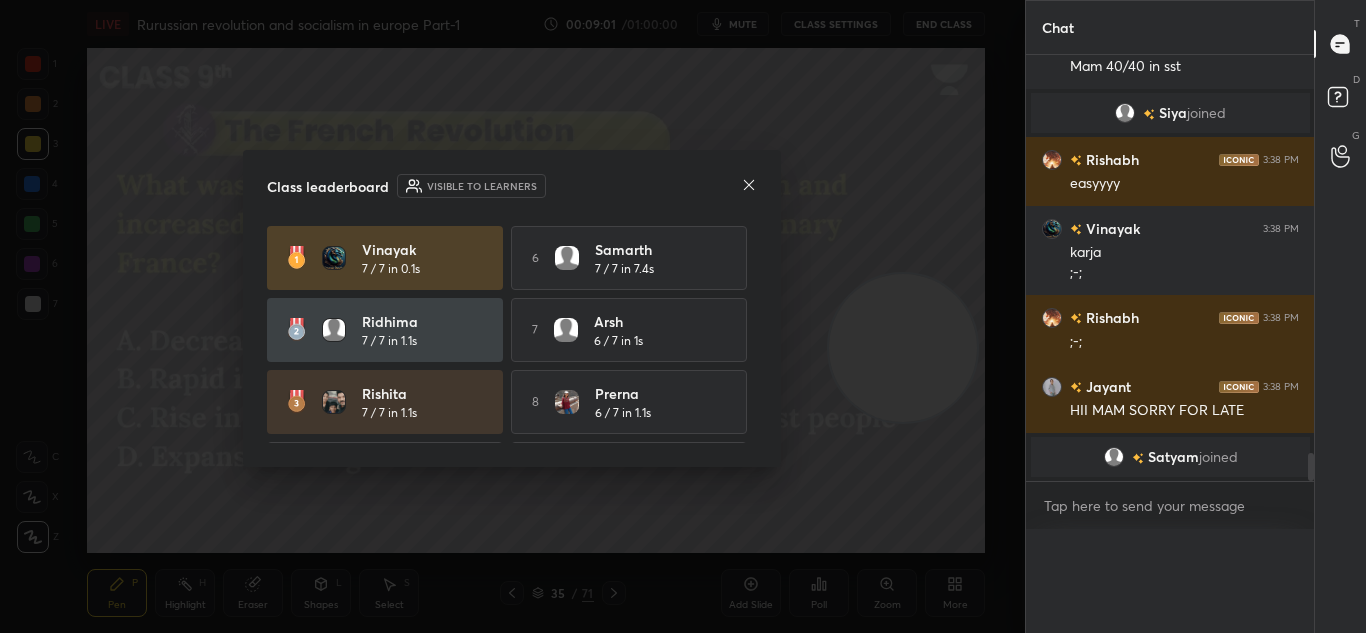 scroll, scrollTop: 0, scrollLeft: 0, axis: both 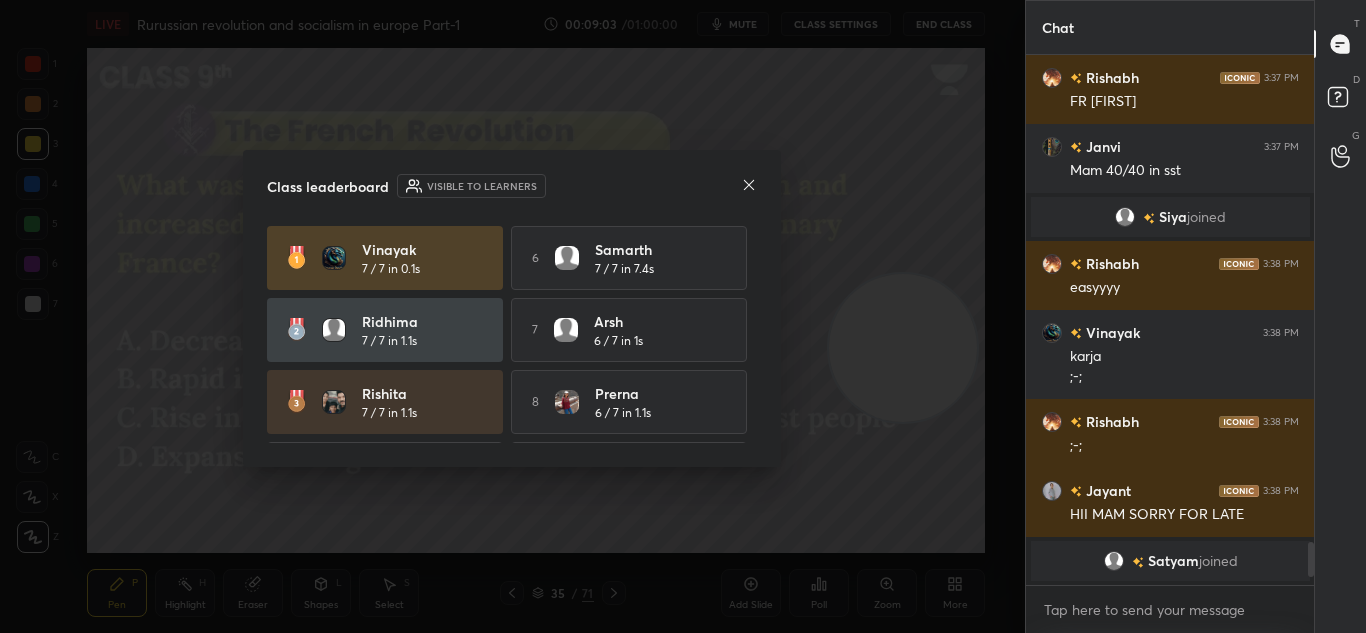 click 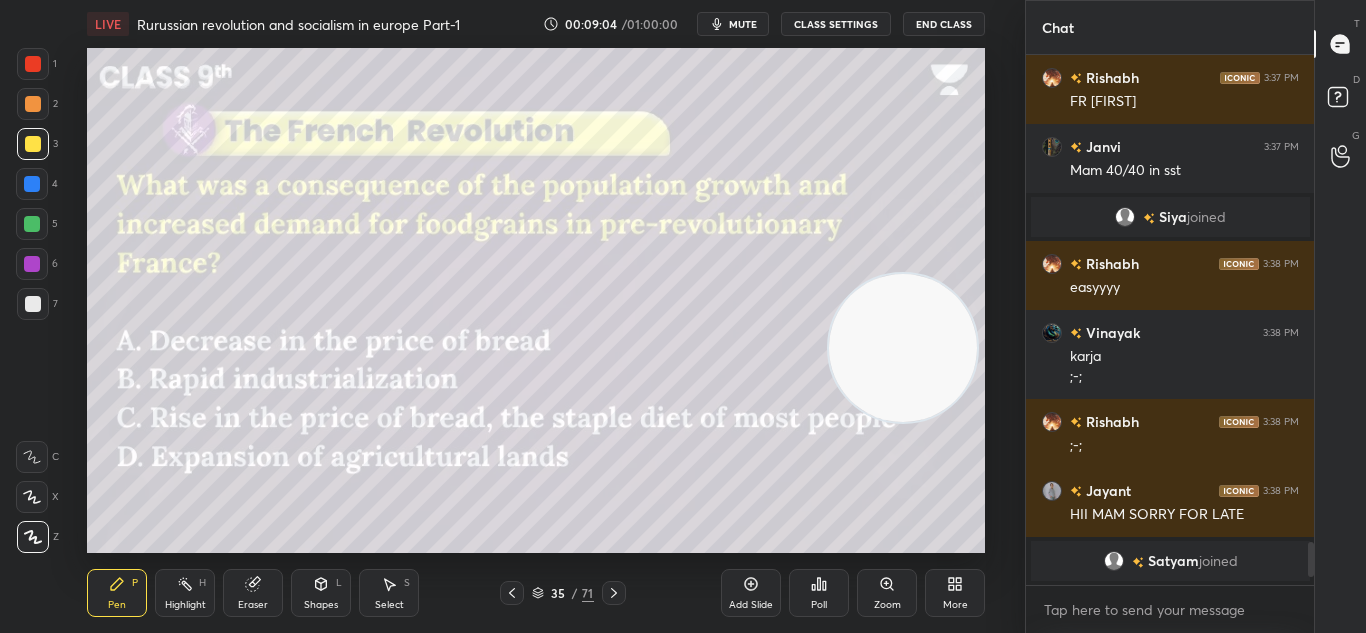 click 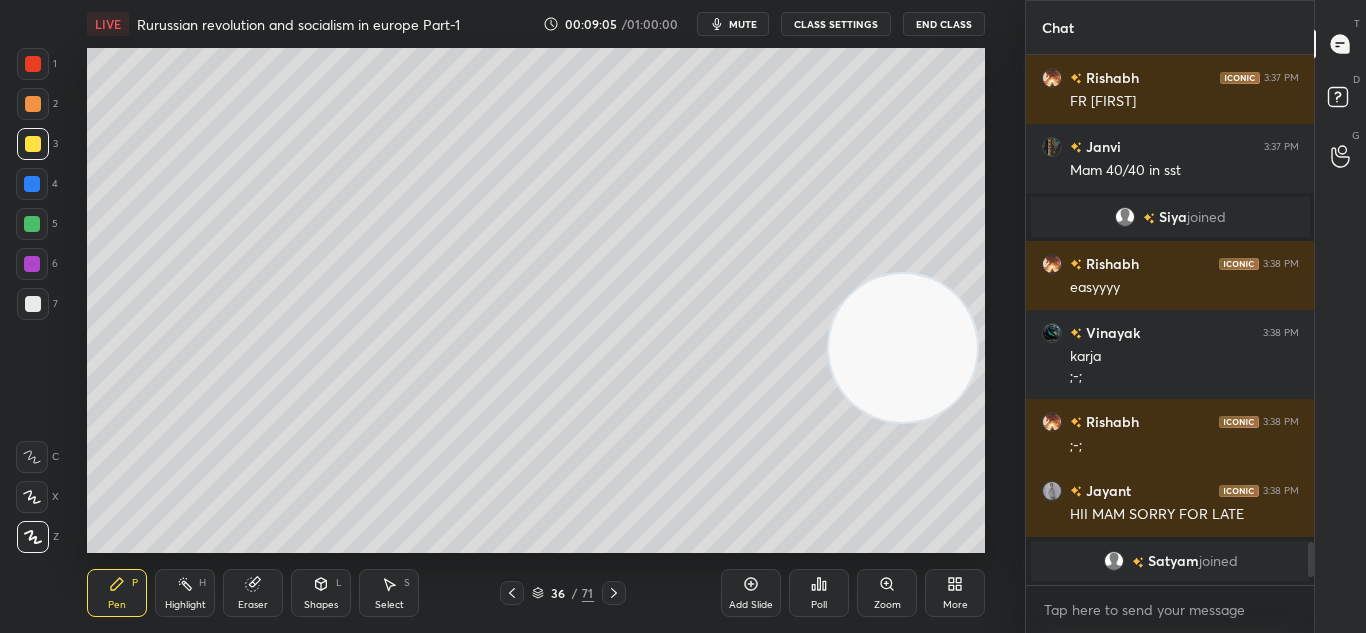 click 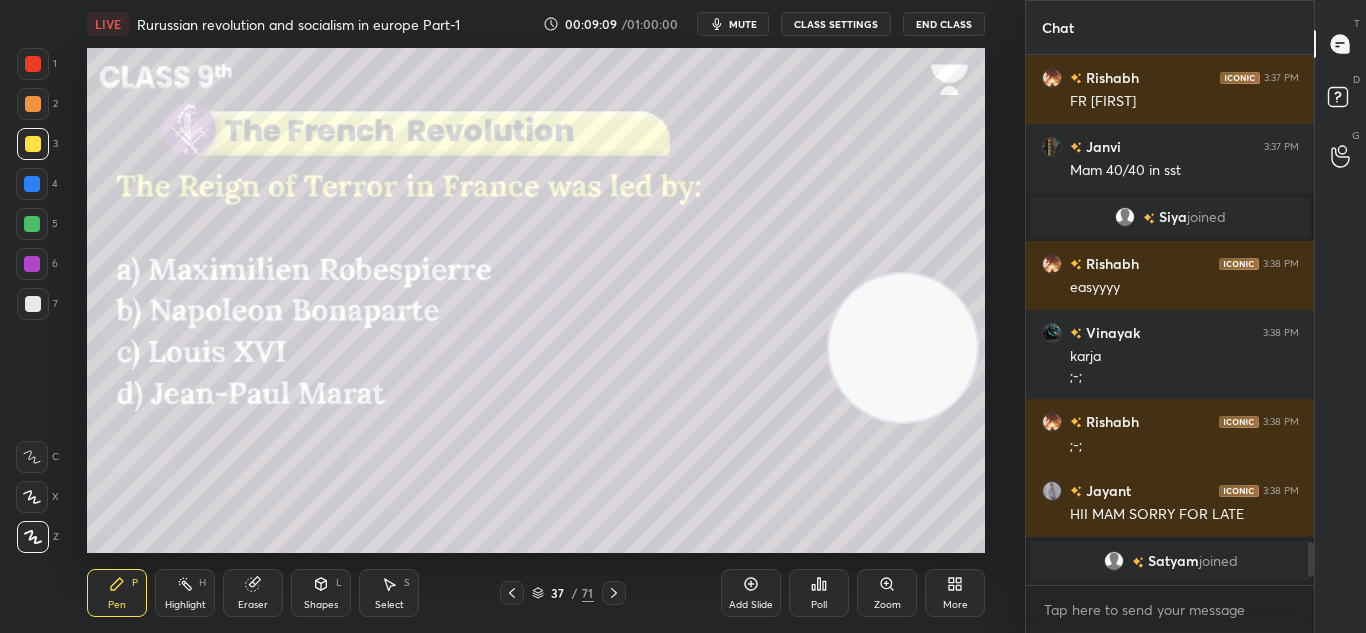 click on "Poll" at bounding box center (819, 605) 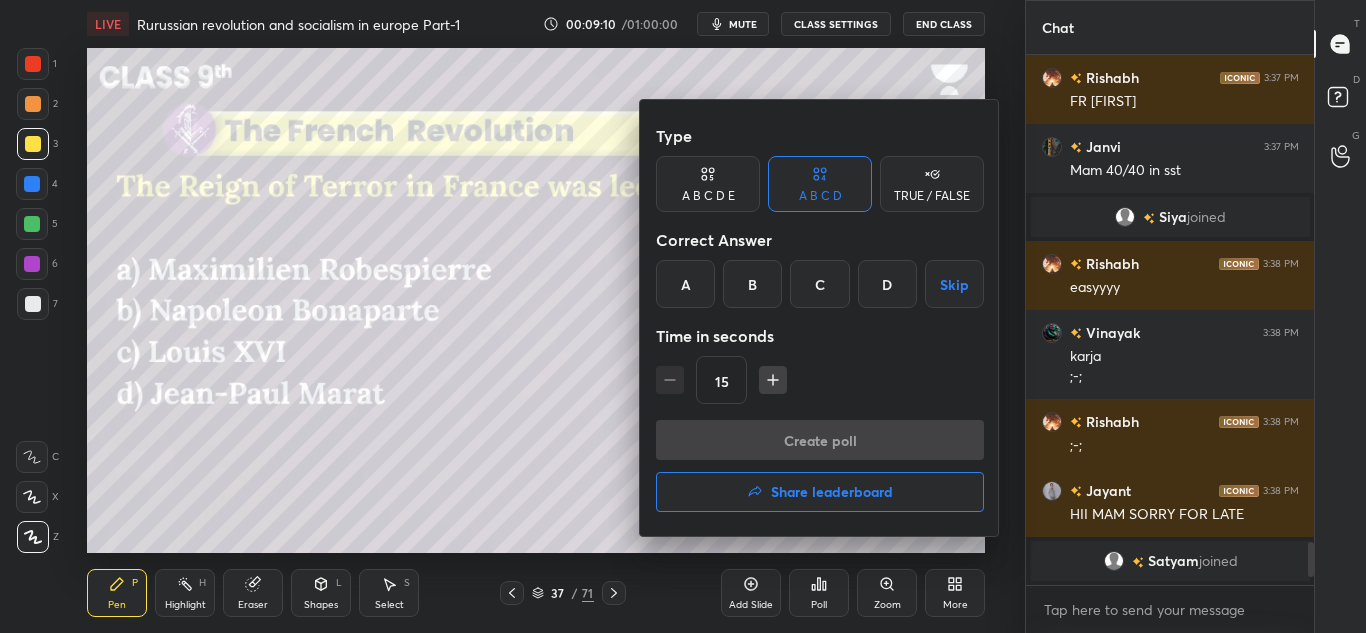 click on "A" at bounding box center [685, 284] 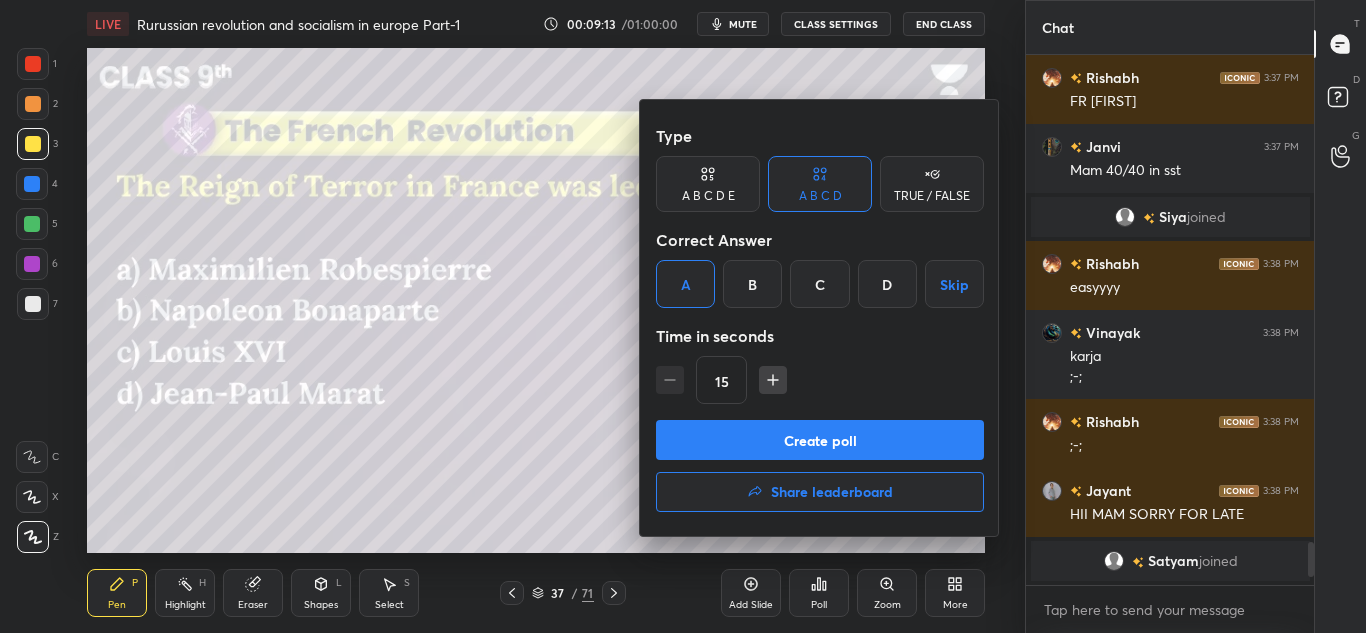 click on "Create poll" at bounding box center [820, 440] 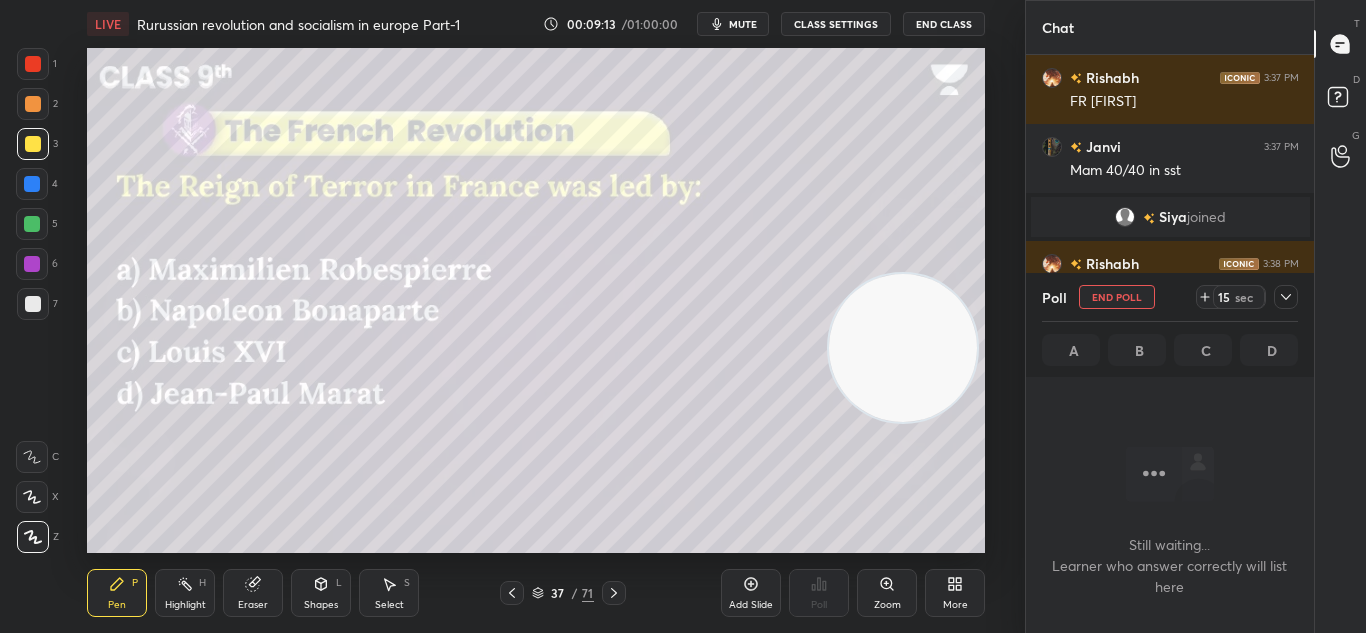 scroll, scrollTop: 271, scrollLeft: 282, axis: both 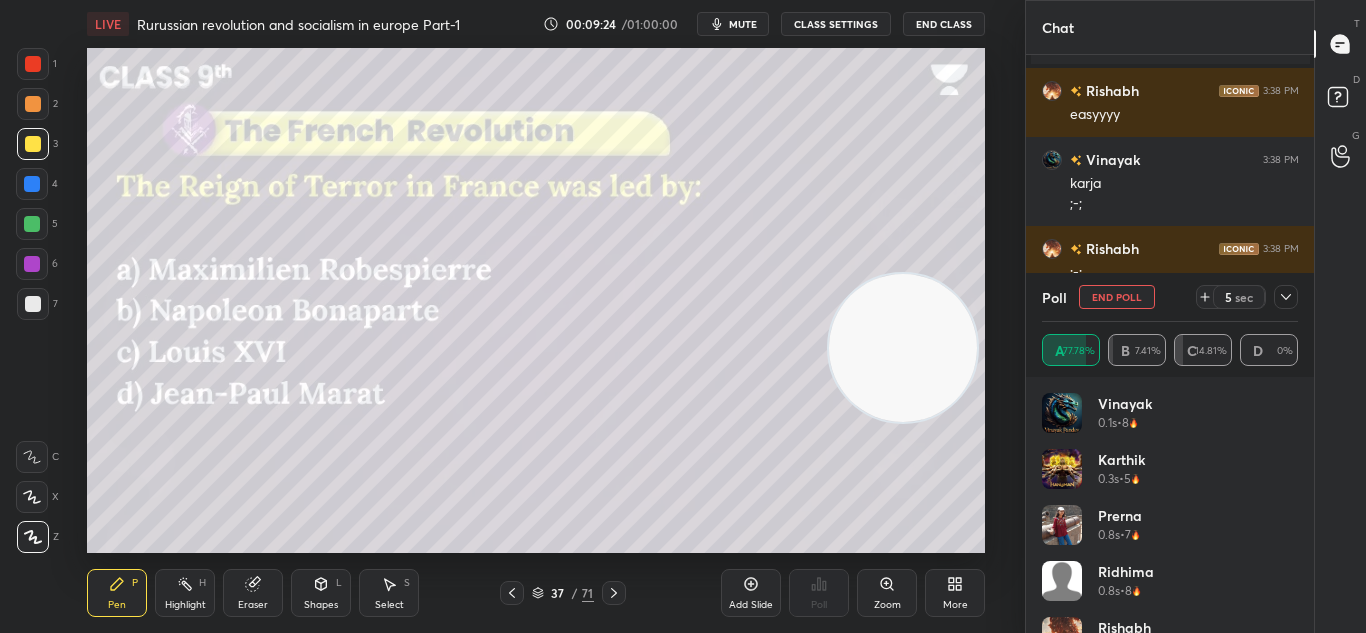 click 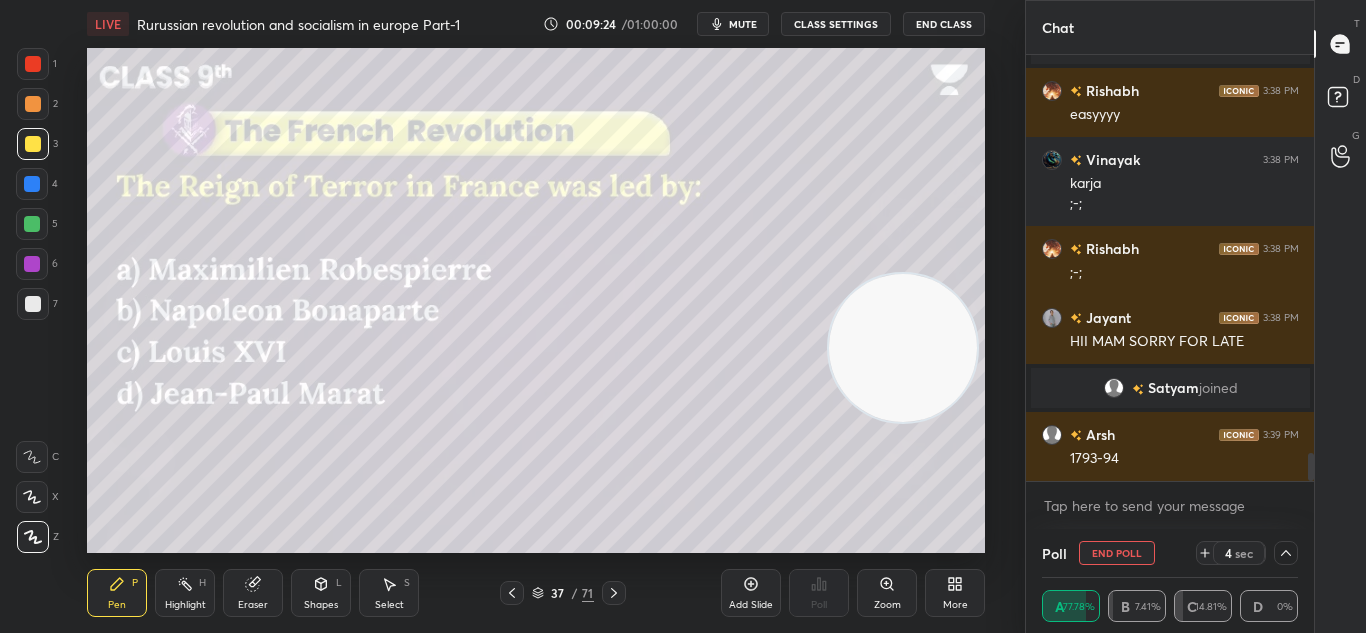 scroll, scrollTop: 0, scrollLeft: 0, axis: both 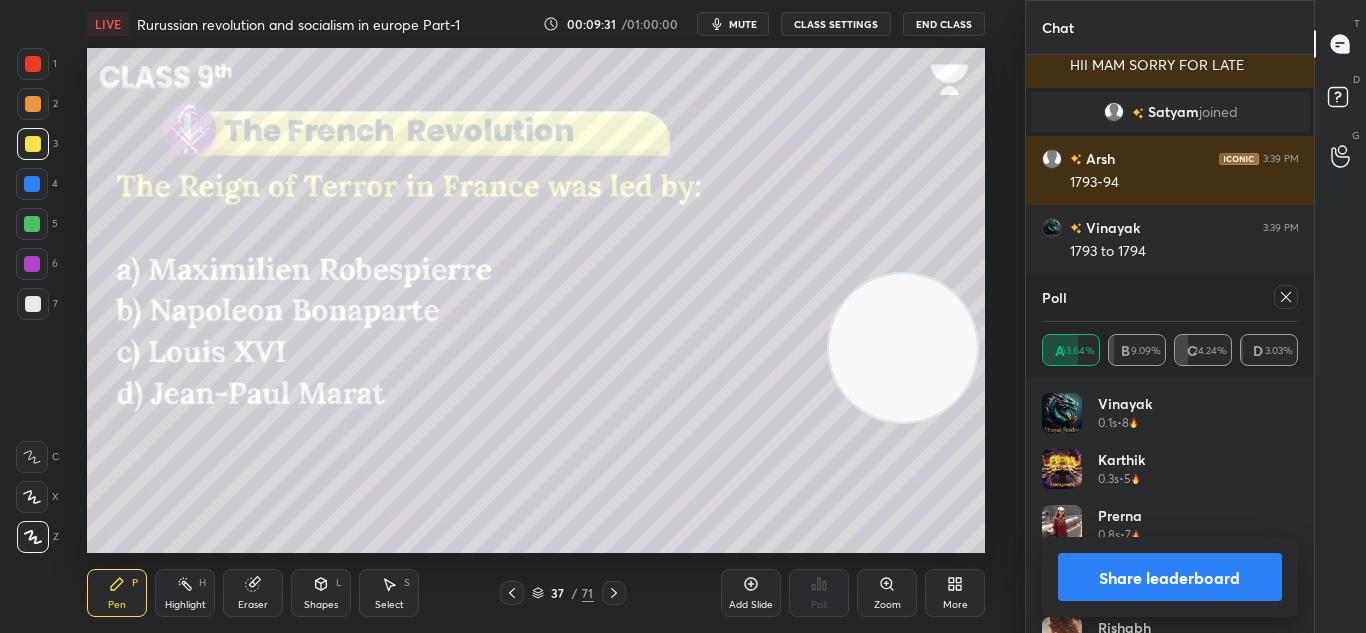 click on "Share leaderboard" at bounding box center [1170, 577] 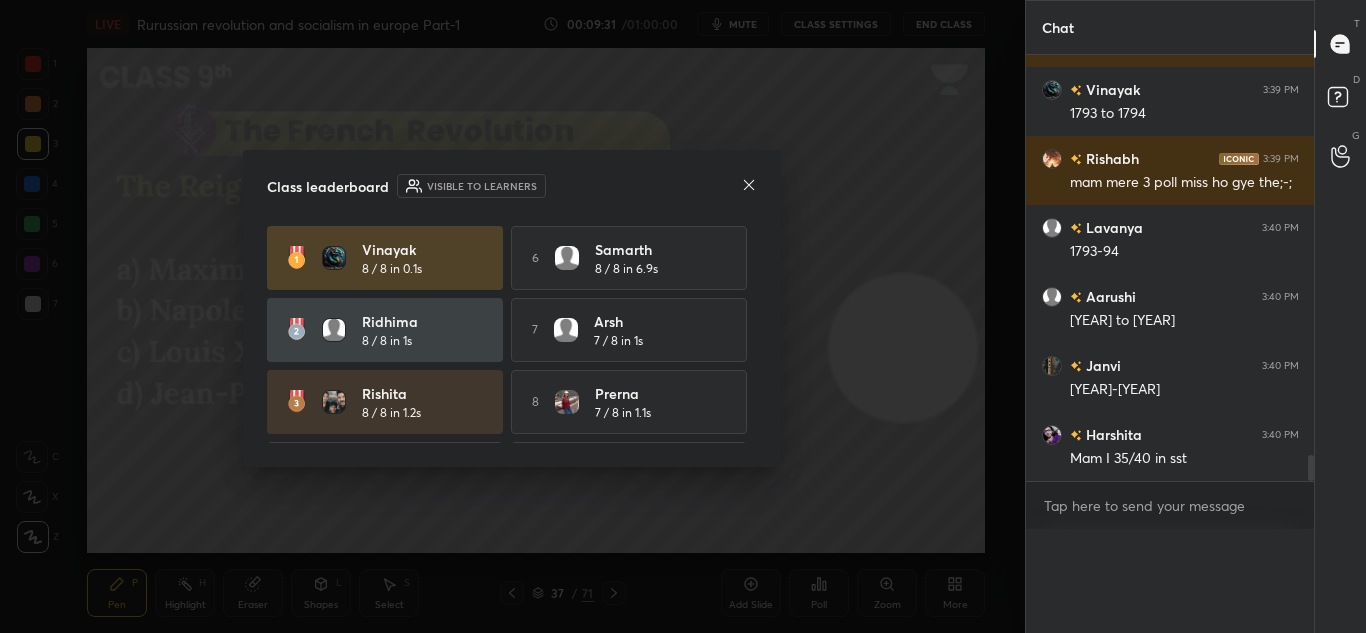 scroll, scrollTop: 0, scrollLeft: 0, axis: both 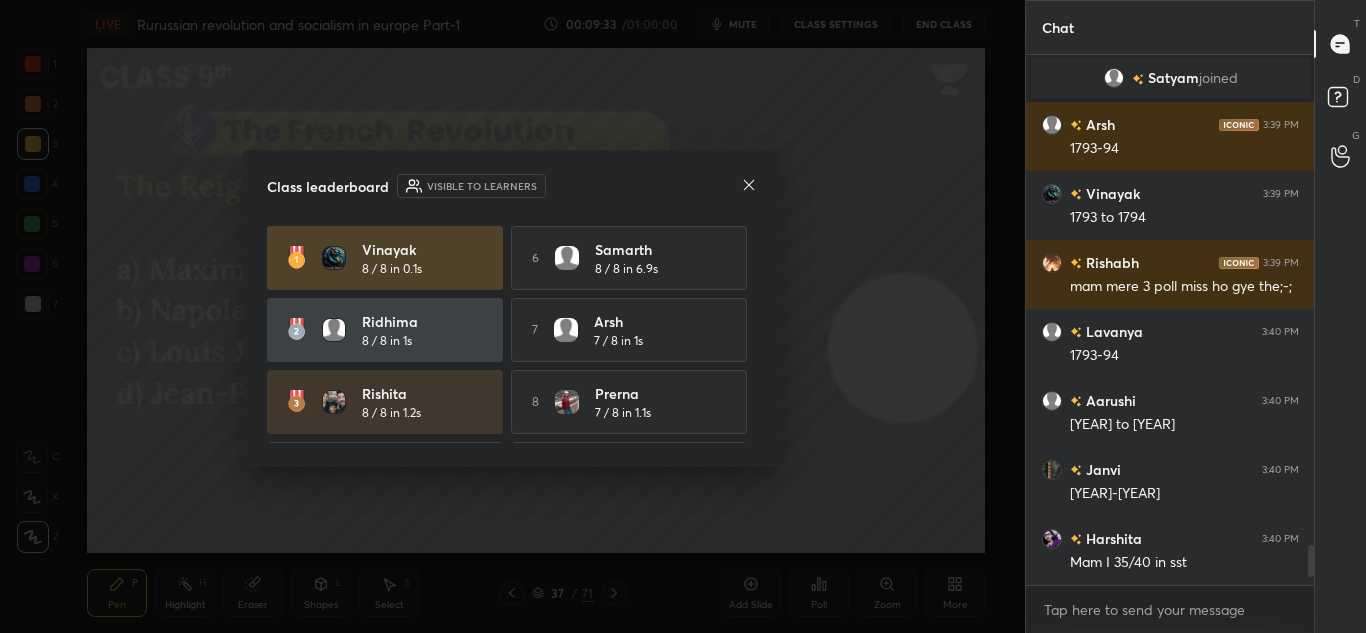 click at bounding box center (749, 186) 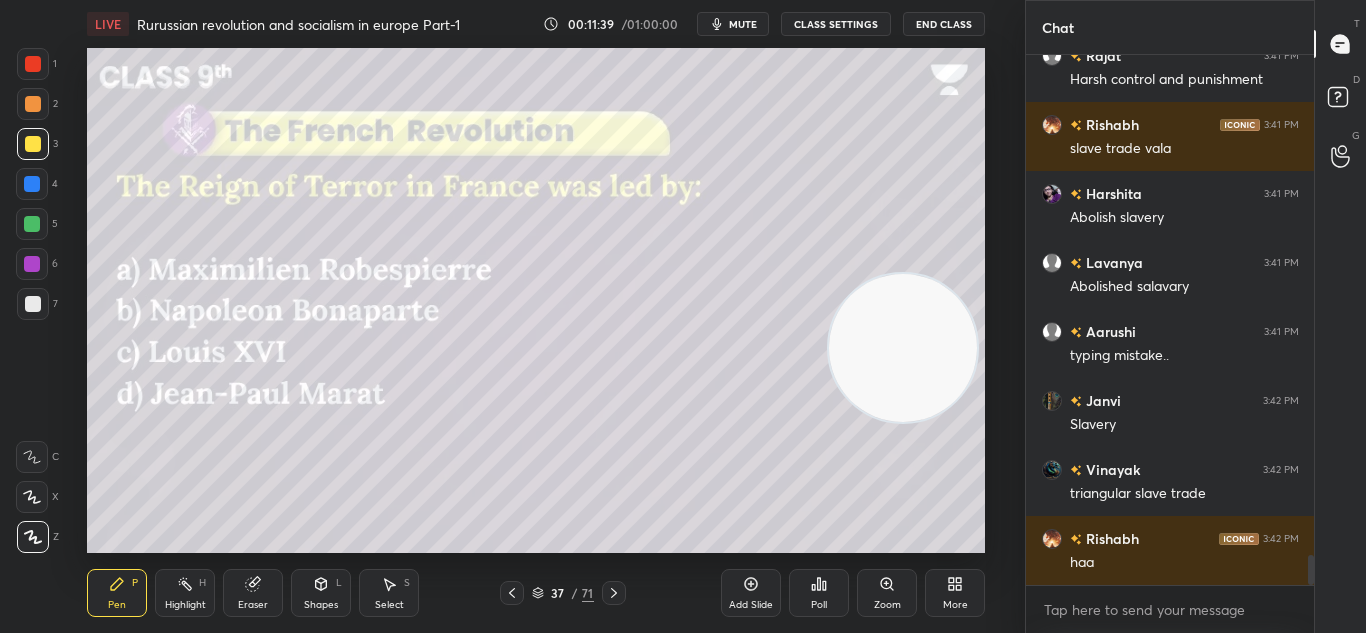 scroll, scrollTop: 8984, scrollLeft: 0, axis: vertical 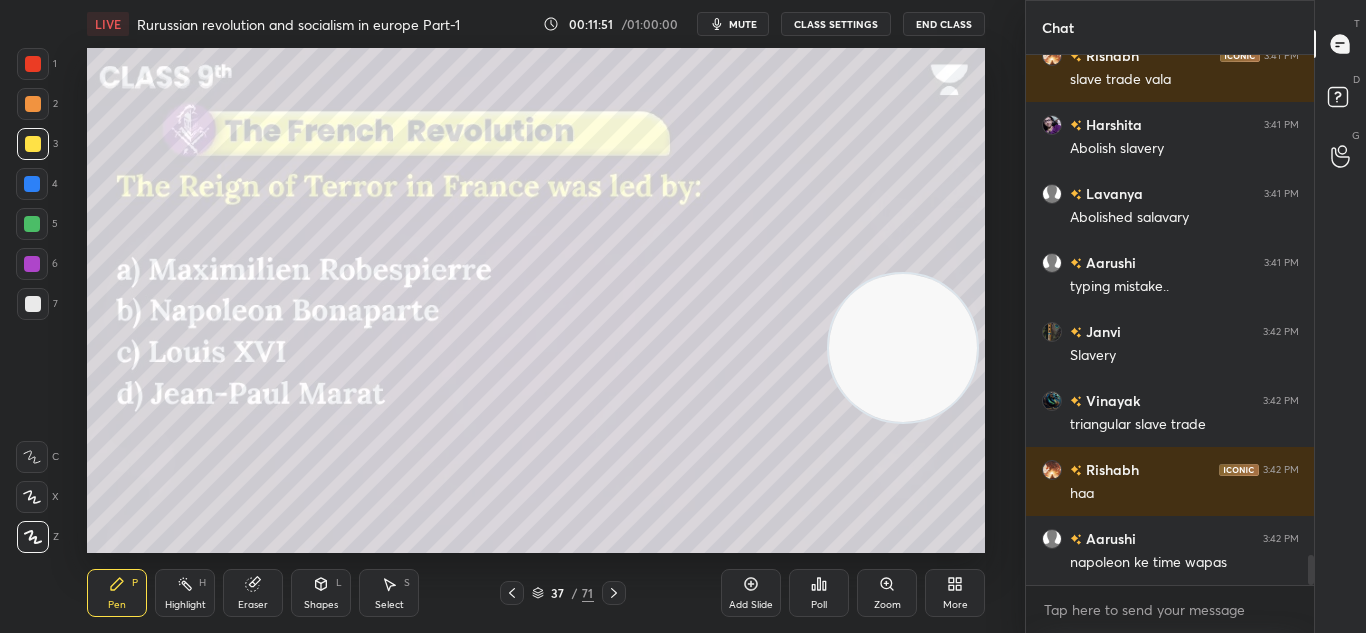 click at bounding box center (614, 593) 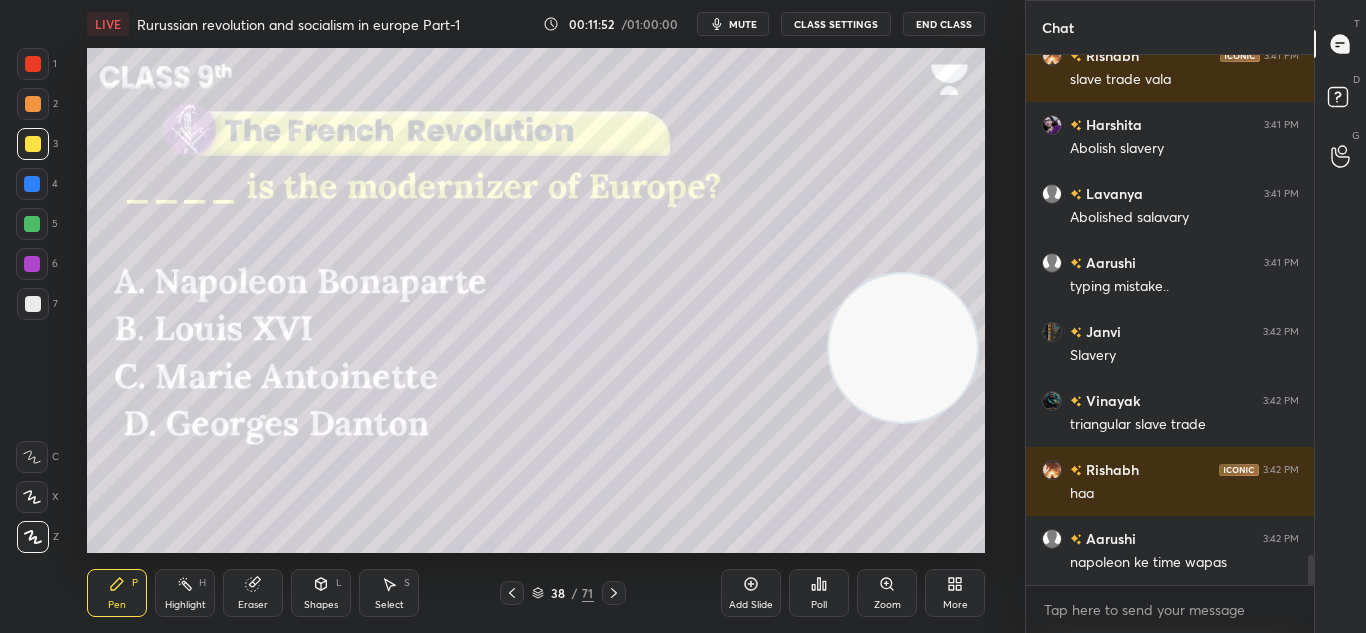 scroll, scrollTop: 9053, scrollLeft: 0, axis: vertical 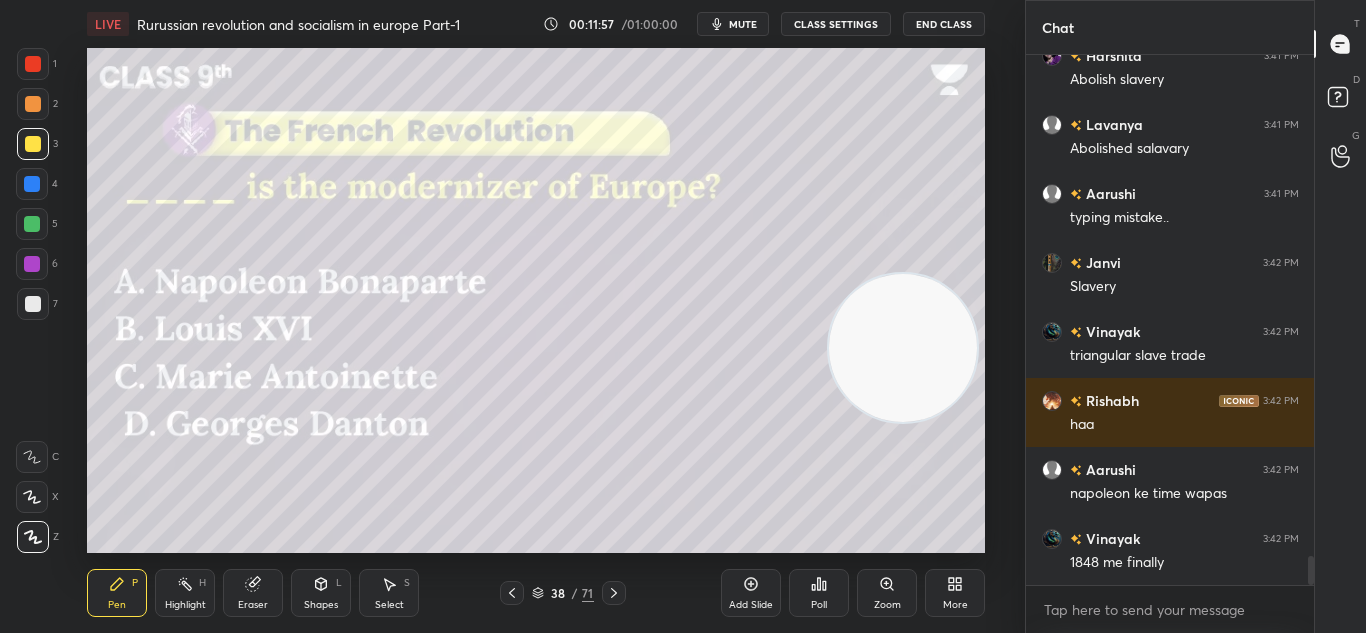 click on "Poll" at bounding box center (819, 593) 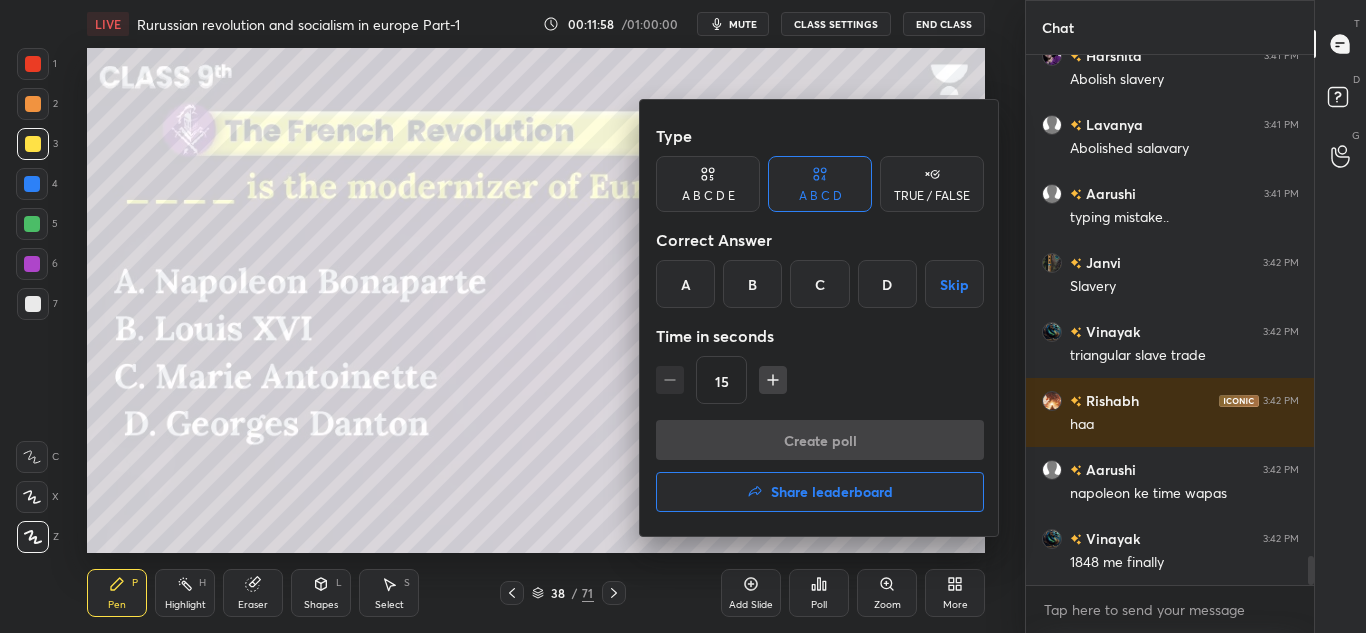 click on "A" at bounding box center (685, 284) 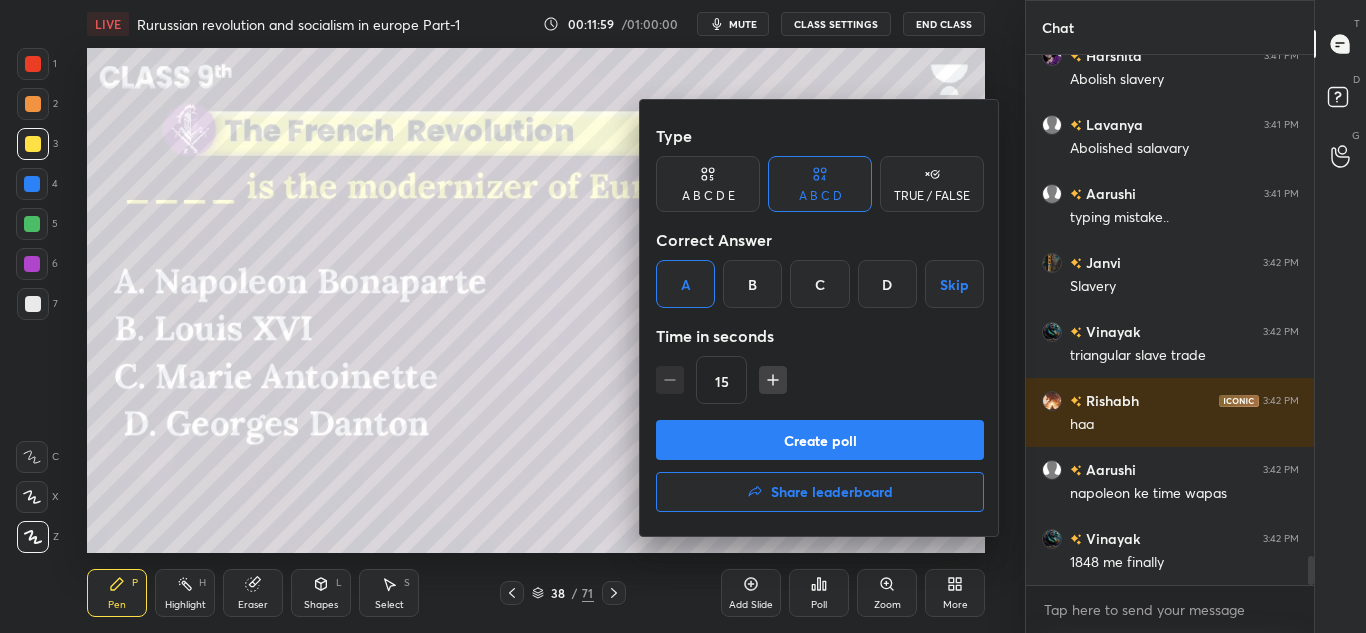 click on "Create poll" at bounding box center [820, 440] 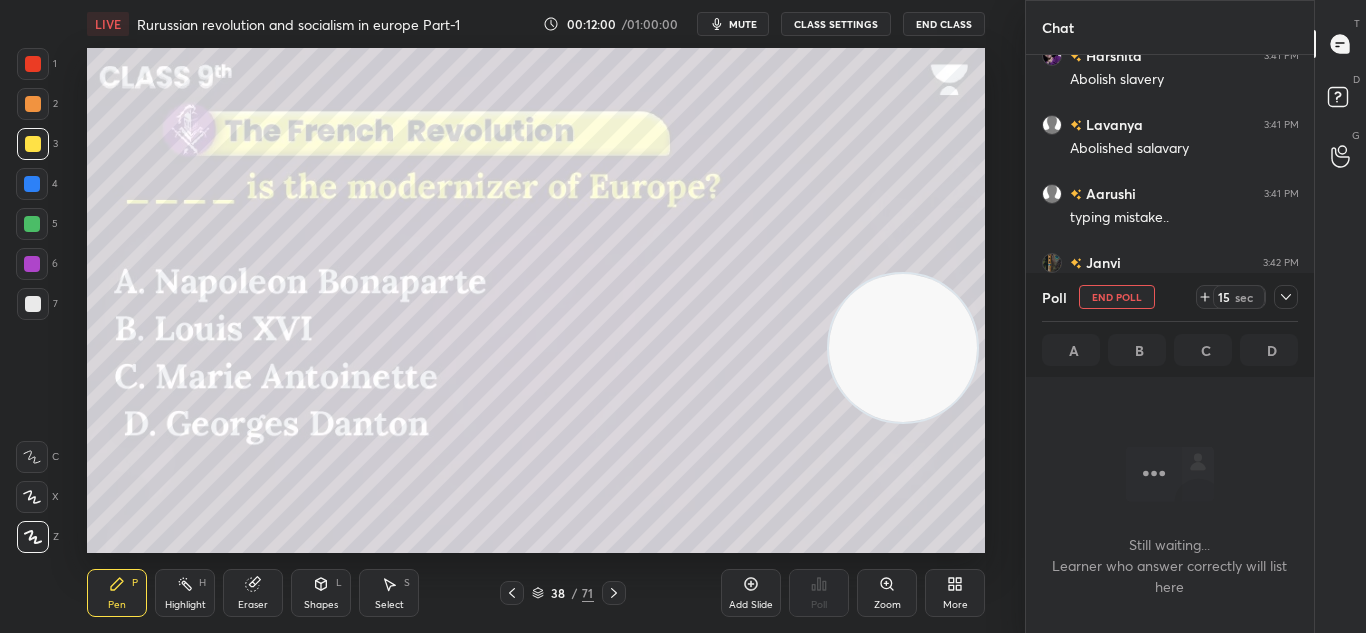 scroll, scrollTop: 254, scrollLeft: 282, axis: both 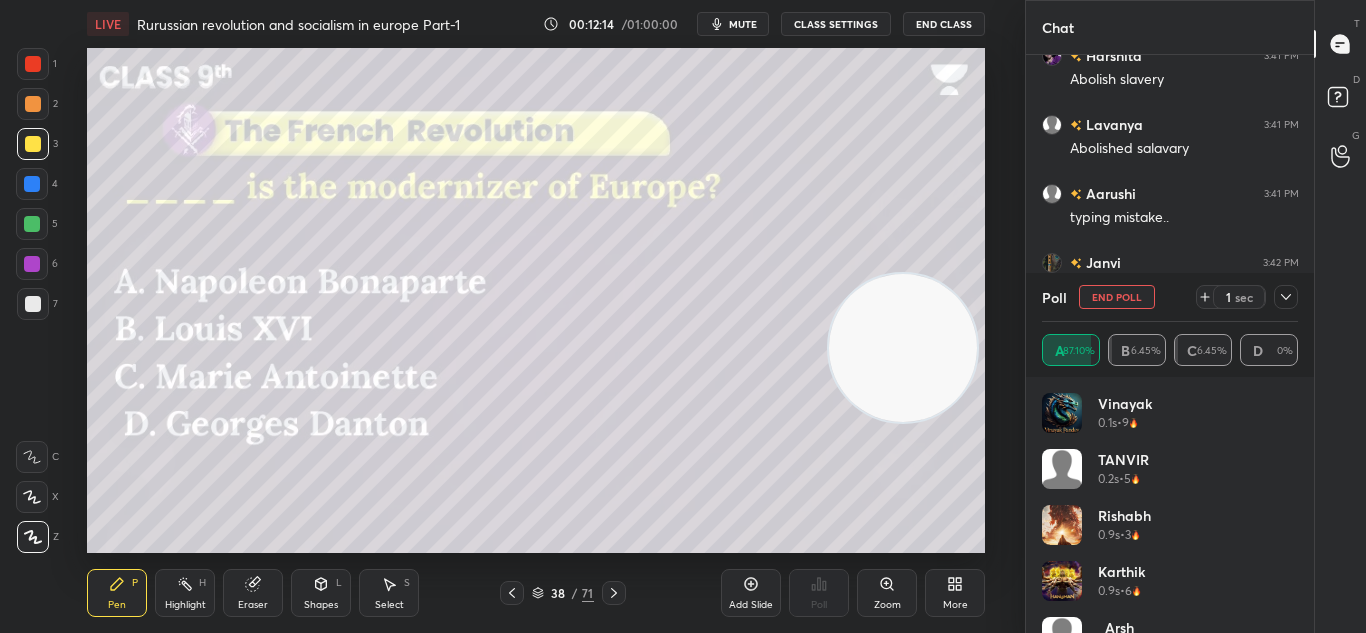 click at bounding box center (1286, 297) 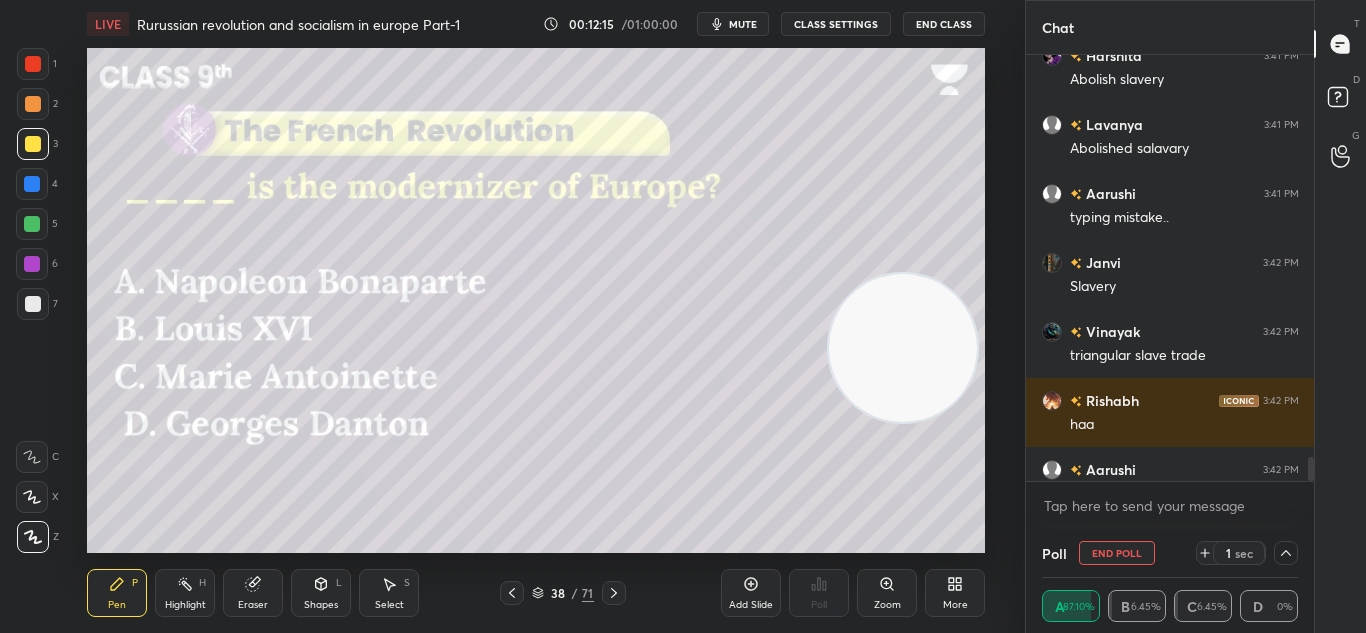 scroll, scrollTop: 0, scrollLeft: 0, axis: both 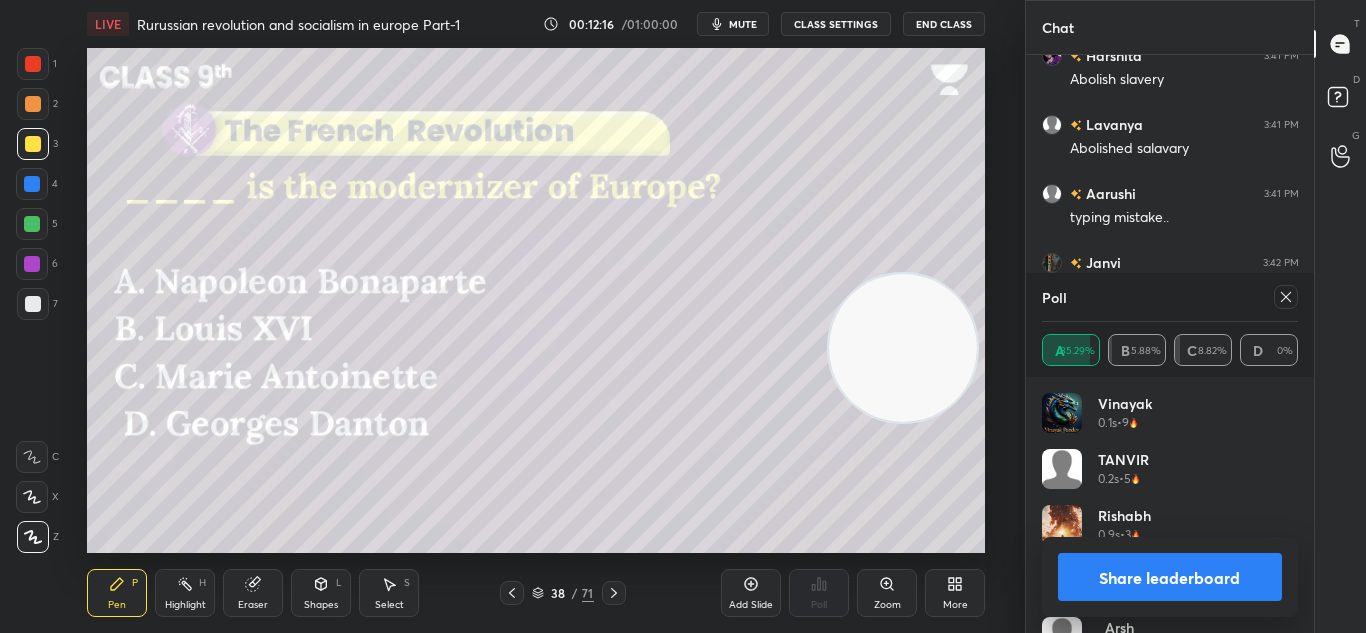 click on "Share leaderboard" at bounding box center (1170, 577) 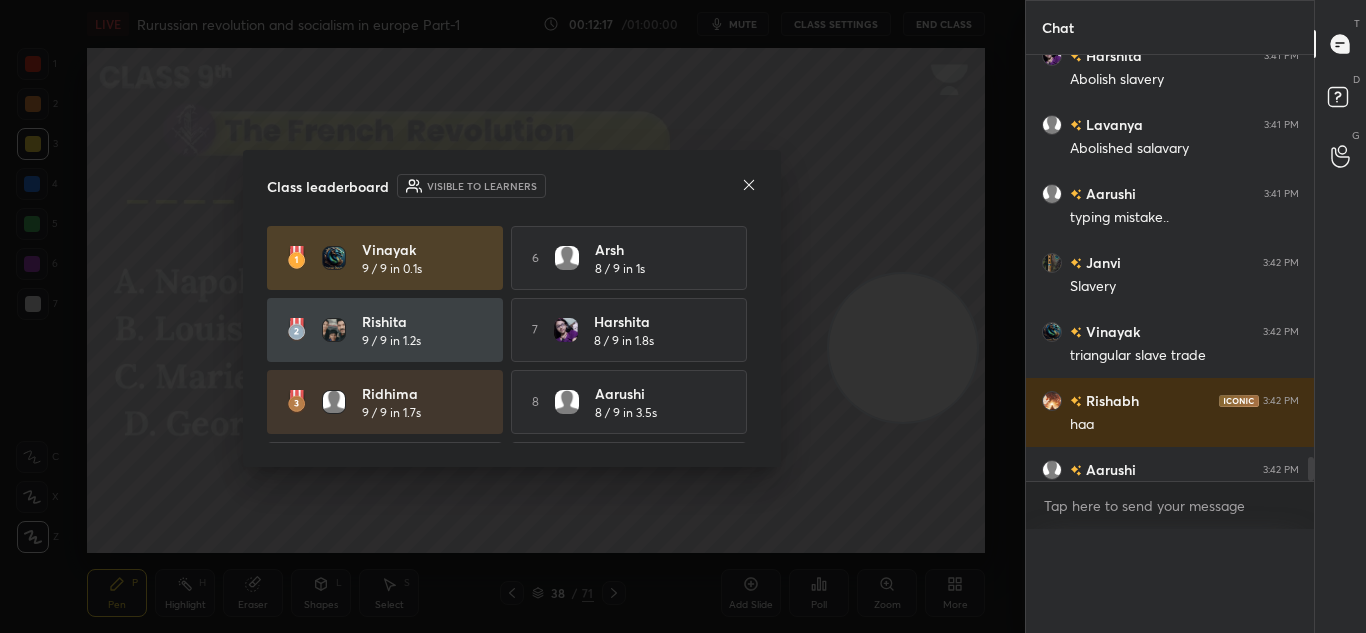 scroll, scrollTop: 0, scrollLeft: 0, axis: both 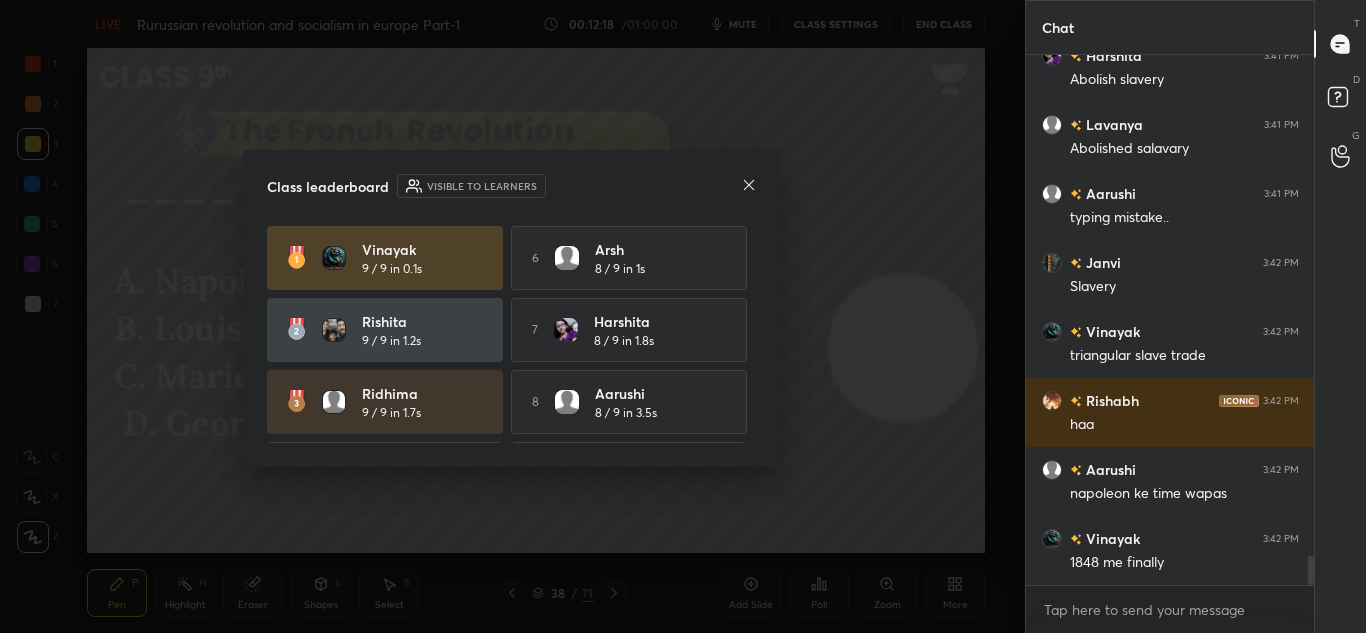 click 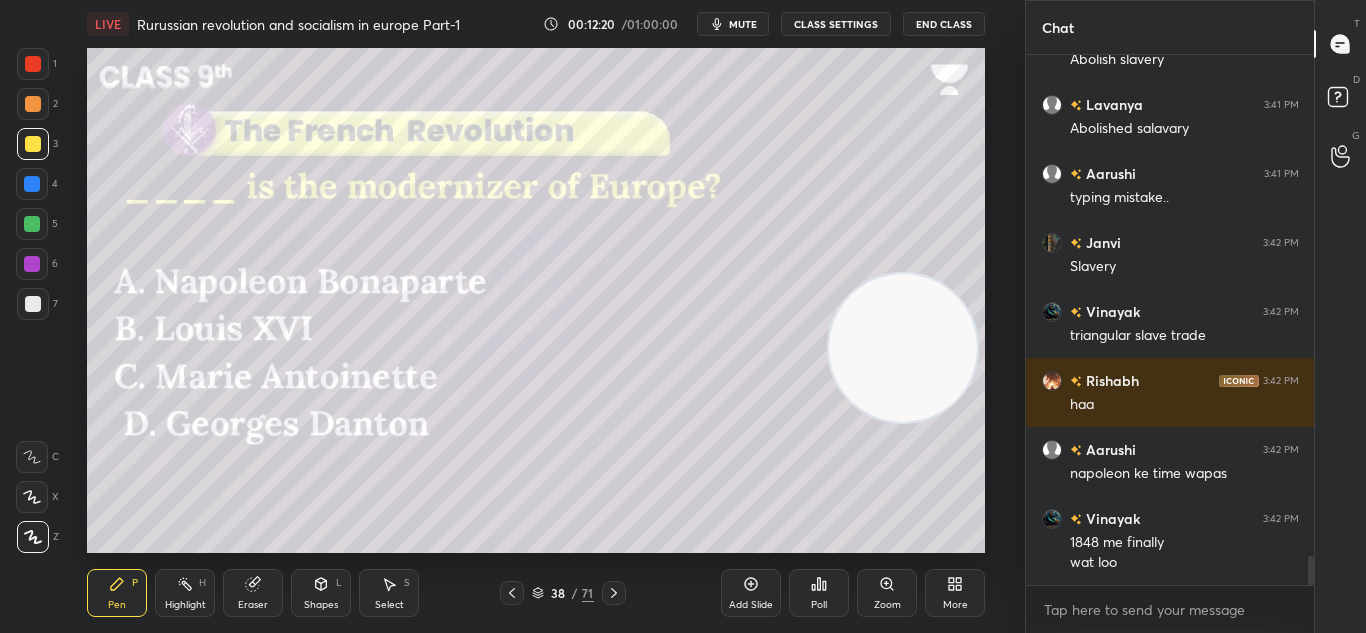 scroll, scrollTop: 9142, scrollLeft: 0, axis: vertical 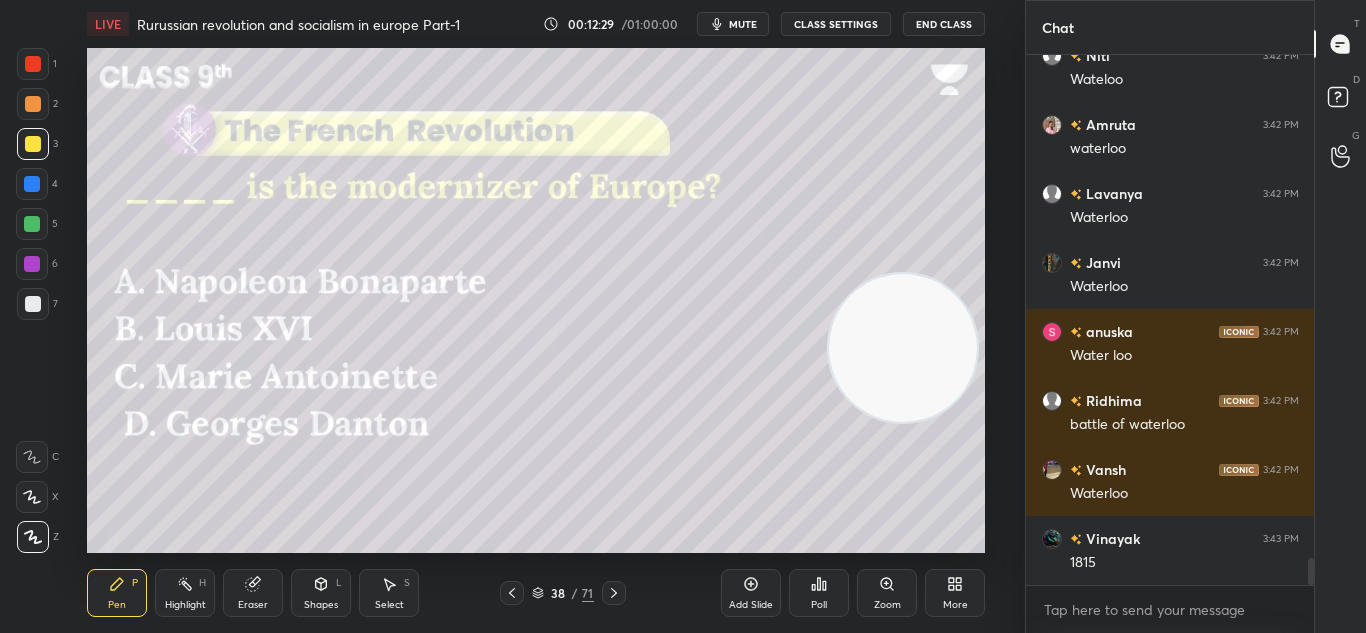 click 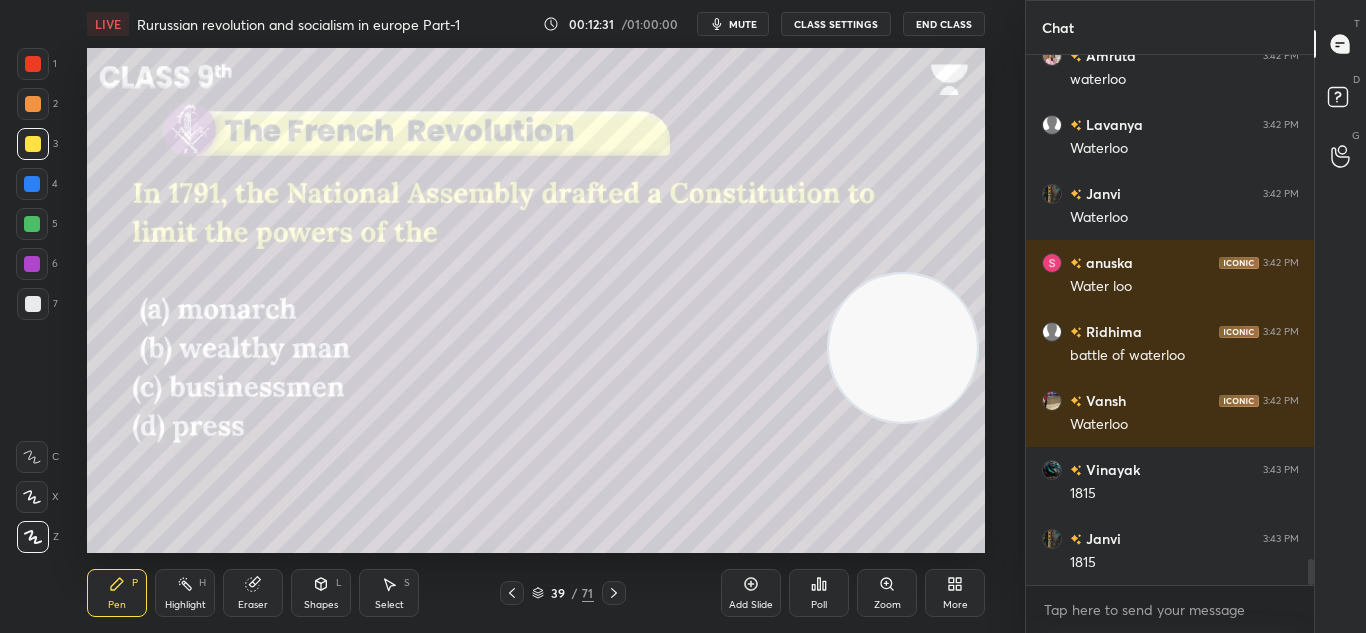 scroll, scrollTop: 10177, scrollLeft: 0, axis: vertical 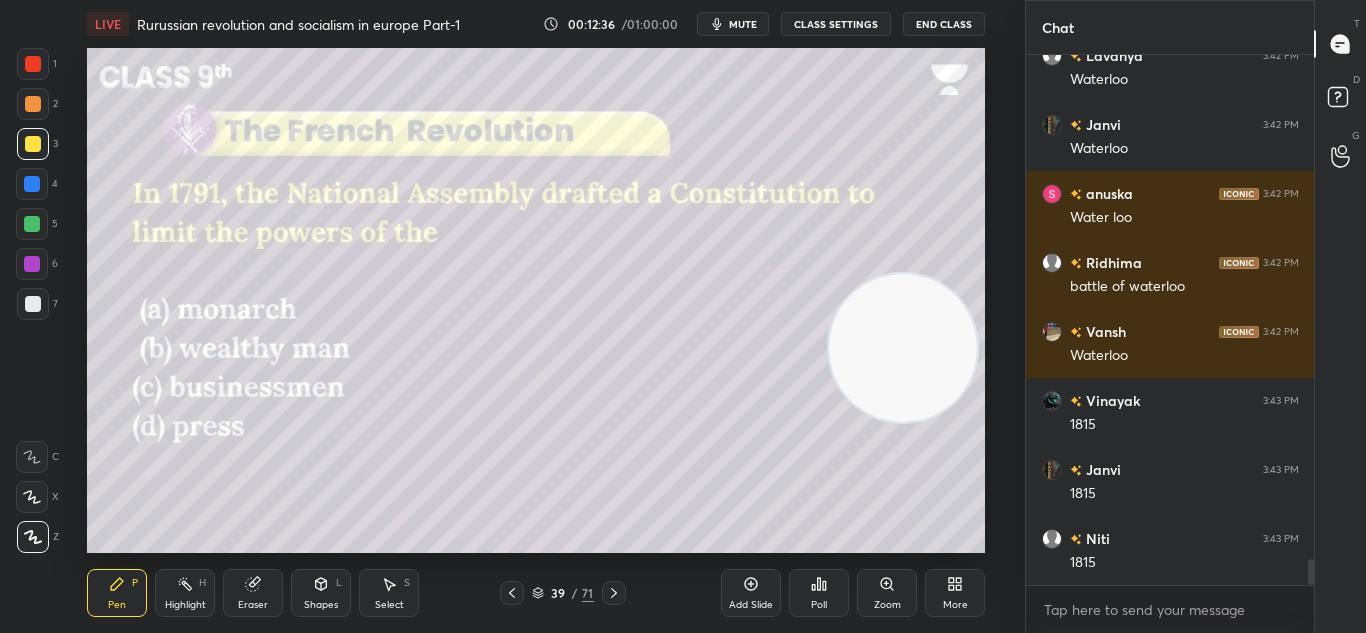 click on "Poll" at bounding box center [819, 593] 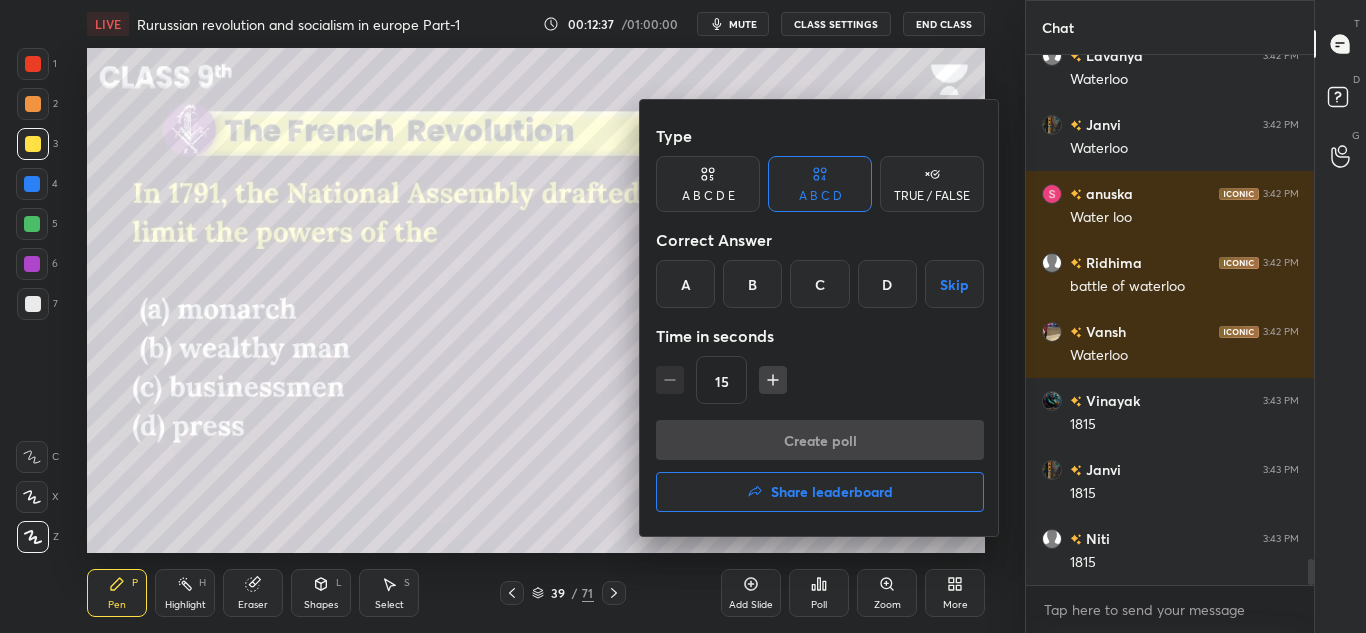 click on "A" at bounding box center (685, 284) 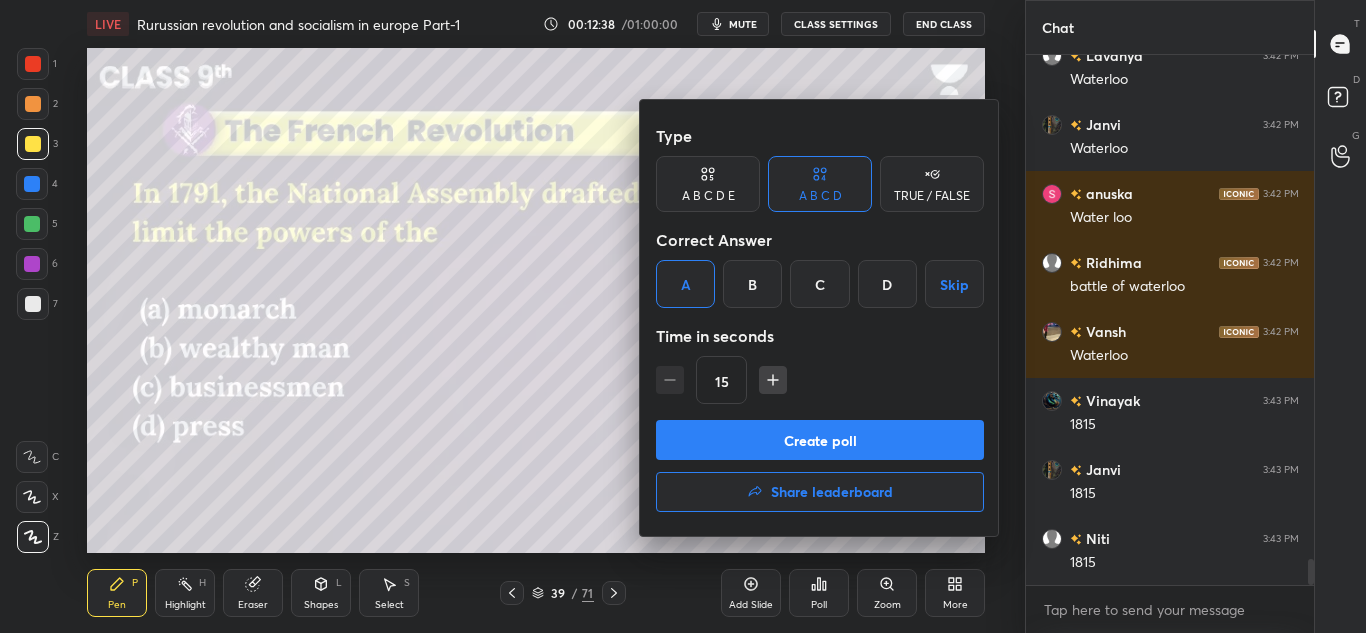 click on "Create poll" at bounding box center (820, 440) 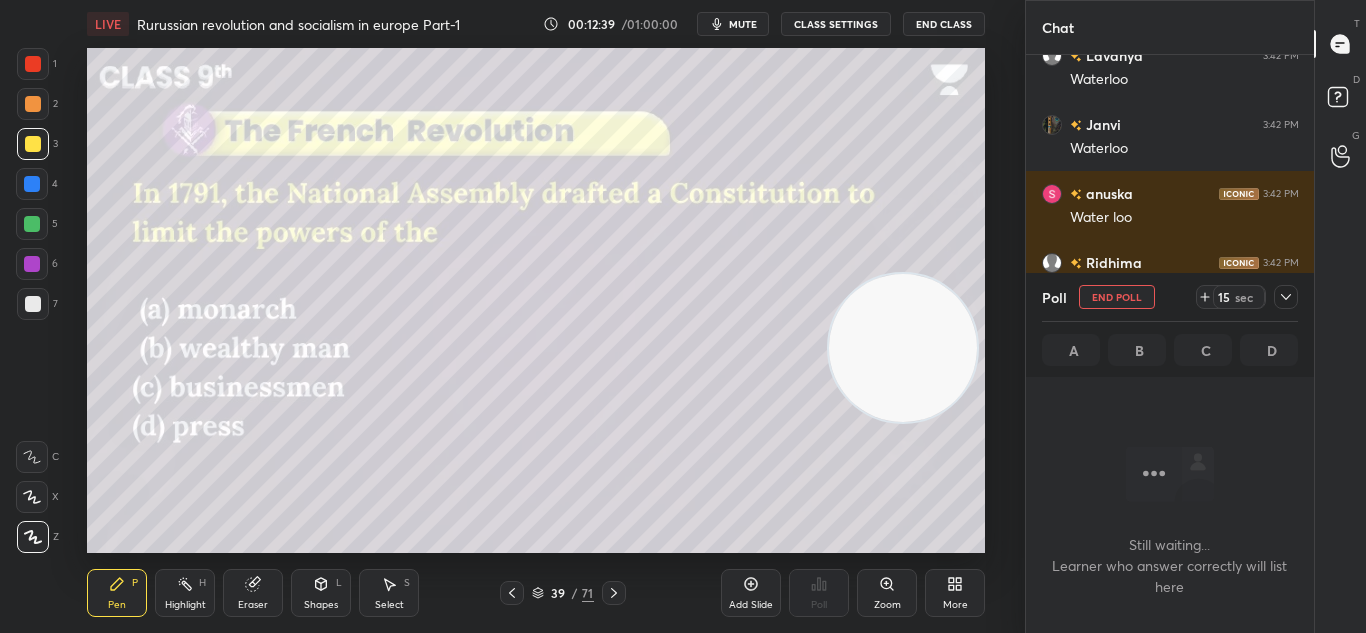 scroll, scrollTop: 296, scrollLeft: 282, axis: both 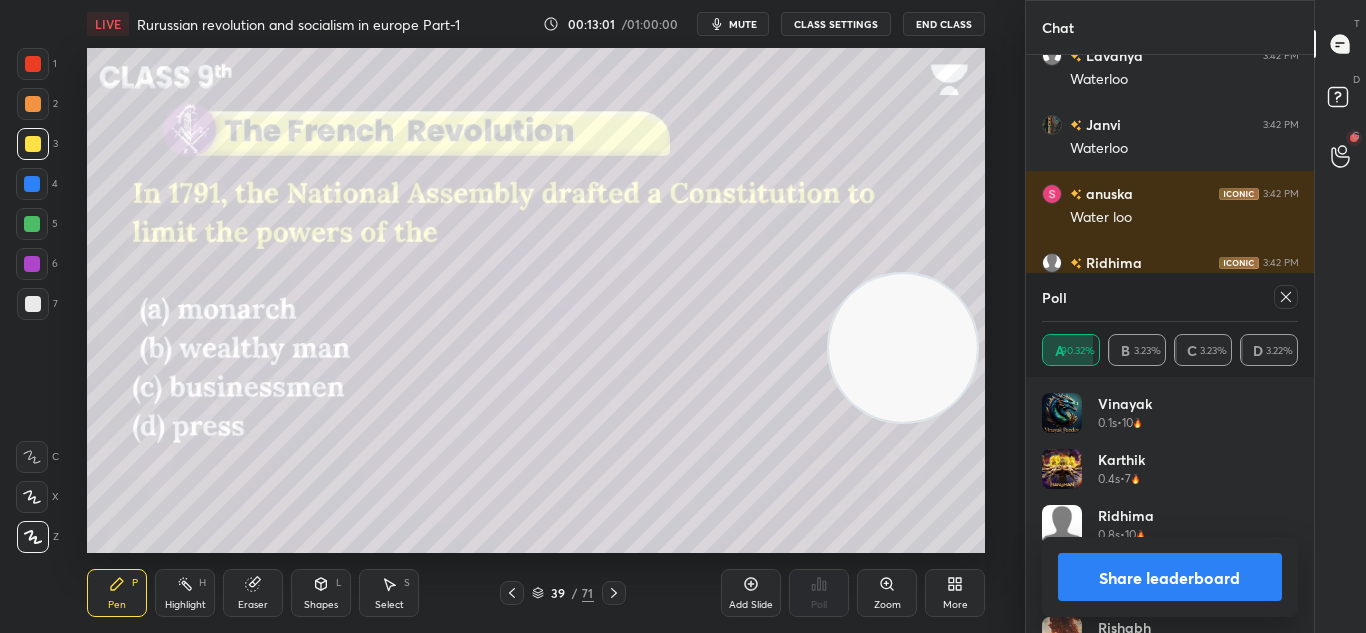 click 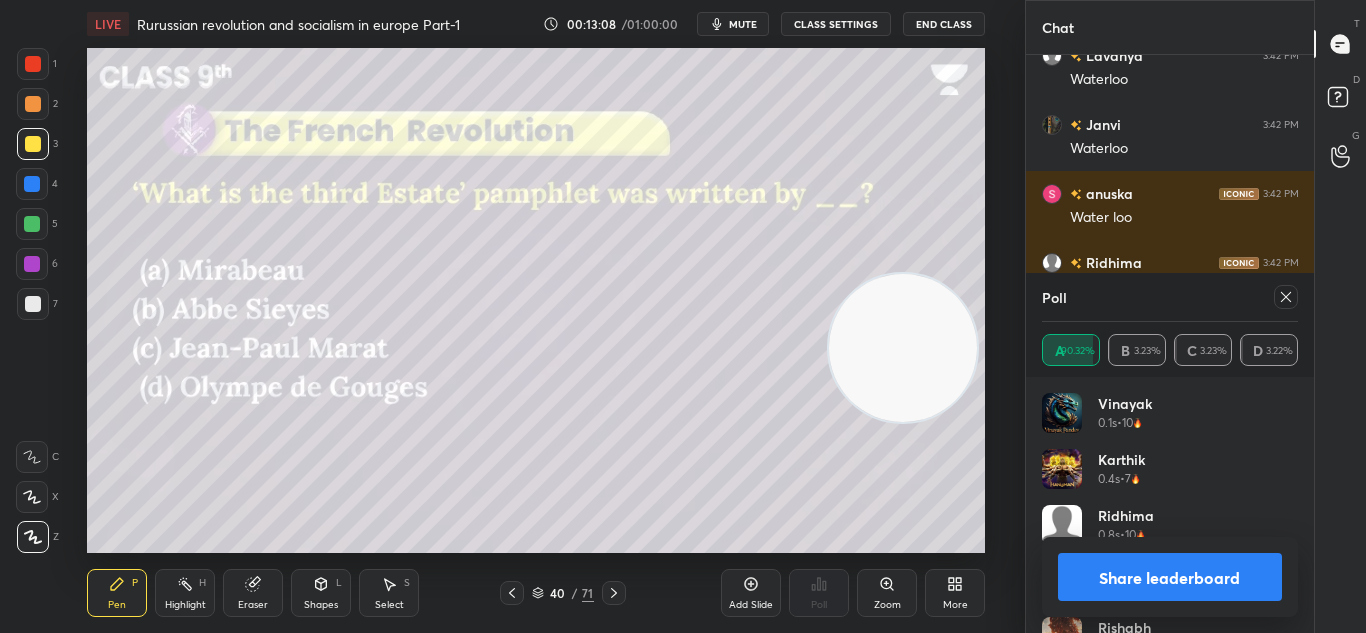 click on "Share leaderboard" at bounding box center (1170, 577) 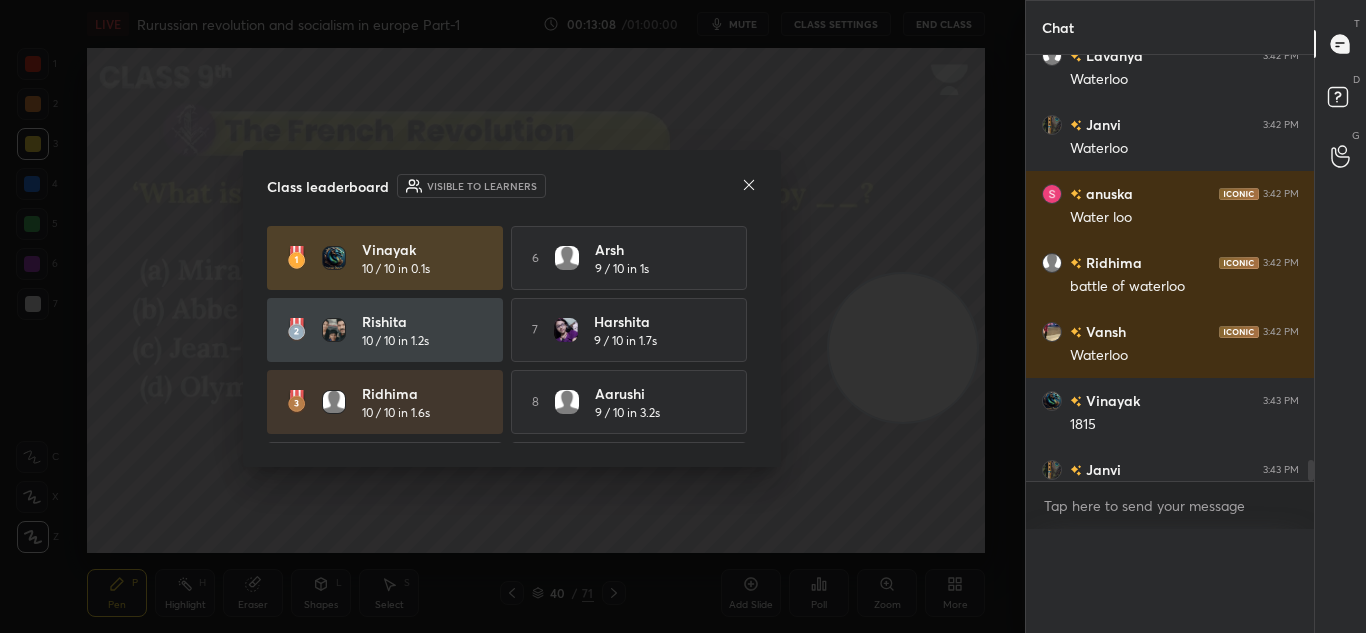 scroll, scrollTop: 0, scrollLeft: 0, axis: both 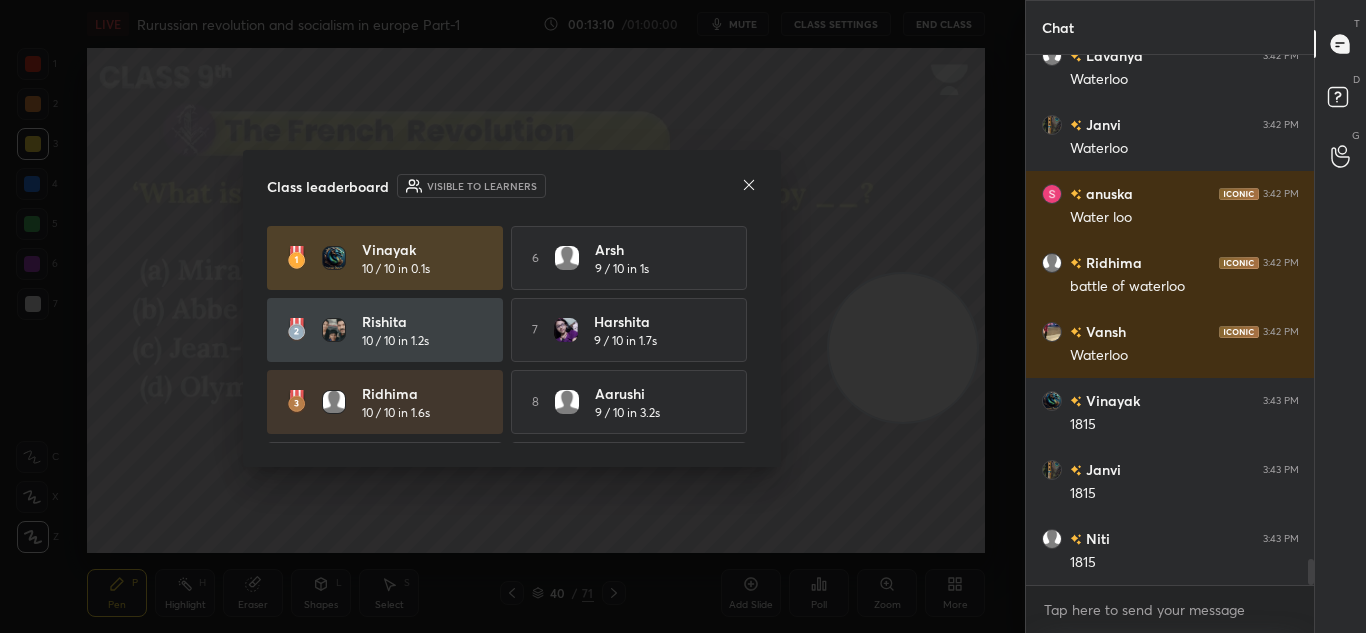 click on "Class leaderboard Visible to learners" at bounding box center [512, 186] 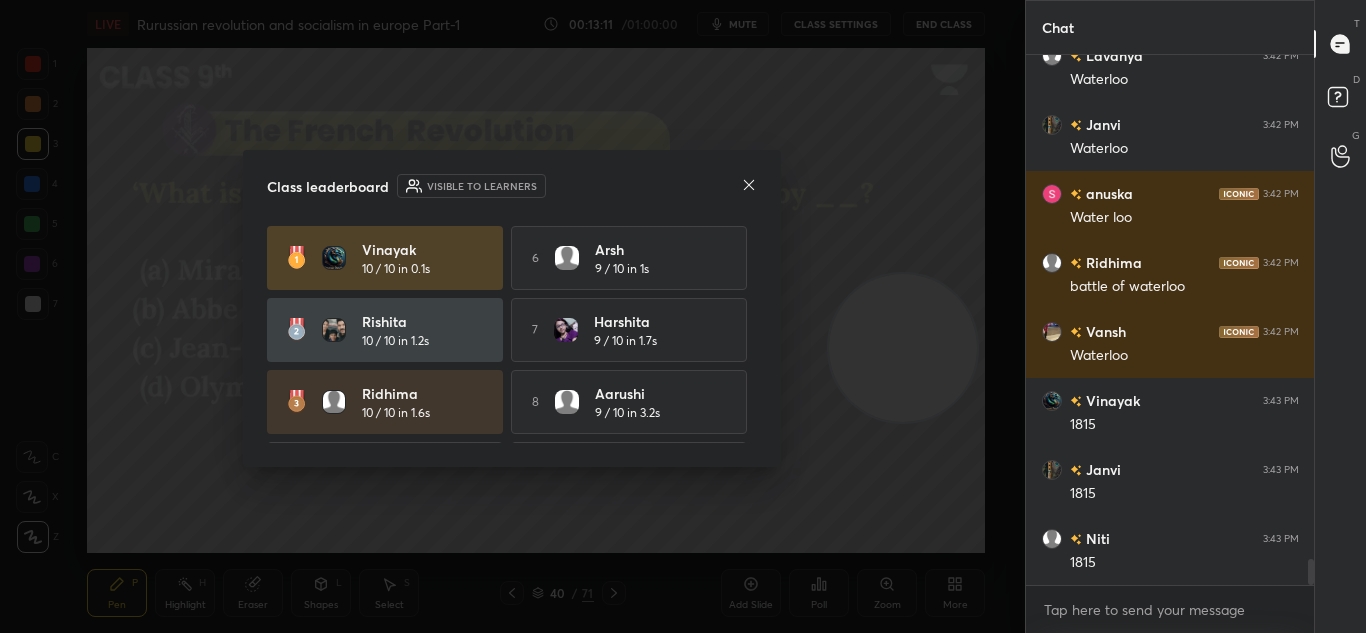 click 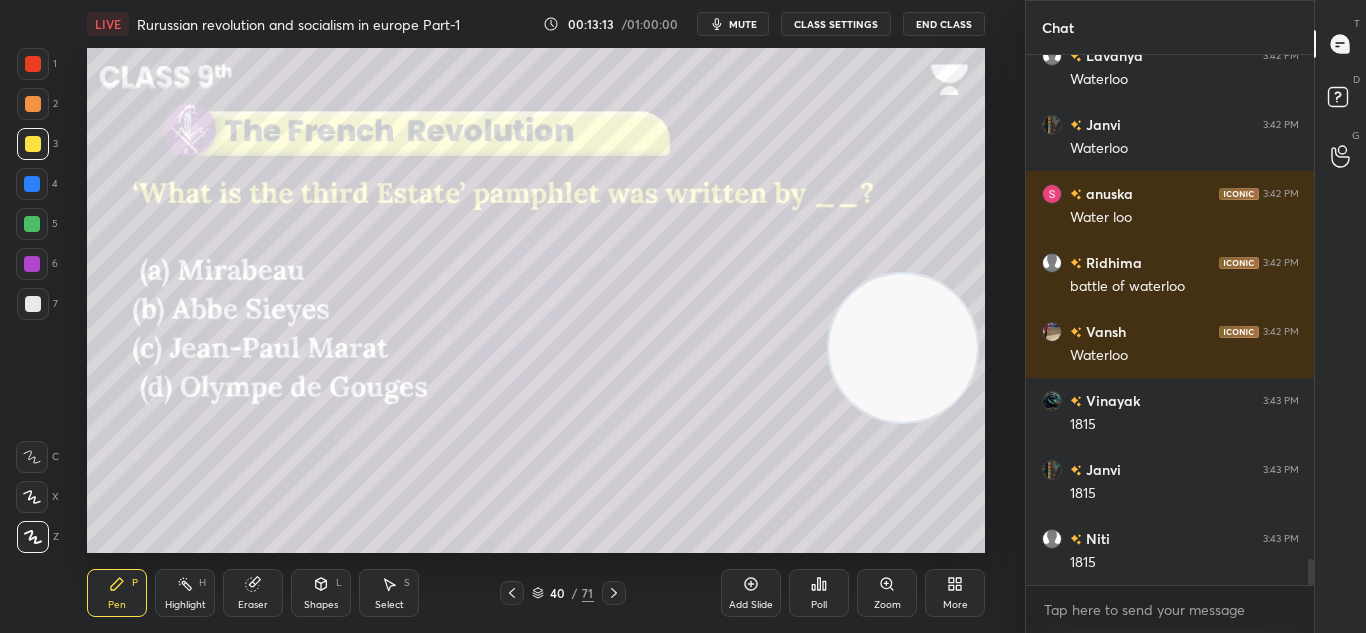 click 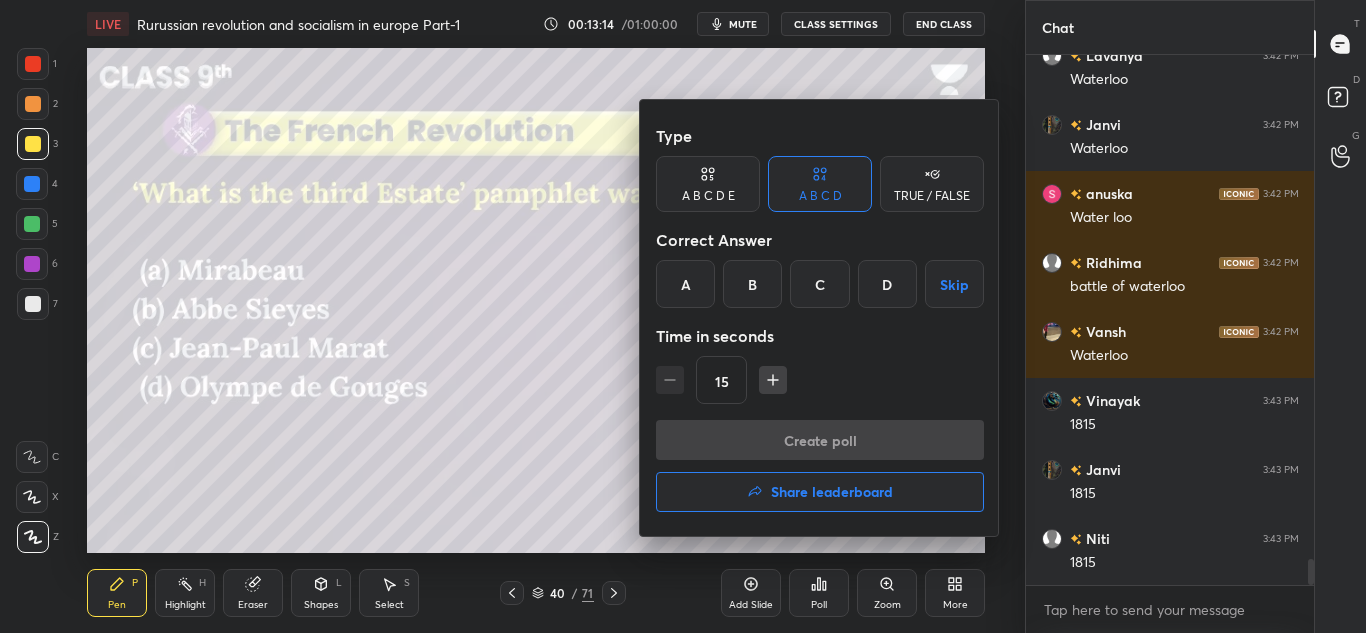 click on "B" at bounding box center (752, 284) 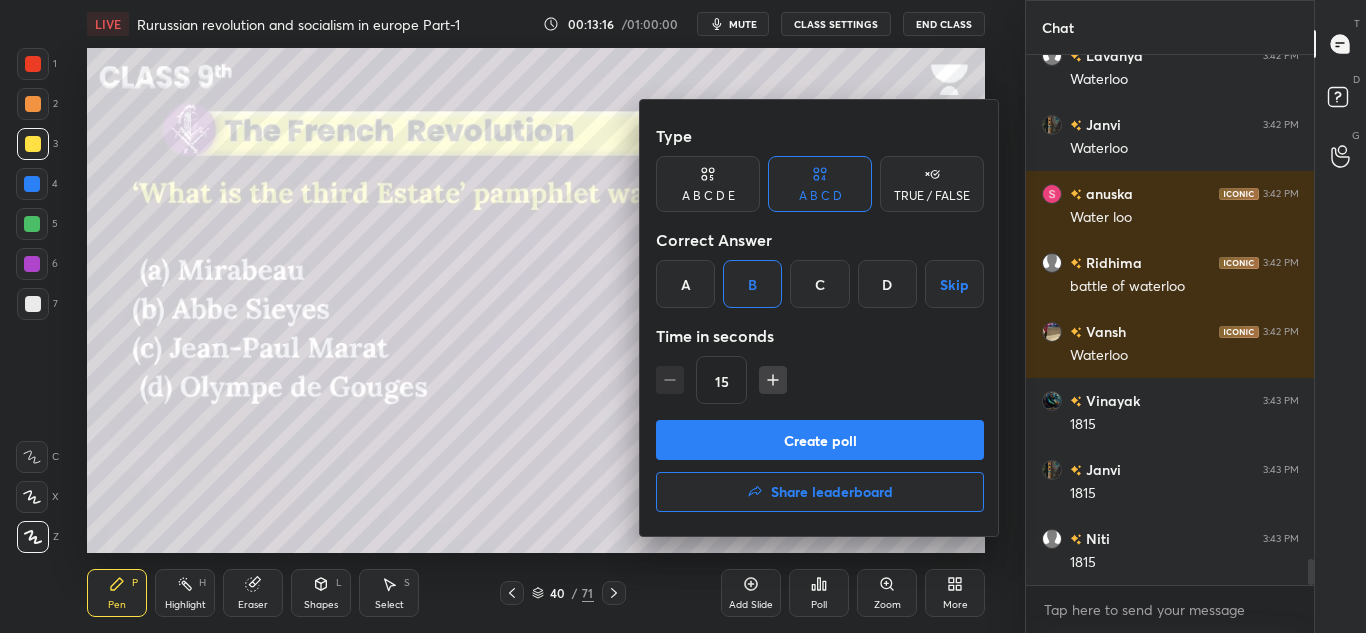 click on "Create poll" at bounding box center [820, 440] 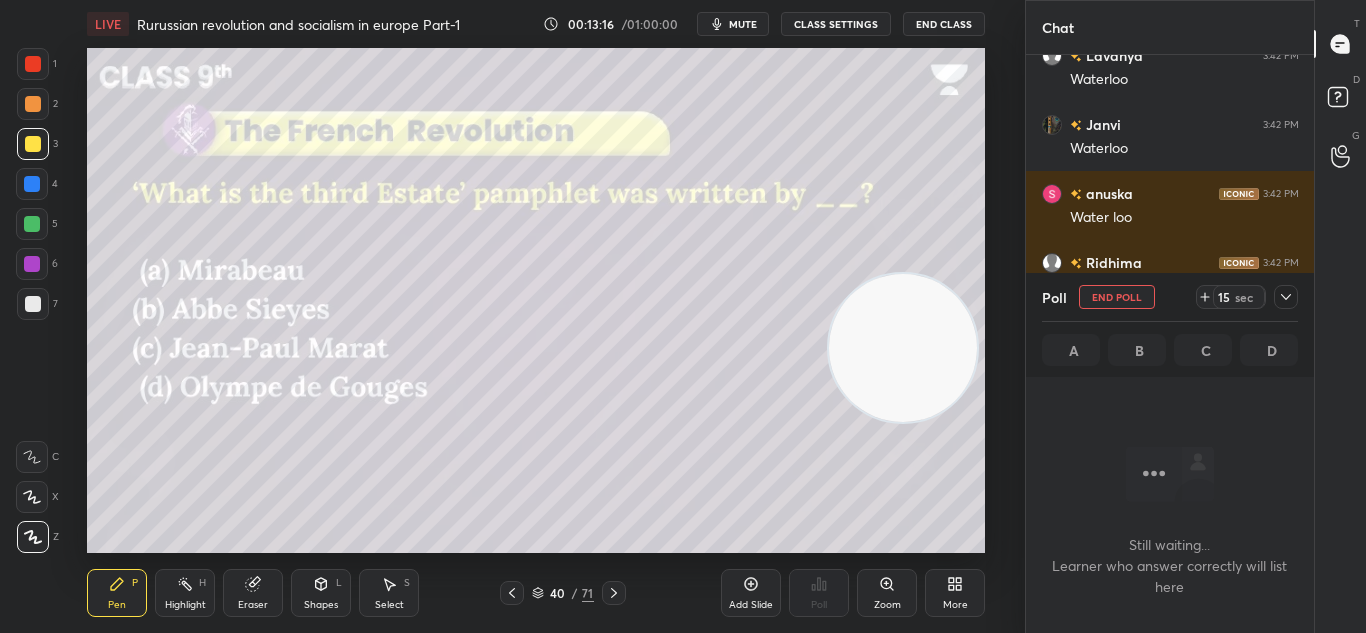 scroll, scrollTop: 254, scrollLeft: 282, axis: both 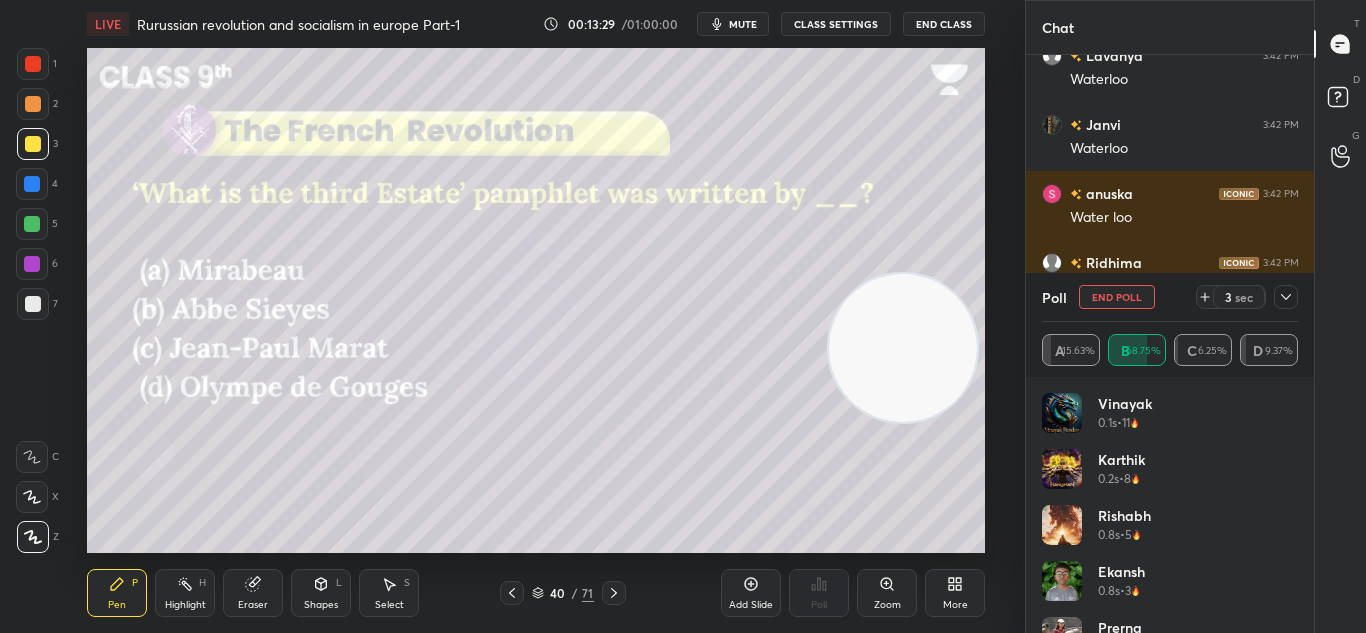 click at bounding box center (1286, 297) 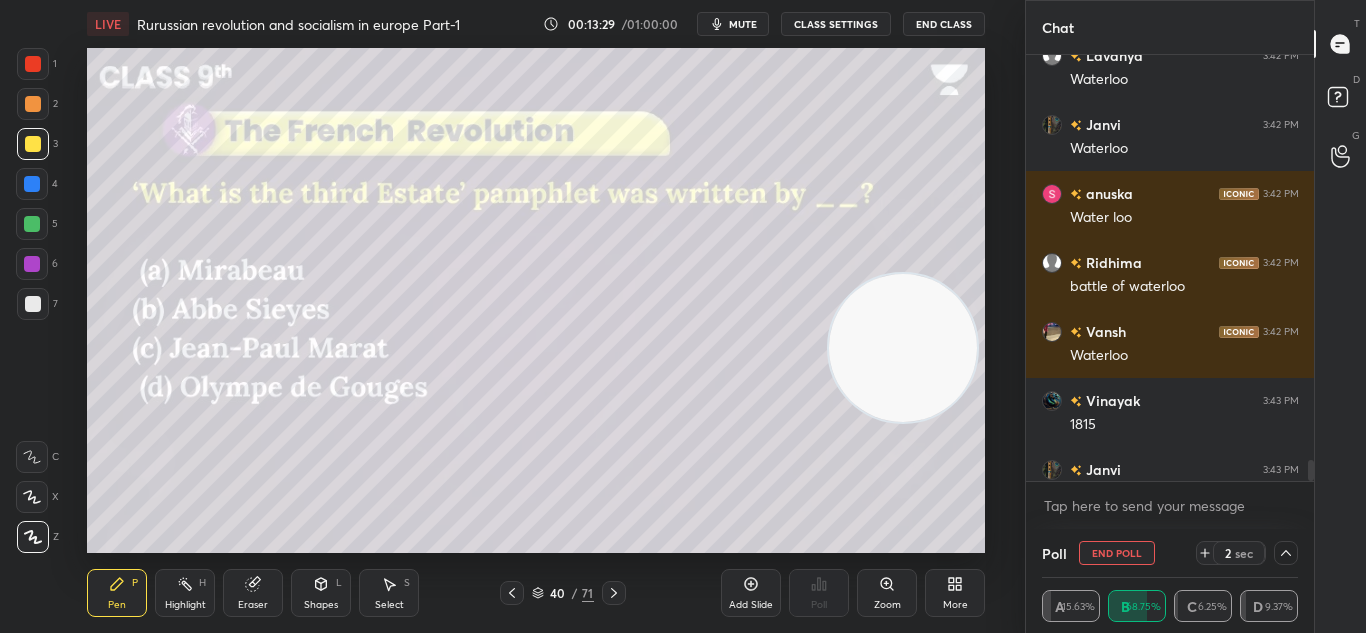 scroll, scrollTop: 0, scrollLeft: 0, axis: both 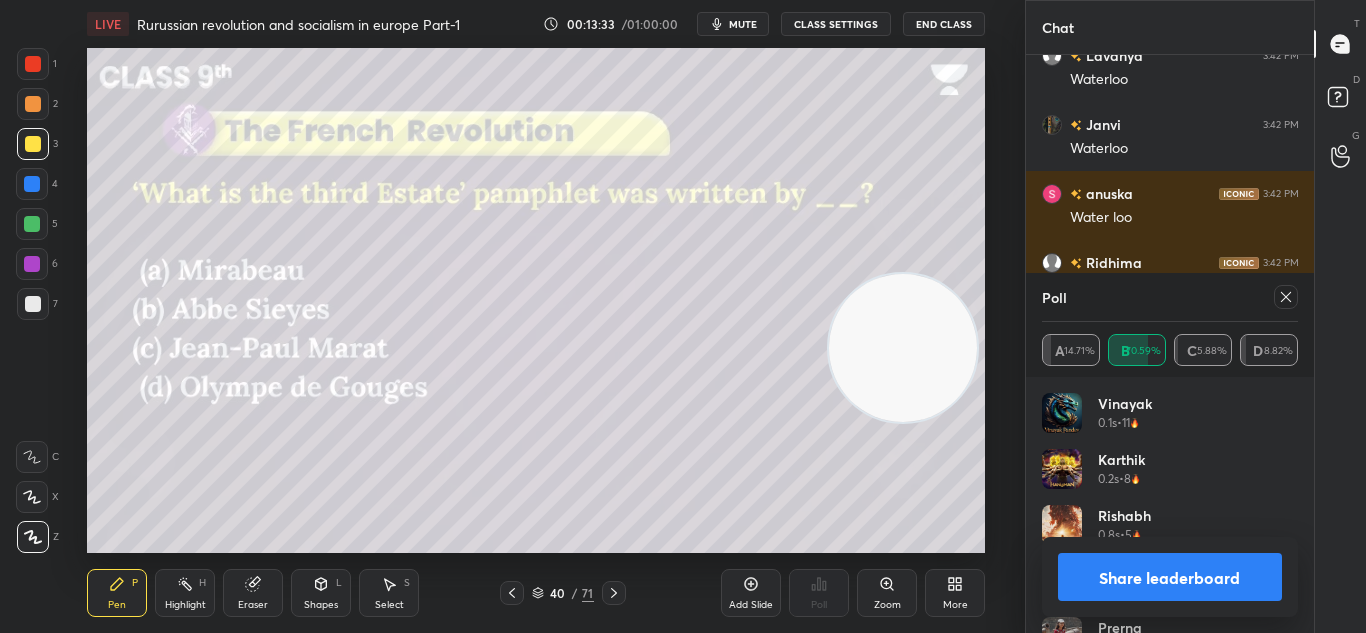 click at bounding box center [1282, 297] 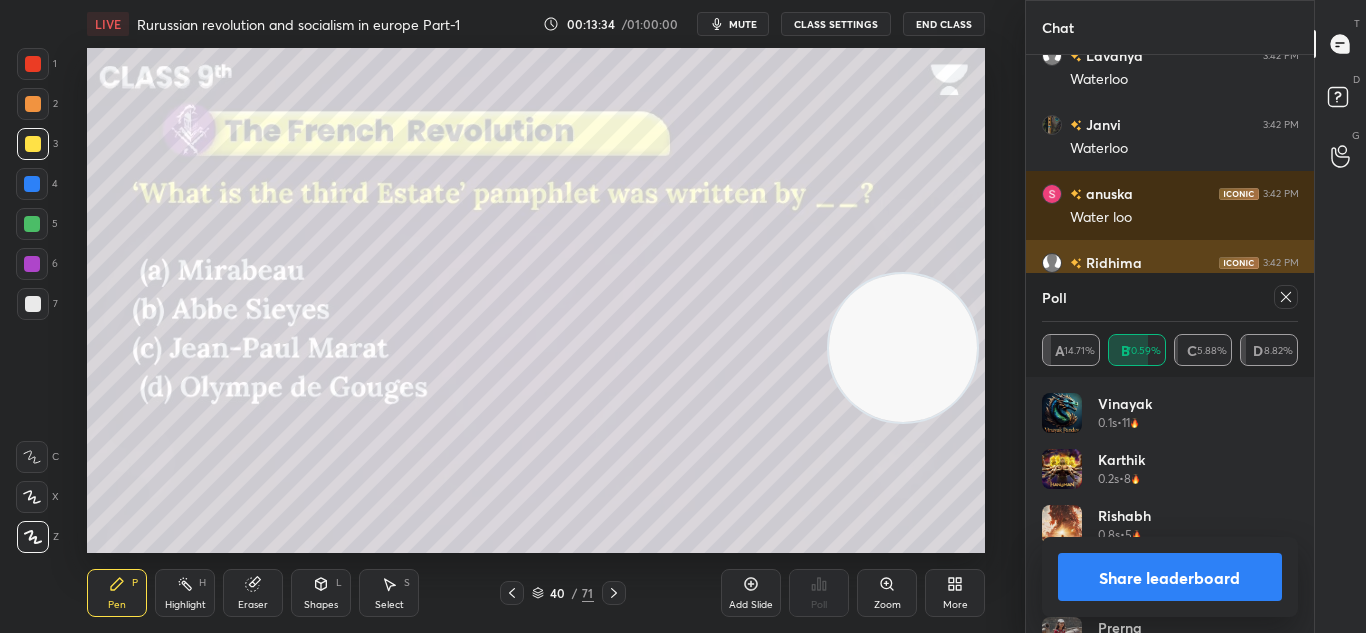 click at bounding box center (1286, 297) 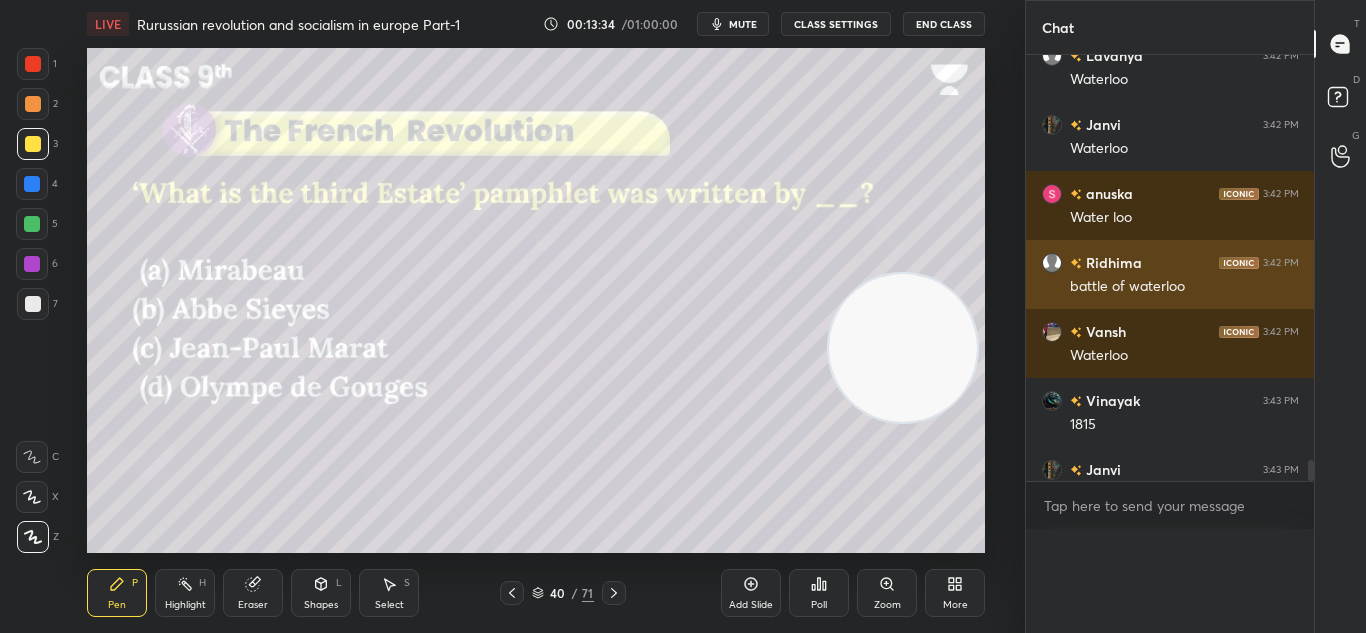 scroll, scrollTop: 0, scrollLeft: 0, axis: both 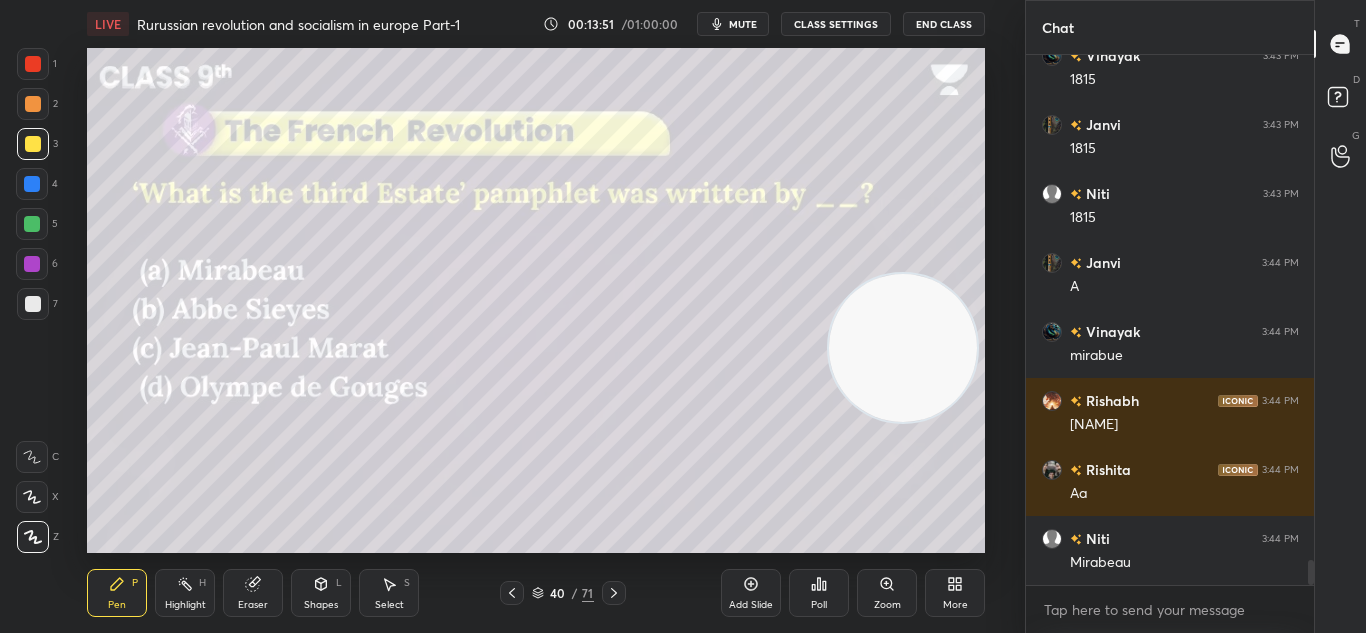 click 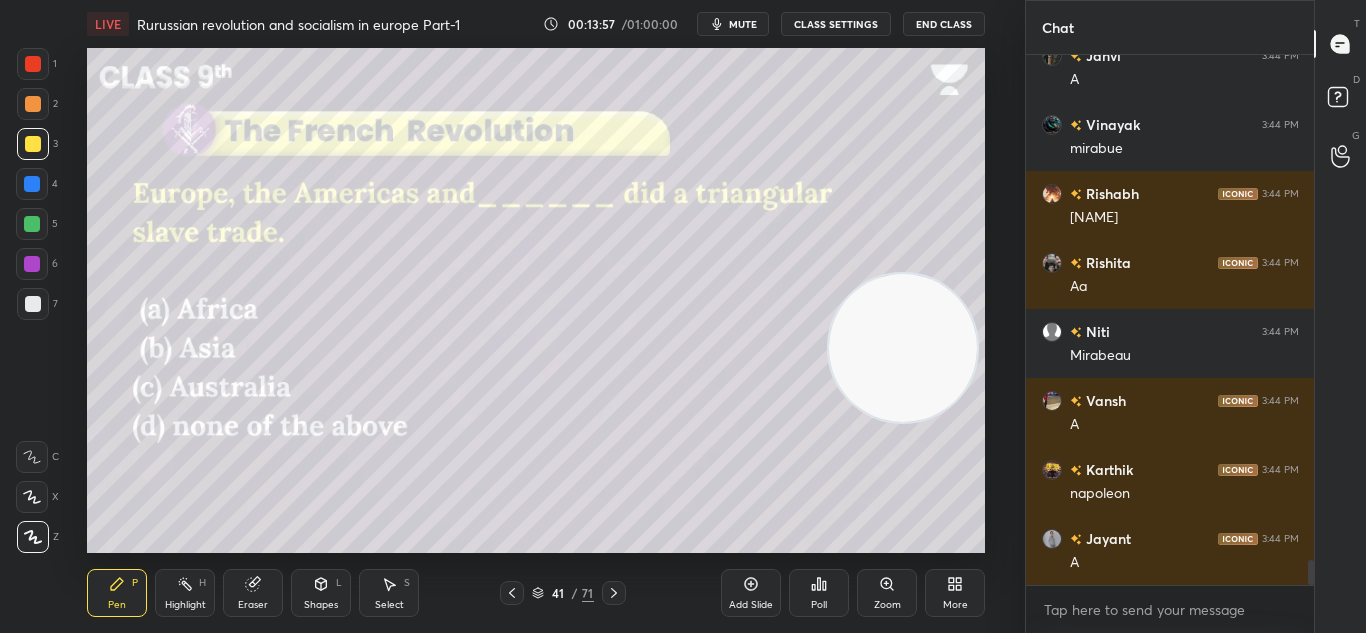 click on "Poll" at bounding box center [819, 605] 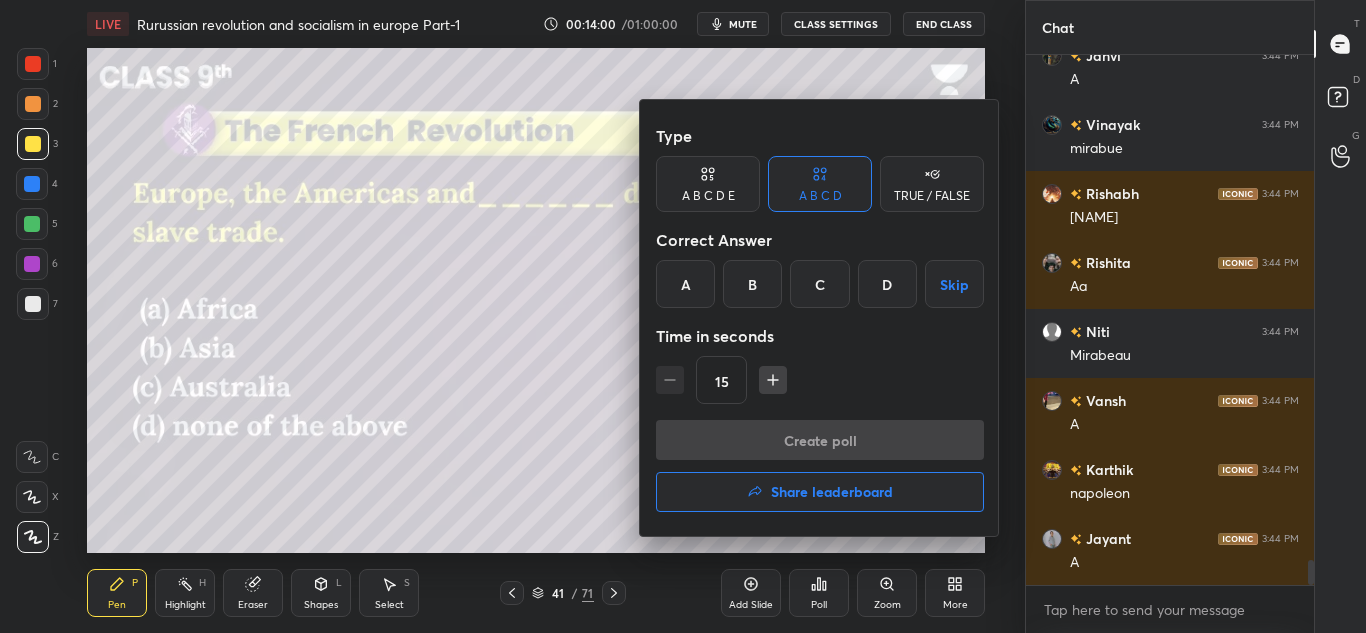 click on "A" at bounding box center (685, 284) 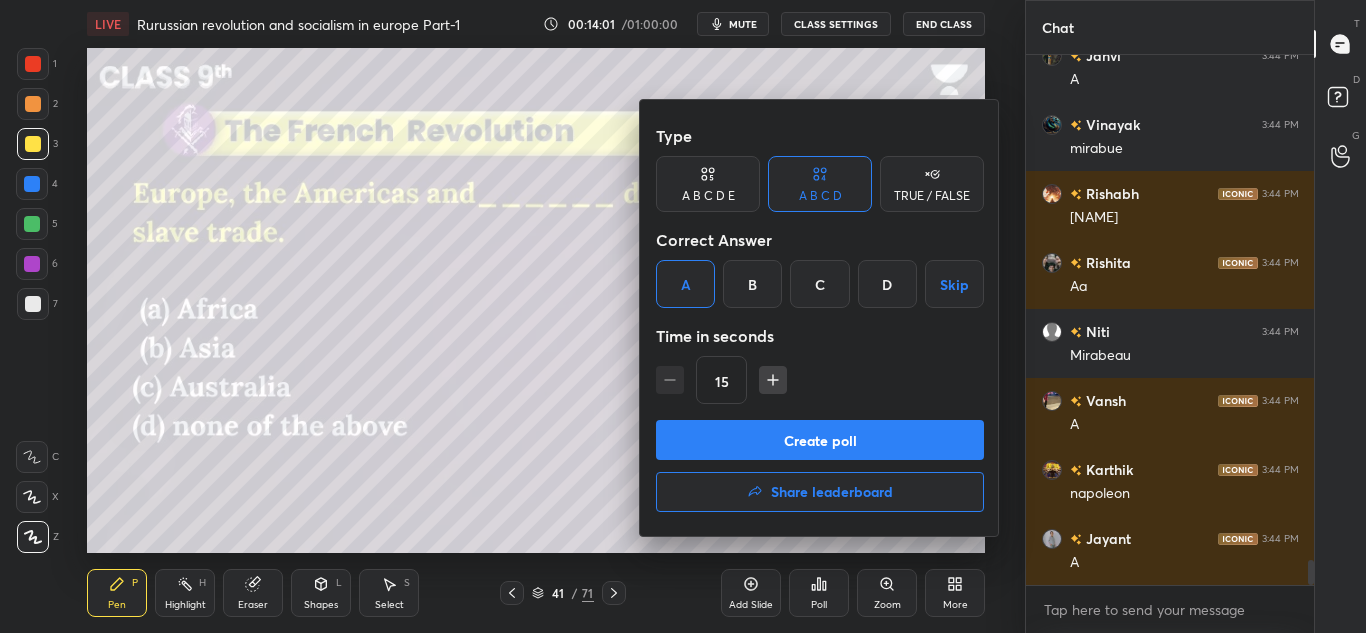 click on "Create poll" at bounding box center [820, 440] 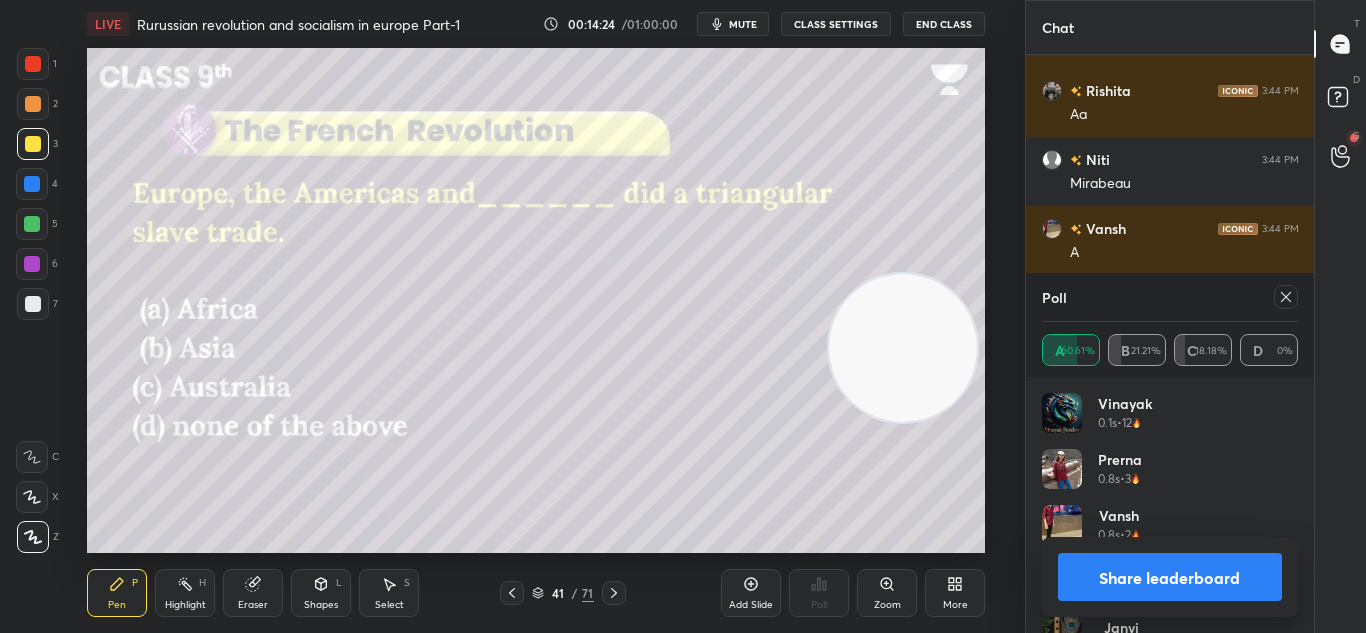 click on "Share leaderboard" at bounding box center [1170, 577] 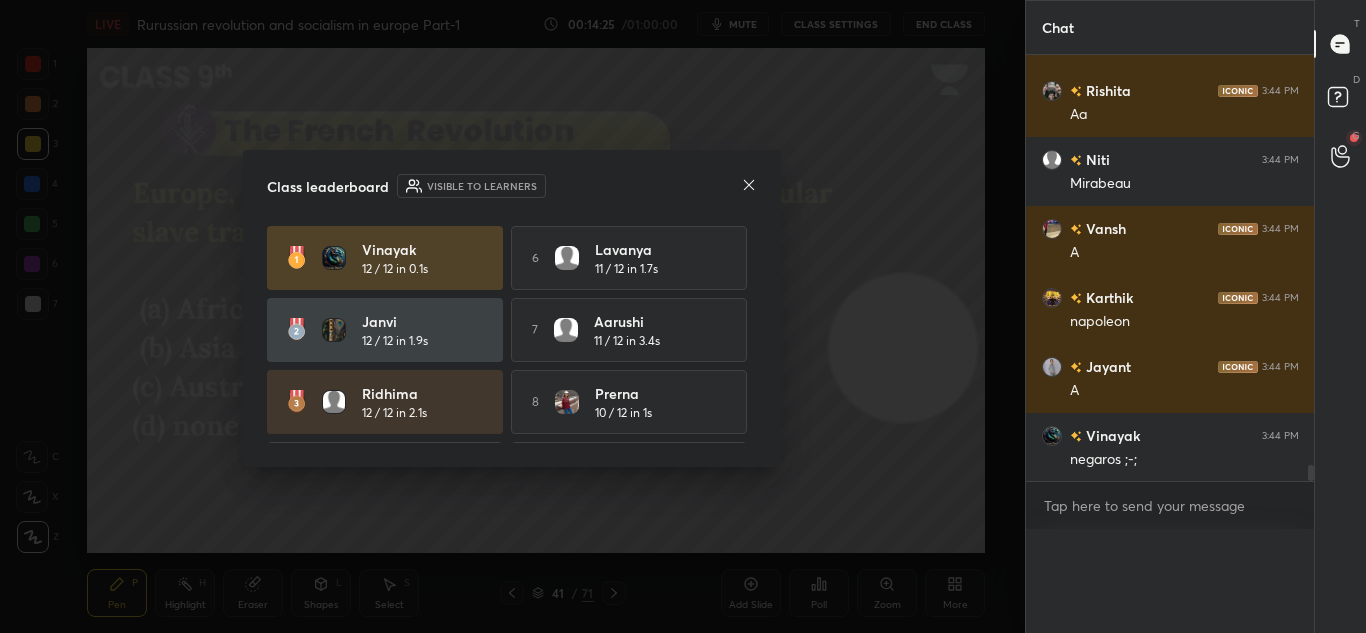 scroll, scrollTop: 0, scrollLeft: 0, axis: both 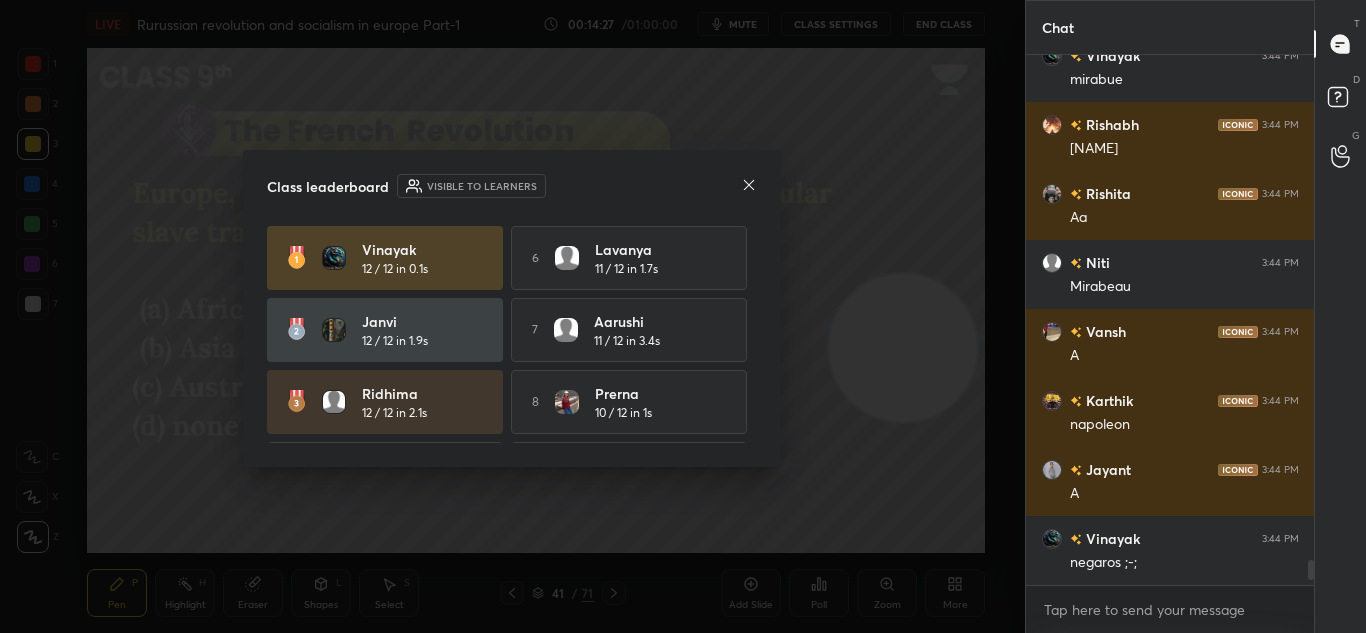 click at bounding box center (749, 186) 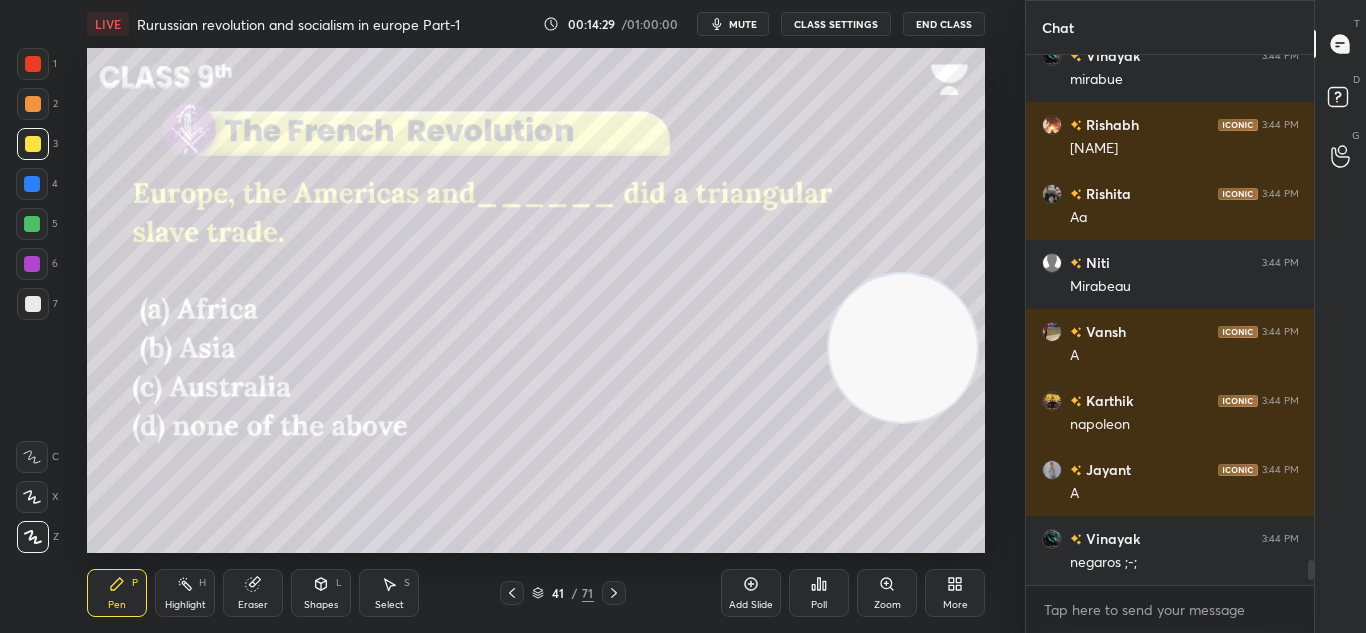 click 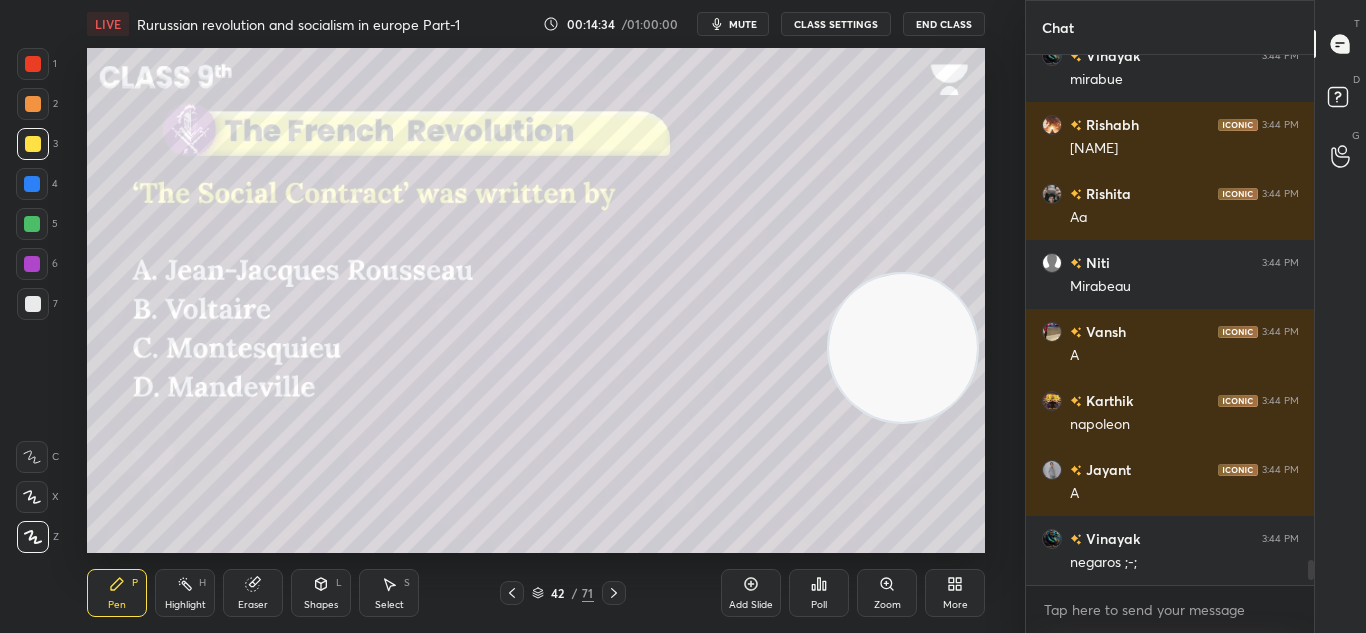 click 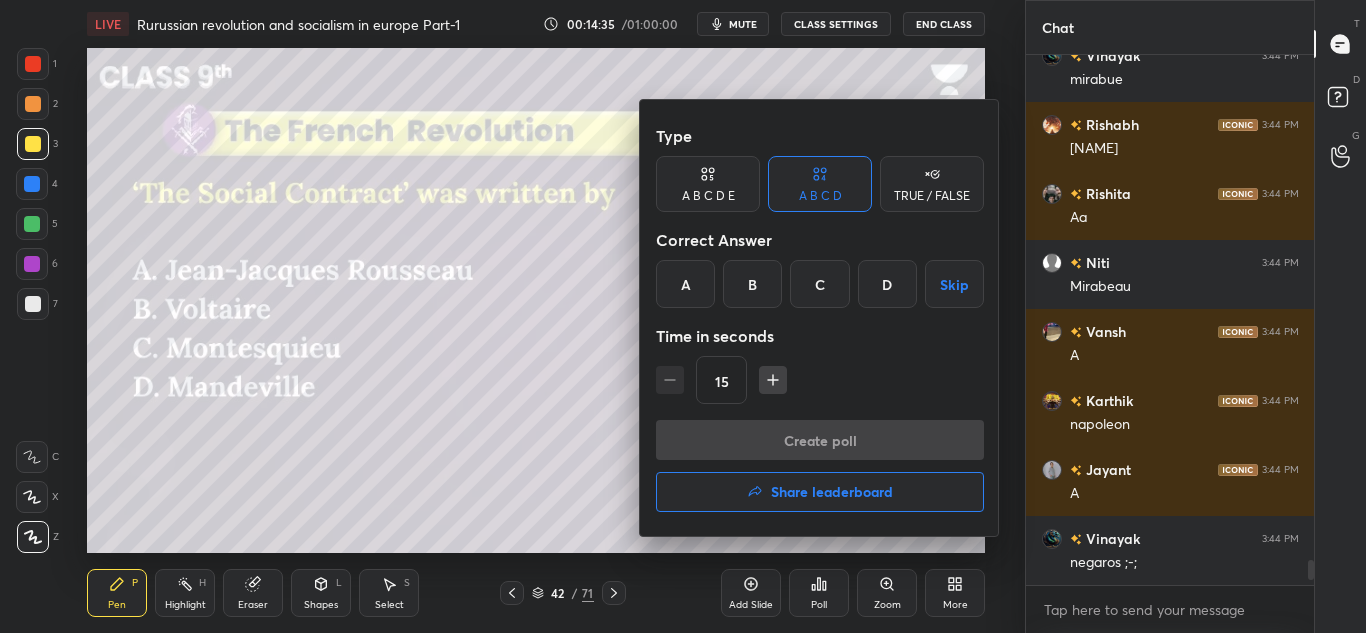 click on "A" at bounding box center (685, 284) 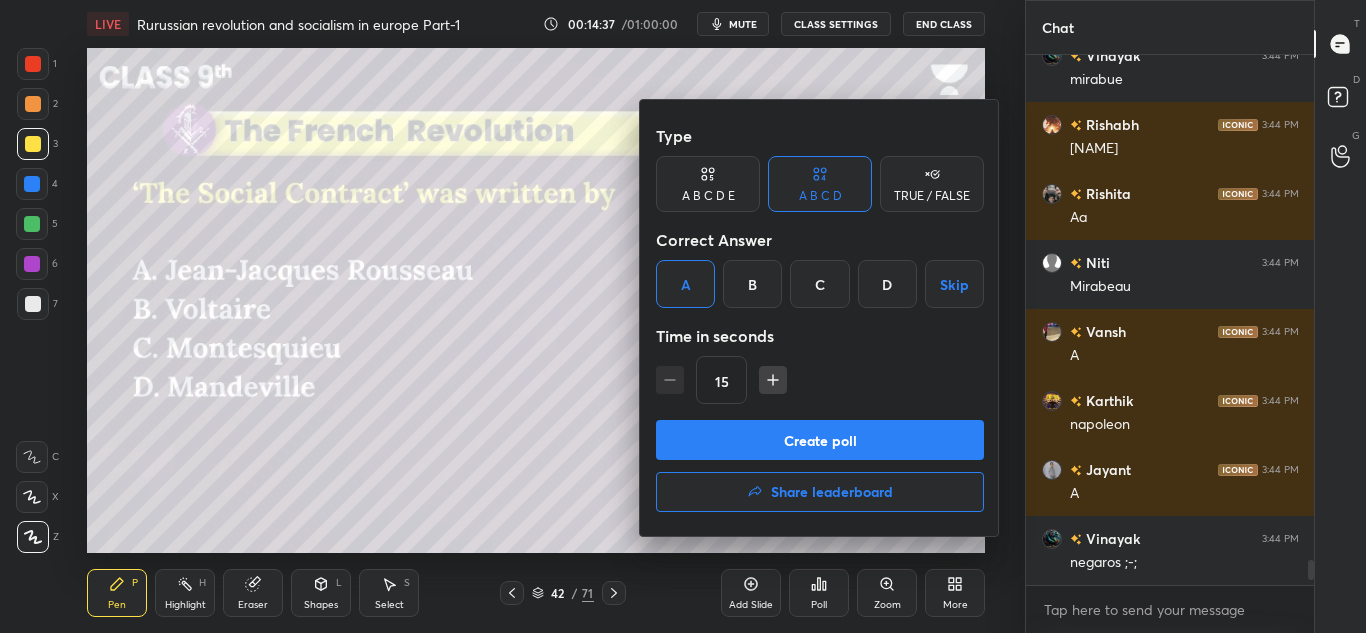click on "Create poll" at bounding box center (820, 440) 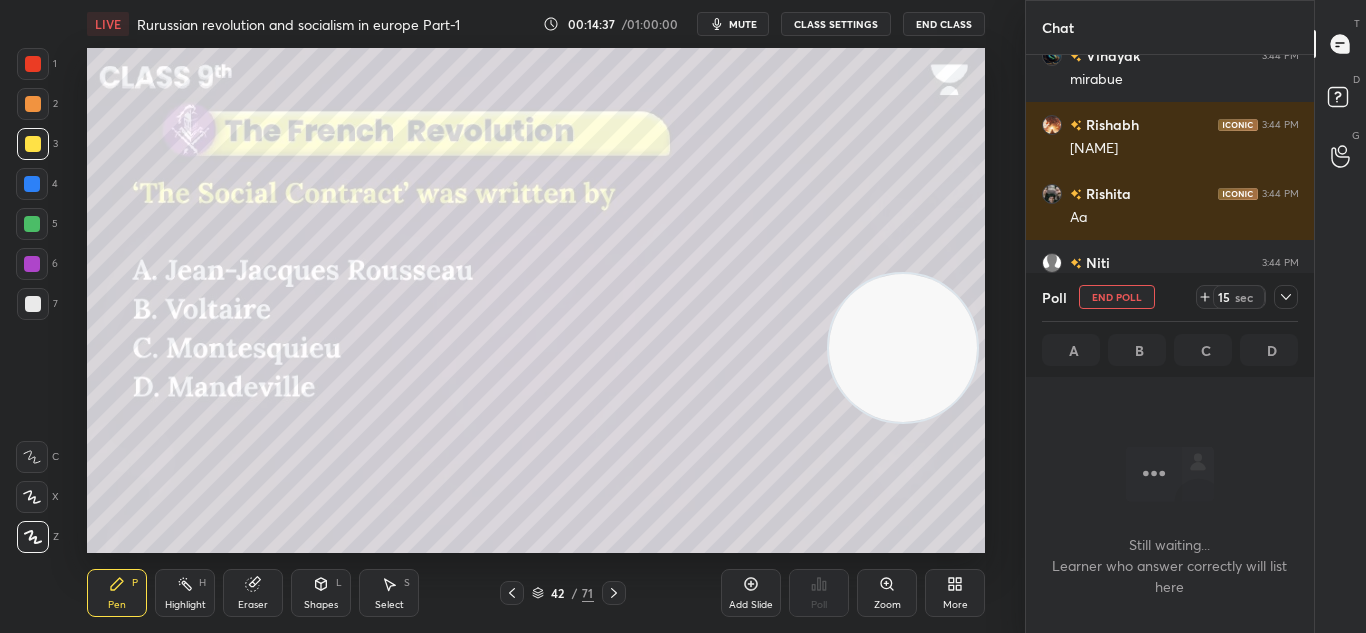 scroll, scrollTop: 254, scrollLeft: 282, axis: both 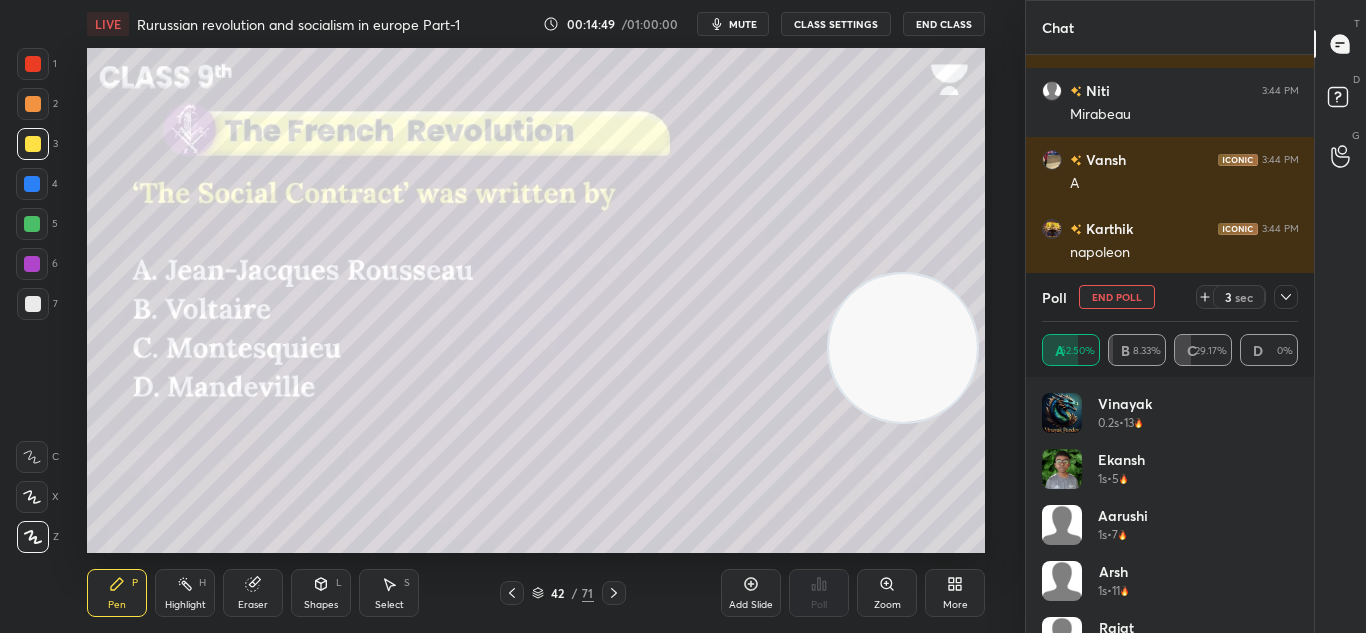 click 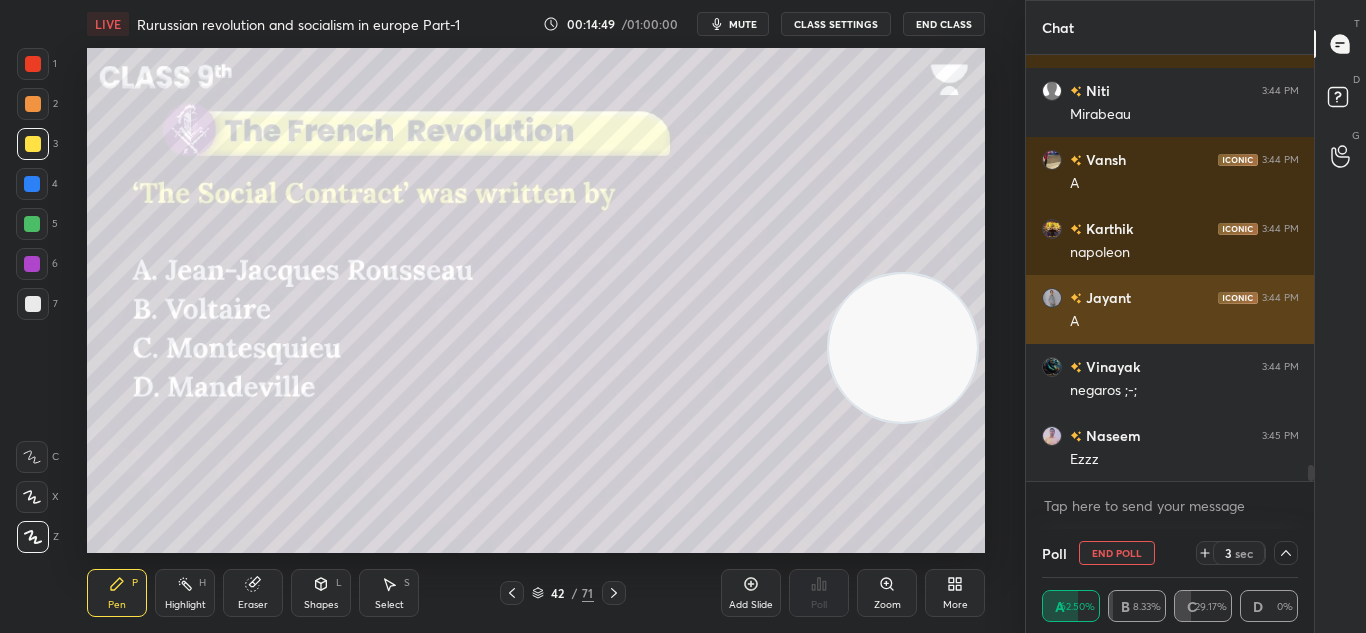 scroll, scrollTop: 0, scrollLeft: 0, axis: both 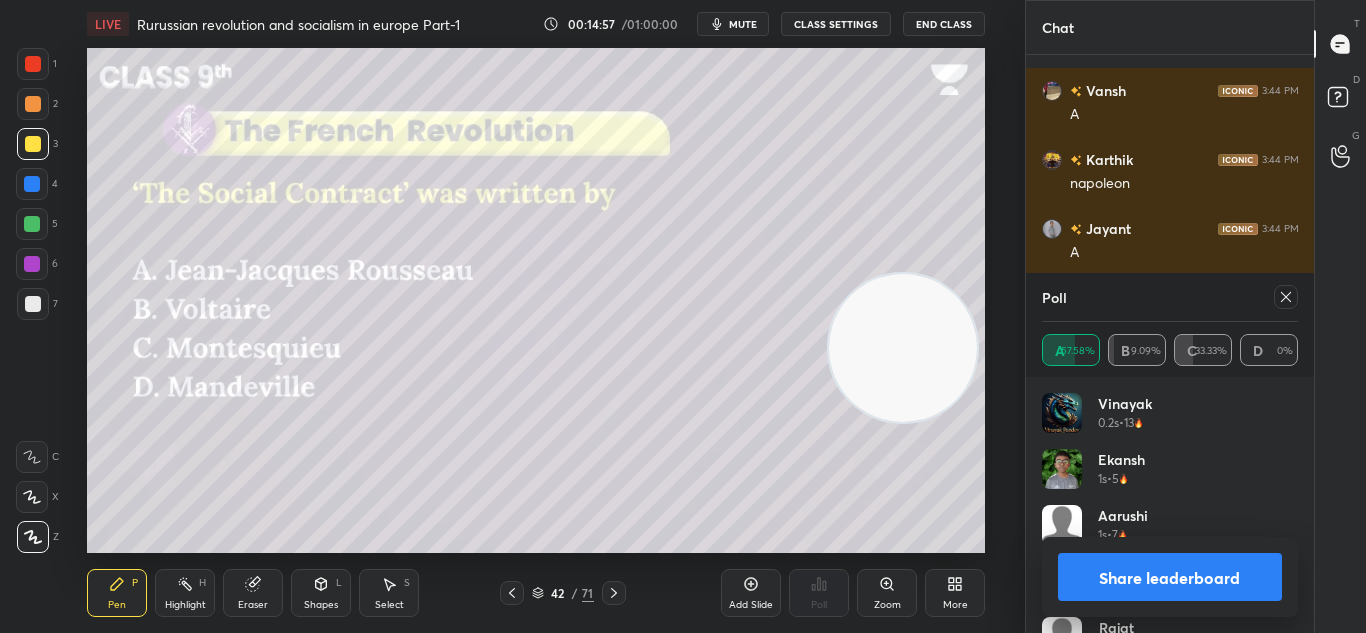 click on "Share leaderboard" at bounding box center (1170, 577) 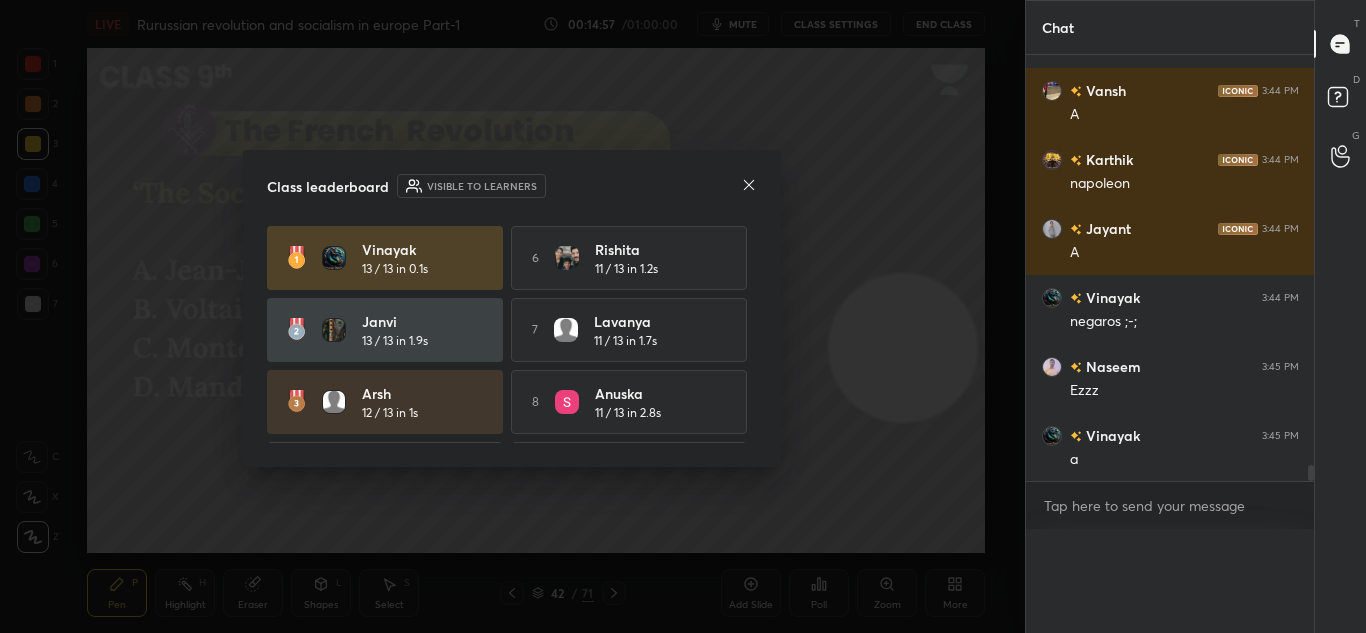 scroll, scrollTop: 0, scrollLeft: 0, axis: both 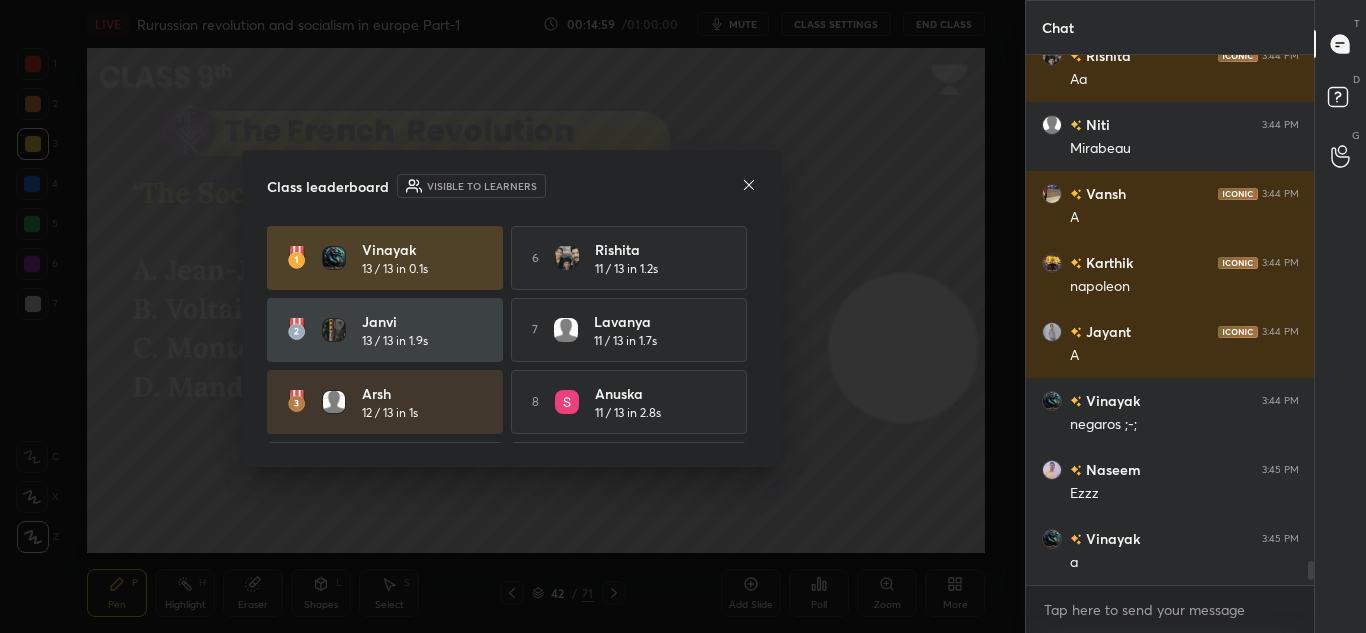 click on "Class leaderboard Visible to learners Vinayak 13 / 13 in 0.1s 6 Rishita 11 / 13 in 1.2s Janvi 13 / 13 in 1.9s 7 Lavanya 11 / 13 in 1.7s Arsh 12 / 13 in 1s 8 anuska 11 / 13 in 2.8s 4 Ridhima 12 / 13 in 2.1s 9 Prerna 10 / 13 in 1s 5 Aarushi 12 / 13 in 3.2s 10 Rishabh 9 / 13 in 0.9s" at bounding box center [512, 308] 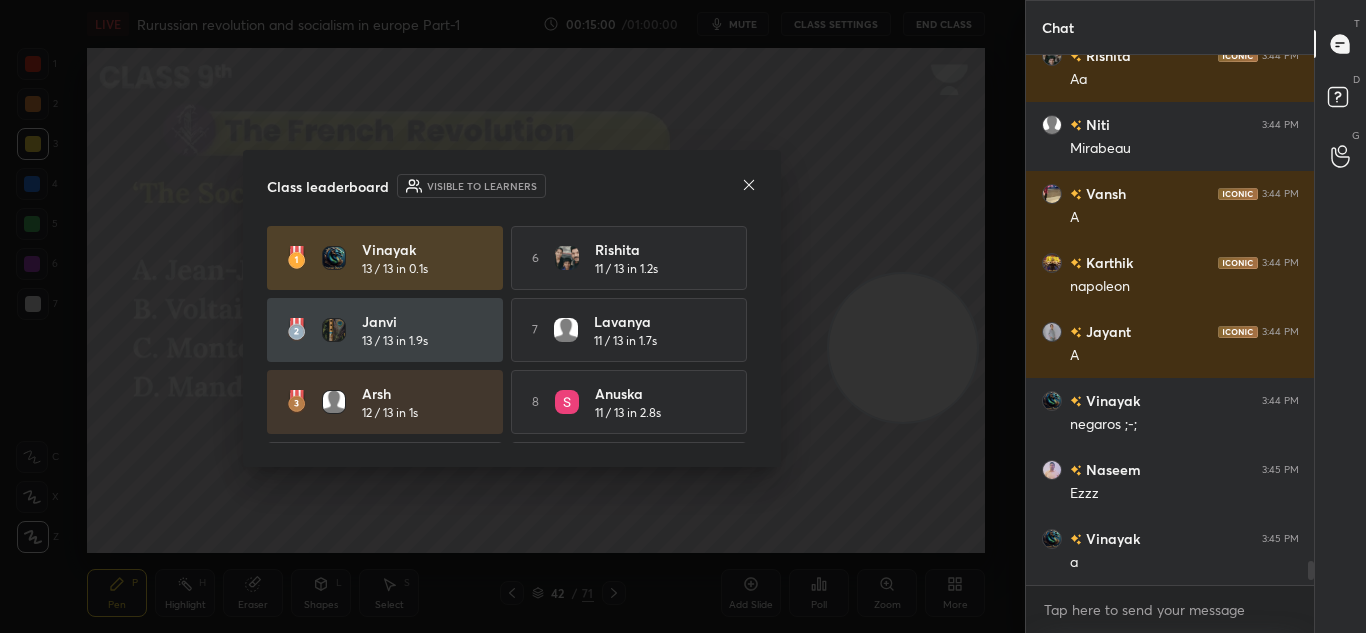 click 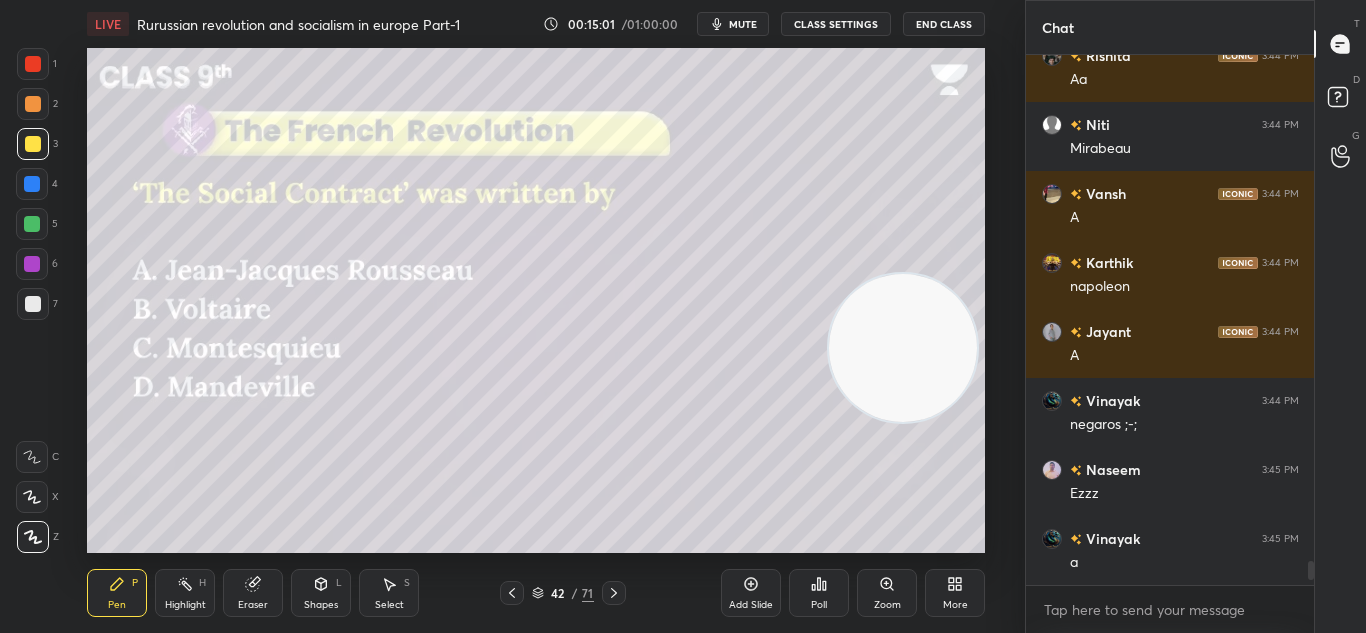 click 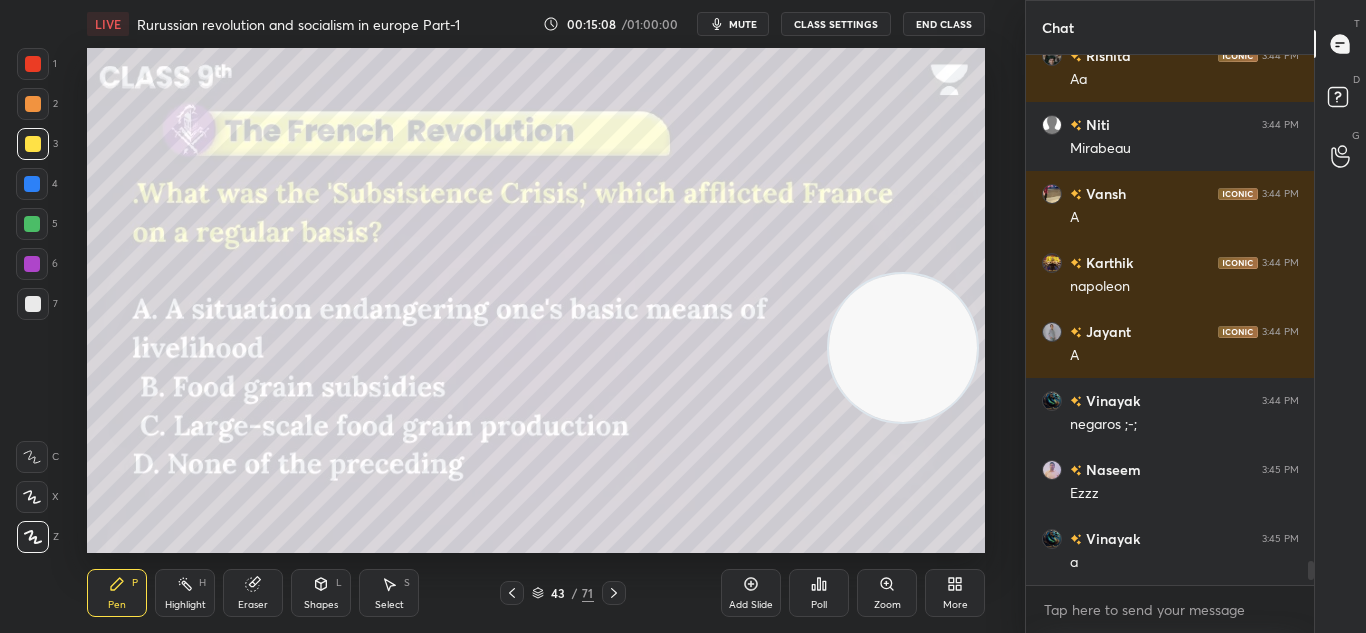 click on "Poll" at bounding box center [819, 605] 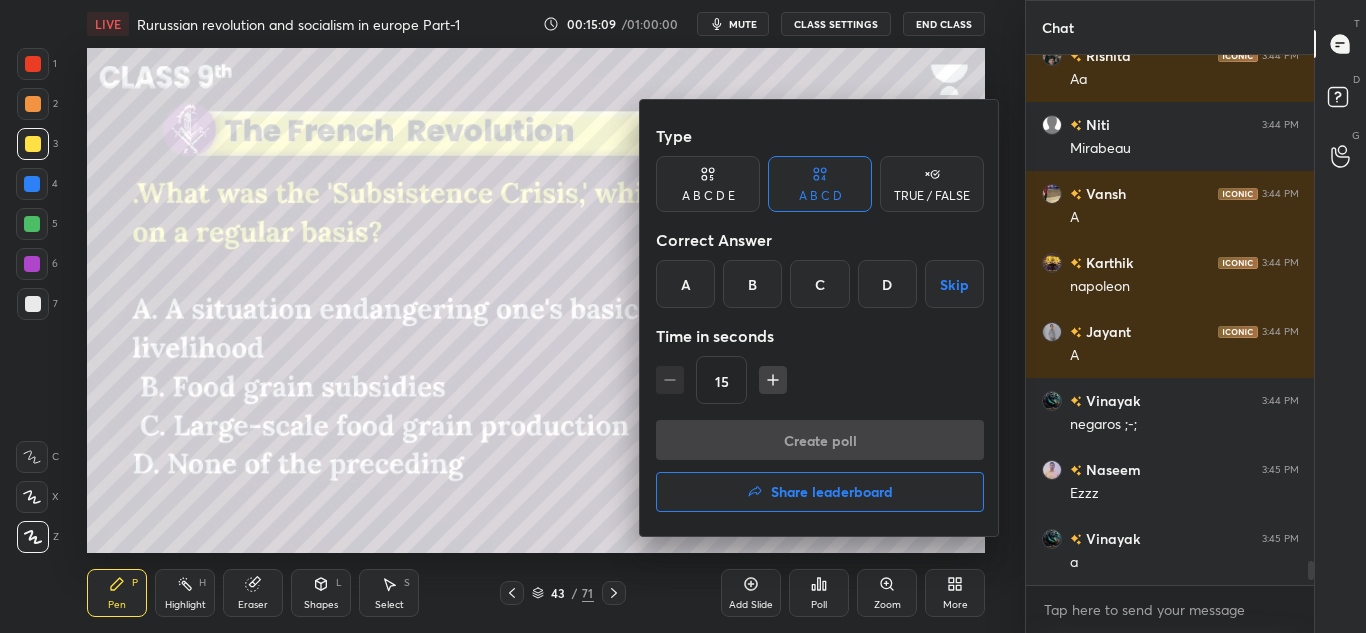 click on "A" at bounding box center (685, 284) 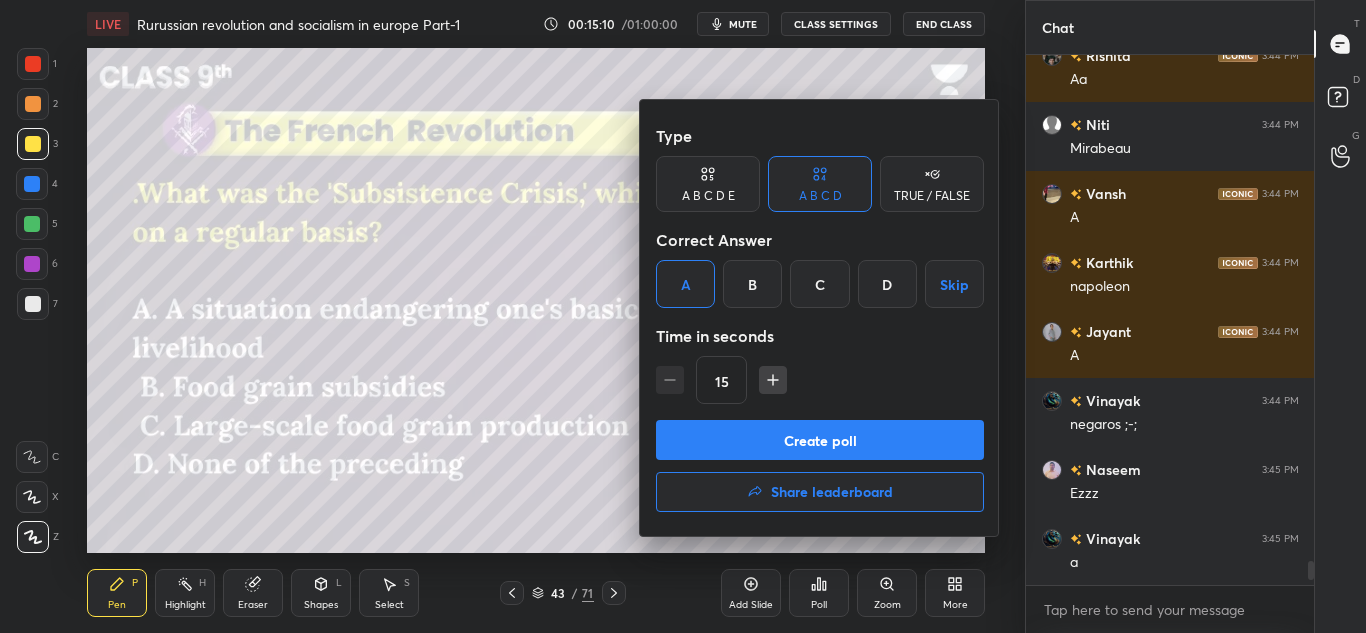 click on "Create poll" at bounding box center [820, 440] 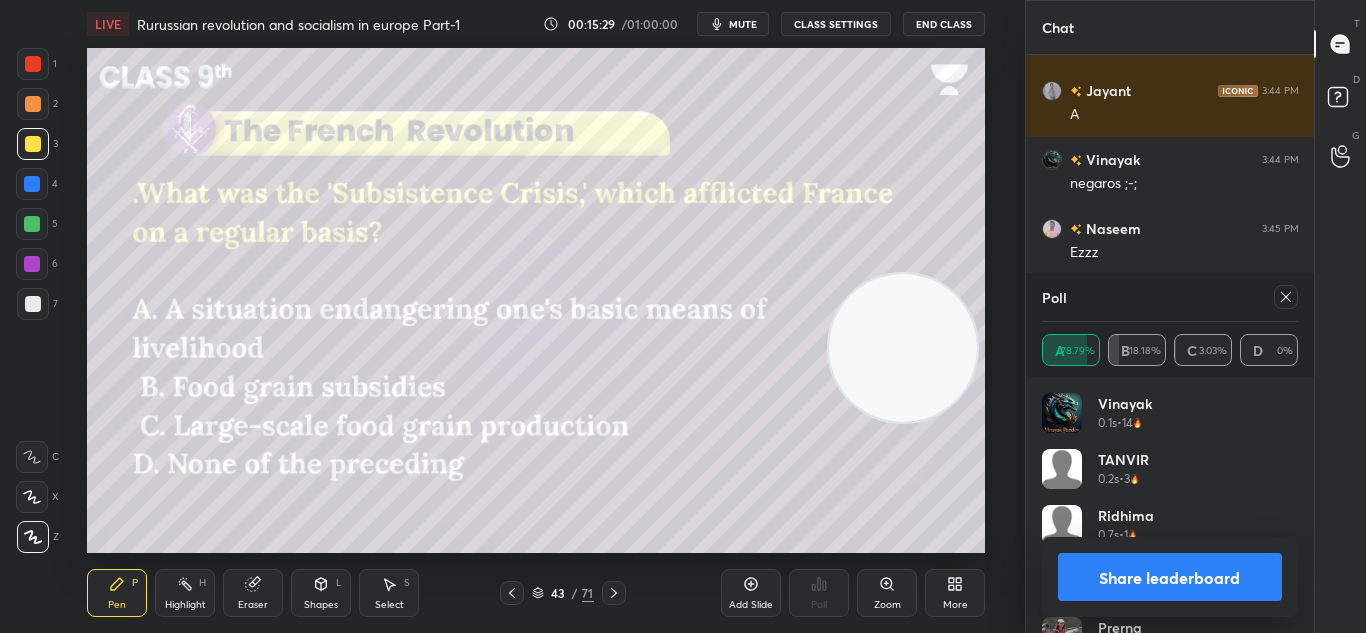 click on "Share leaderboard" at bounding box center (1170, 577) 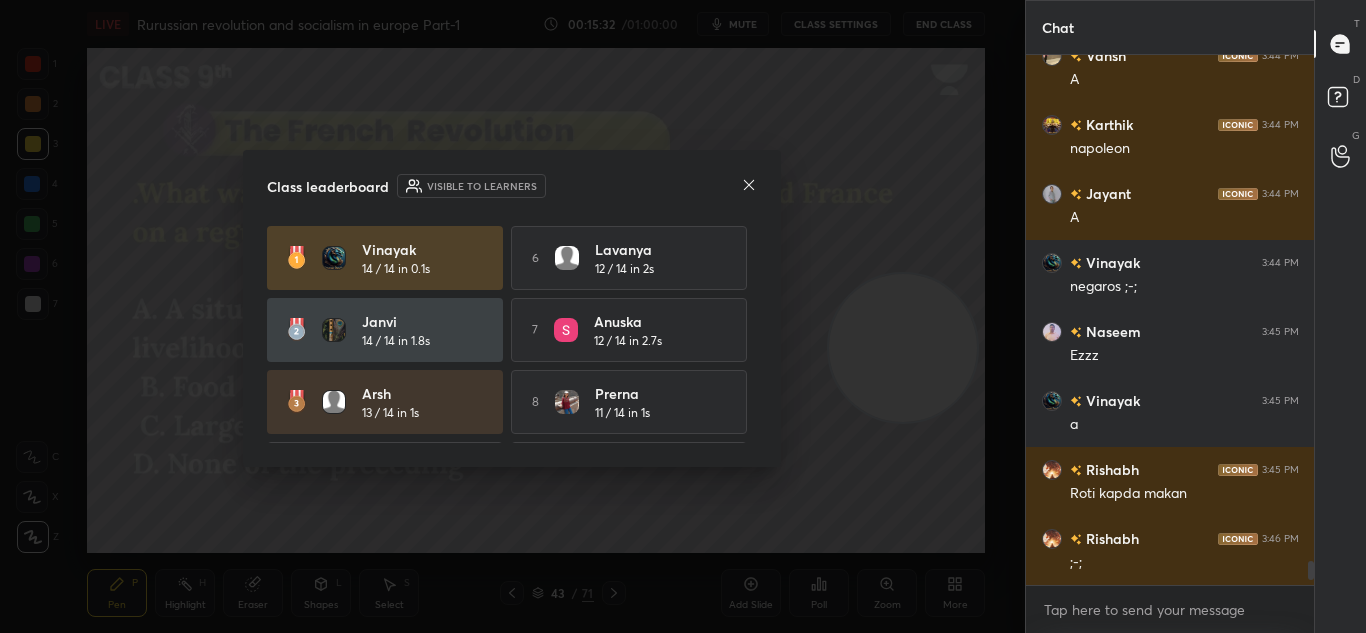 click 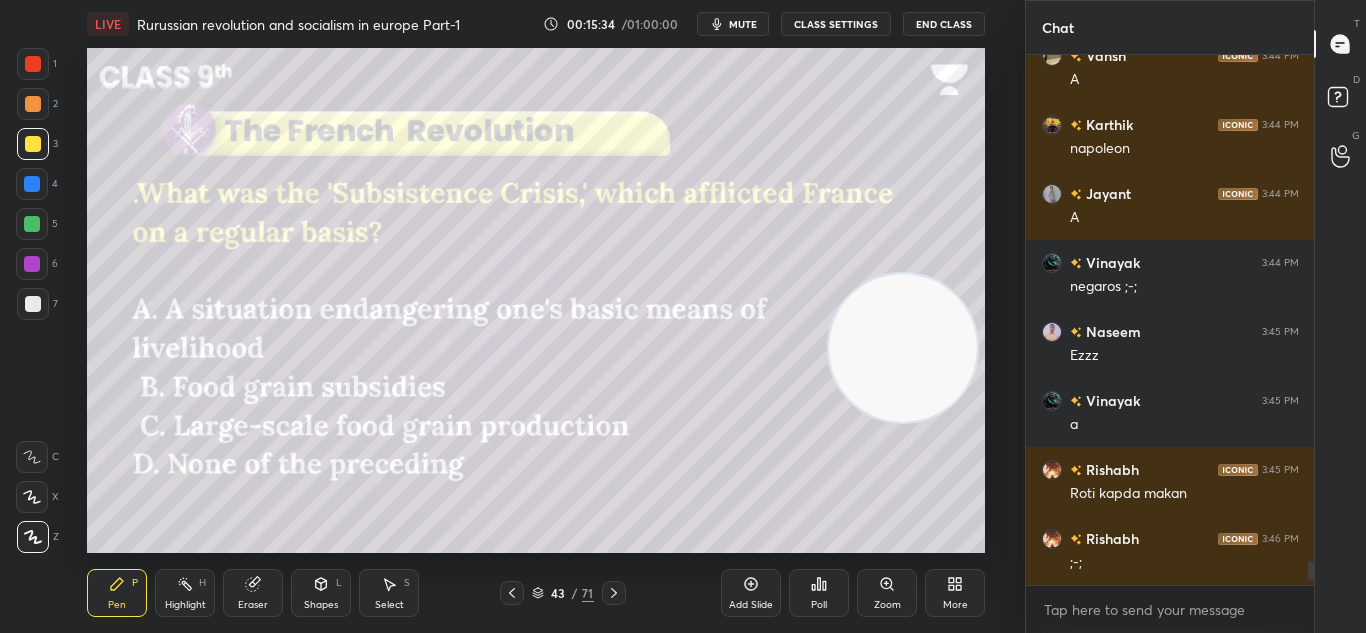click 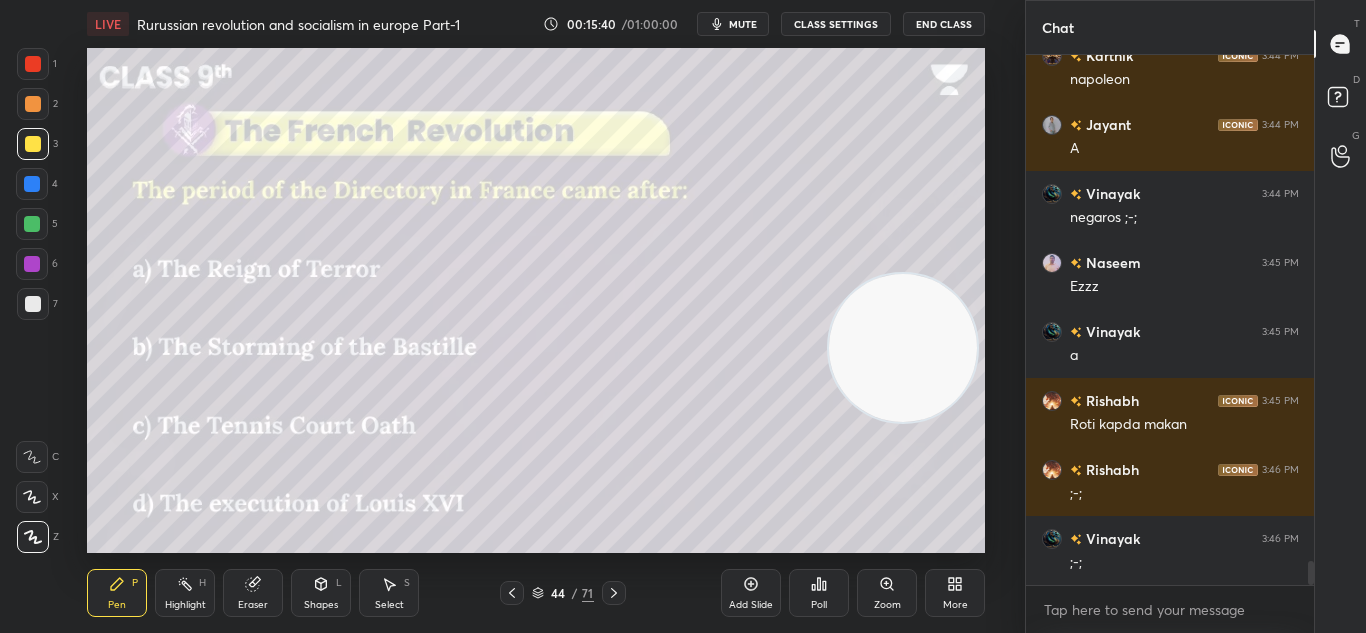 click on "Poll" at bounding box center (819, 593) 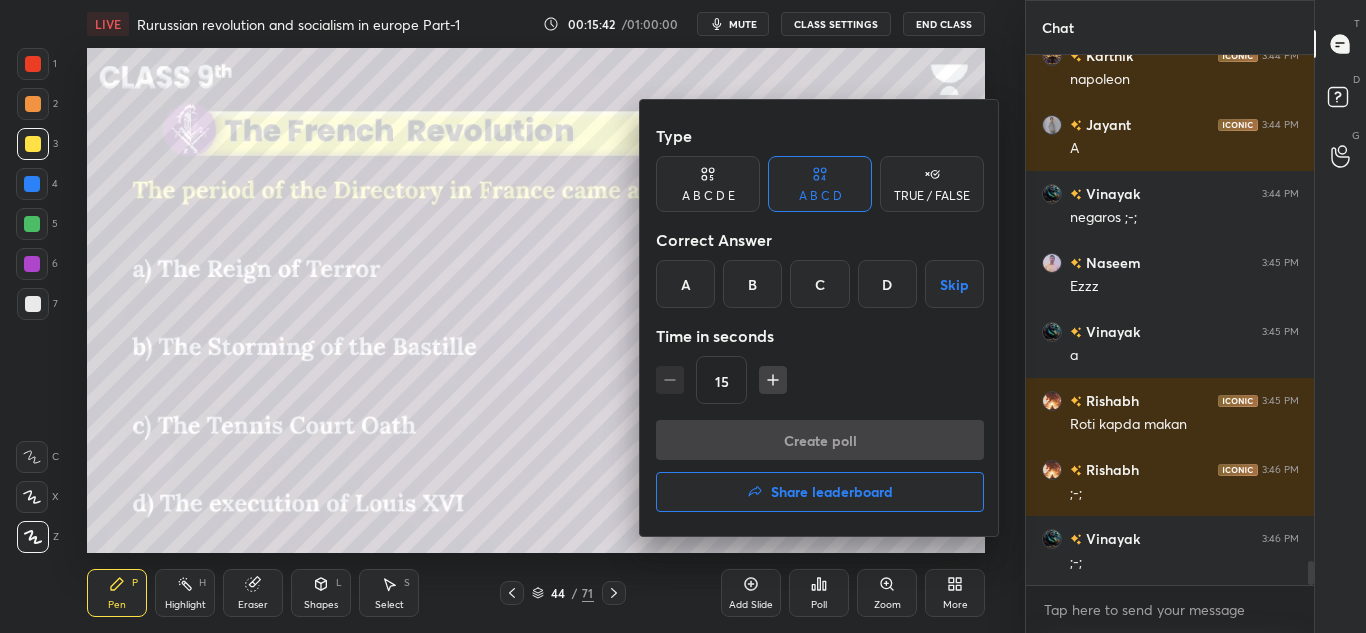 drag, startPoint x: 678, startPoint y: 281, endPoint x: 691, endPoint y: 294, distance: 18.384777 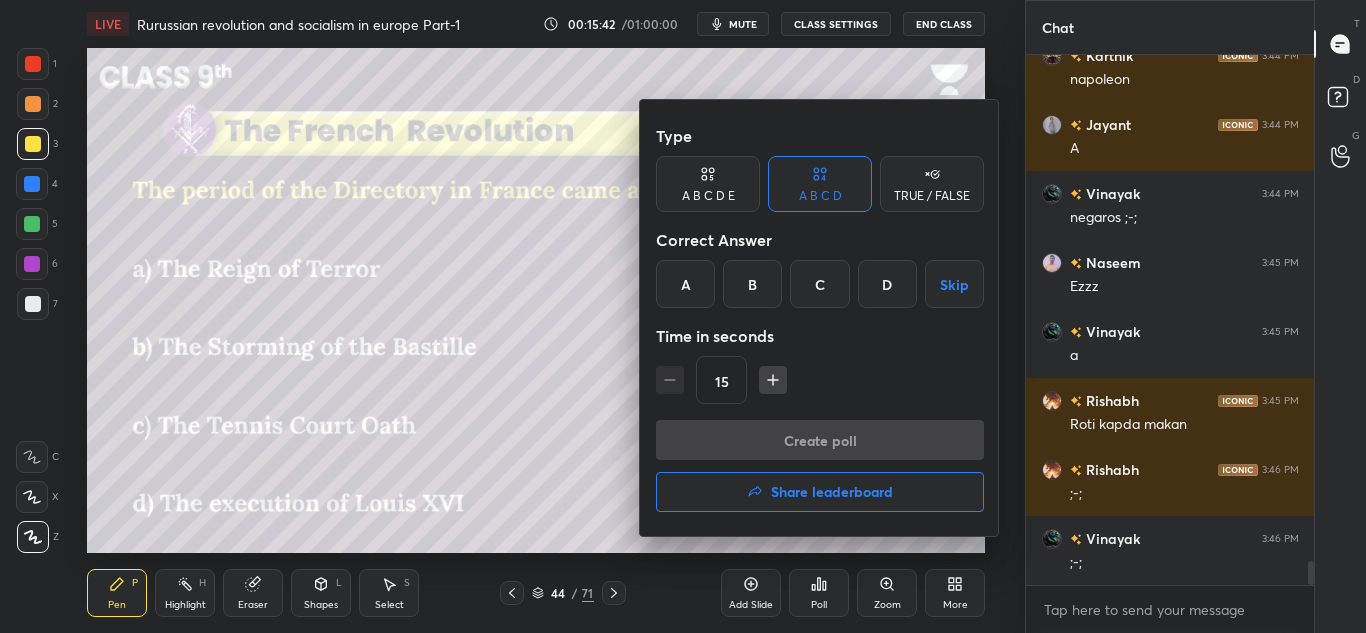 click on "A" at bounding box center (685, 284) 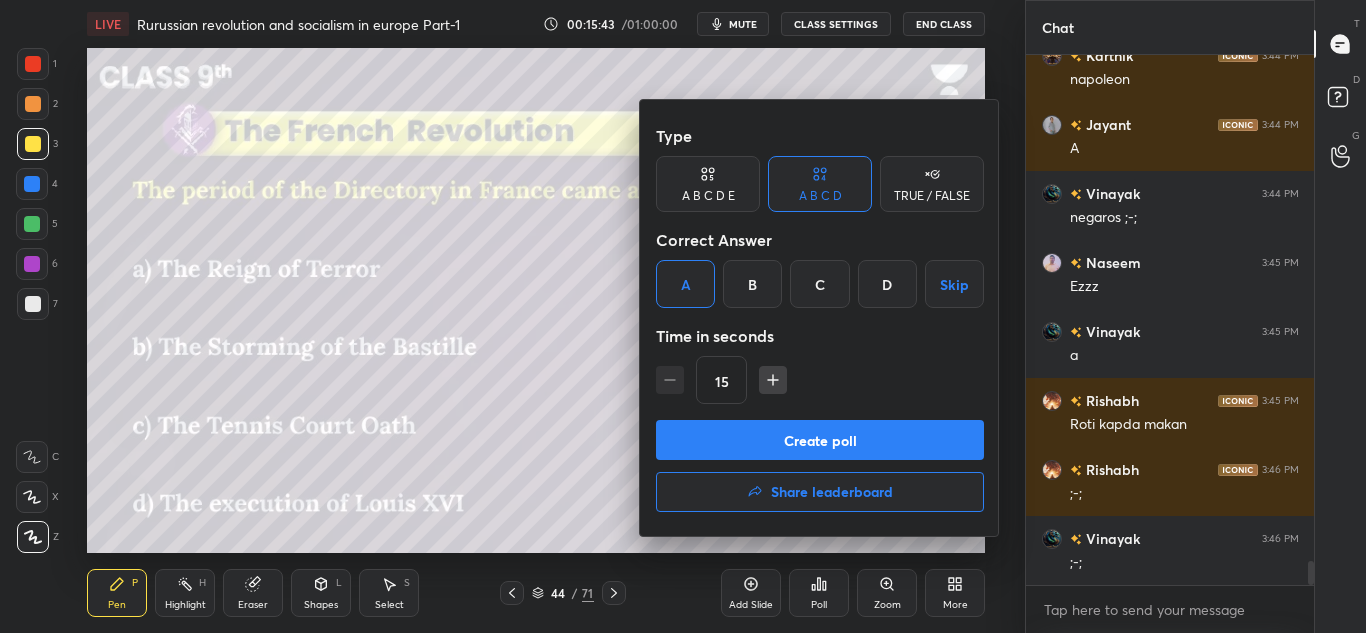 click on "A" at bounding box center [685, 284] 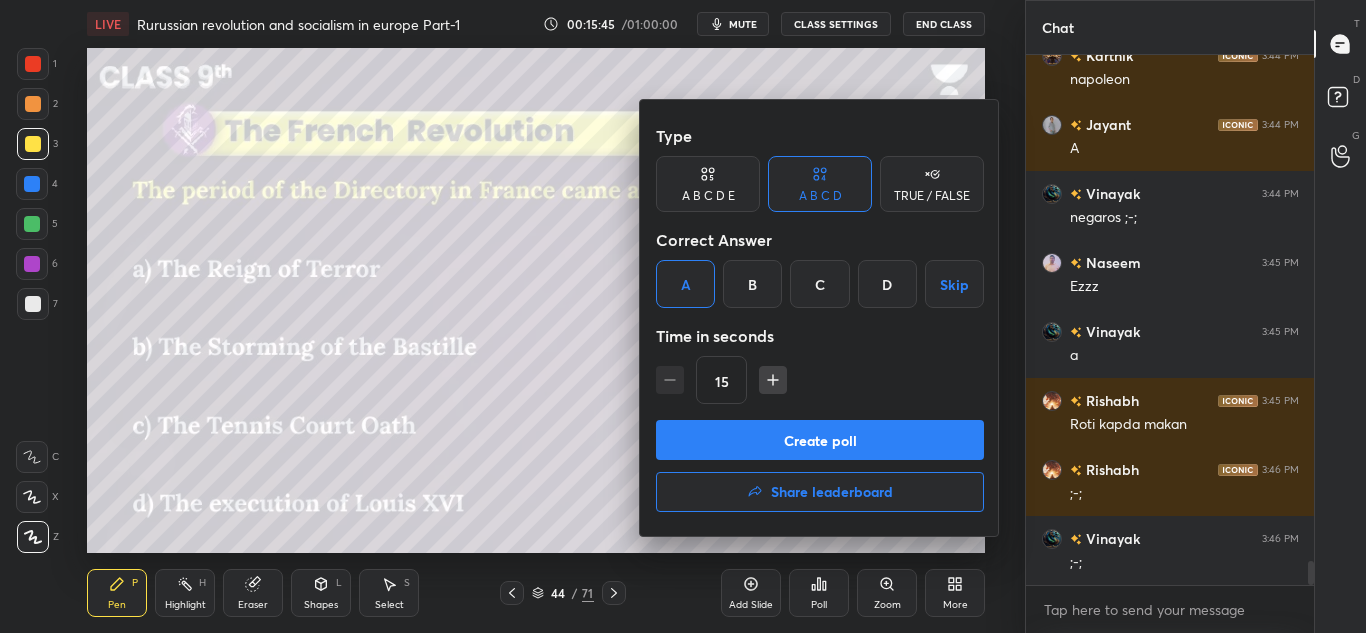 click on "Create poll" at bounding box center [820, 440] 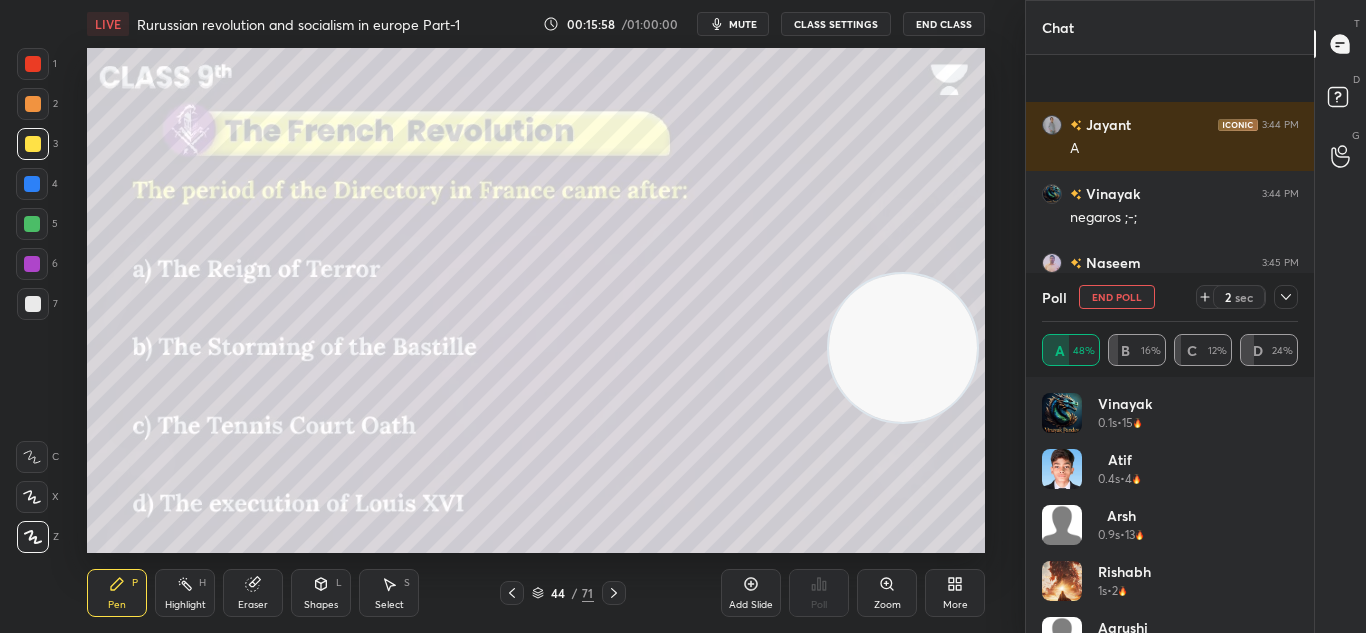 scroll, scrollTop: 11315, scrollLeft: 0, axis: vertical 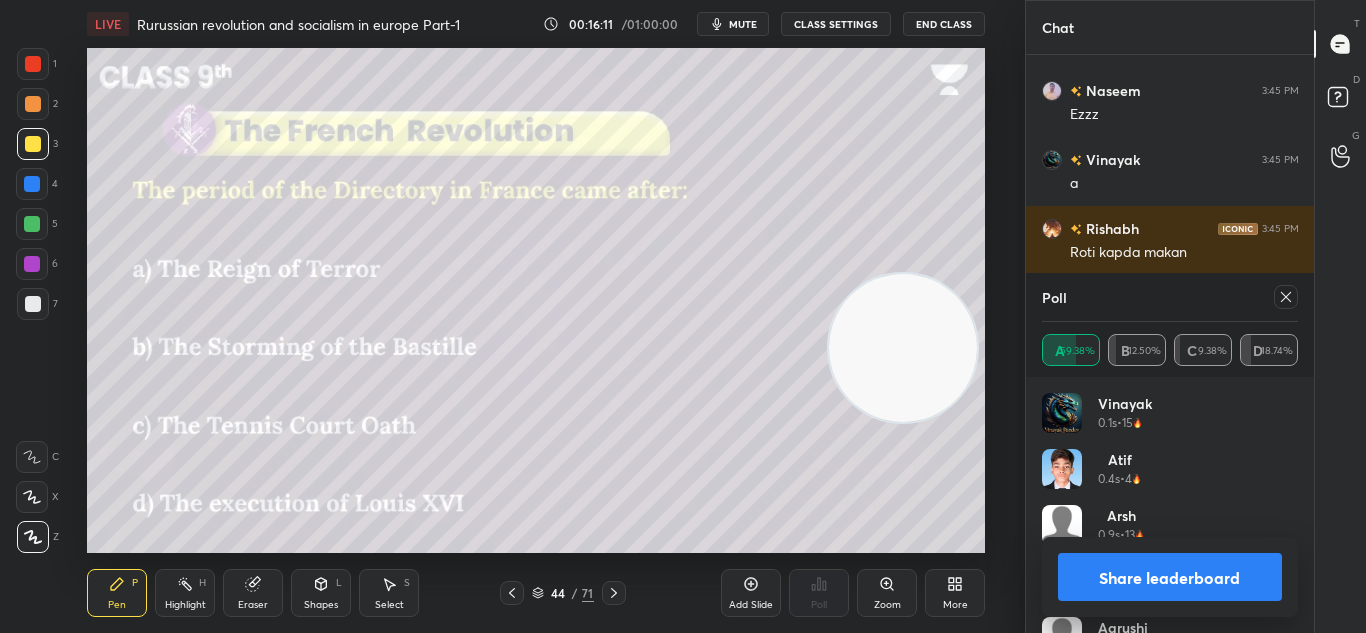 click on "Share leaderboard" at bounding box center (1170, 577) 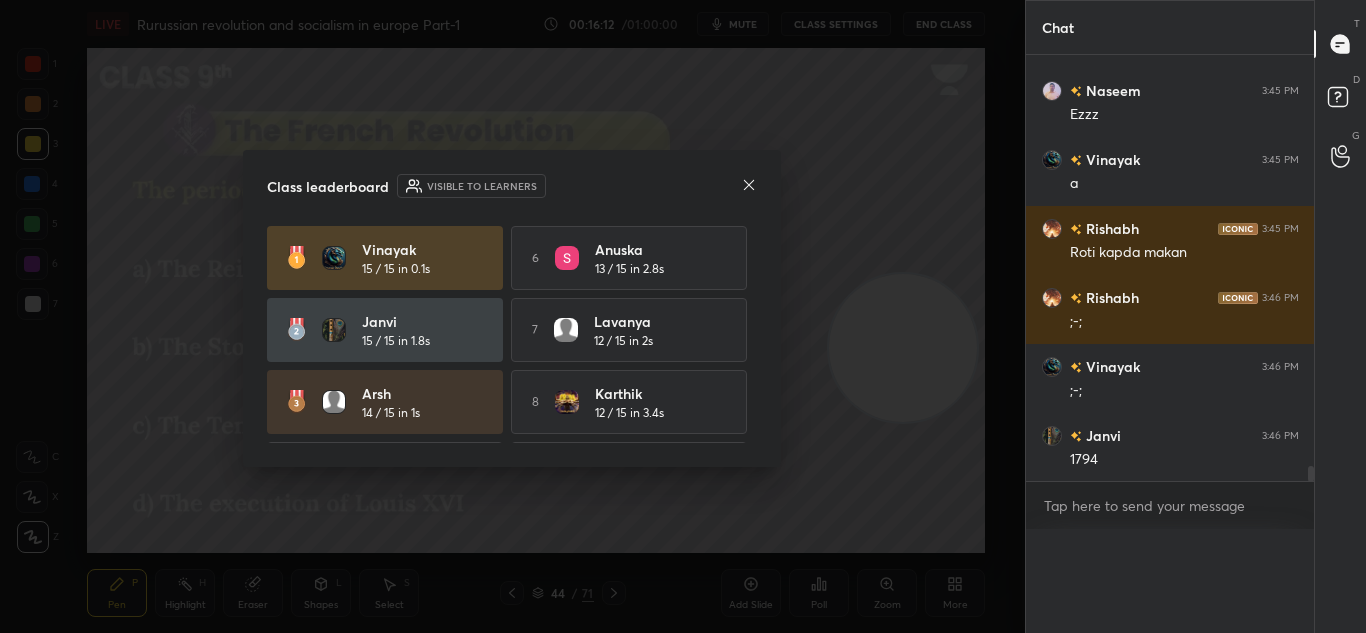 scroll, scrollTop: 0, scrollLeft: 0, axis: both 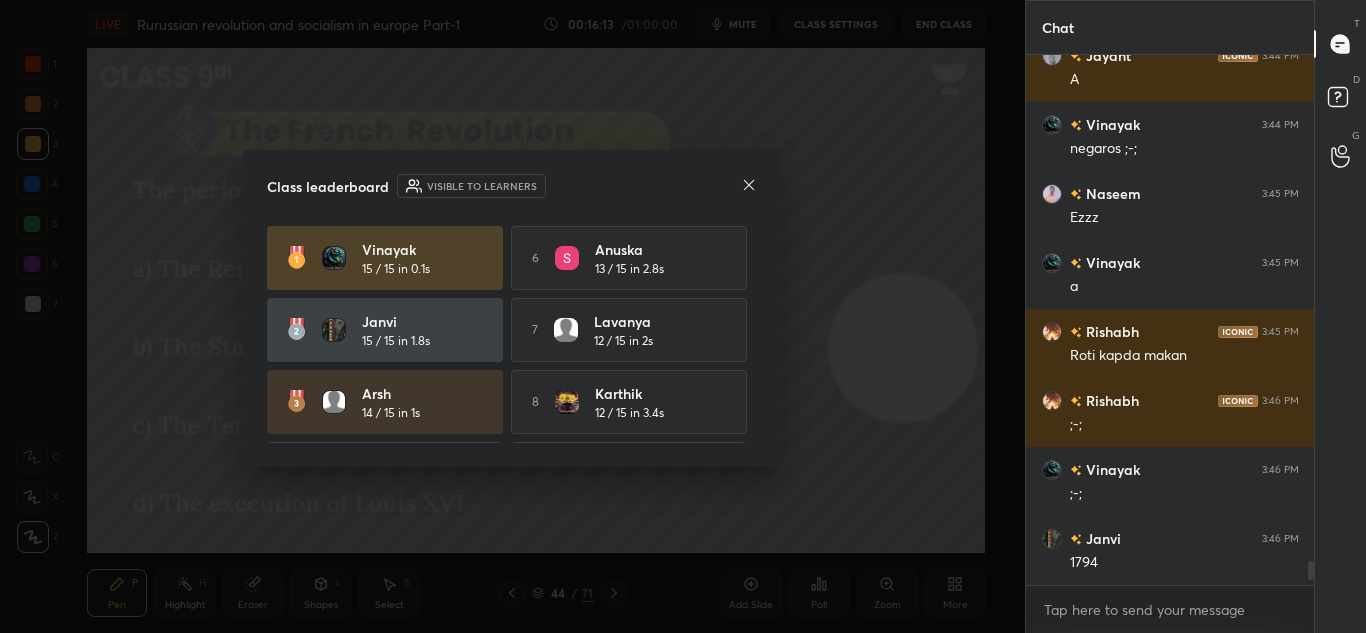 click 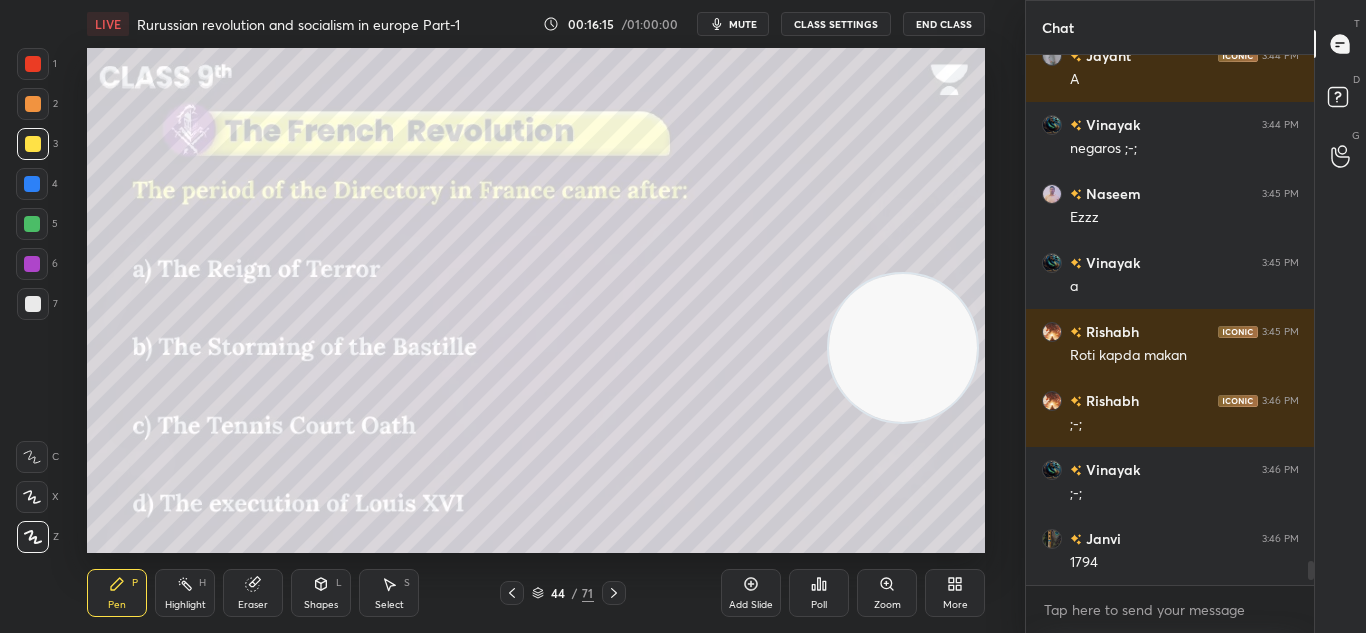 click 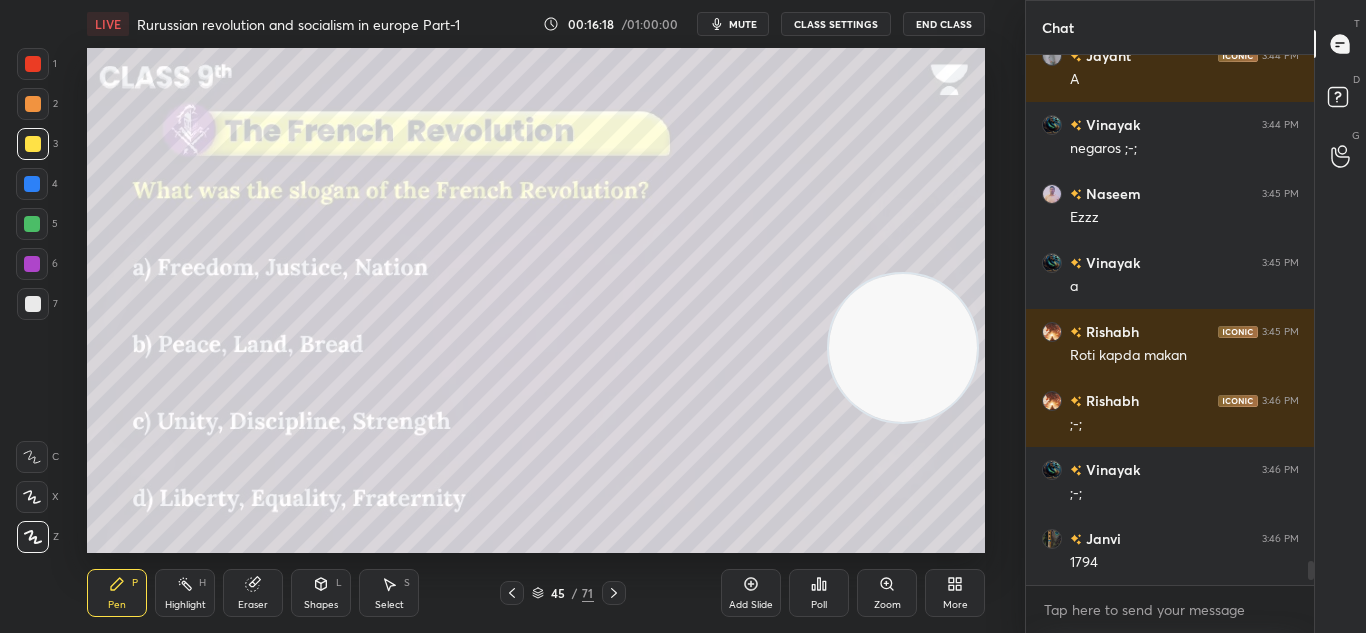 click on "Poll" at bounding box center [819, 605] 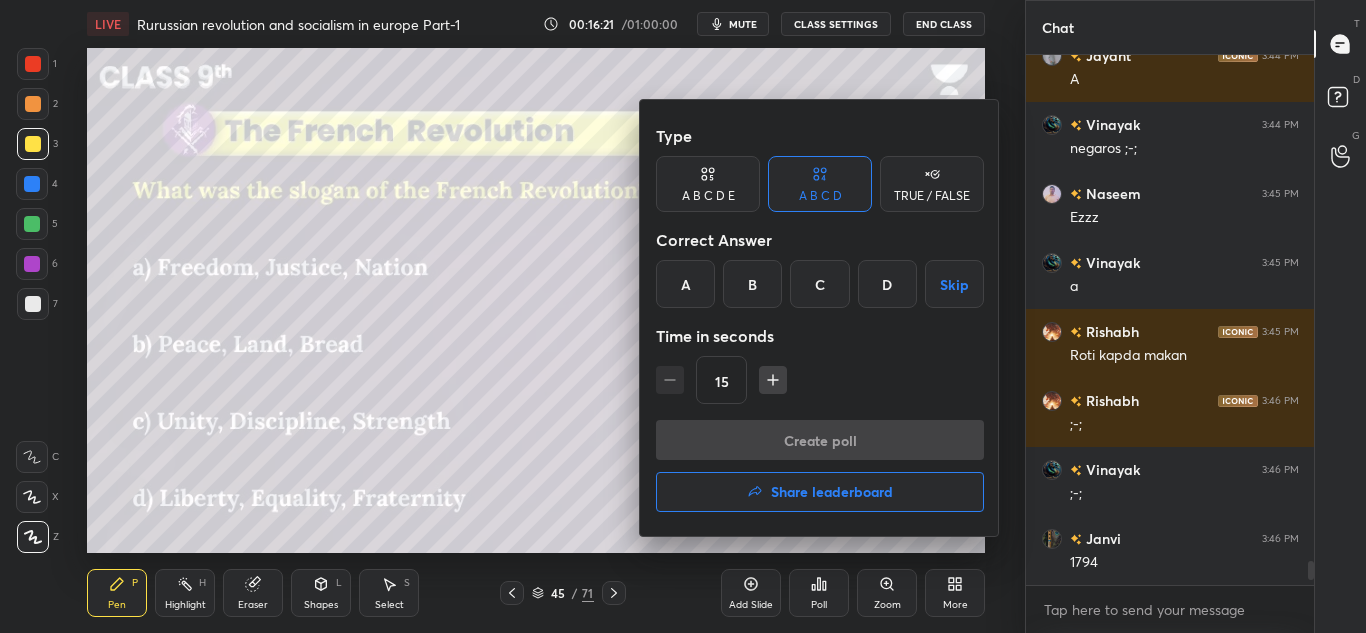 click on "D" at bounding box center (887, 284) 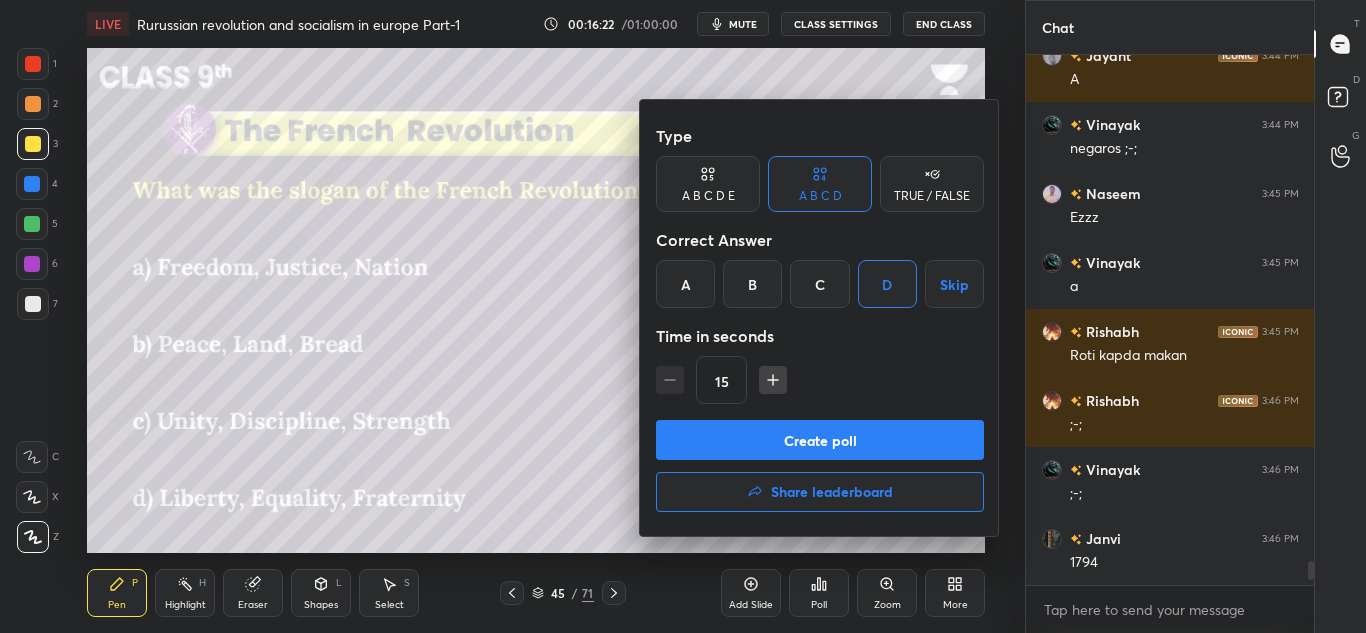 click on "Create poll" at bounding box center [820, 440] 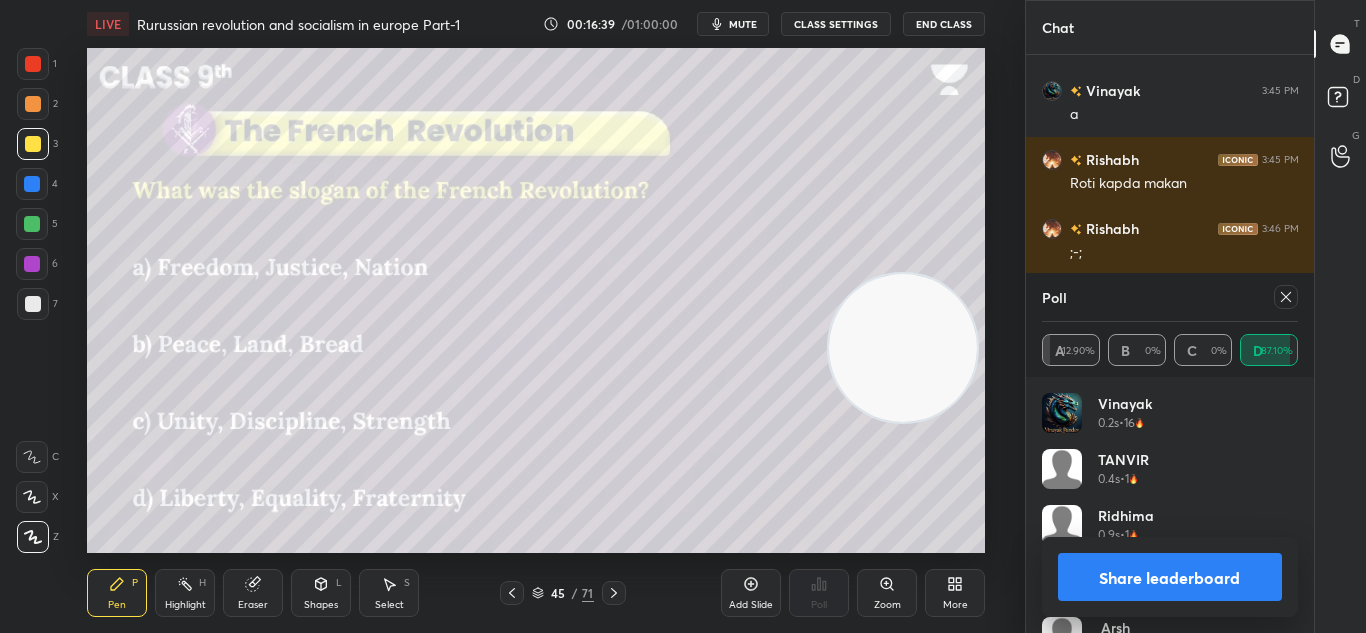 scroll, scrollTop: 11453, scrollLeft: 0, axis: vertical 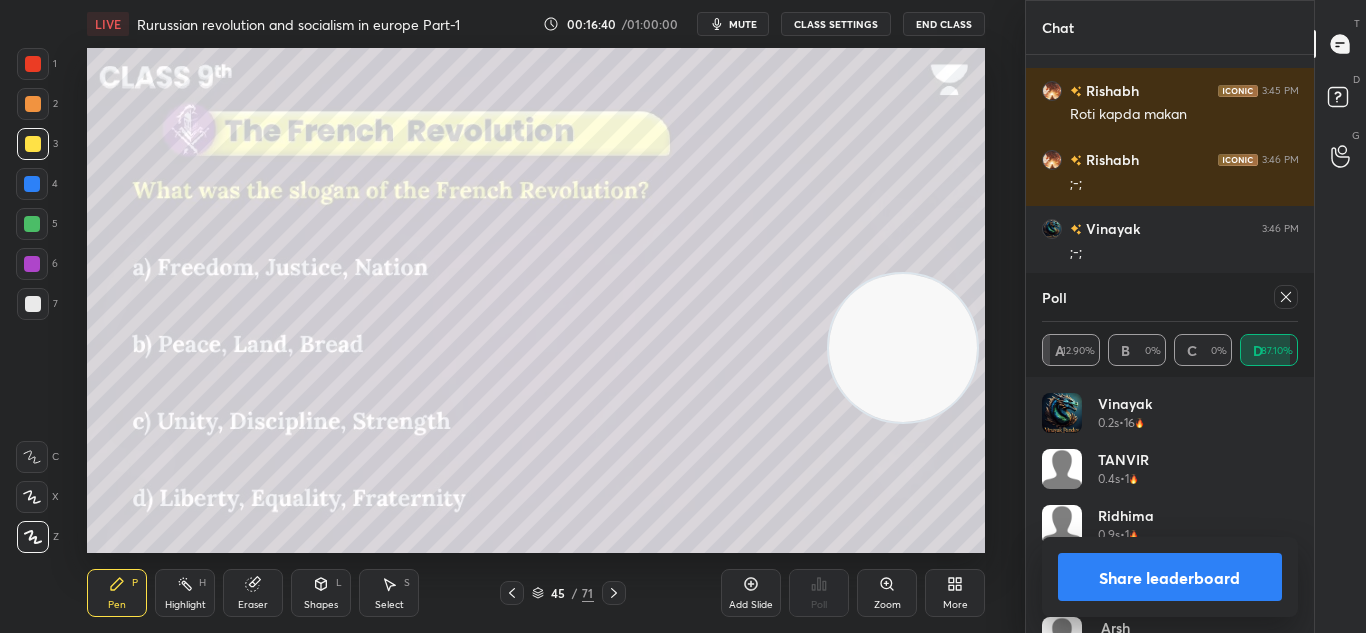 click on "Share leaderboard" at bounding box center (1170, 577) 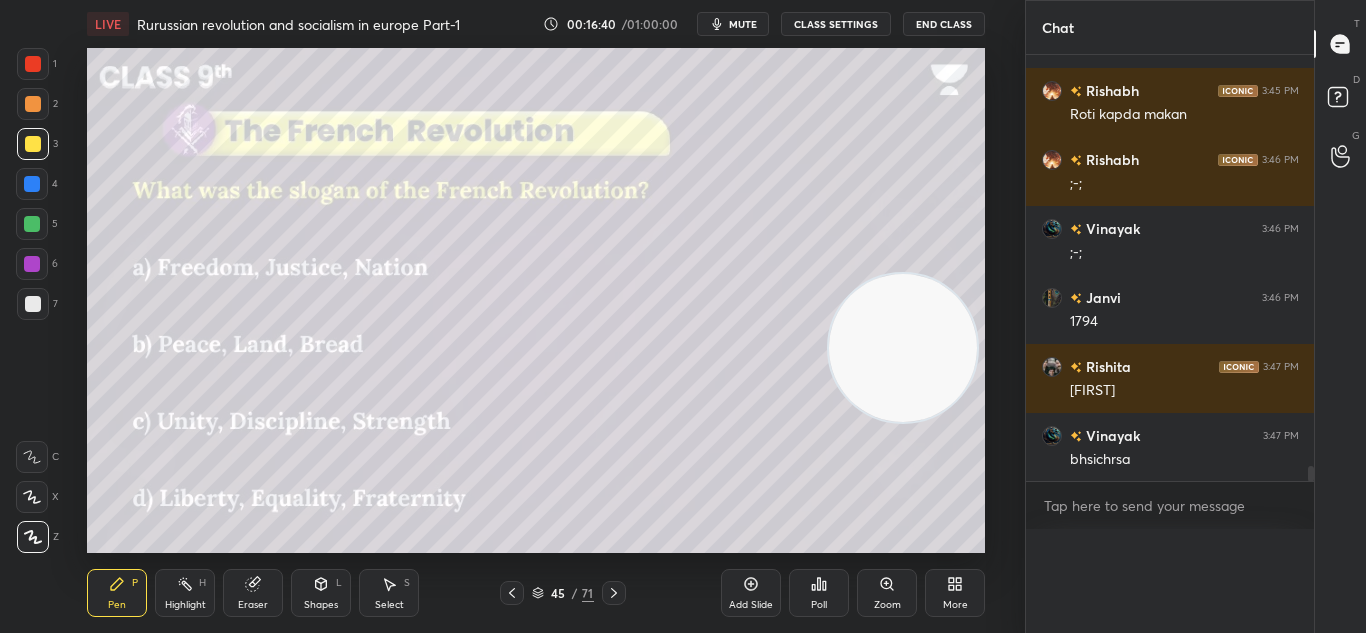 scroll, scrollTop: 0, scrollLeft: 0, axis: both 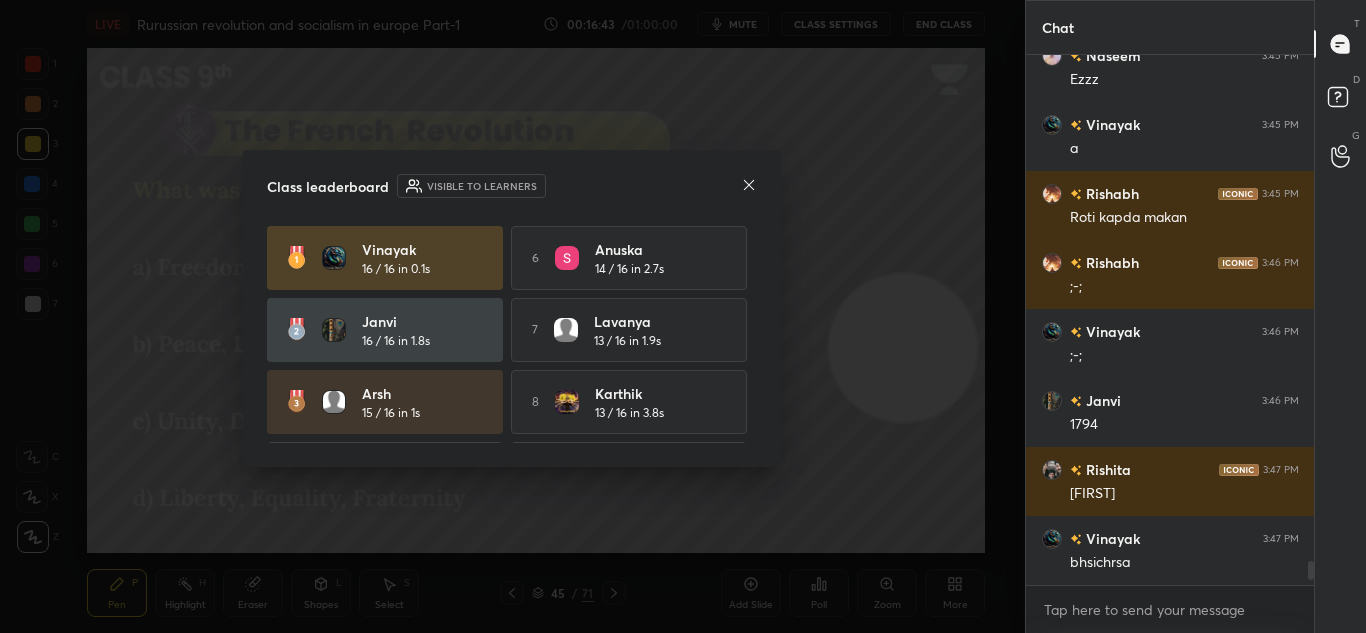 click 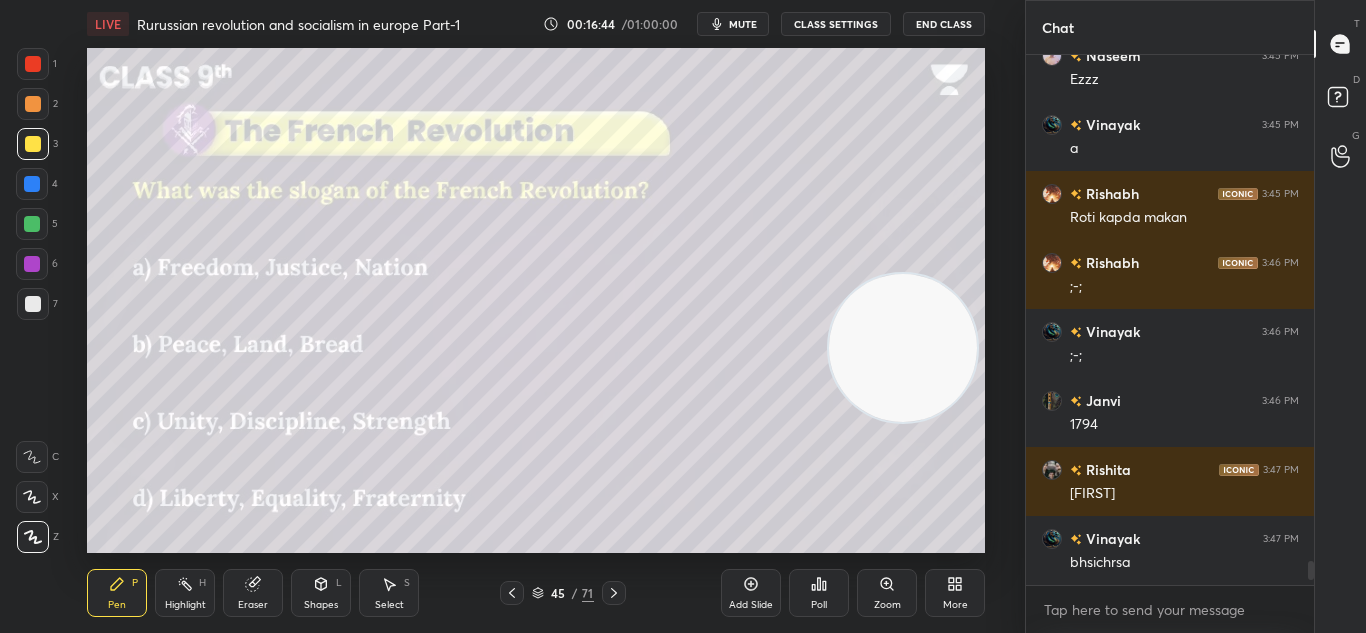 click 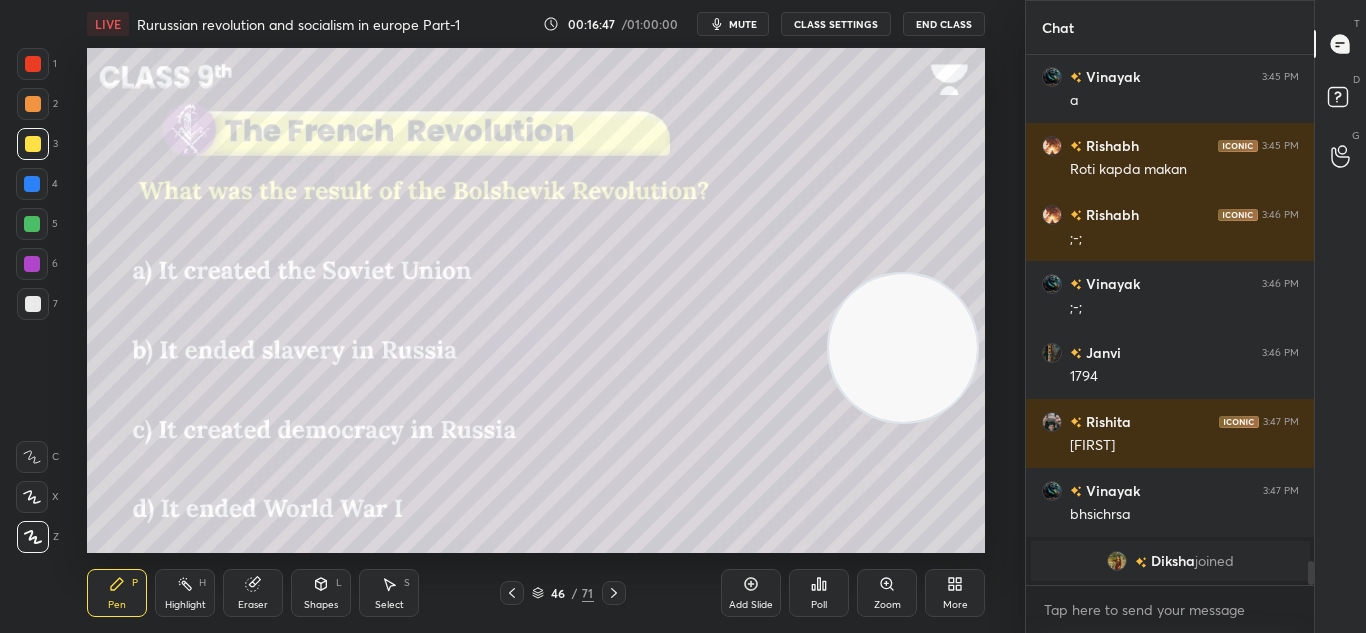 scroll, scrollTop: 10347, scrollLeft: 0, axis: vertical 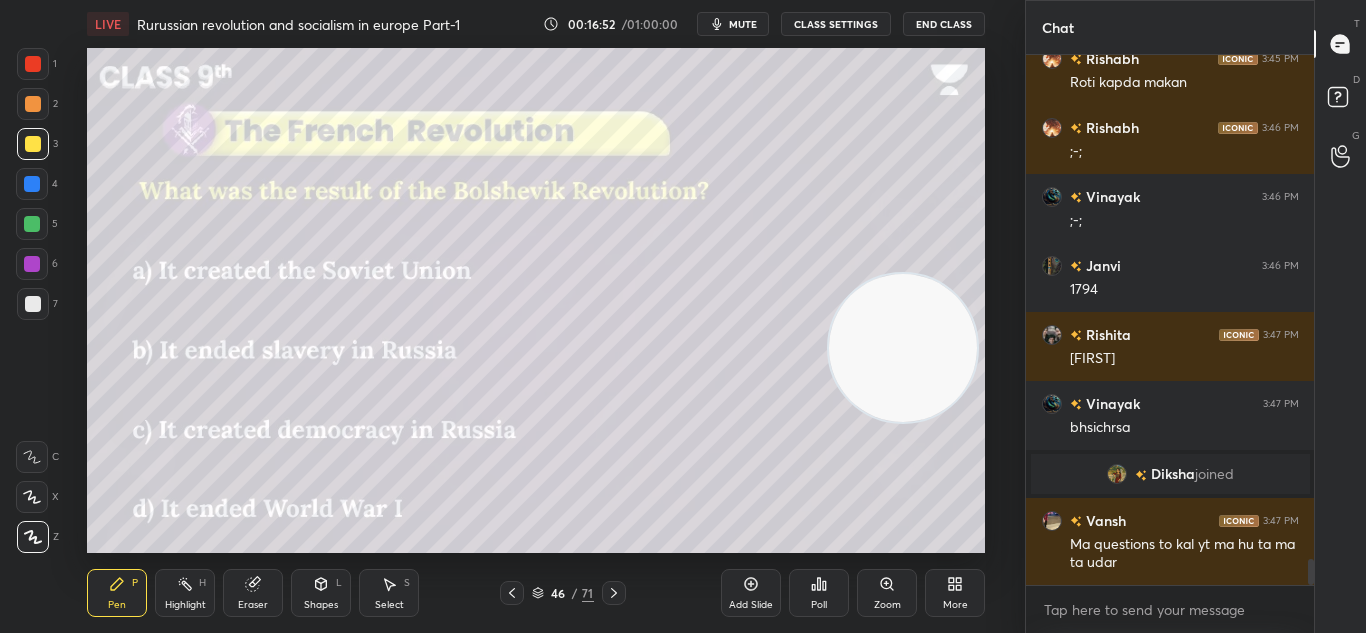 click 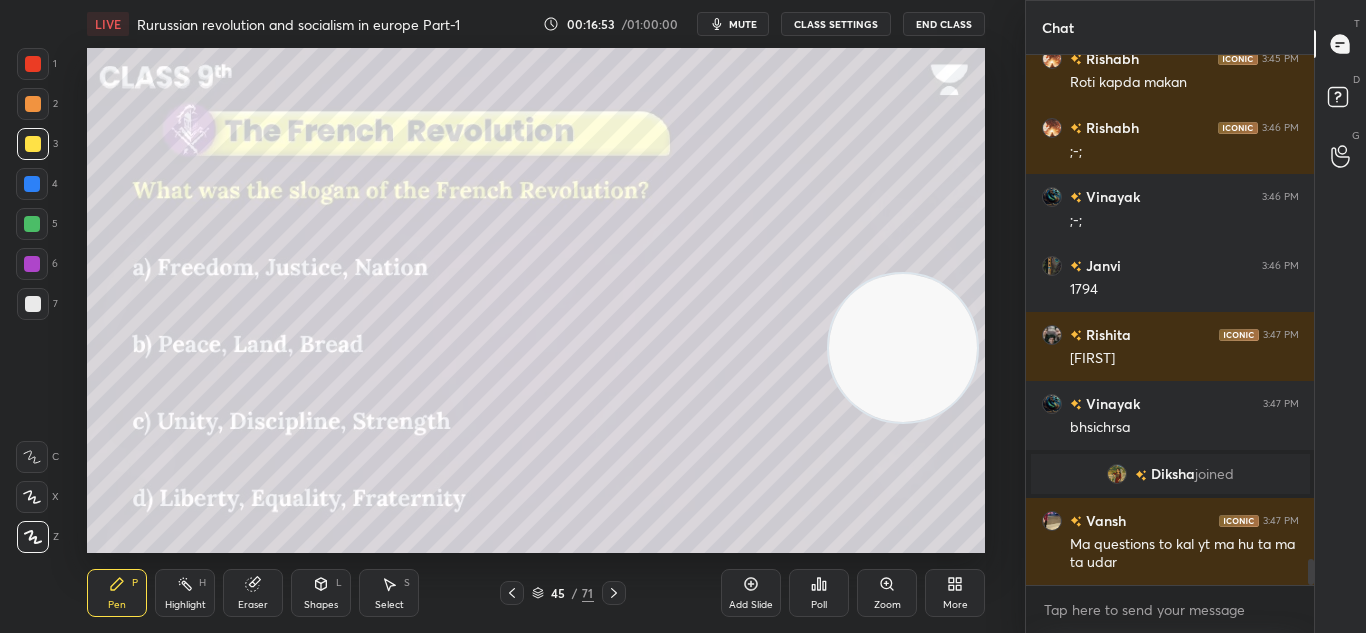 click on "Poll" at bounding box center [819, 593] 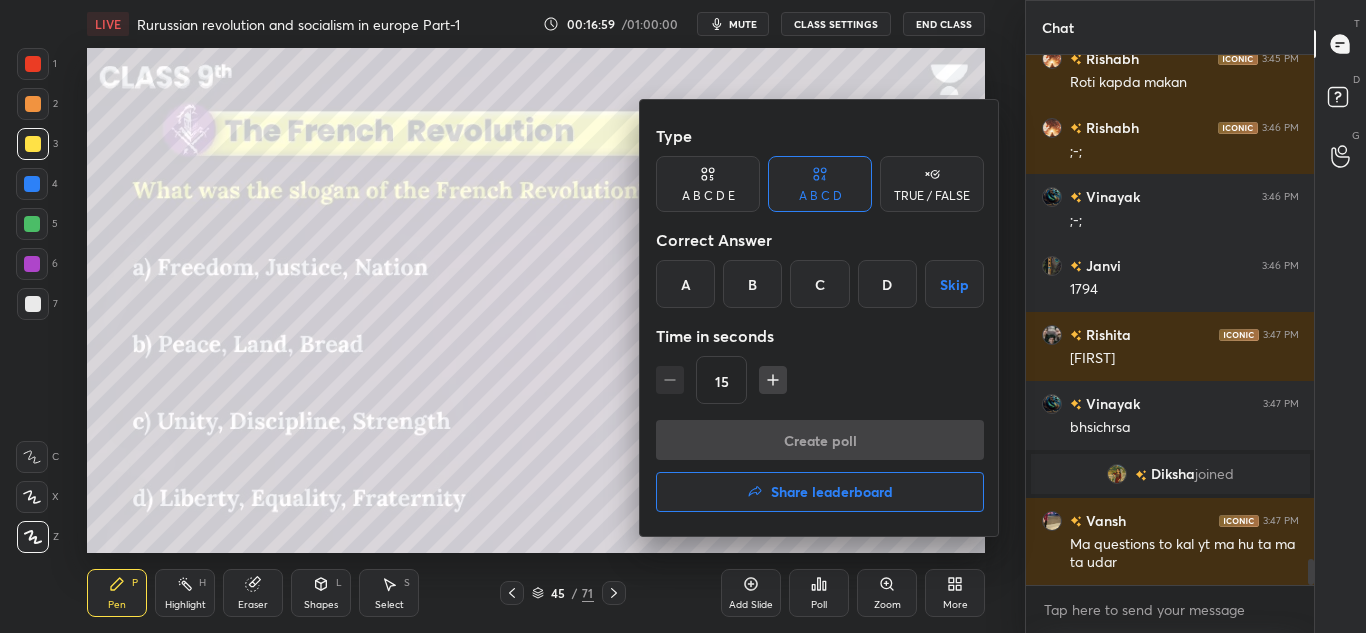 click on "Share leaderboard" at bounding box center [832, 492] 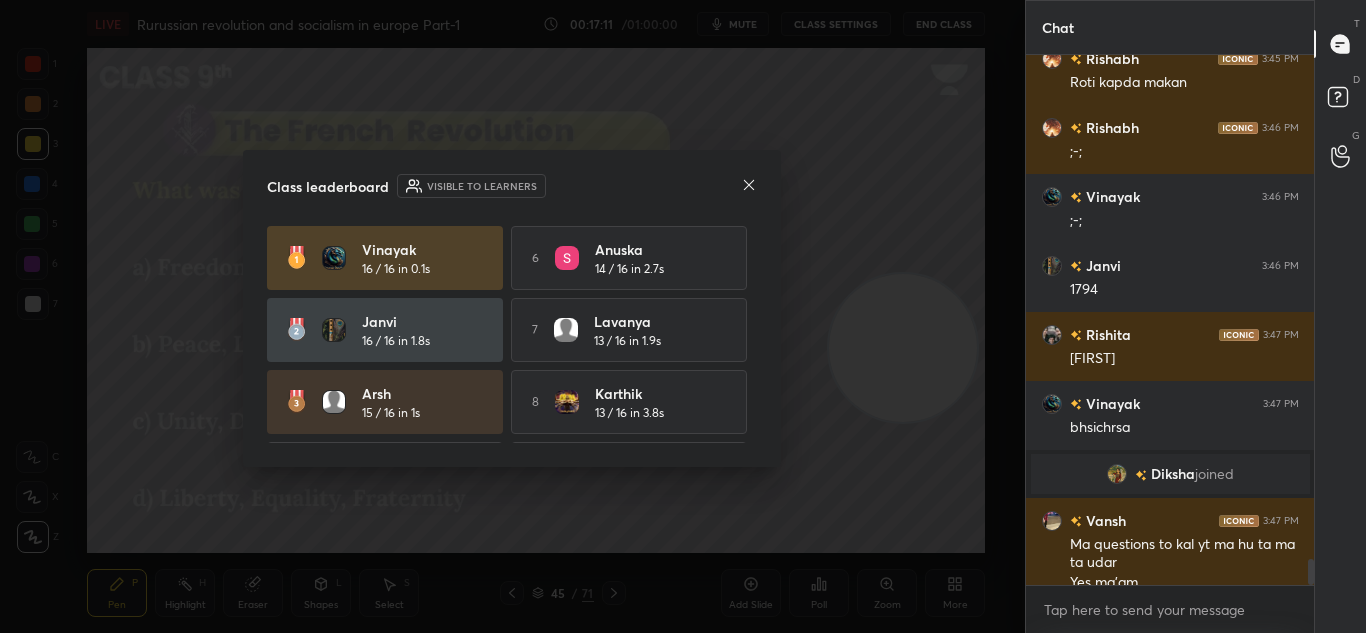 scroll, scrollTop: 10367, scrollLeft: 0, axis: vertical 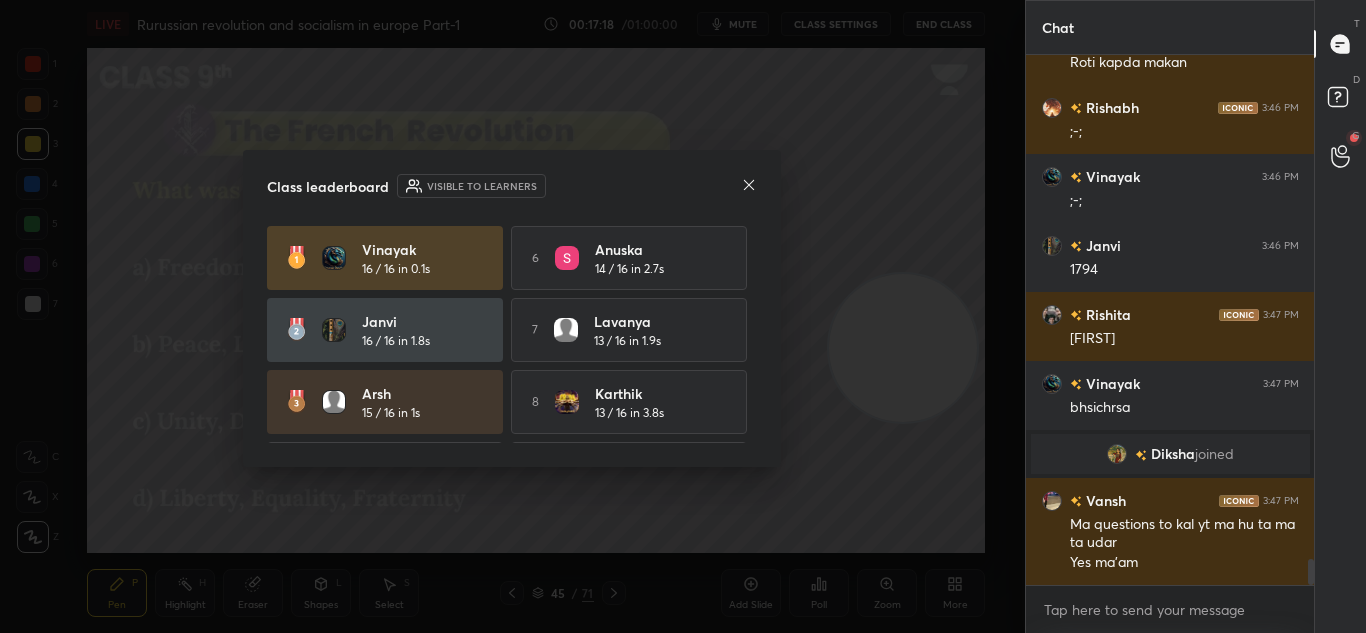drag, startPoint x: 757, startPoint y: 322, endPoint x: 752, endPoint y: 348, distance: 26.476404 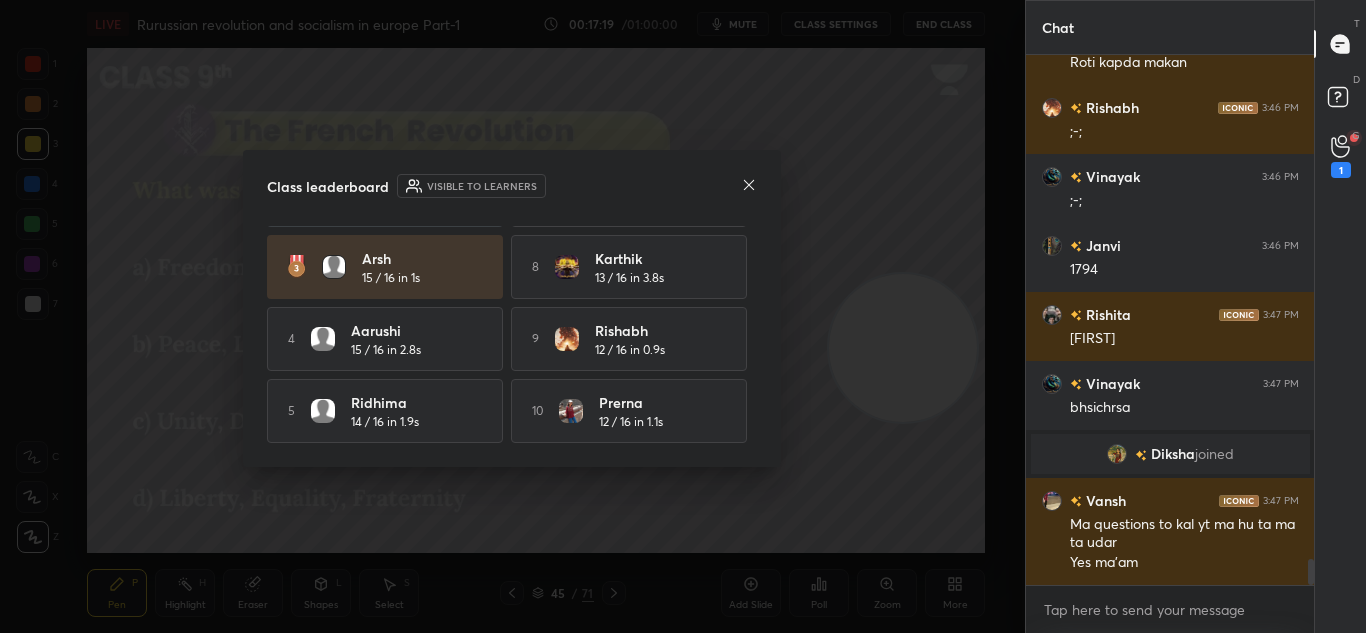 scroll, scrollTop: 141, scrollLeft: 0, axis: vertical 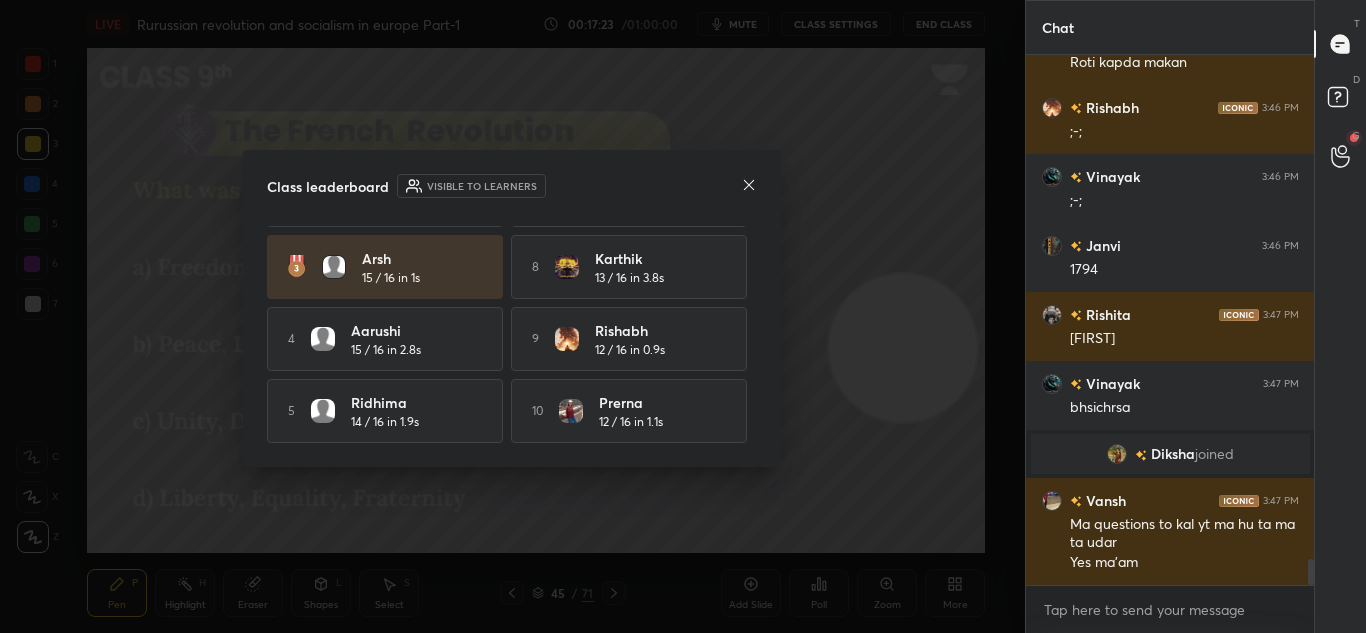 click on "Visible to learners" at bounding box center [482, 186] 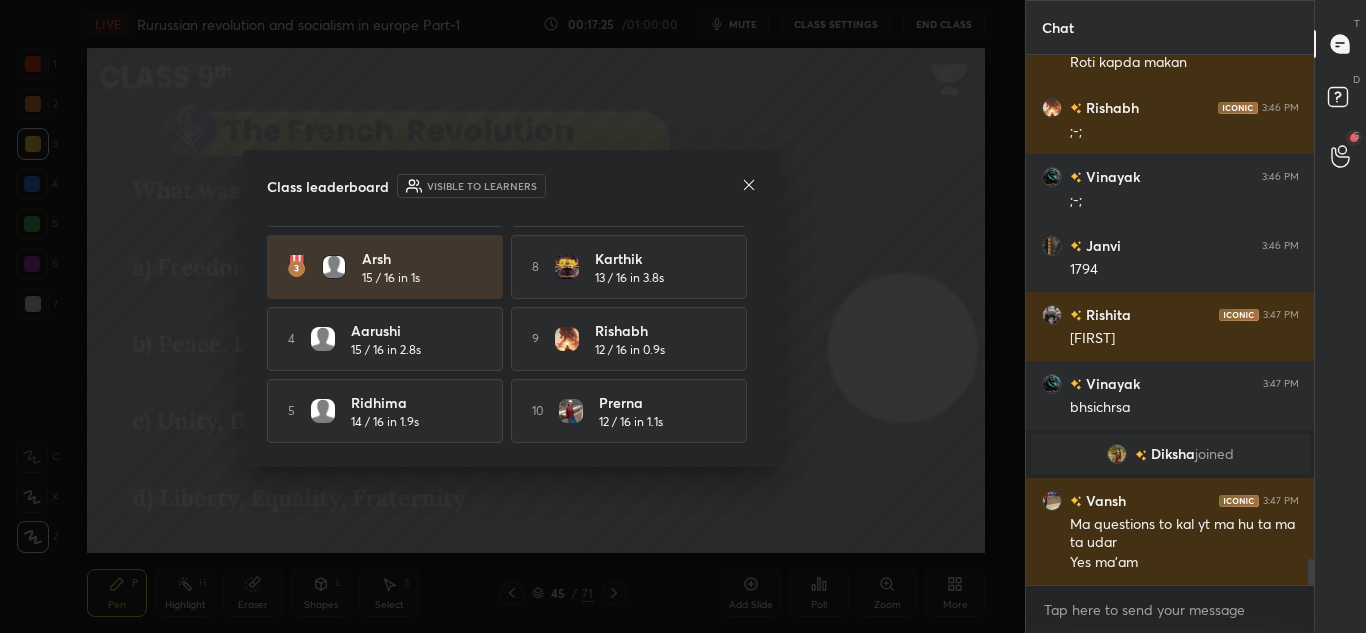 click 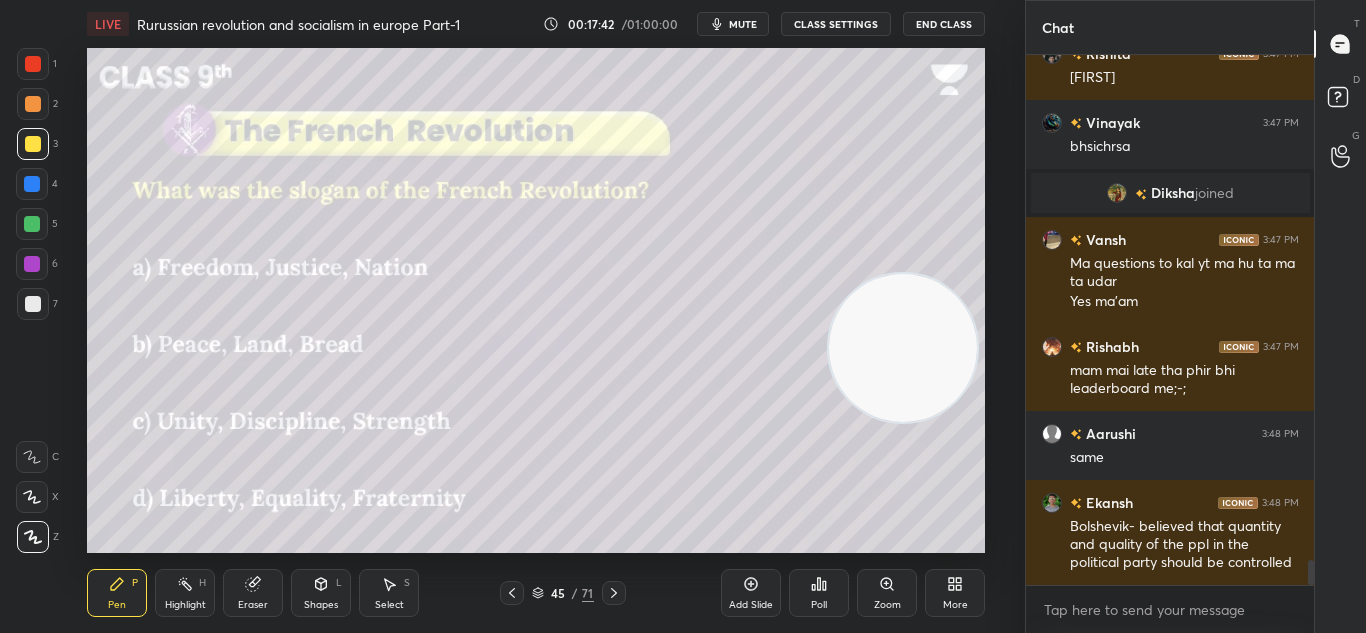 scroll, scrollTop: 10697, scrollLeft: 0, axis: vertical 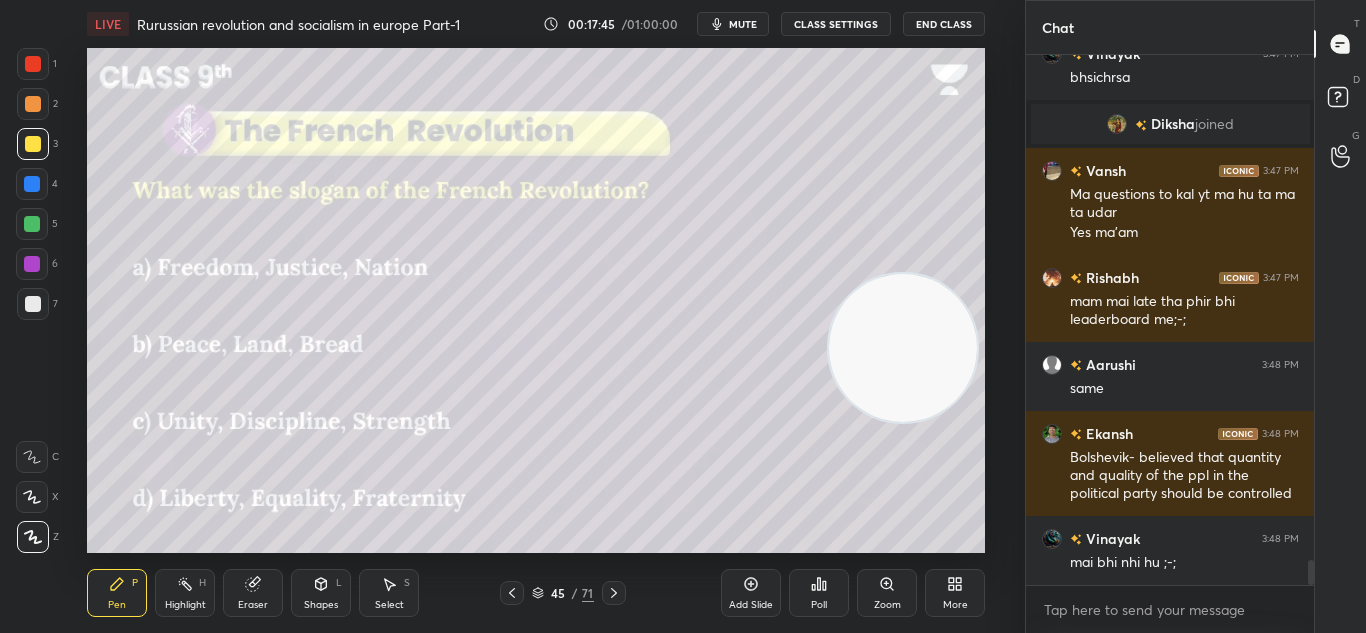 click 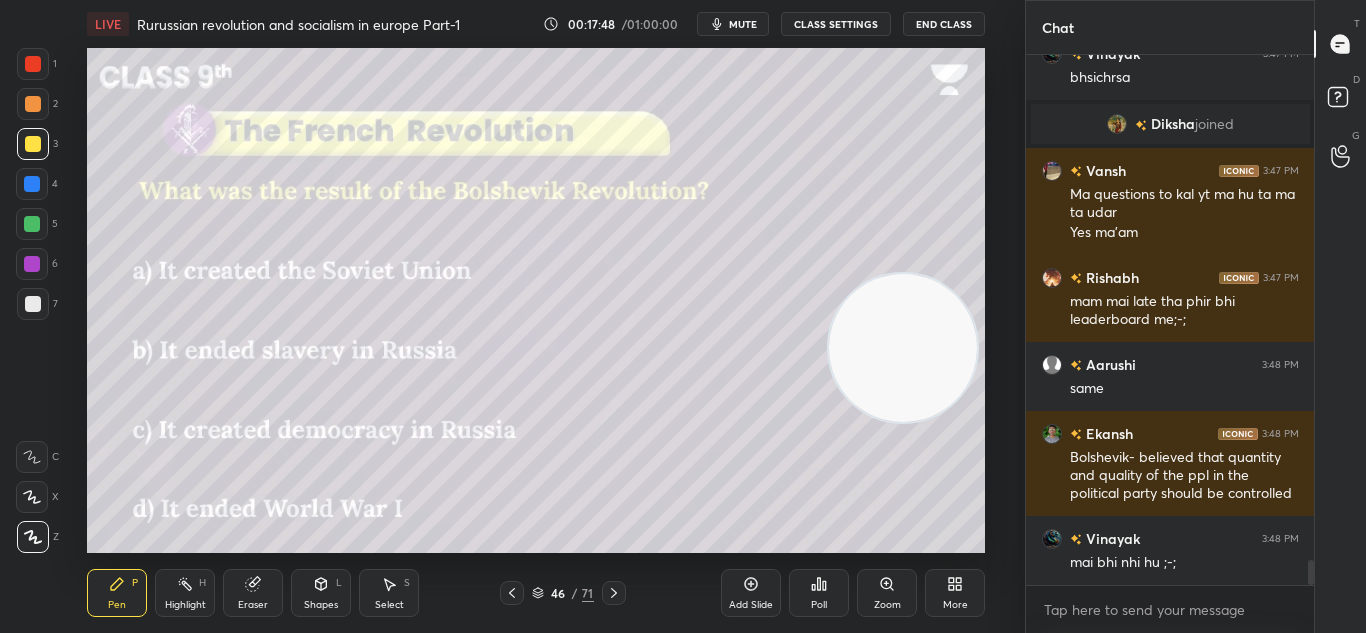 click 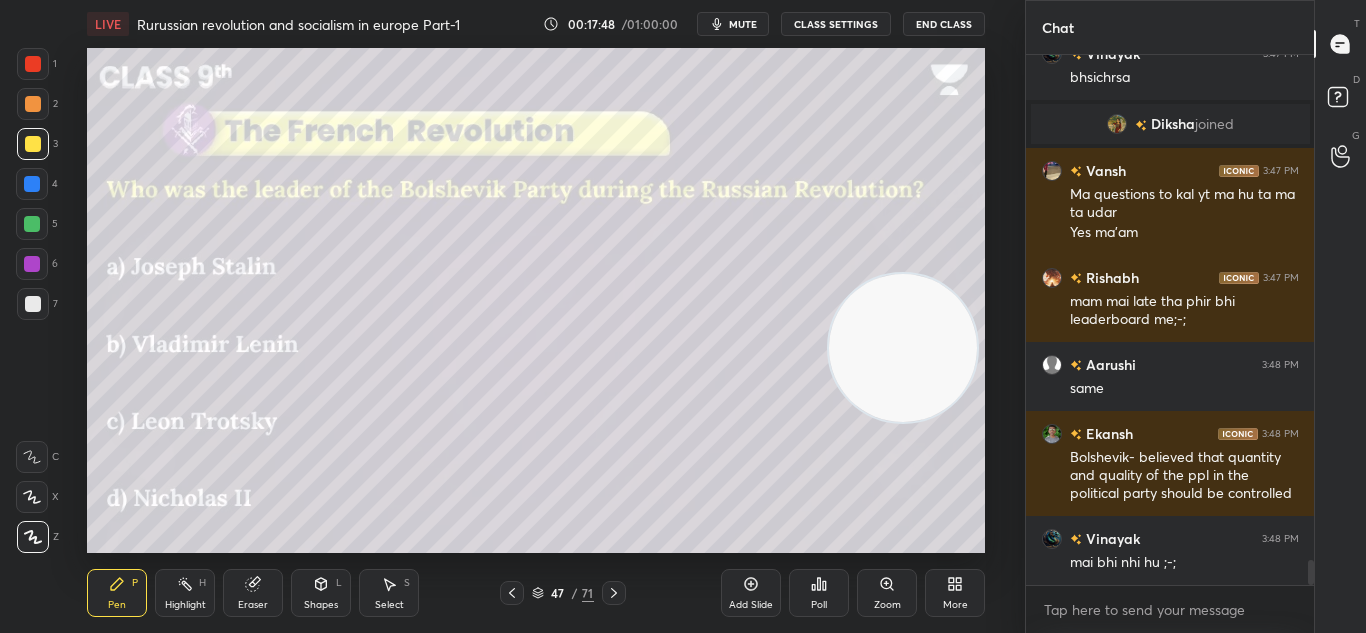 click 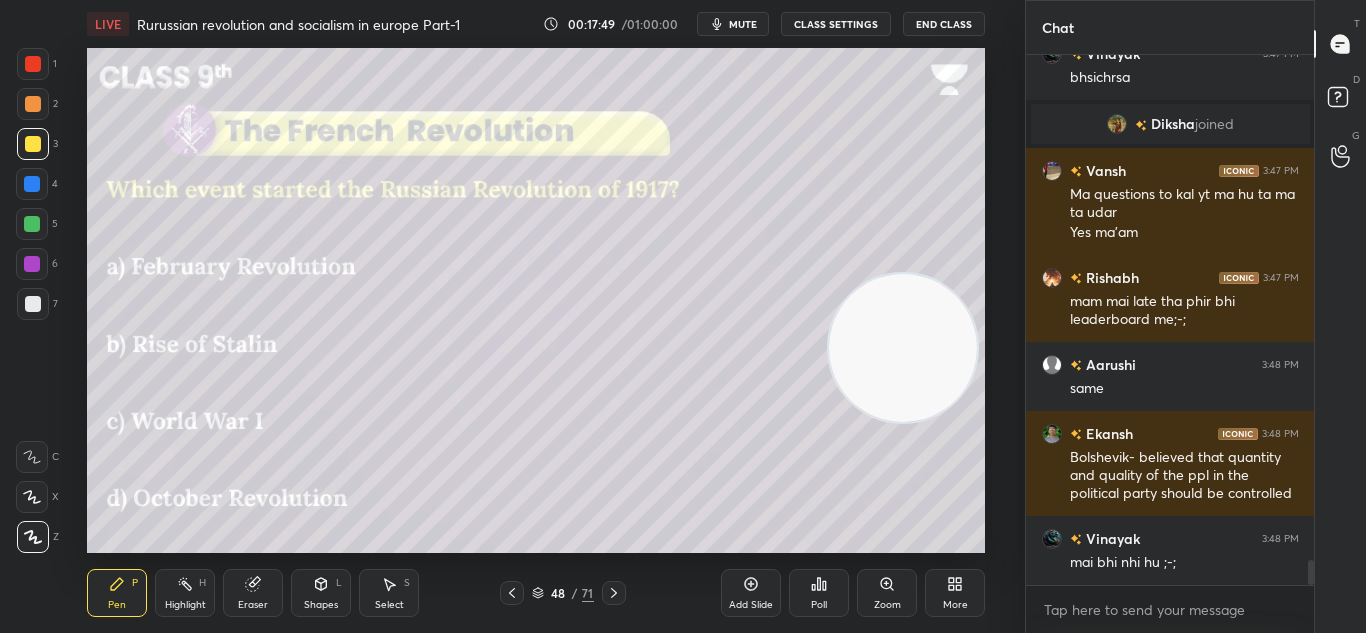 click 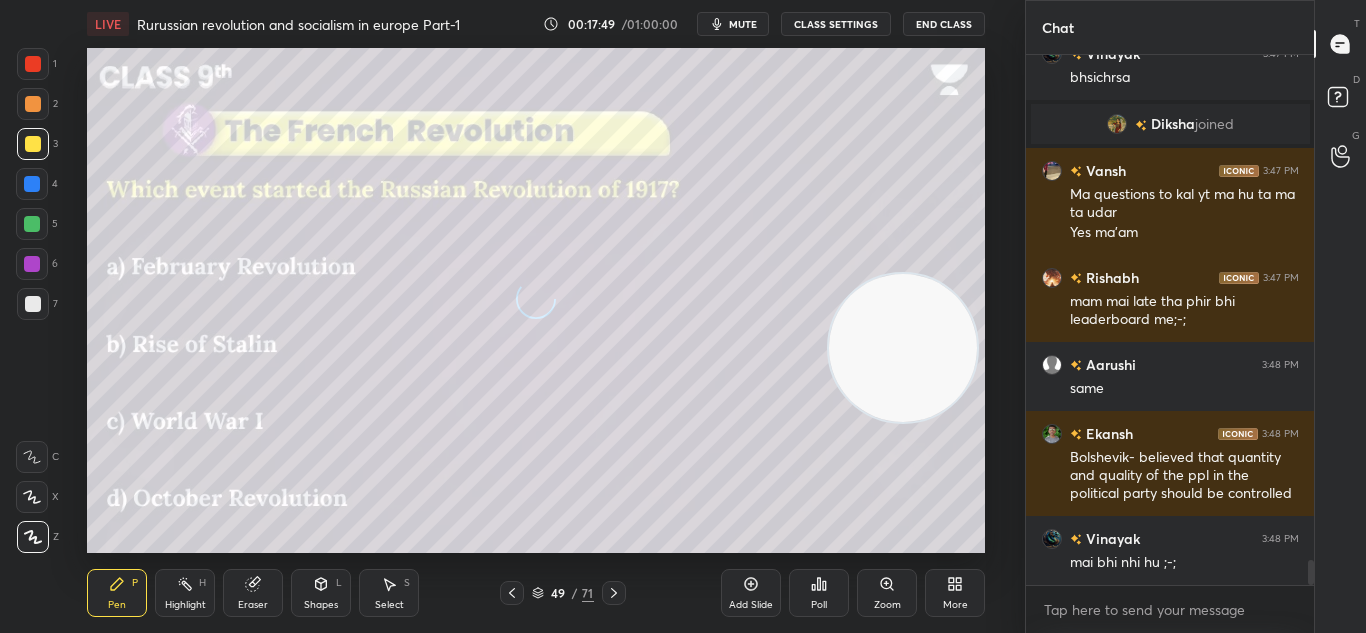 click 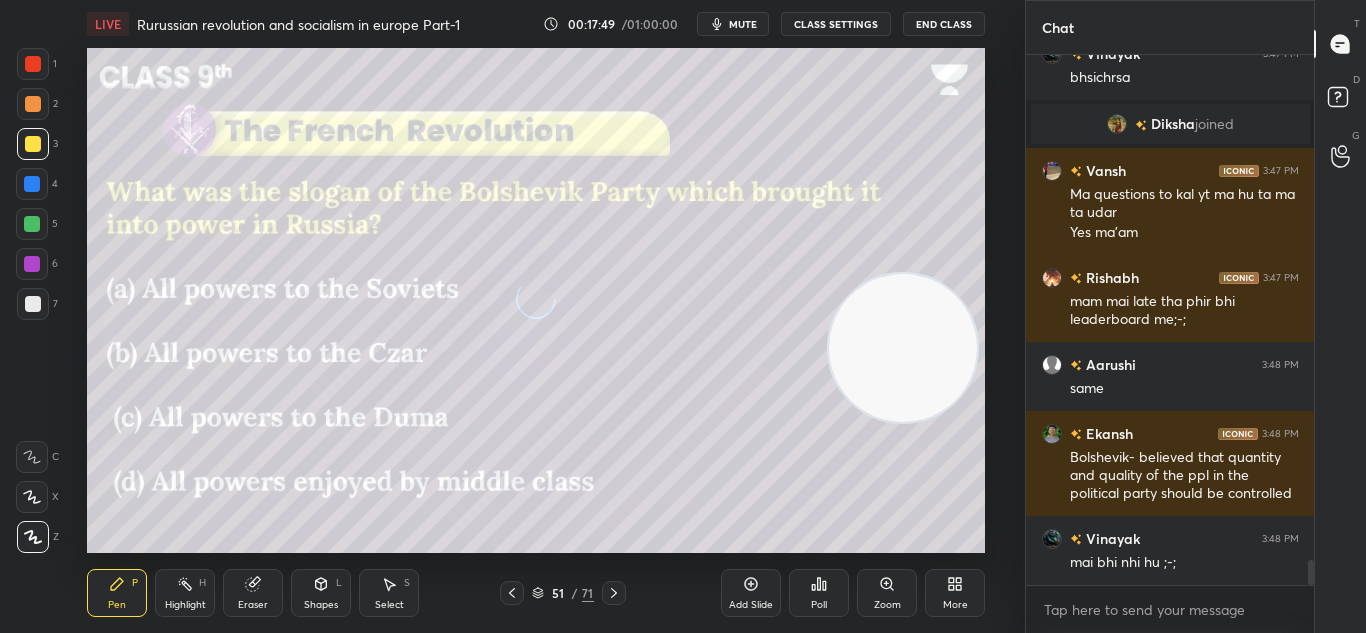 click 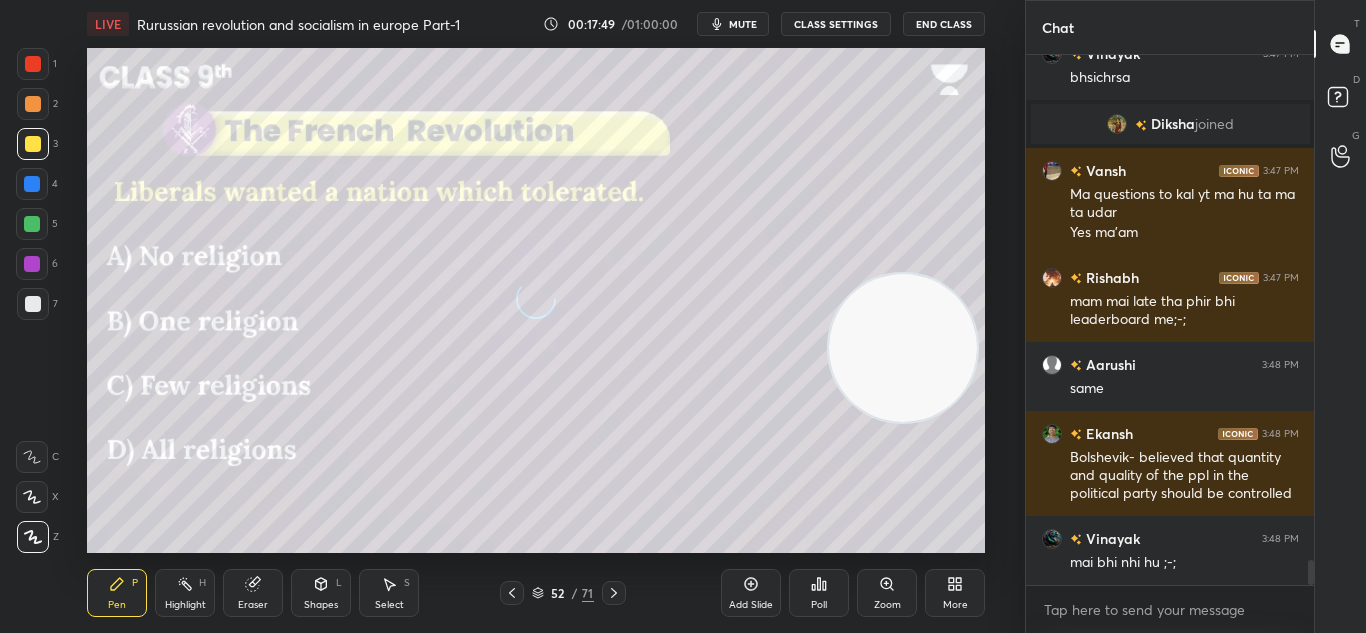 click 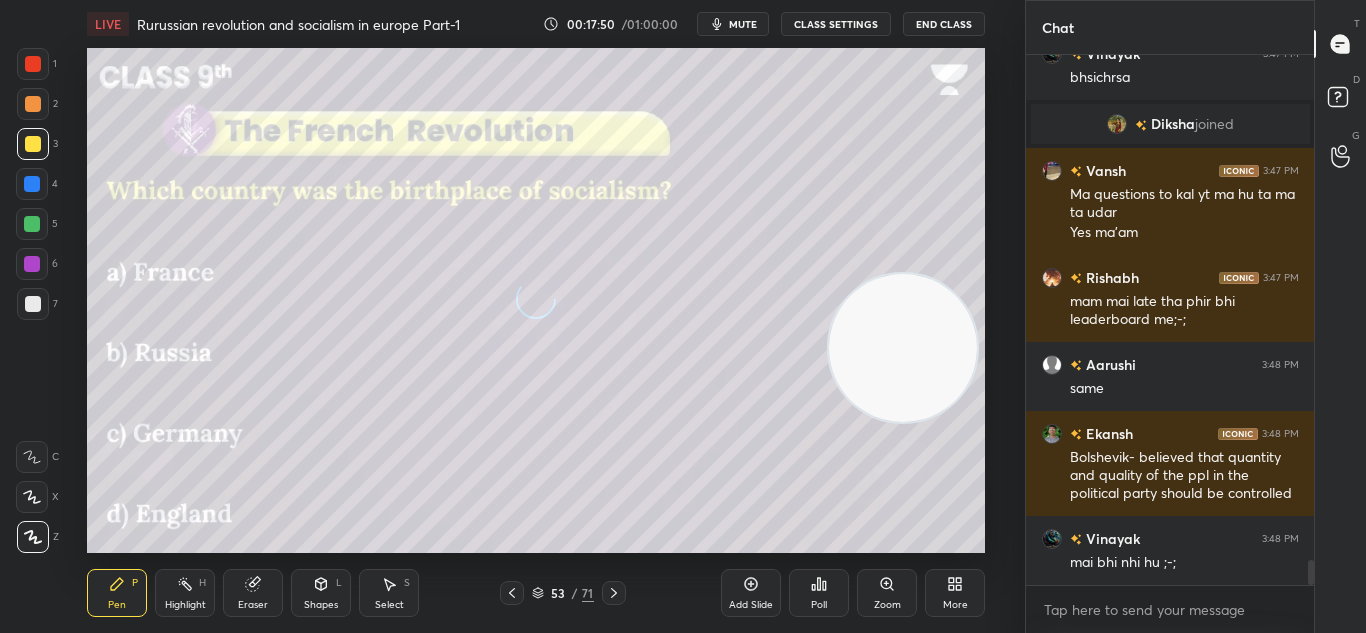 click 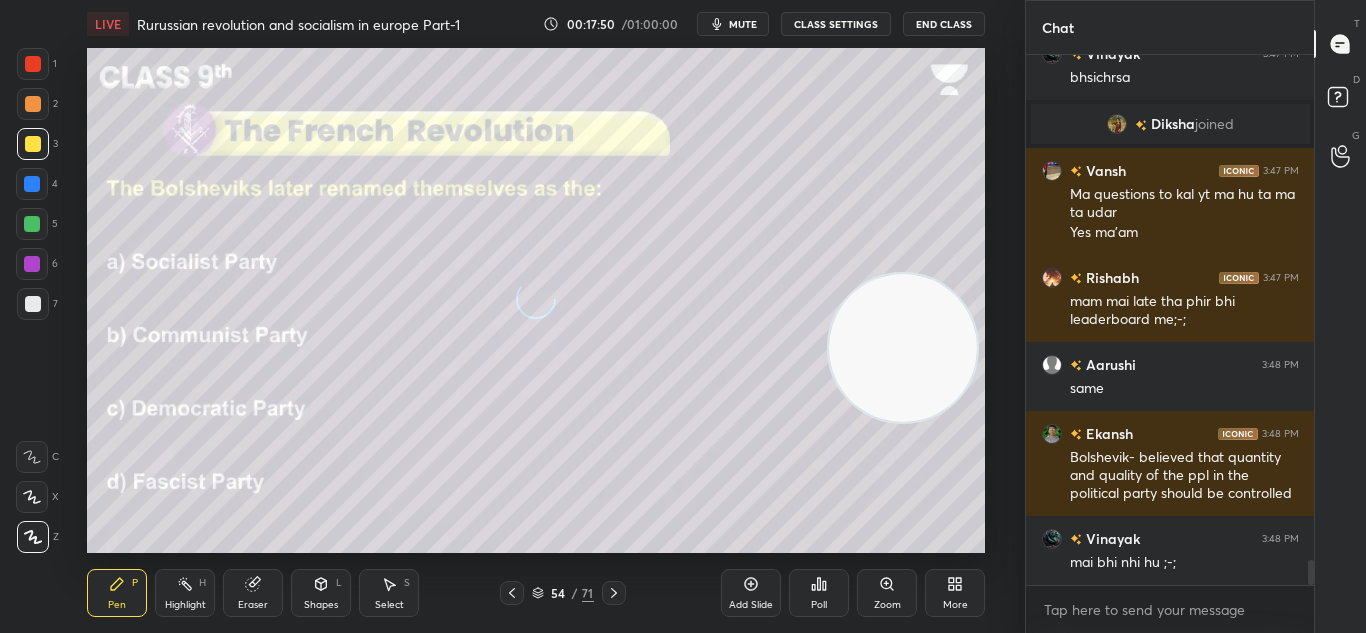 click 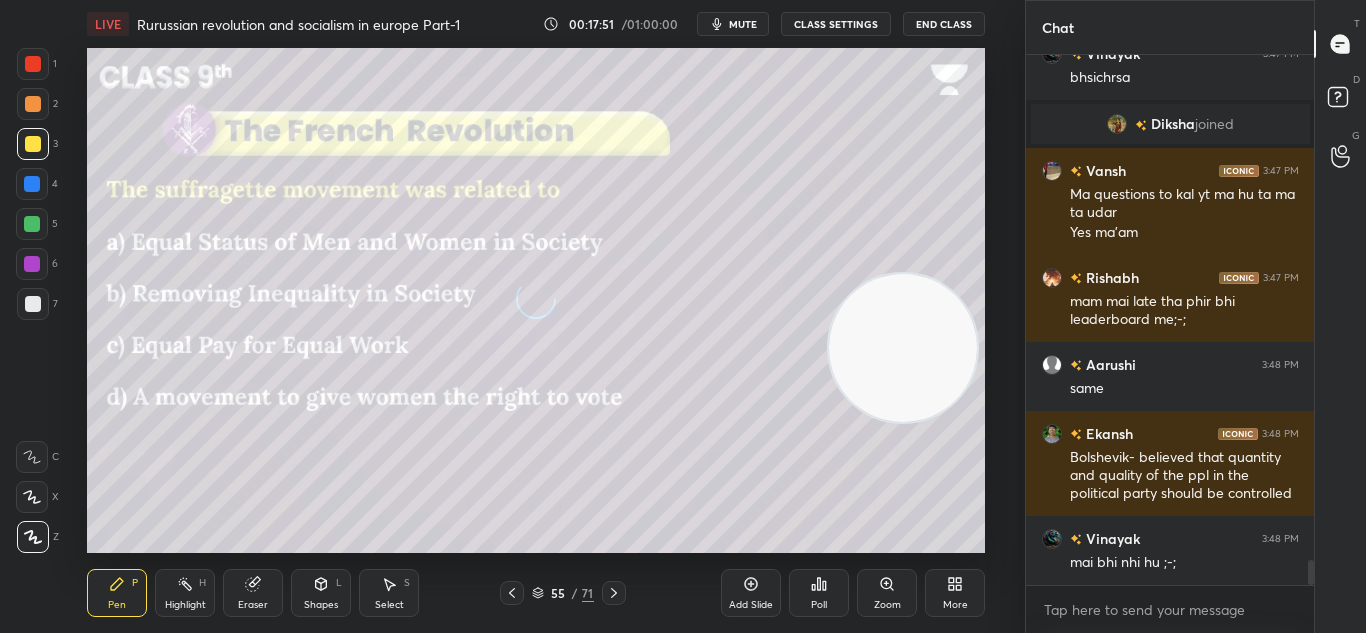 click 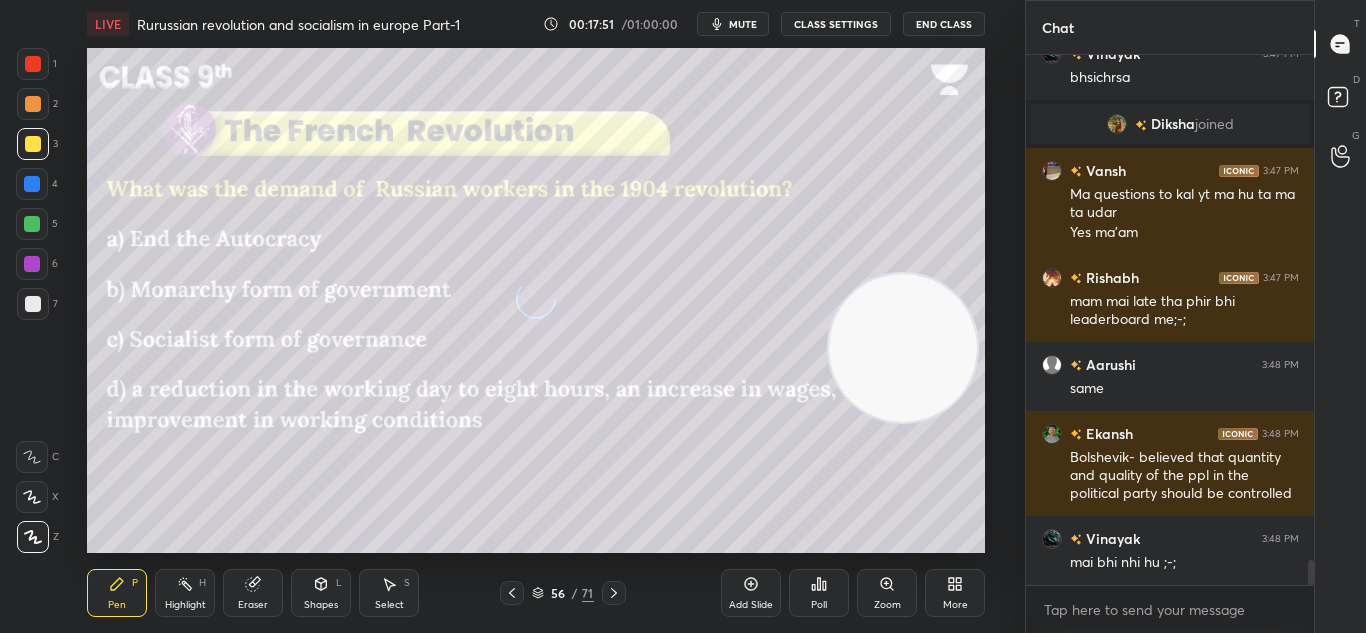 click 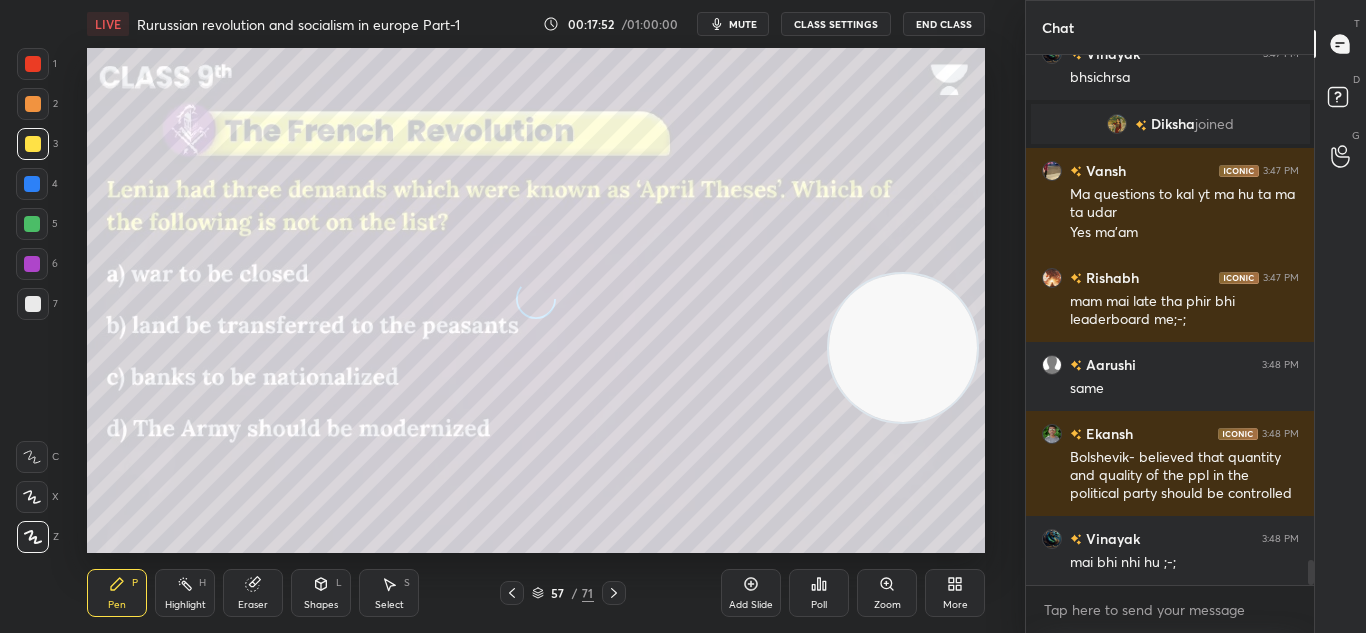 click 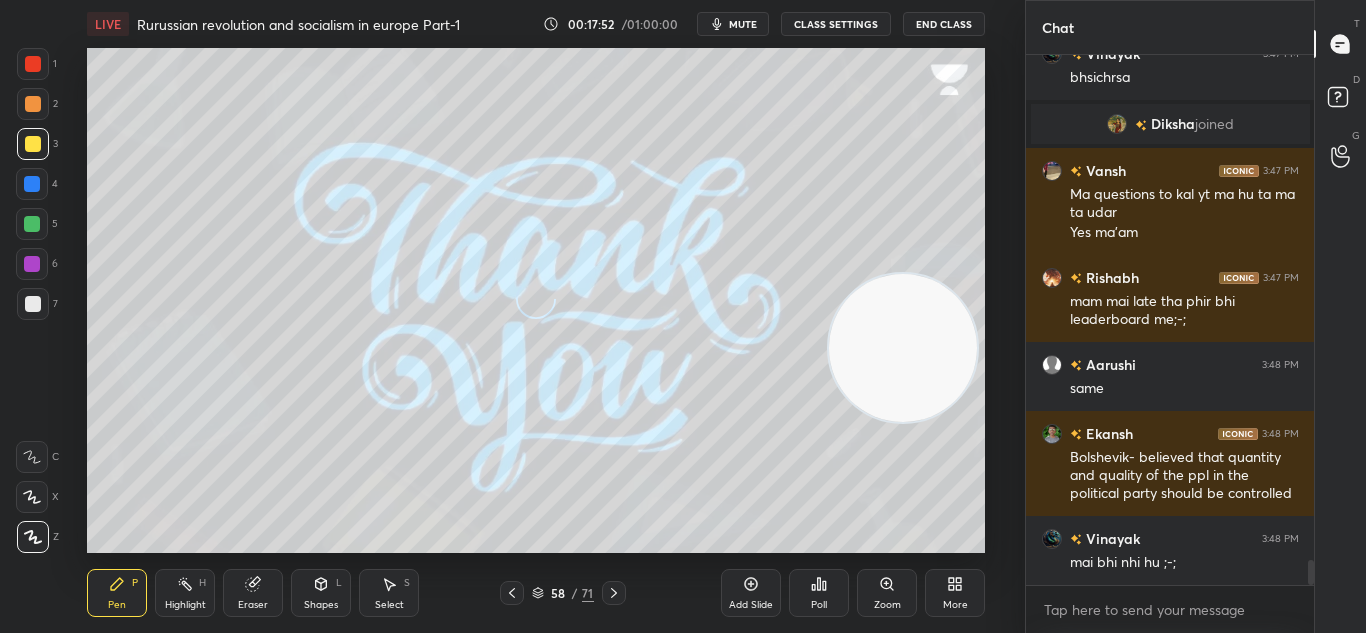 click 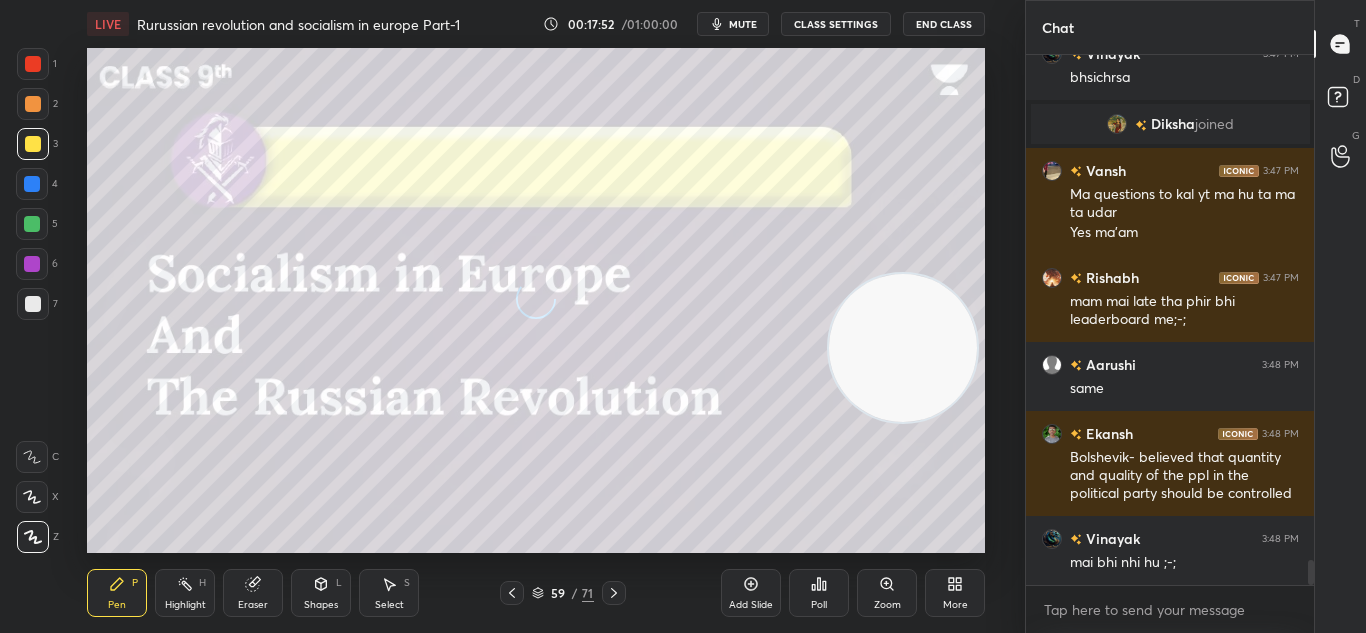 click 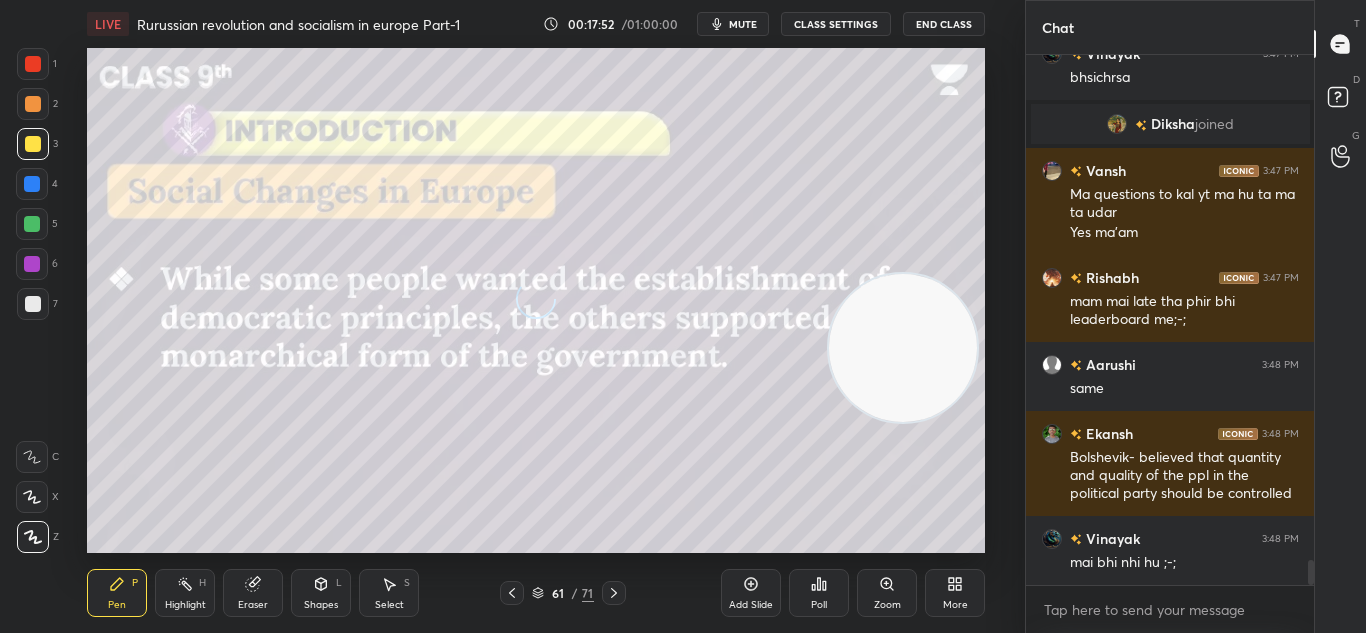 click 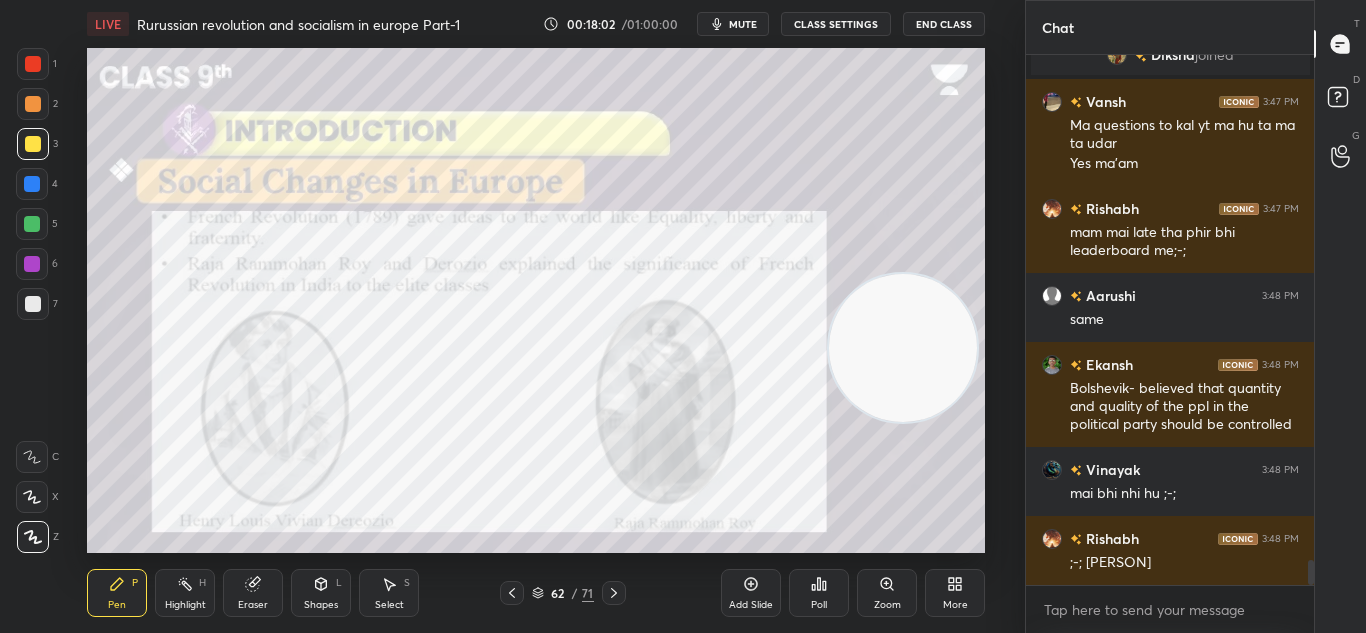 scroll, scrollTop: 10835, scrollLeft: 0, axis: vertical 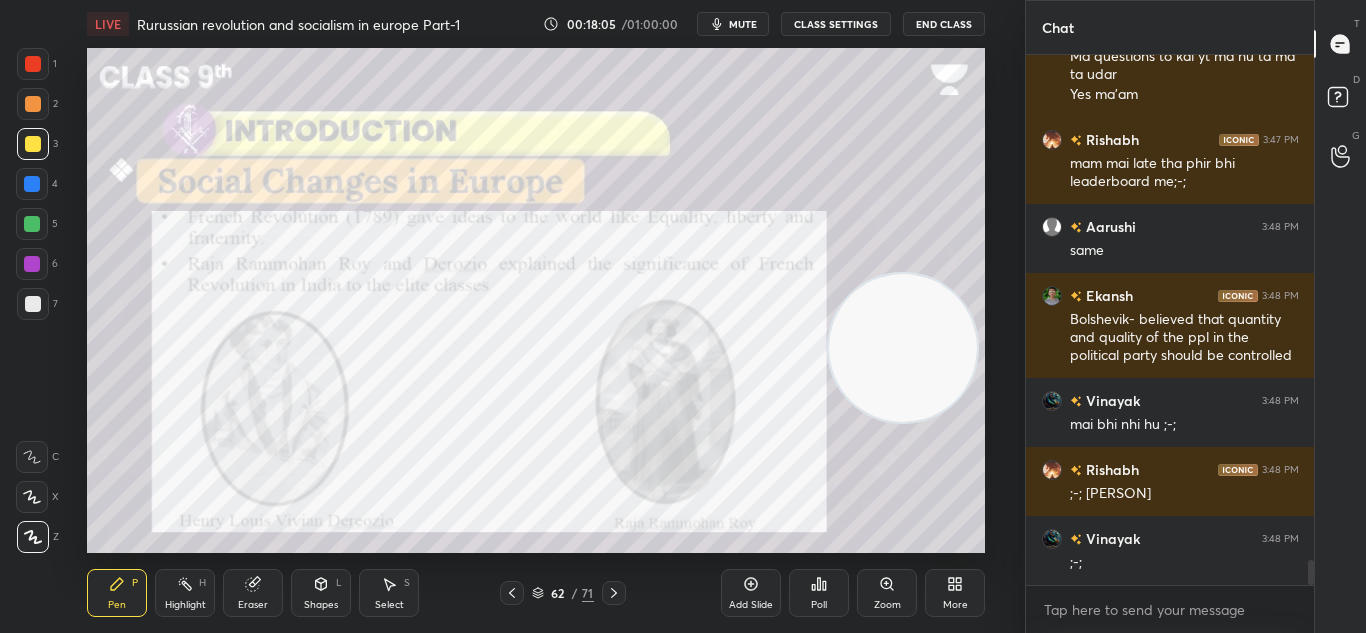 click on "62 / 71" at bounding box center [563, 593] 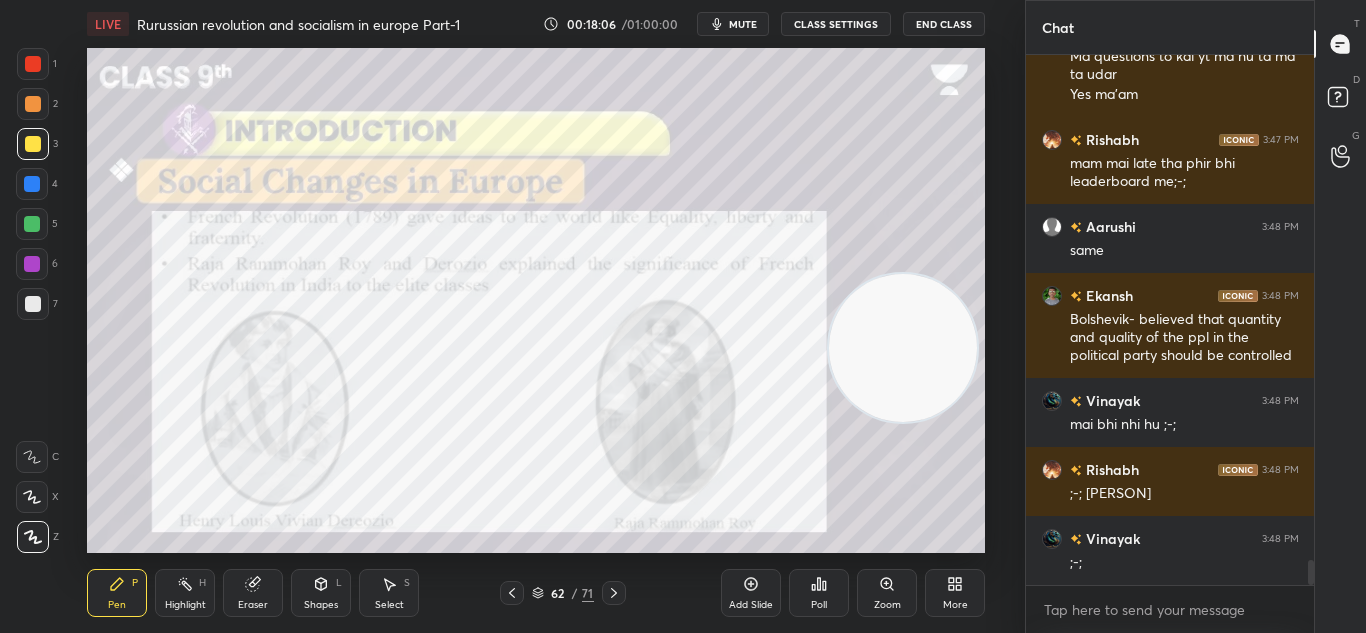 click 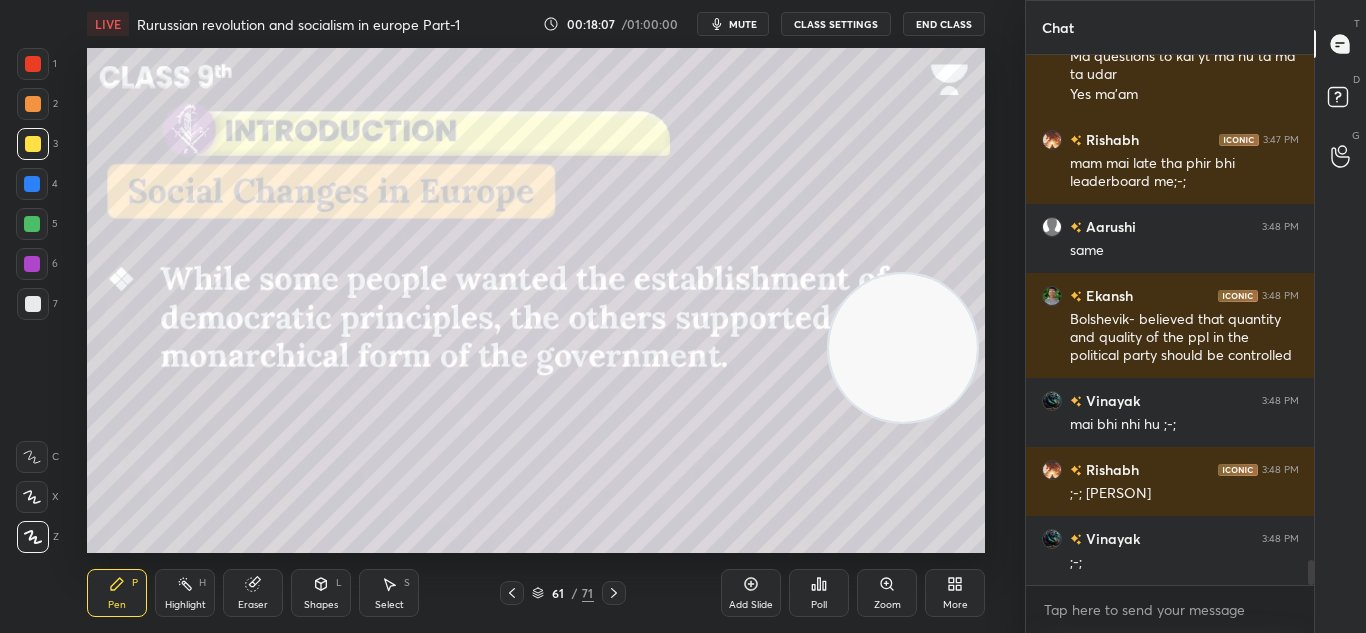click 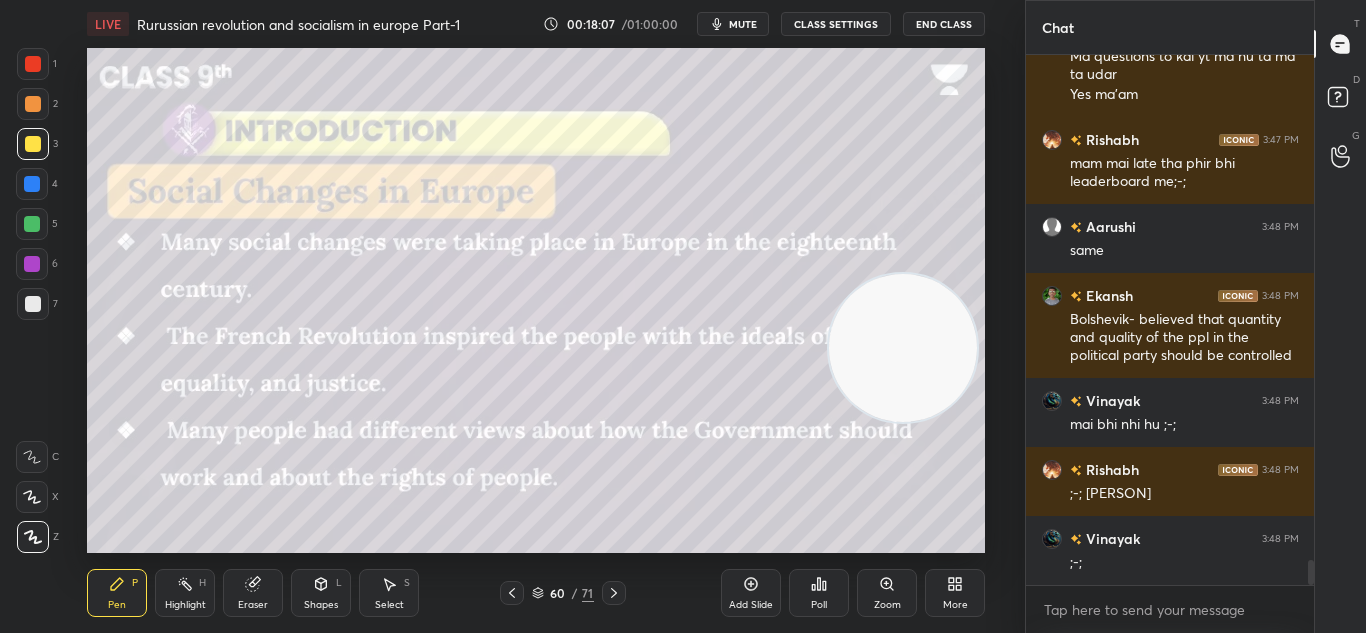 click 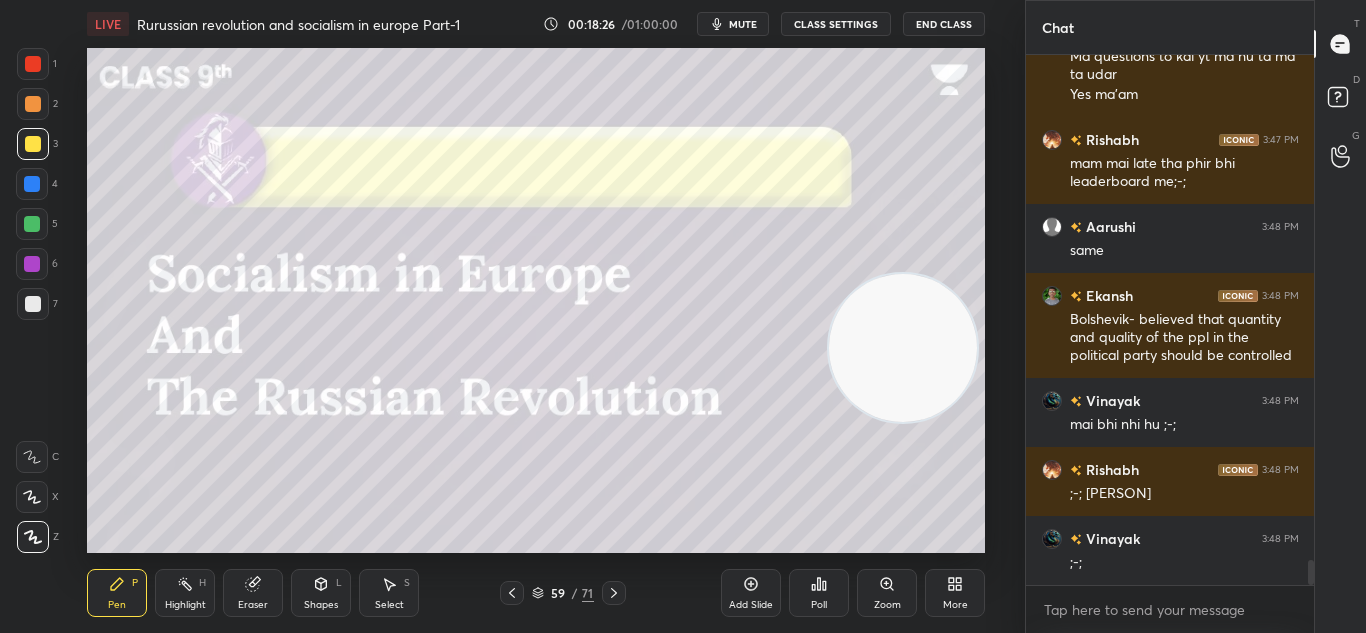 scroll, scrollTop: 10904, scrollLeft: 0, axis: vertical 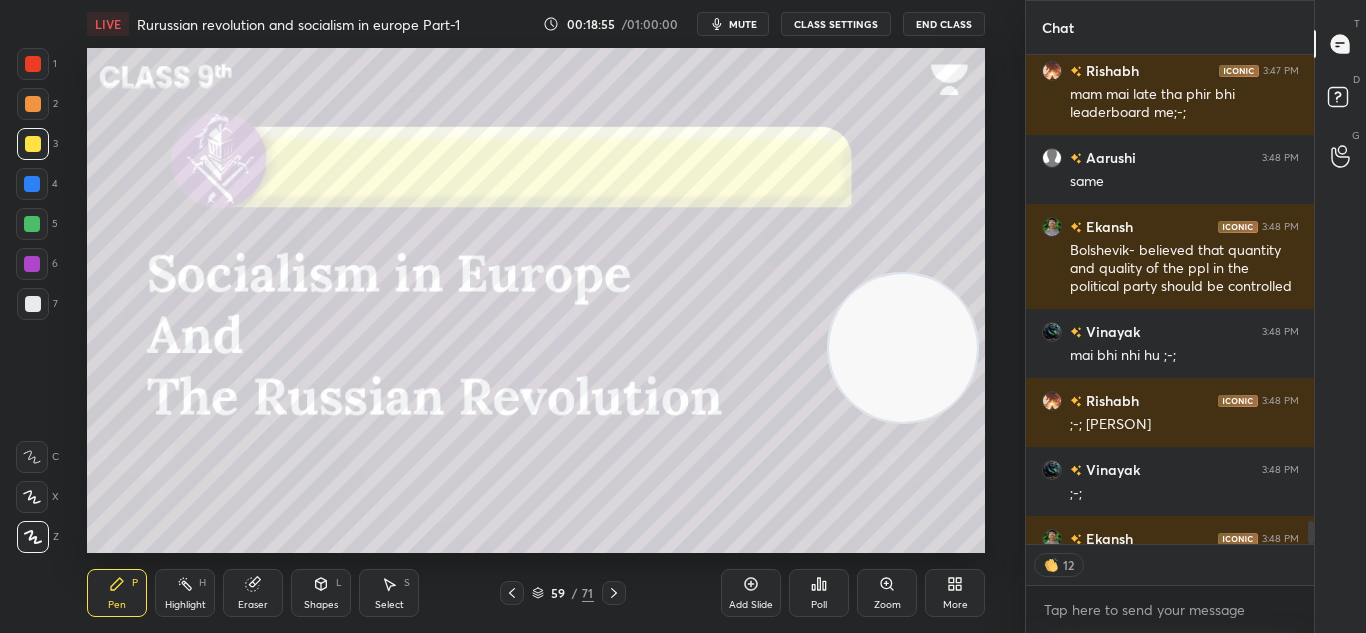type on "x" 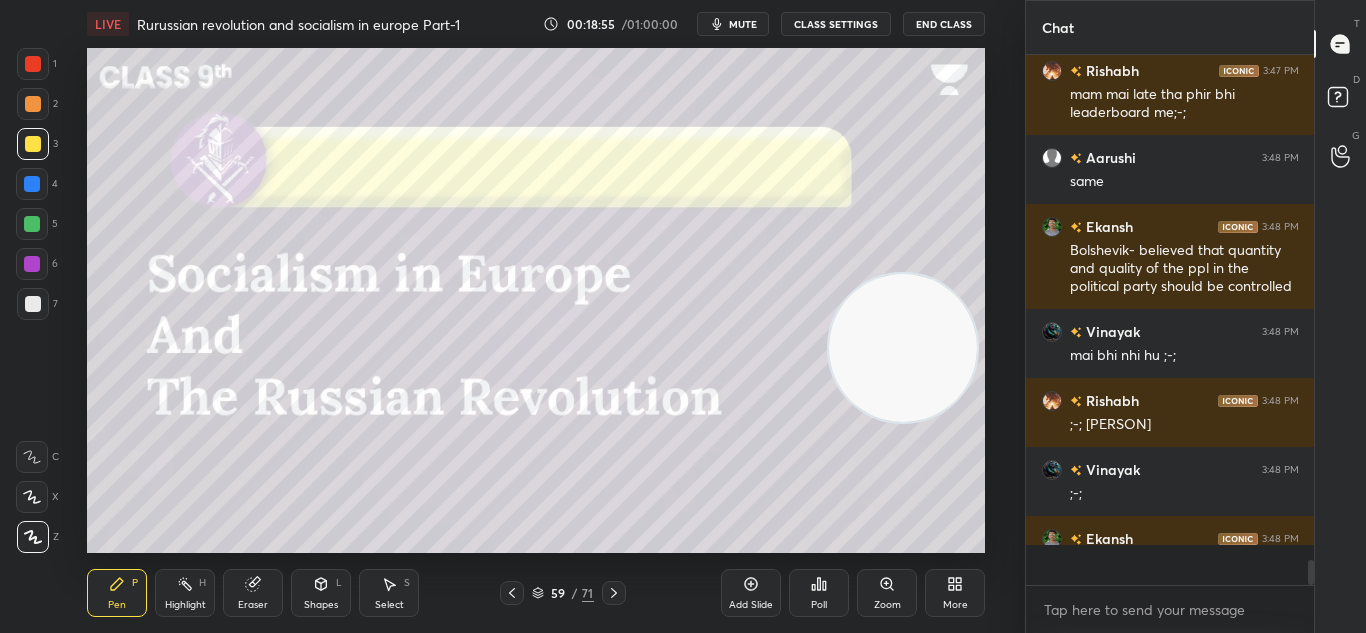 scroll, scrollTop: 7, scrollLeft: 7, axis: both 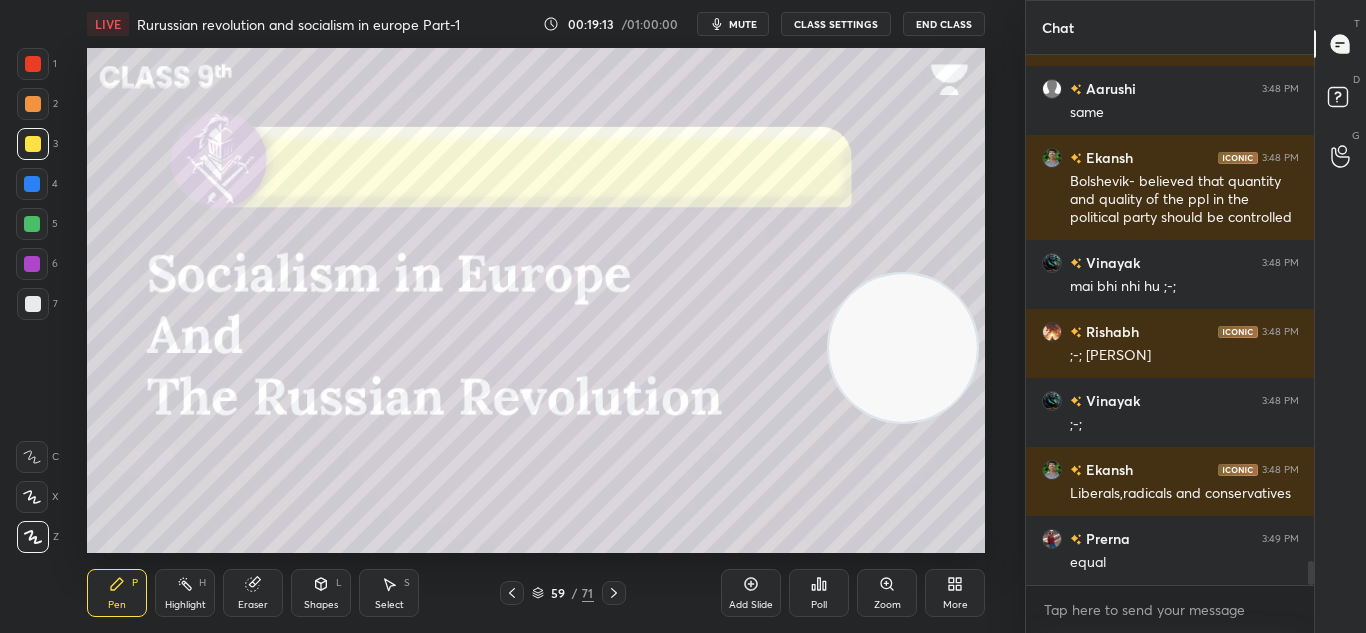 click 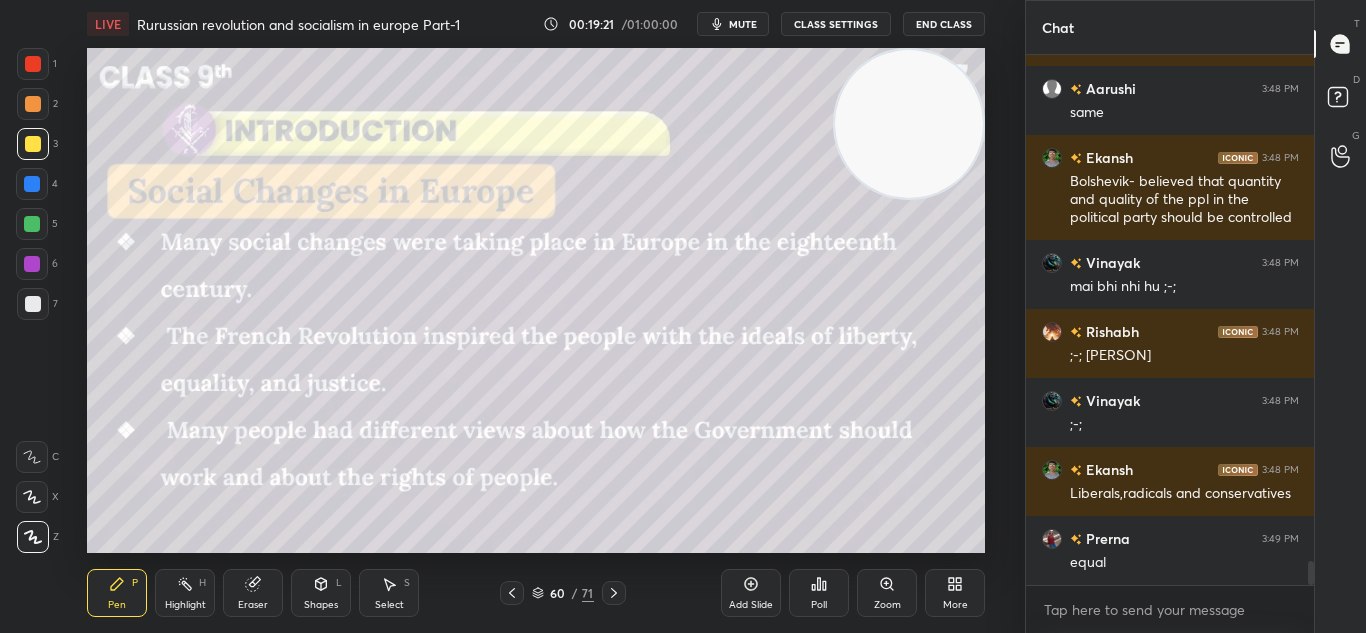 drag, startPoint x: 919, startPoint y: 375, endPoint x: 932, endPoint y: 137, distance: 238.35478 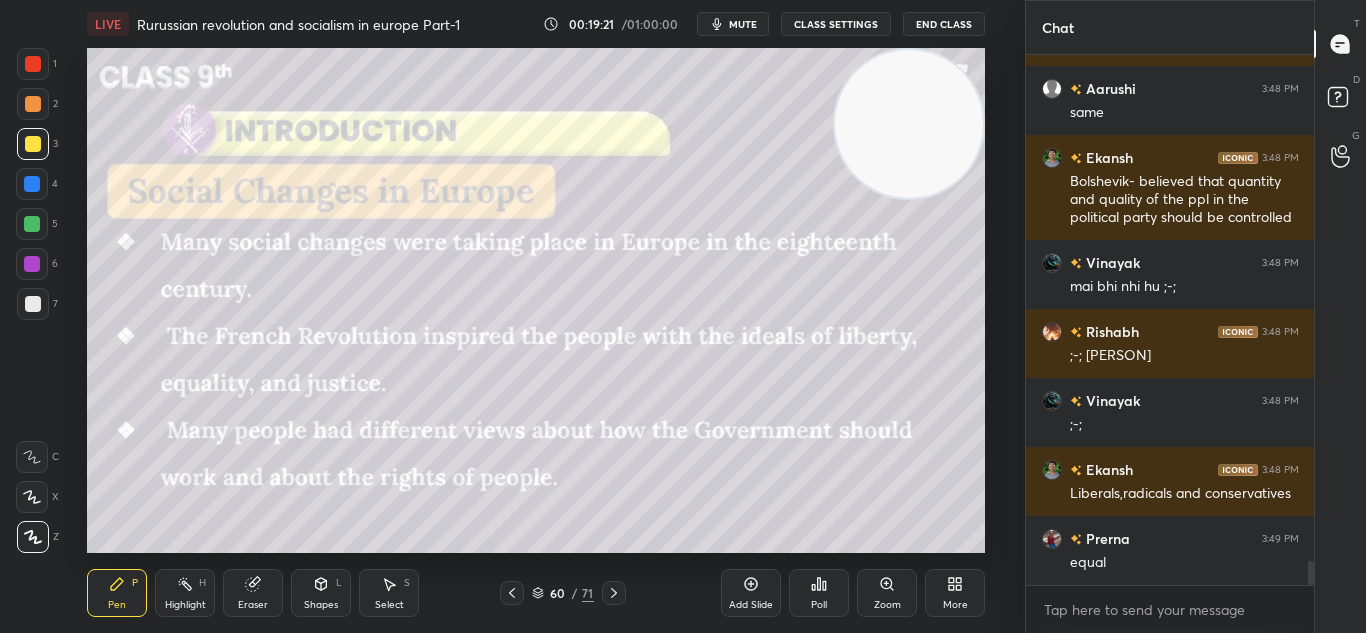 click at bounding box center [909, 124] 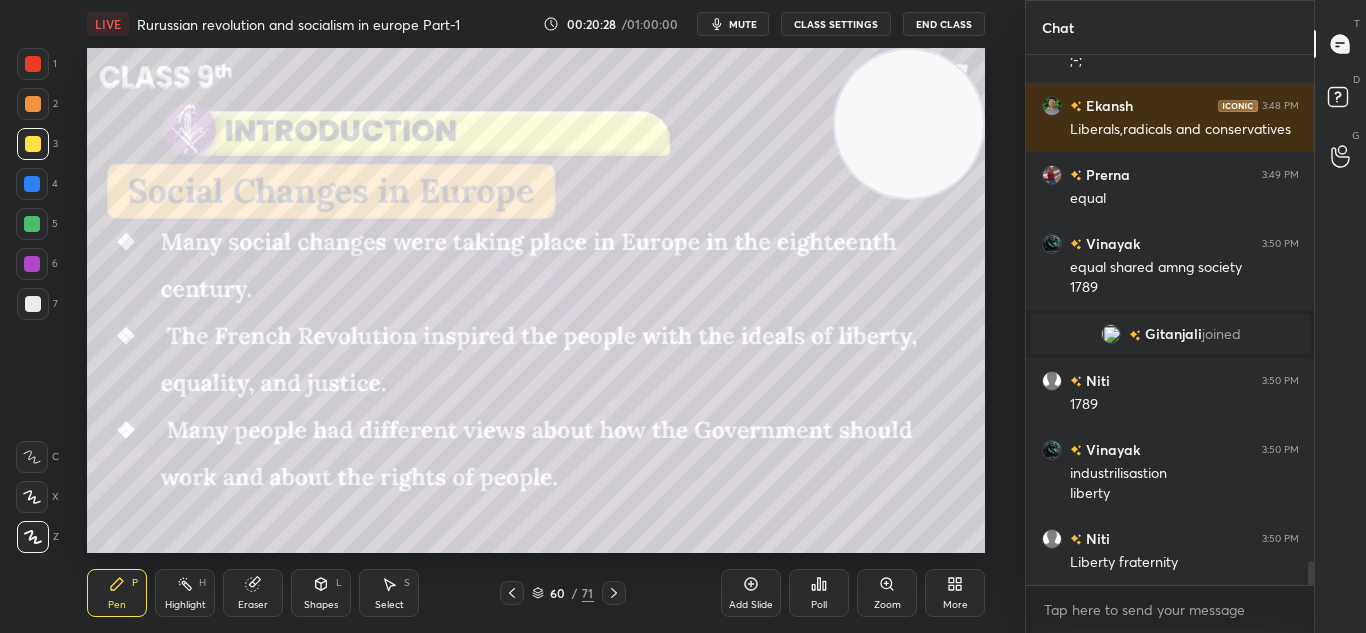 scroll, scrollTop: 11216, scrollLeft: 0, axis: vertical 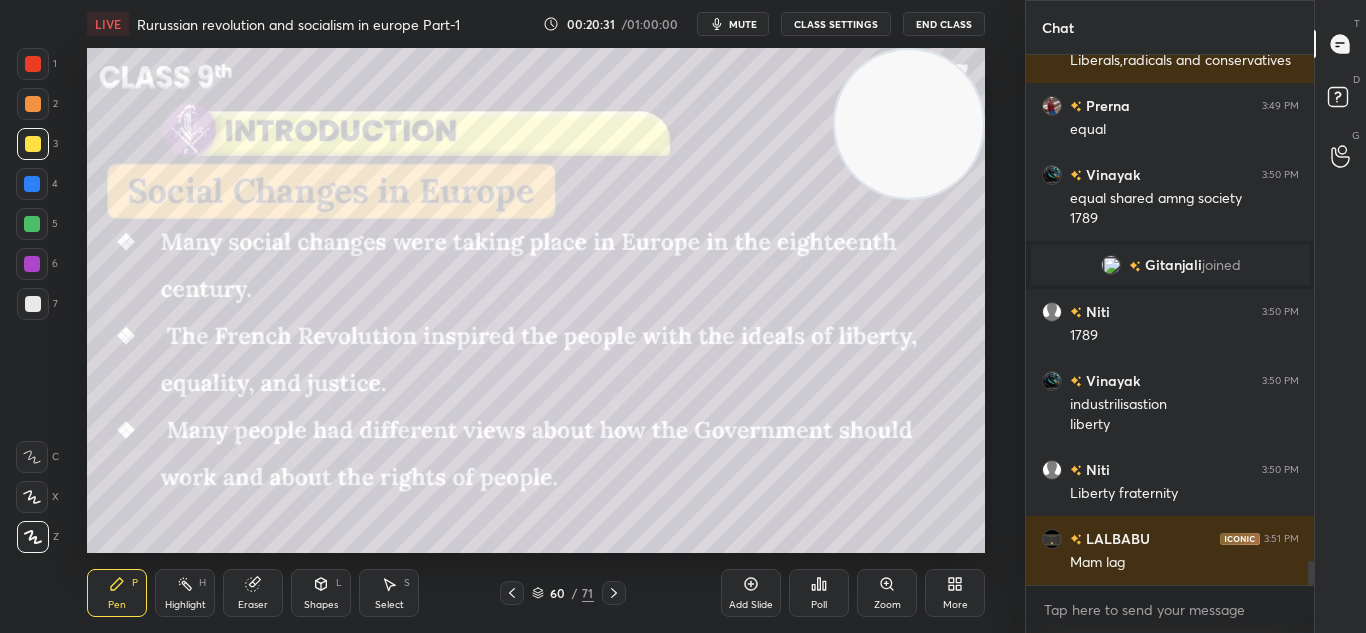 click 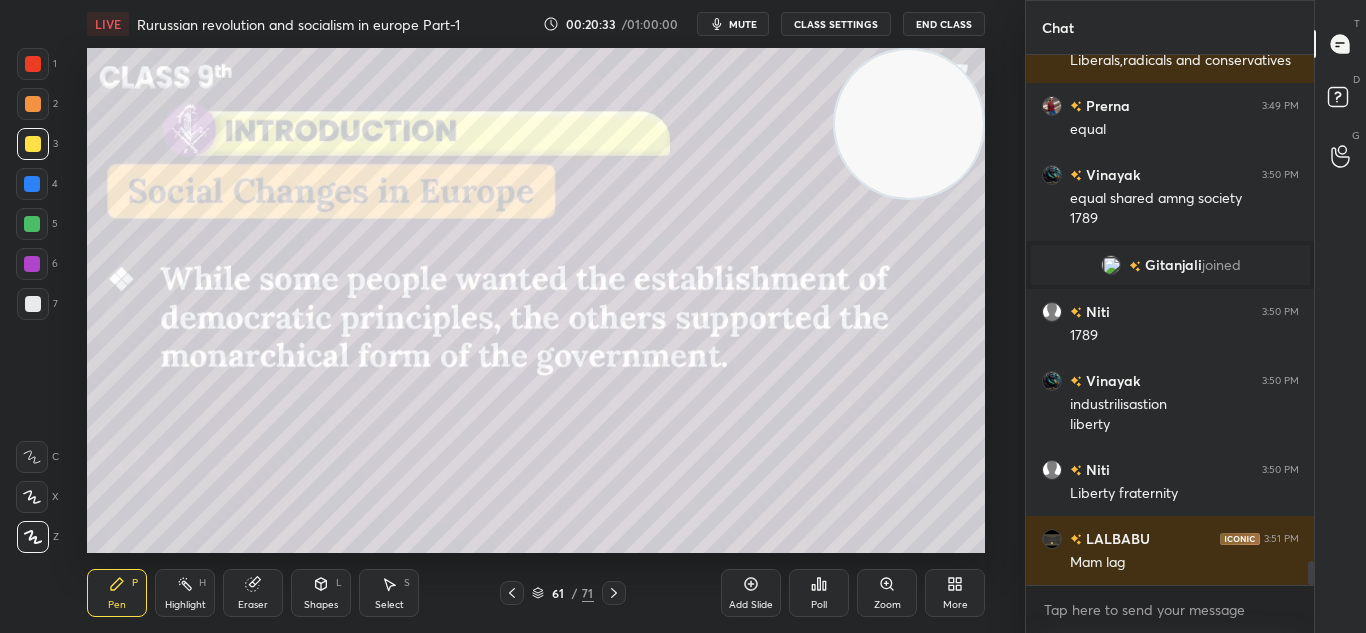 click 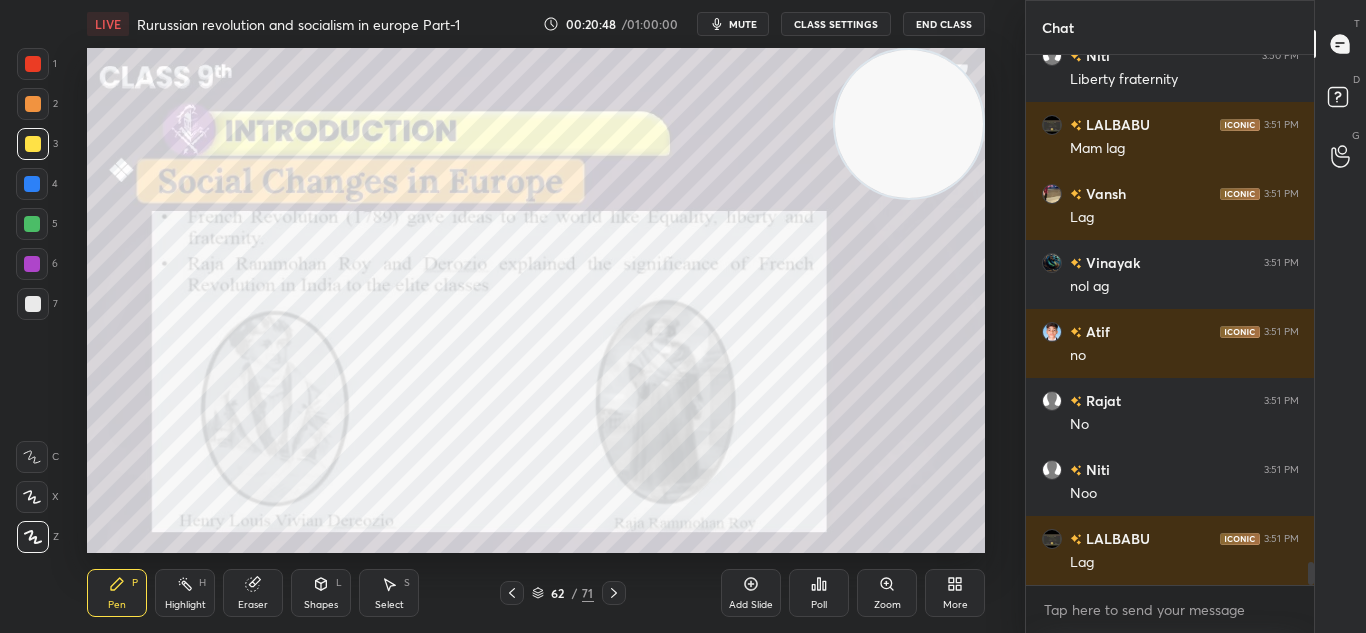 scroll, scrollTop: 11768, scrollLeft: 0, axis: vertical 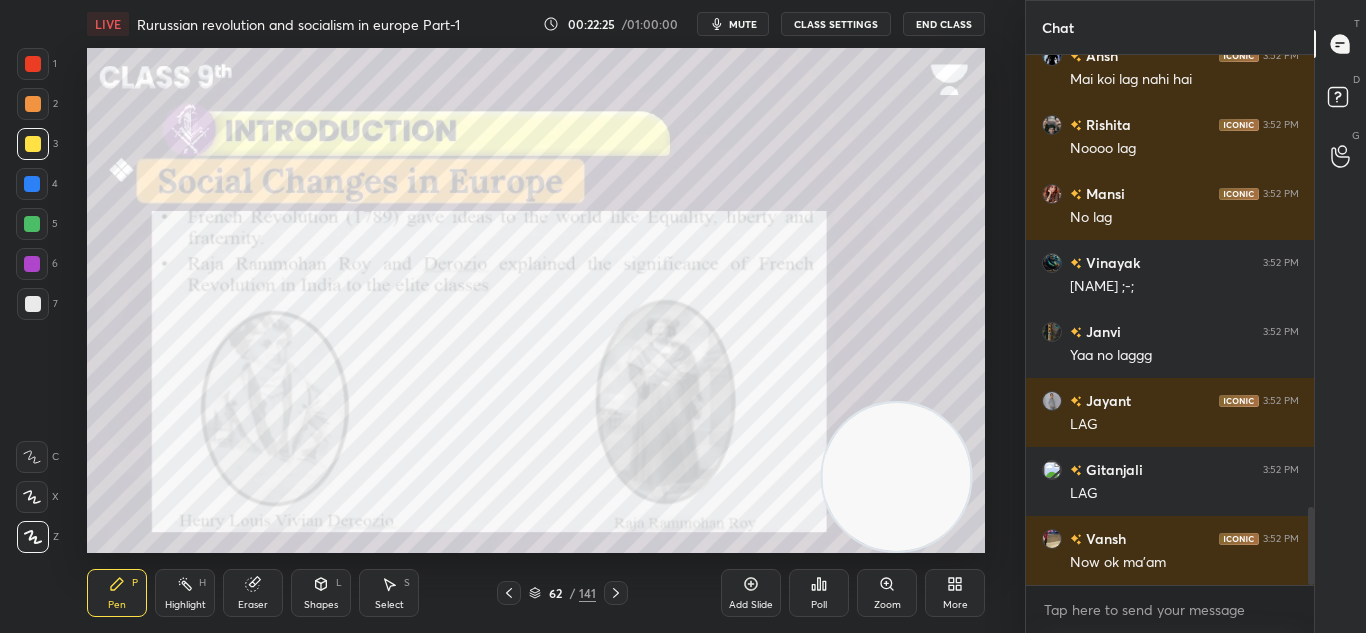 drag, startPoint x: 134, startPoint y: 466, endPoint x: 860, endPoint y: 504, distance: 726.99384 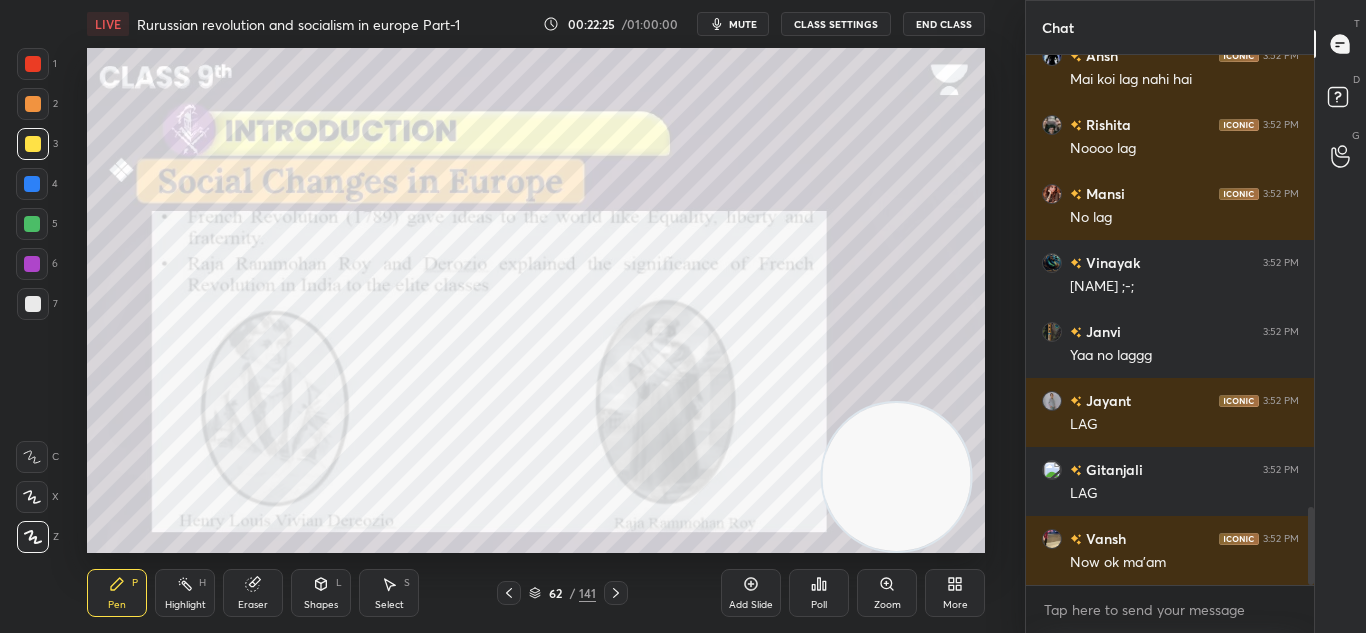 click at bounding box center (897, 477) 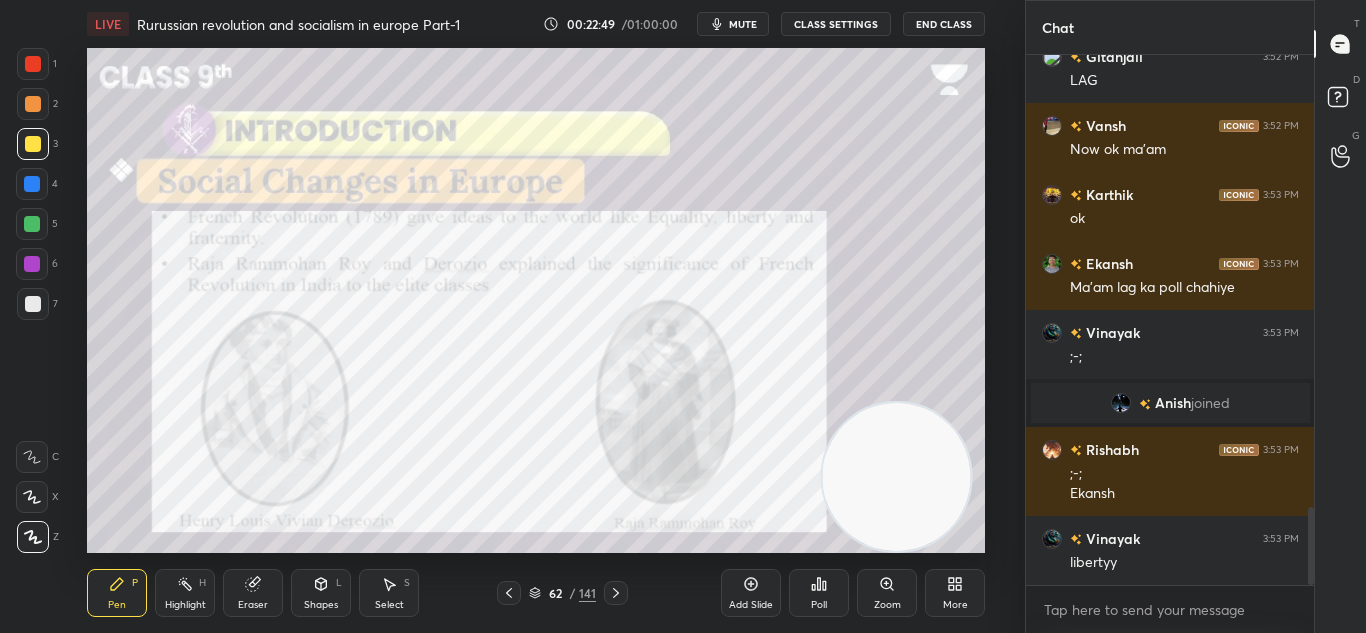 scroll, scrollTop: 3056, scrollLeft: 0, axis: vertical 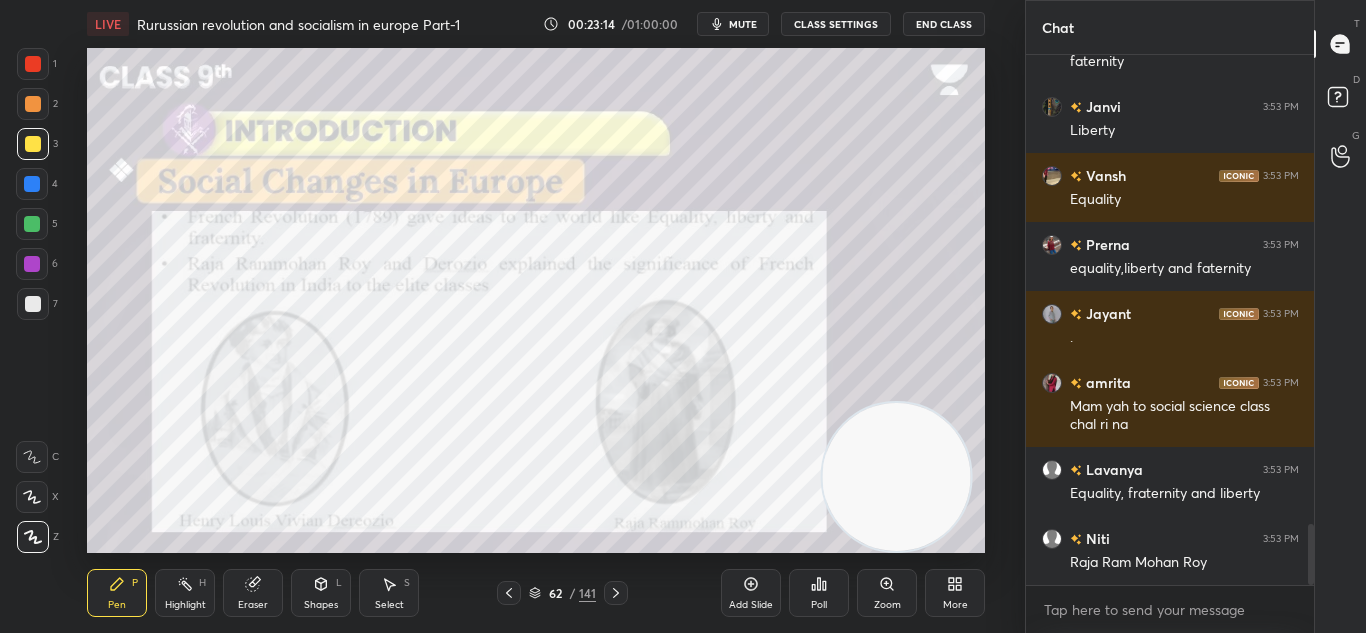 click at bounding box center [33, 64] 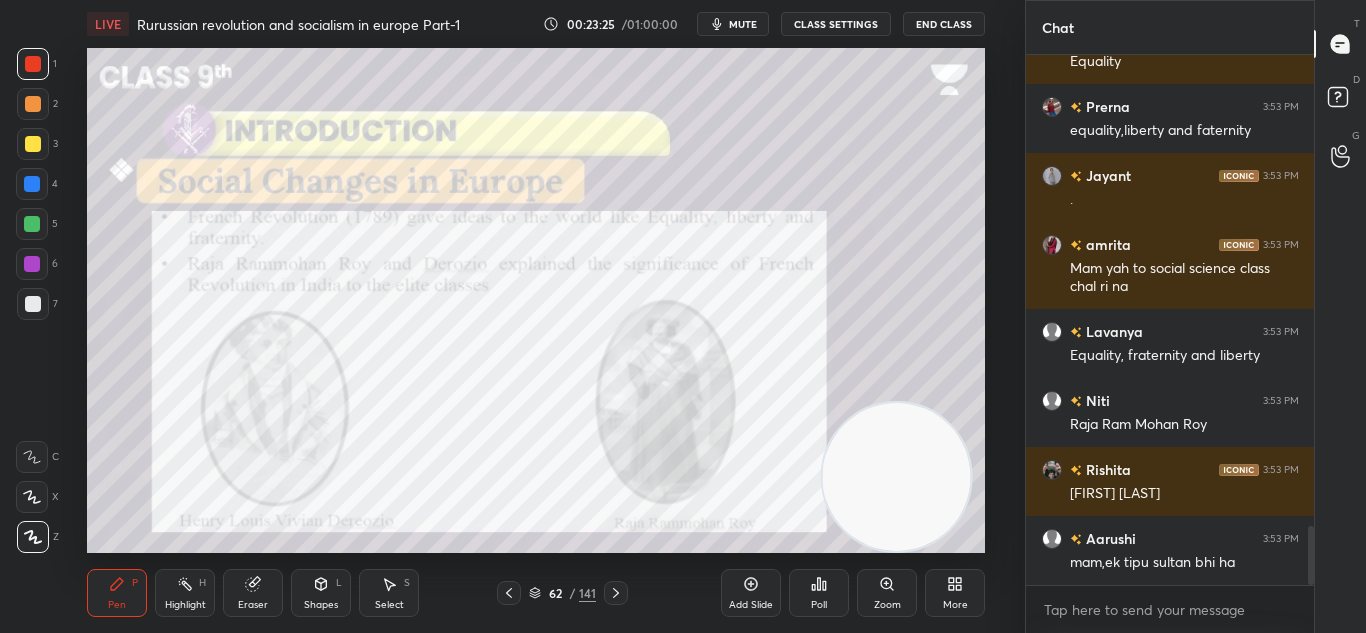 scroll, scrollTop: 4316, scrollLeft: 0, axis: vertical 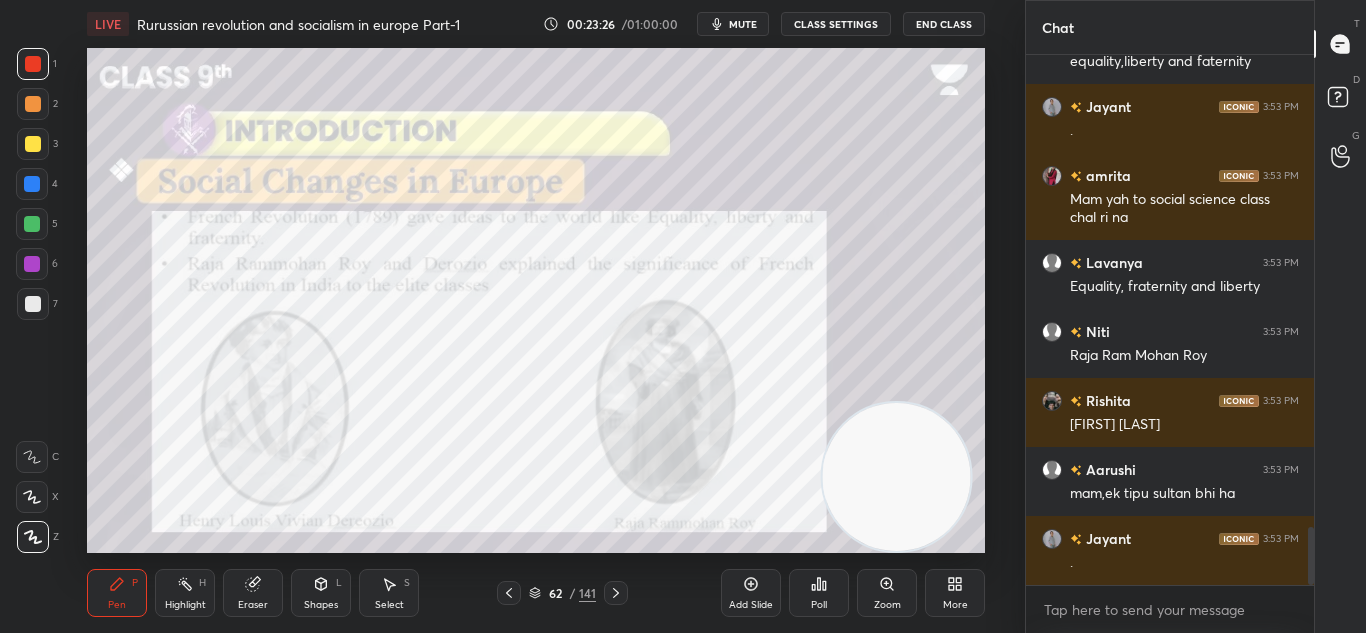 click 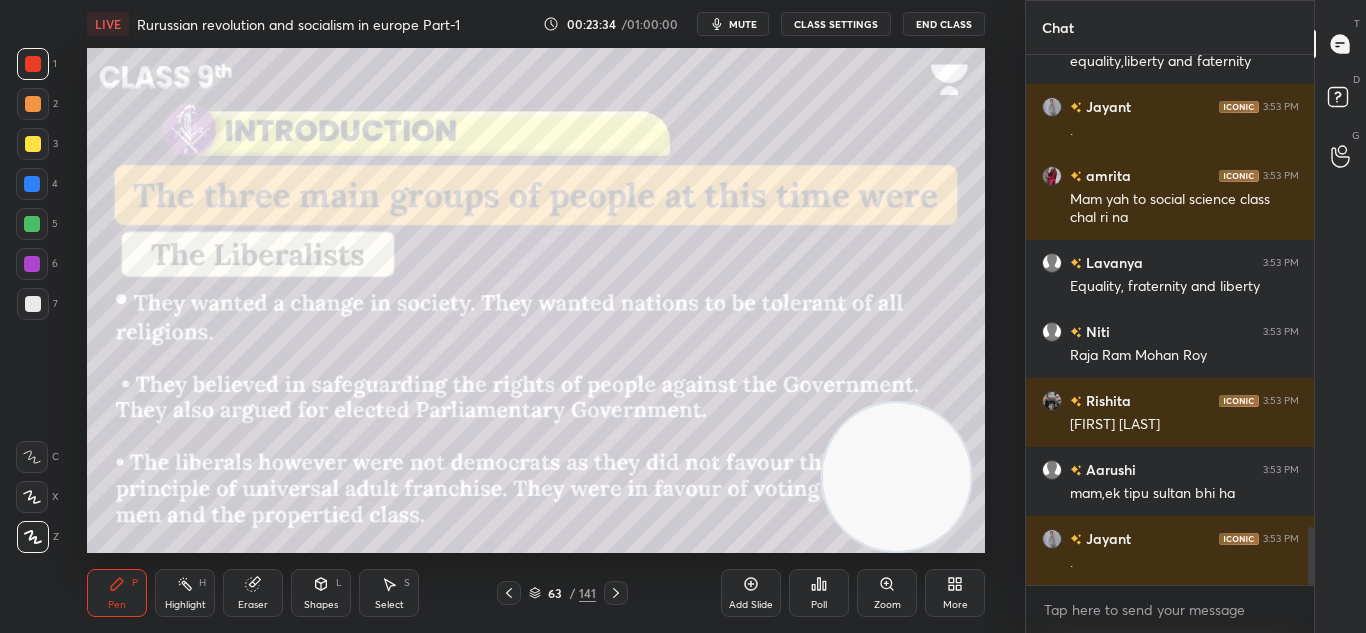 scroll, scrollTop: 4403, scrollLeft: 0, axis: vertical 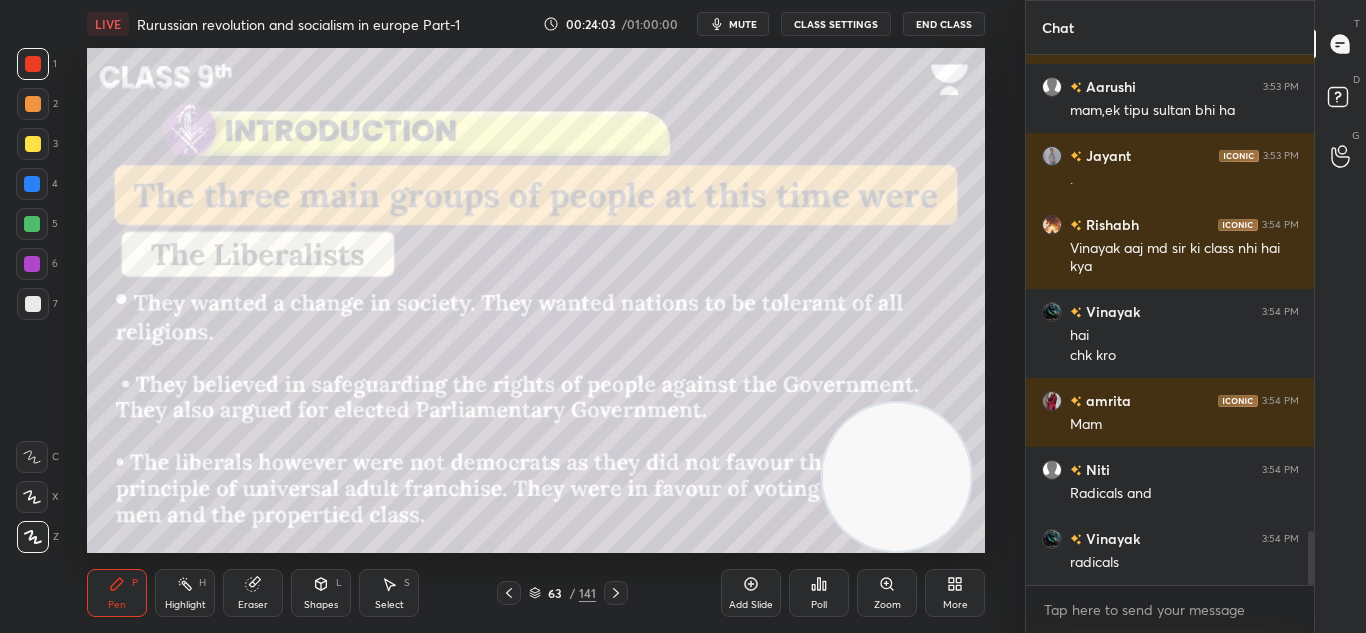 click at bounding box center [33, 144] 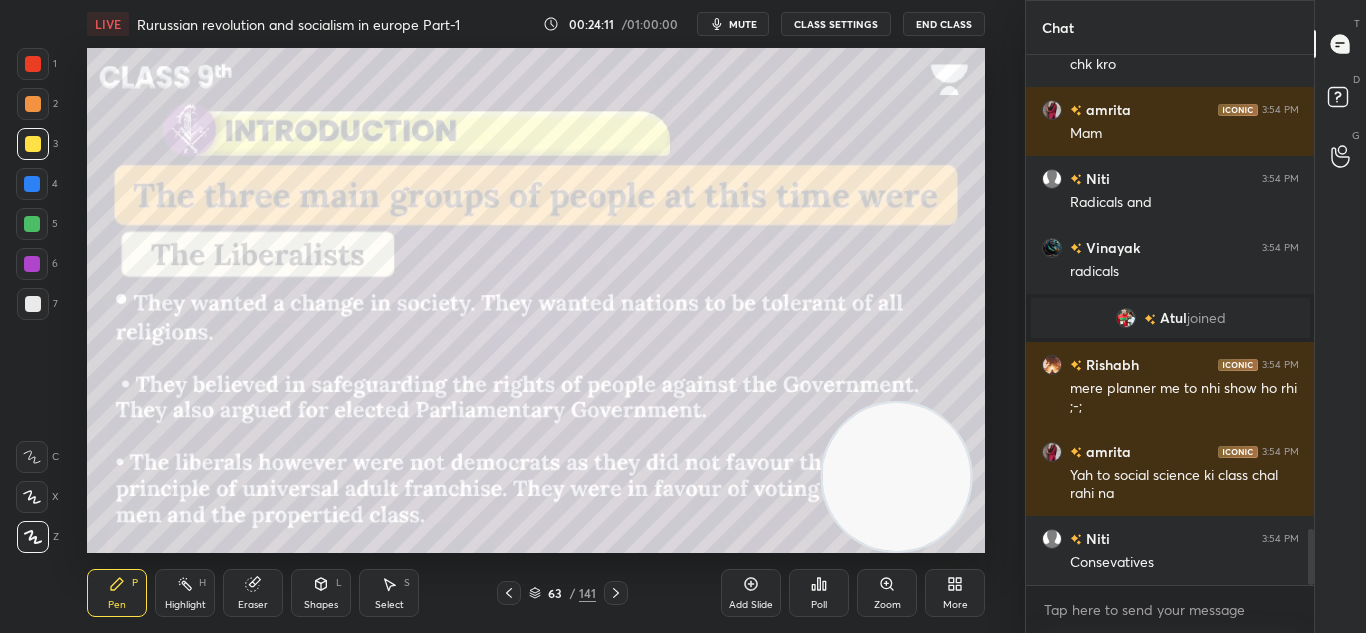 scroll, scrollTop: 4528, scrollLeft: 0, axis: vertical 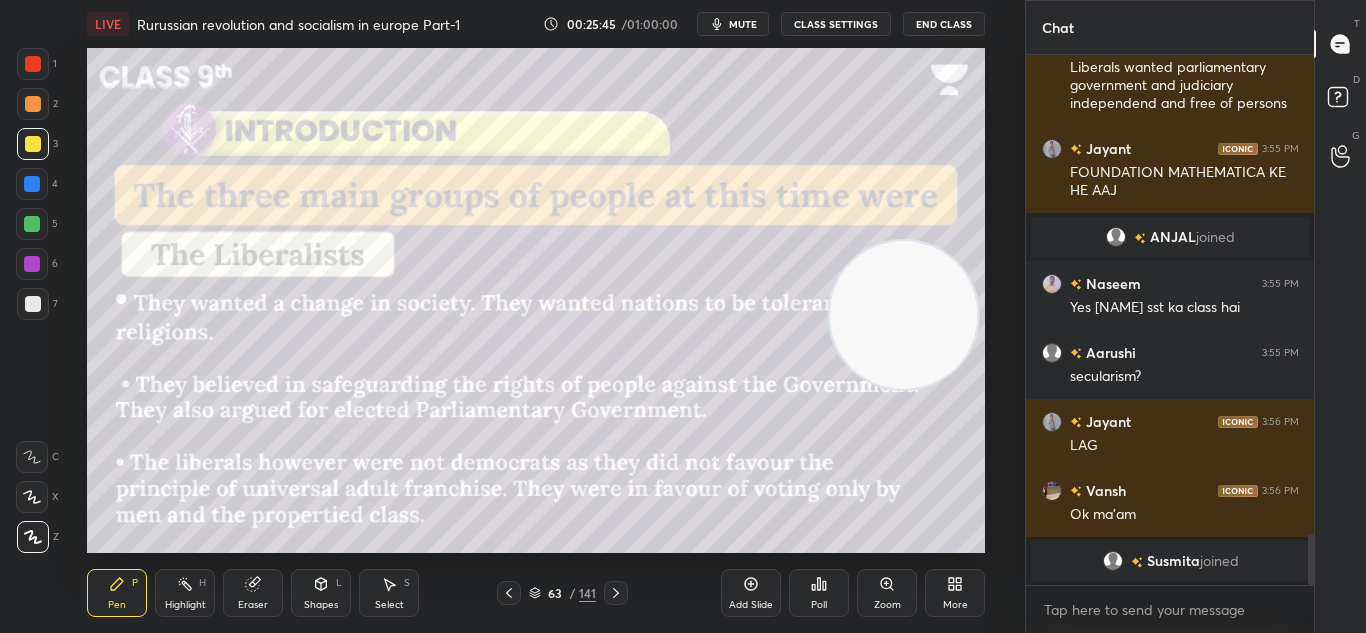 drag, startPoint x: 861, startPoint y: 492, endPoint x: 868, endPoint y: 328, distance: 164.14932 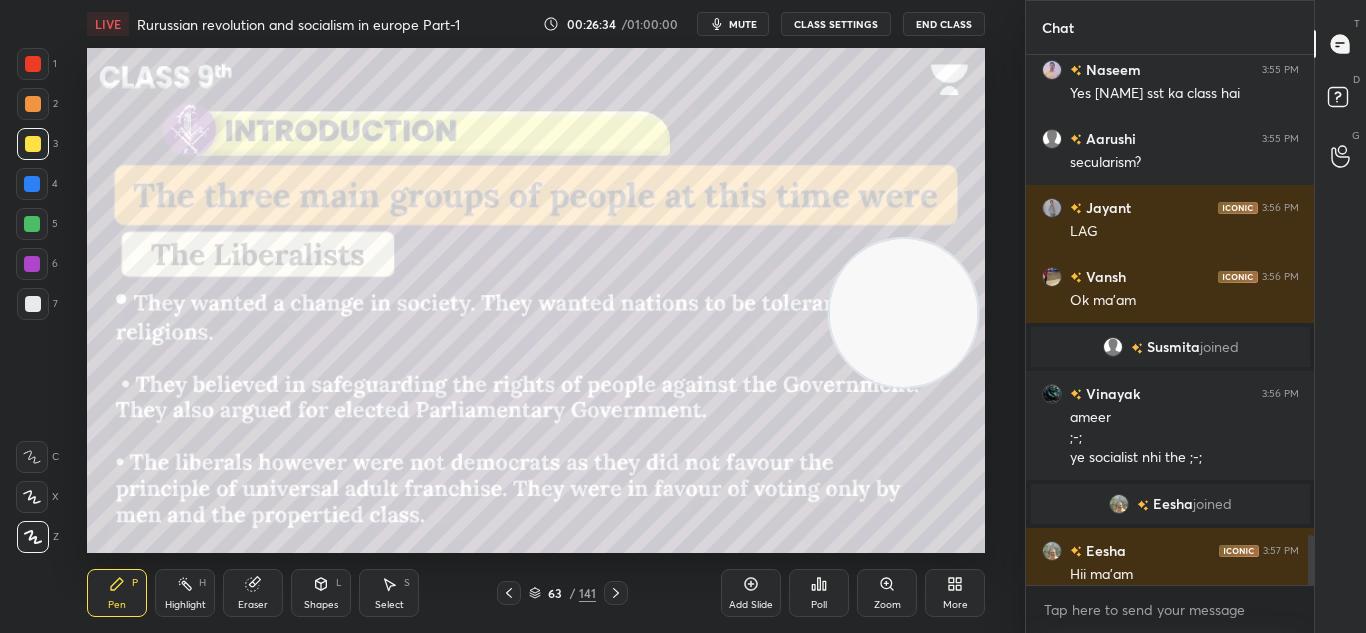 scroll, scrollTop: 5053, scrollLeft: 0, axis: vertical 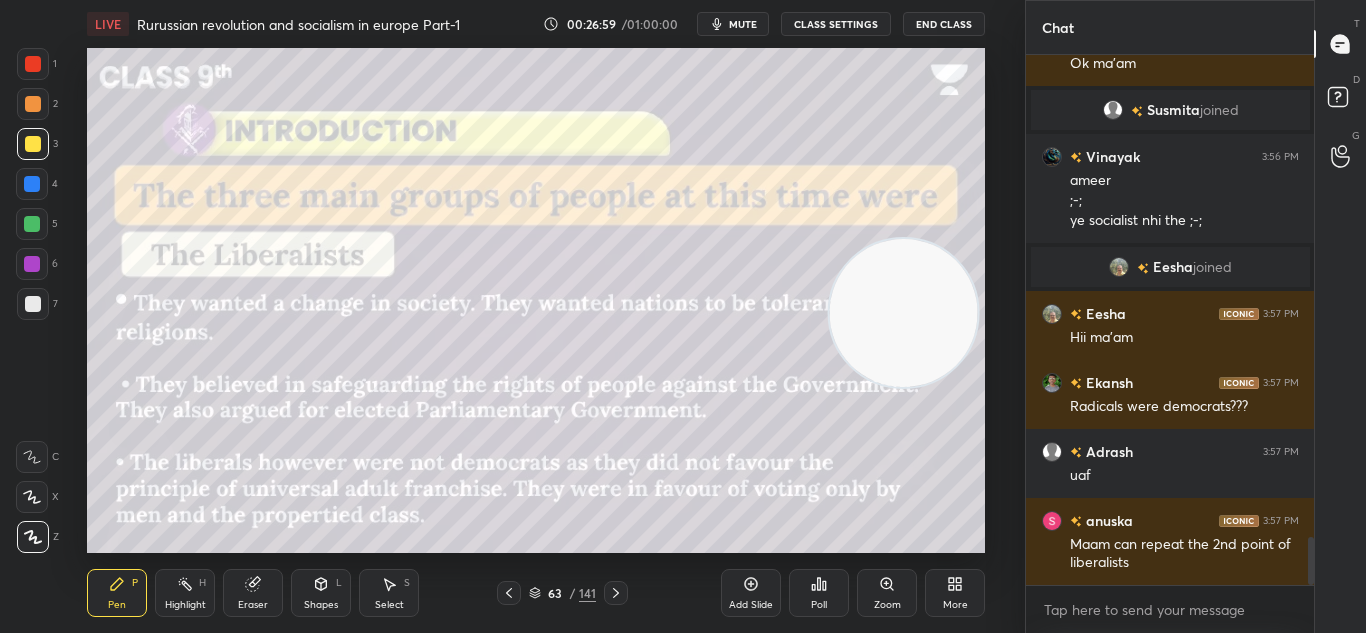 click 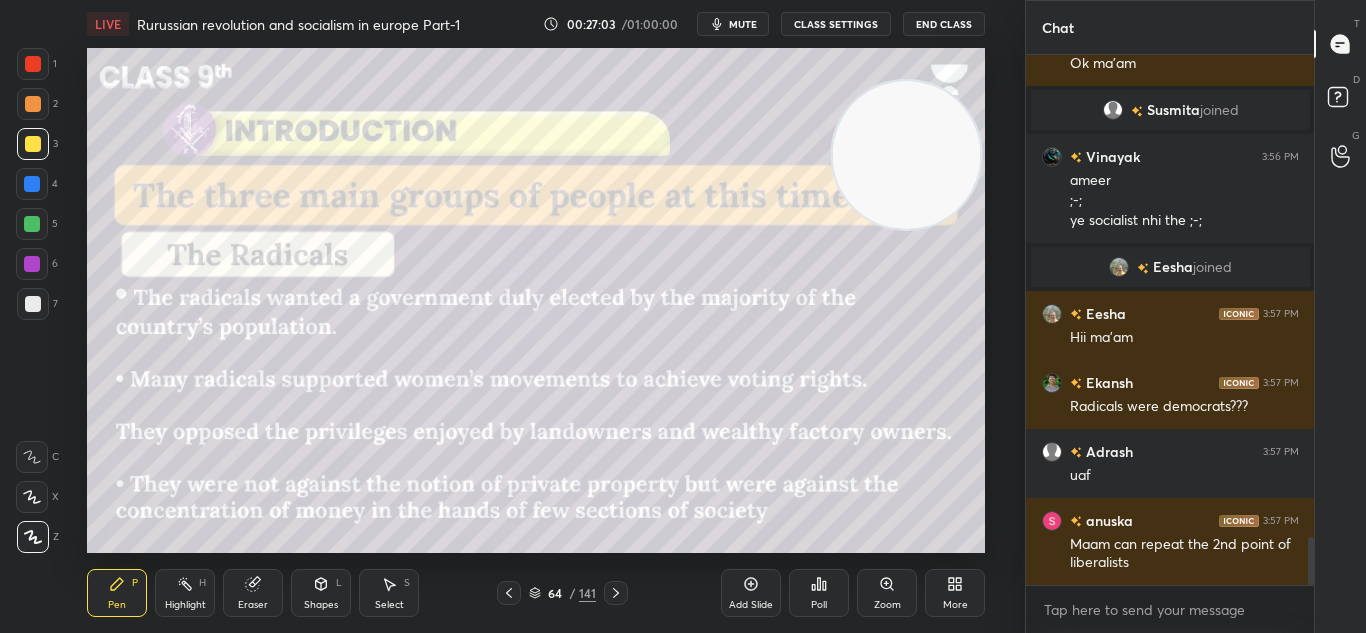drag, startPoint x: 875, startPoint y: 319, endPoint x: 877, endPoint y: 161, distance: 158.01266 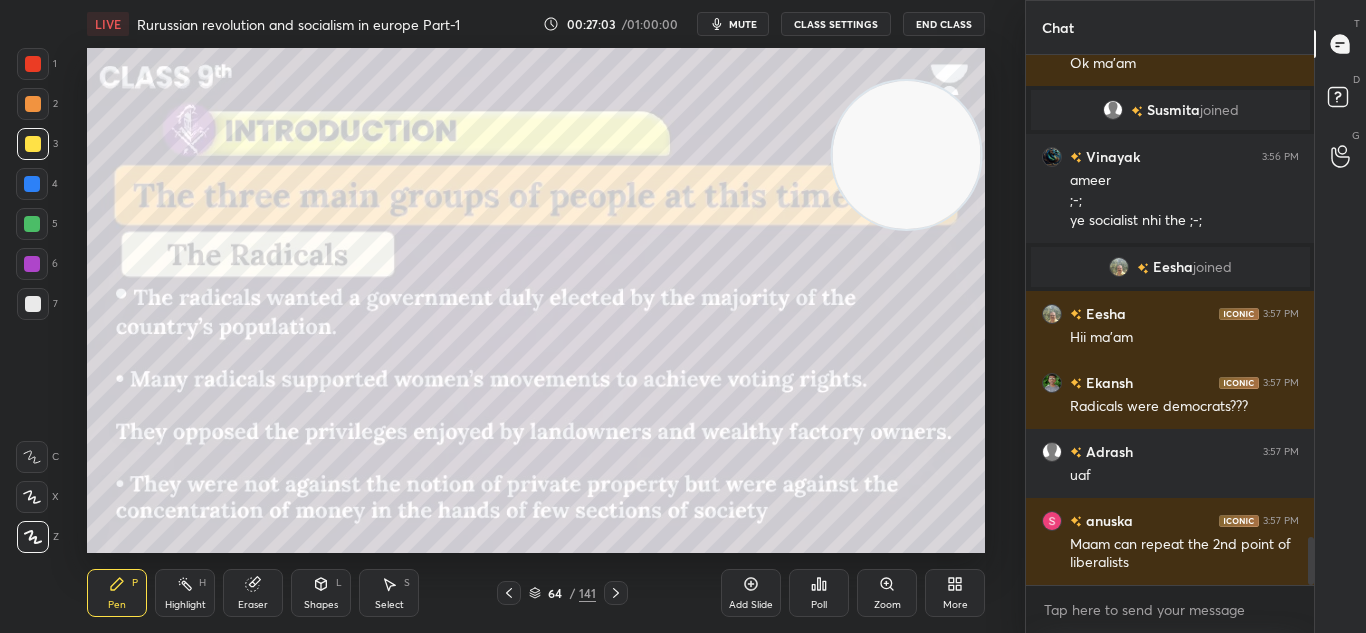click at bounding box center [907, 155] 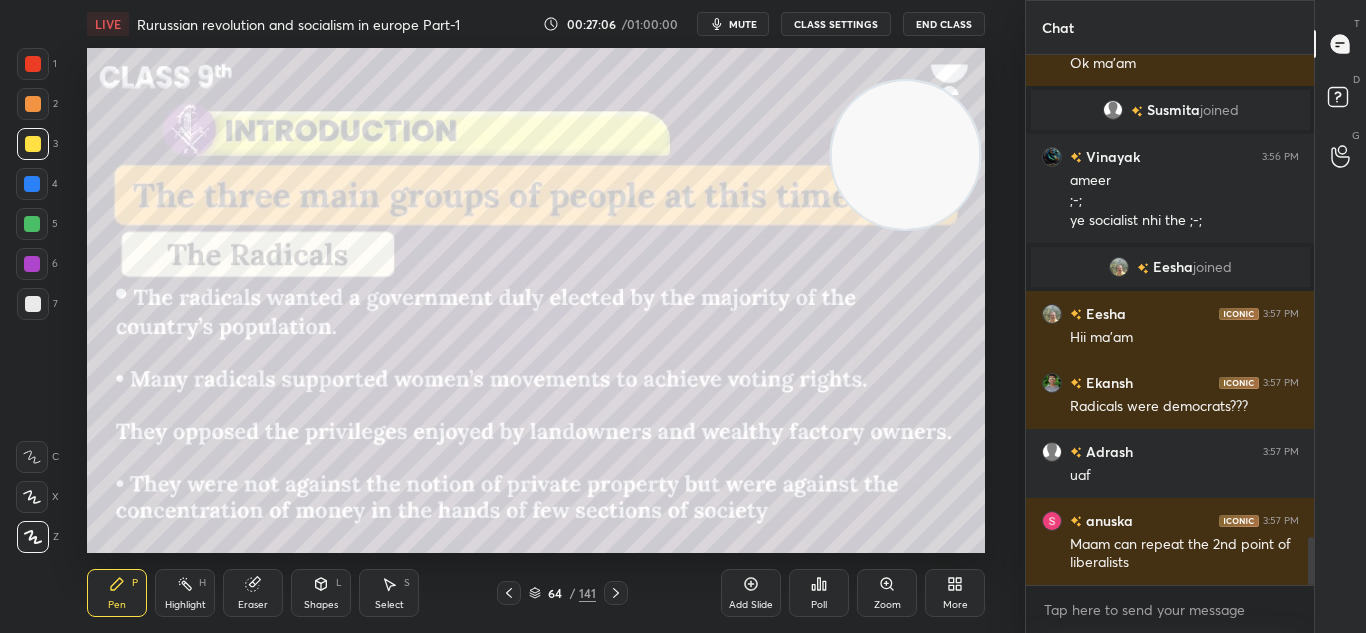 click 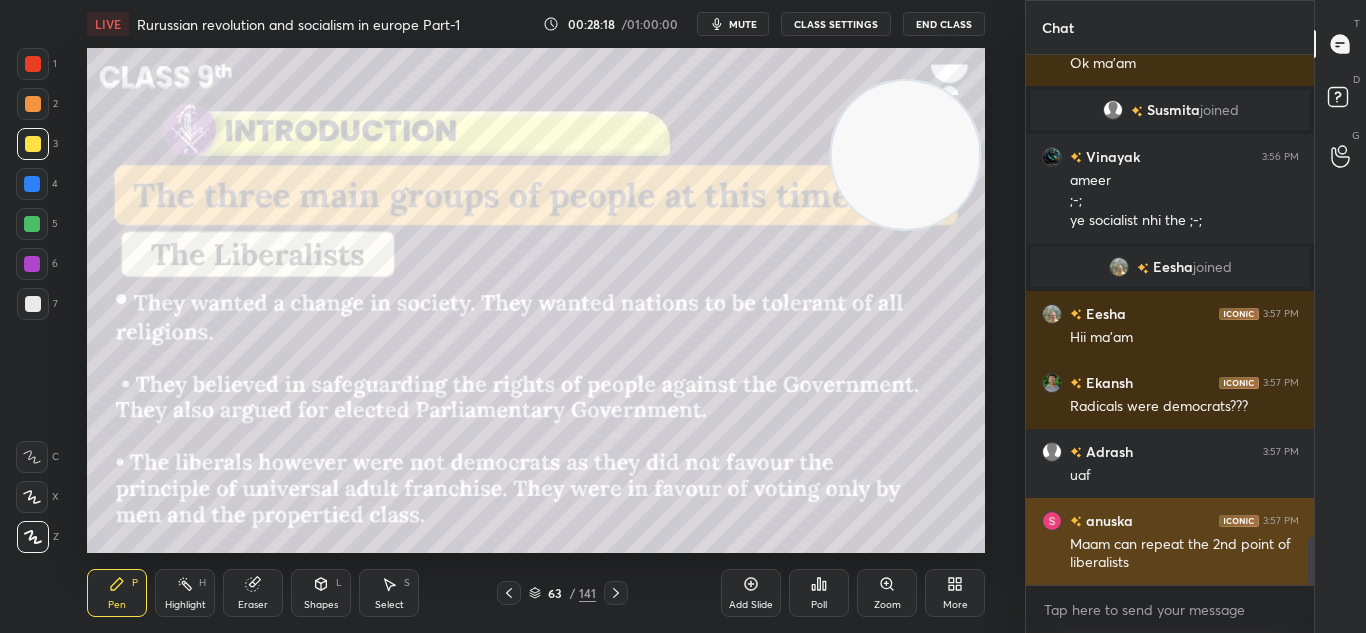 scroll, scrollTop: 5347, scrollLeft: 0, axis: vertical 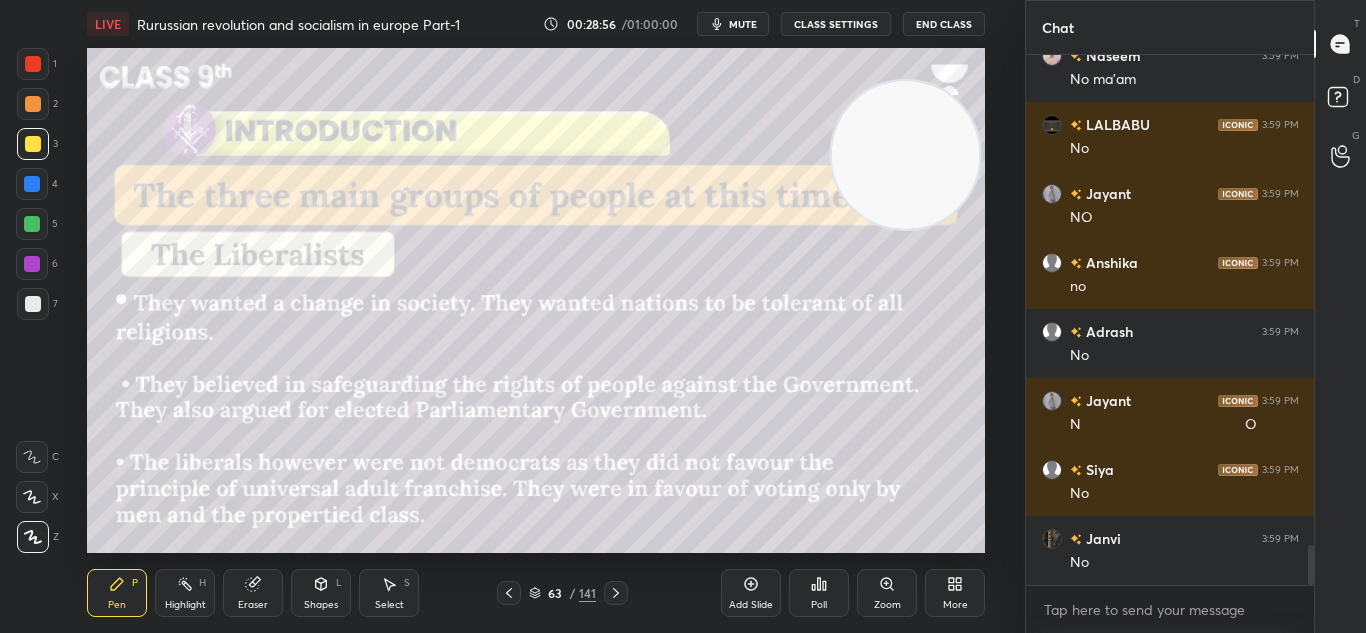 click at bounding box center (616, 593) 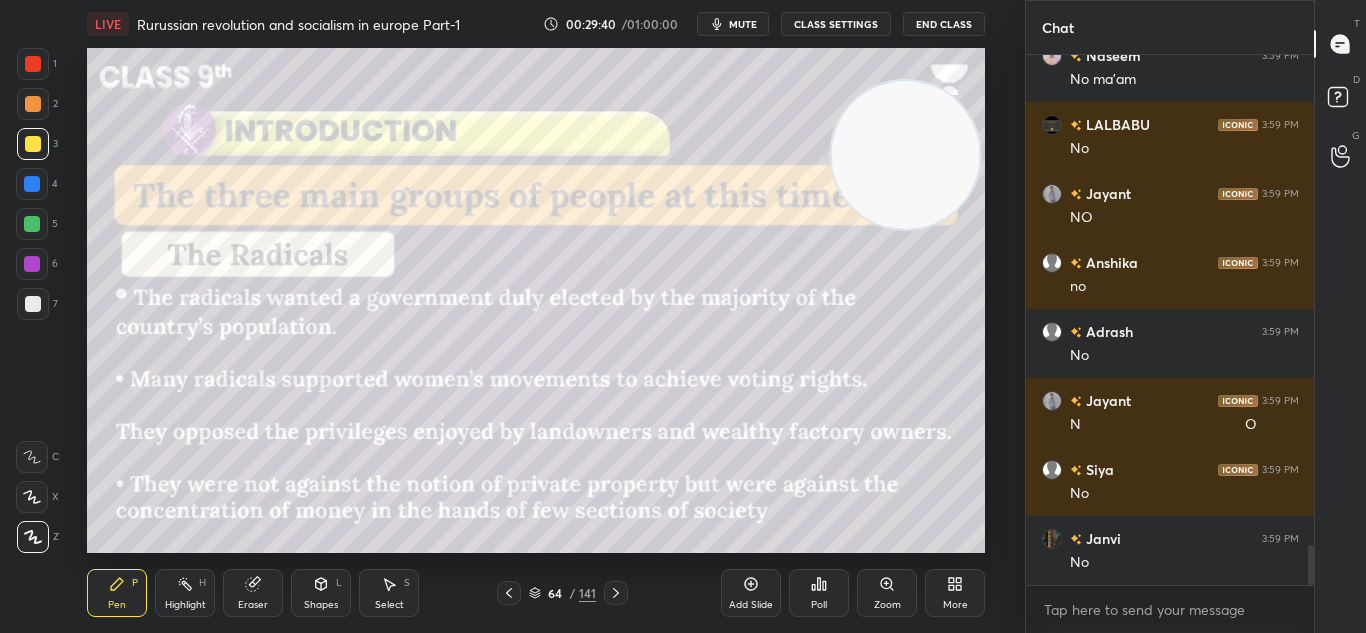 scroll, scrollTop: 6520, scrollLeft: 0, axis: vertical 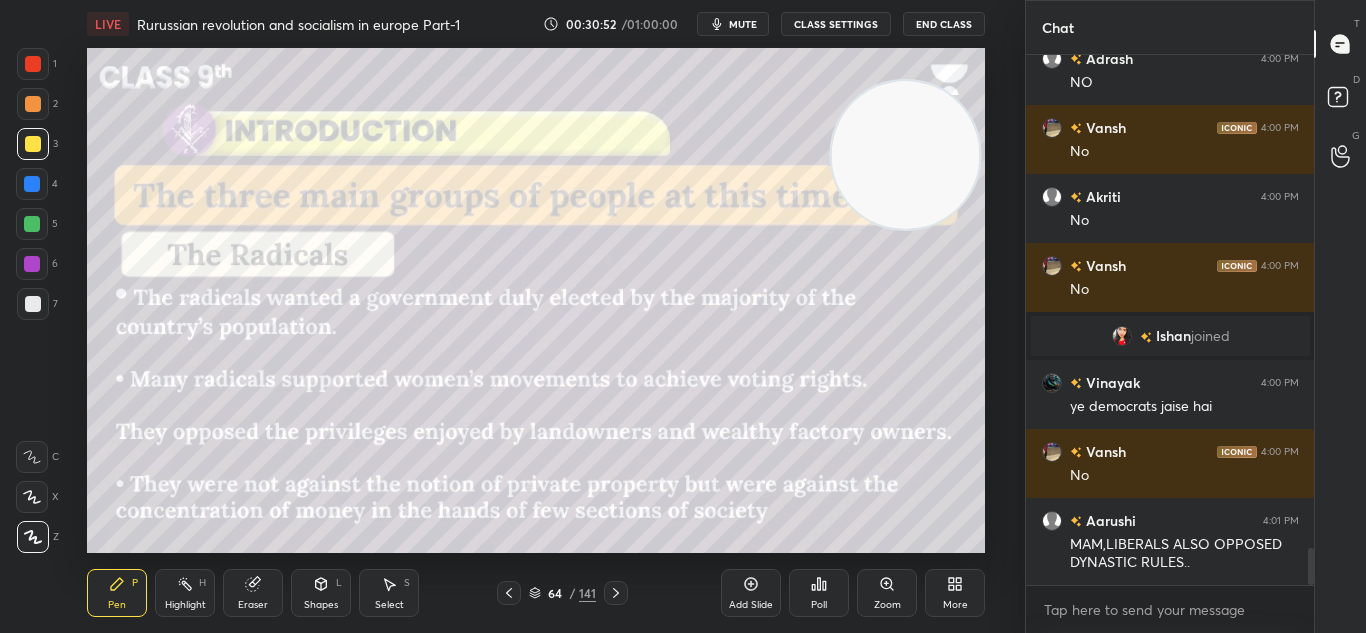 click 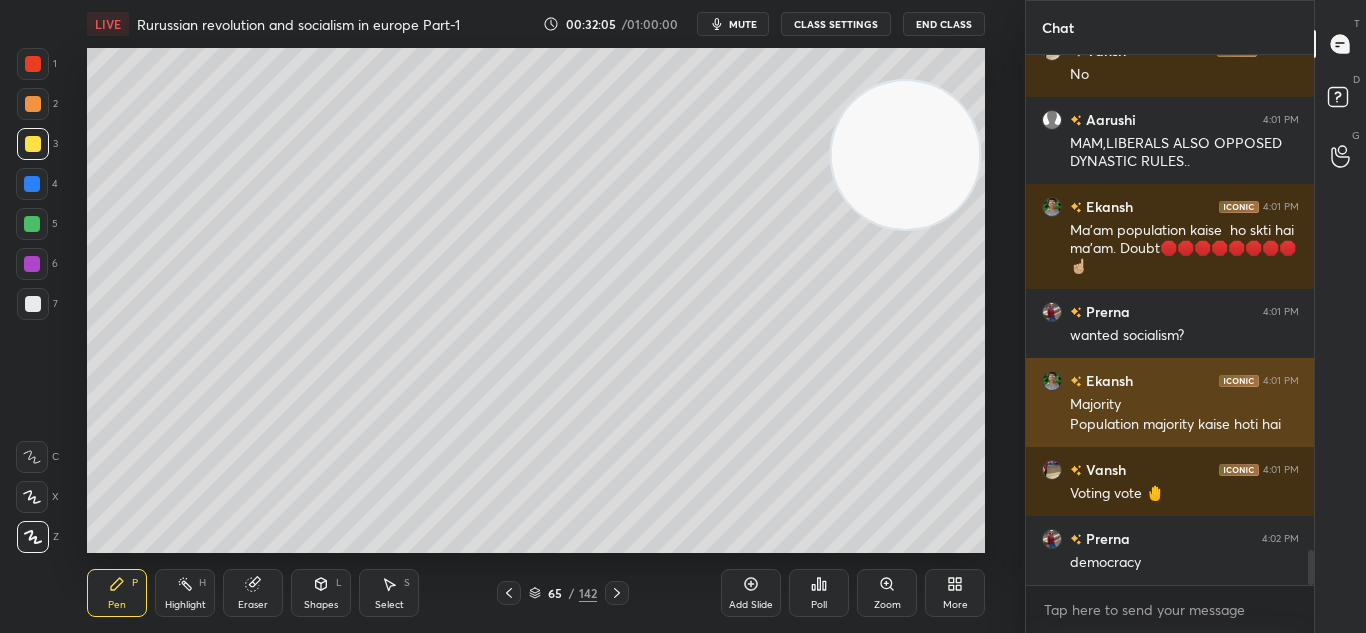 scroll, scrollTop: 7492, scrollLeft: 0, axis: vertical 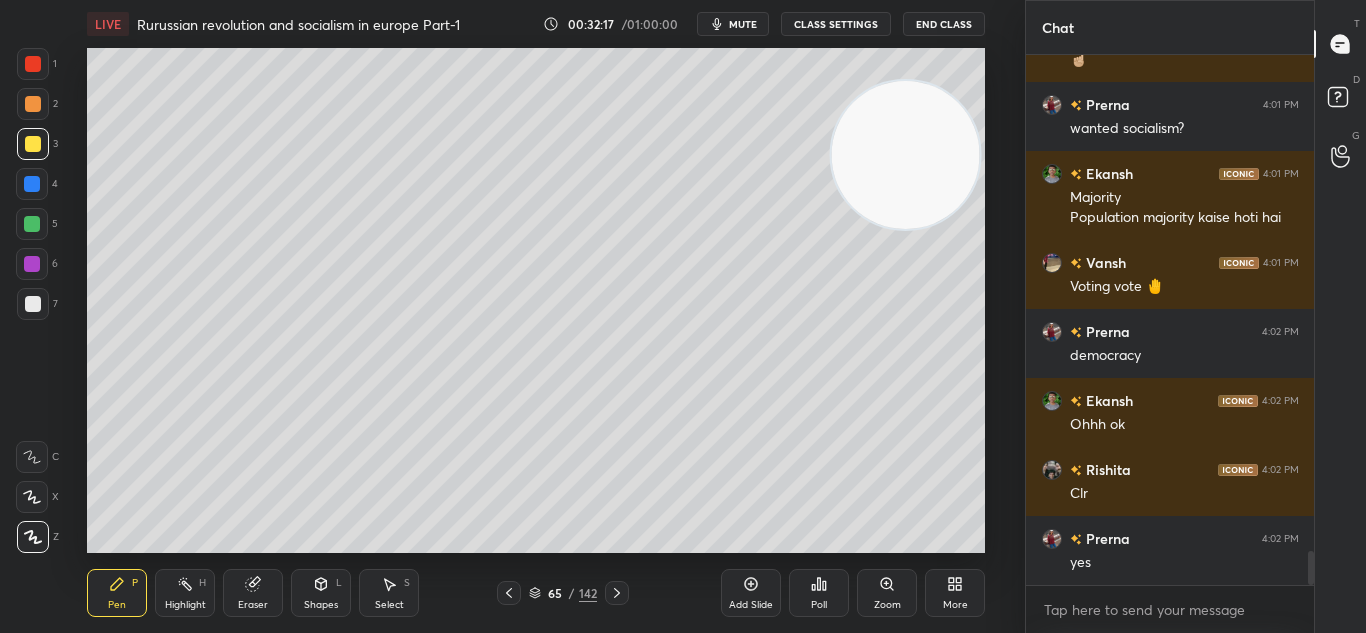 click 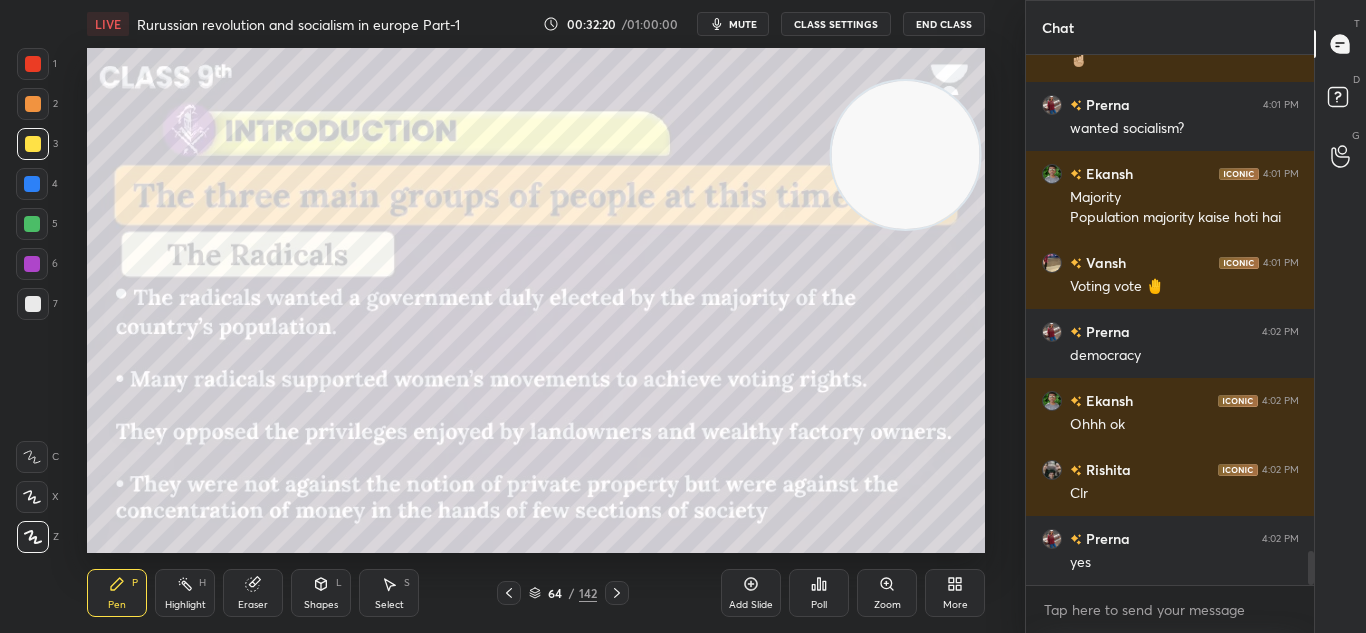 scroll, scrollTop: 7699, scrollLeft: 0, axis: vertical 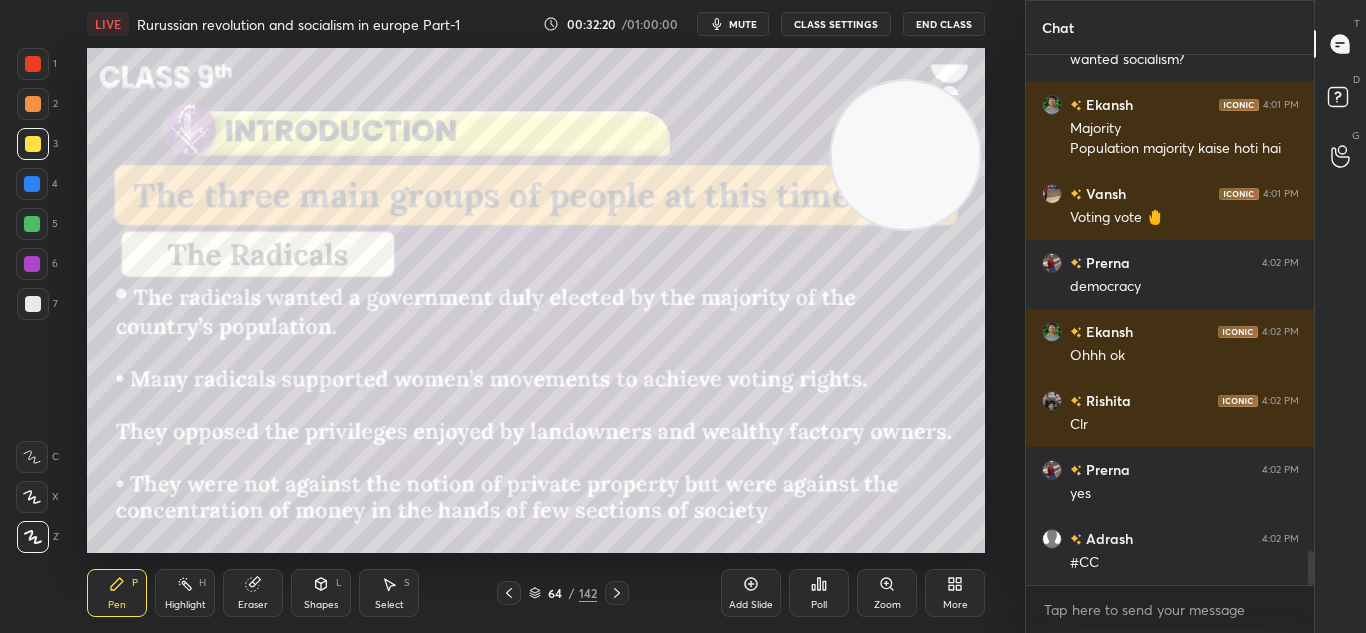 click 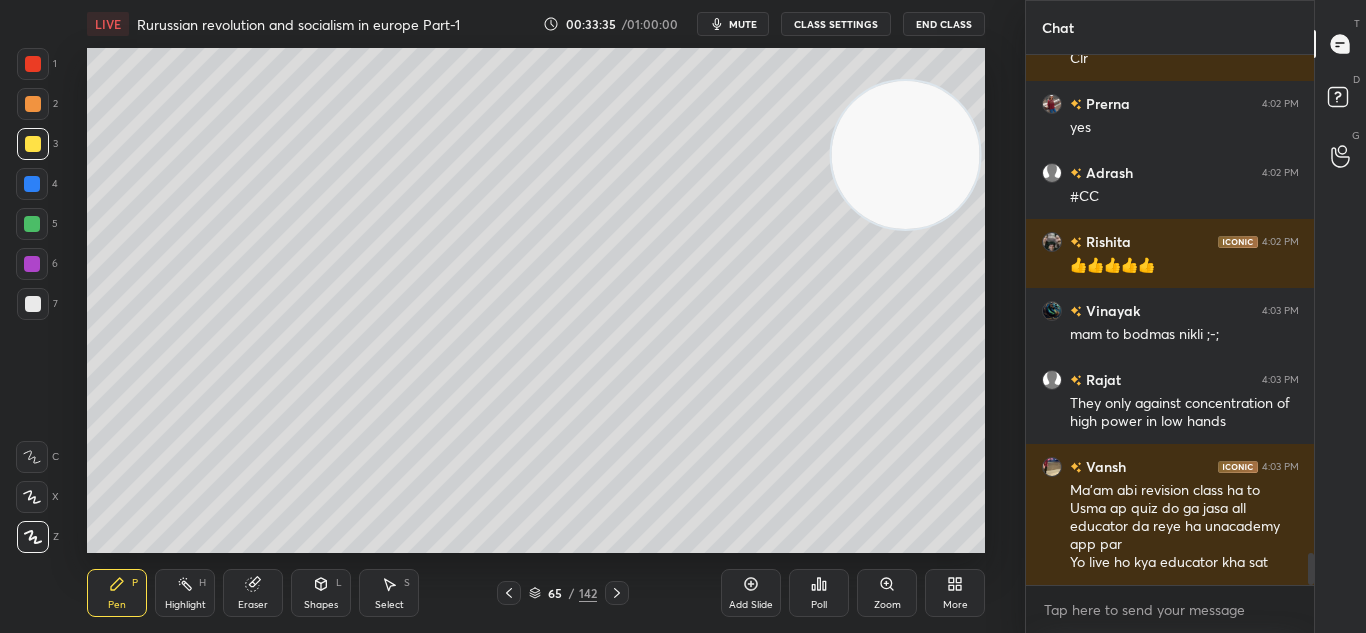 scroll, scrollTop: 8134, scrollLeft: 0, axis: vertical 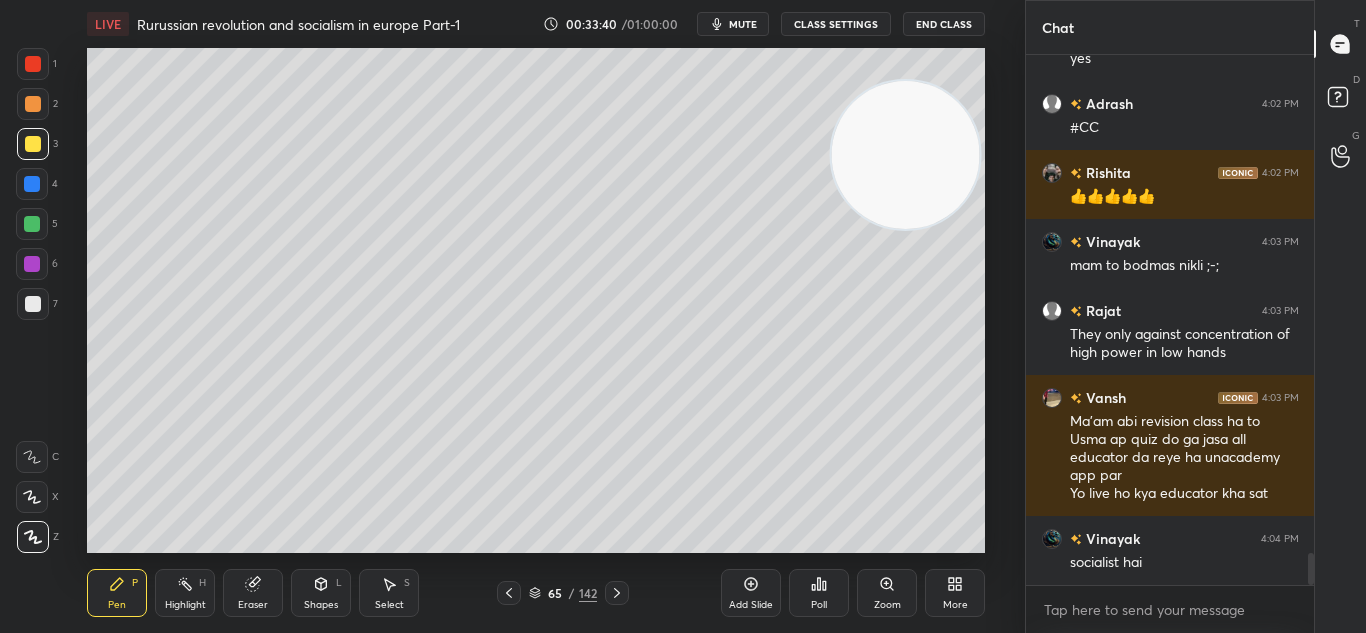 click at bounding box center (509, 593) 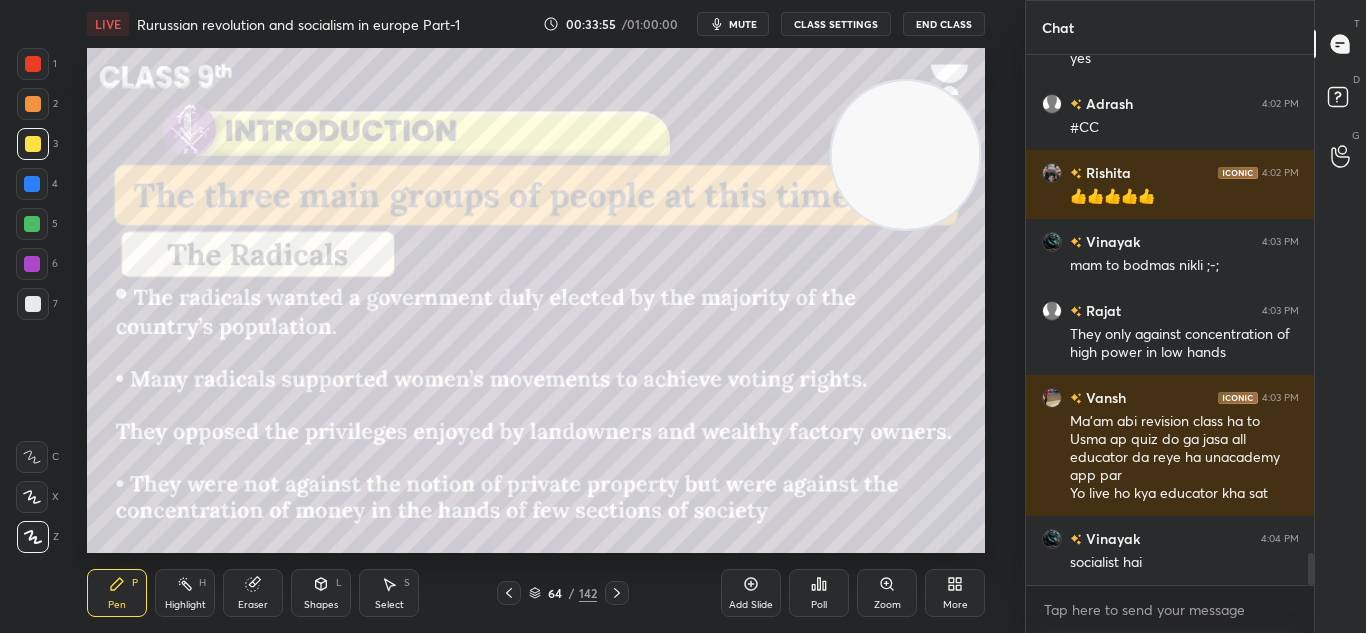 click 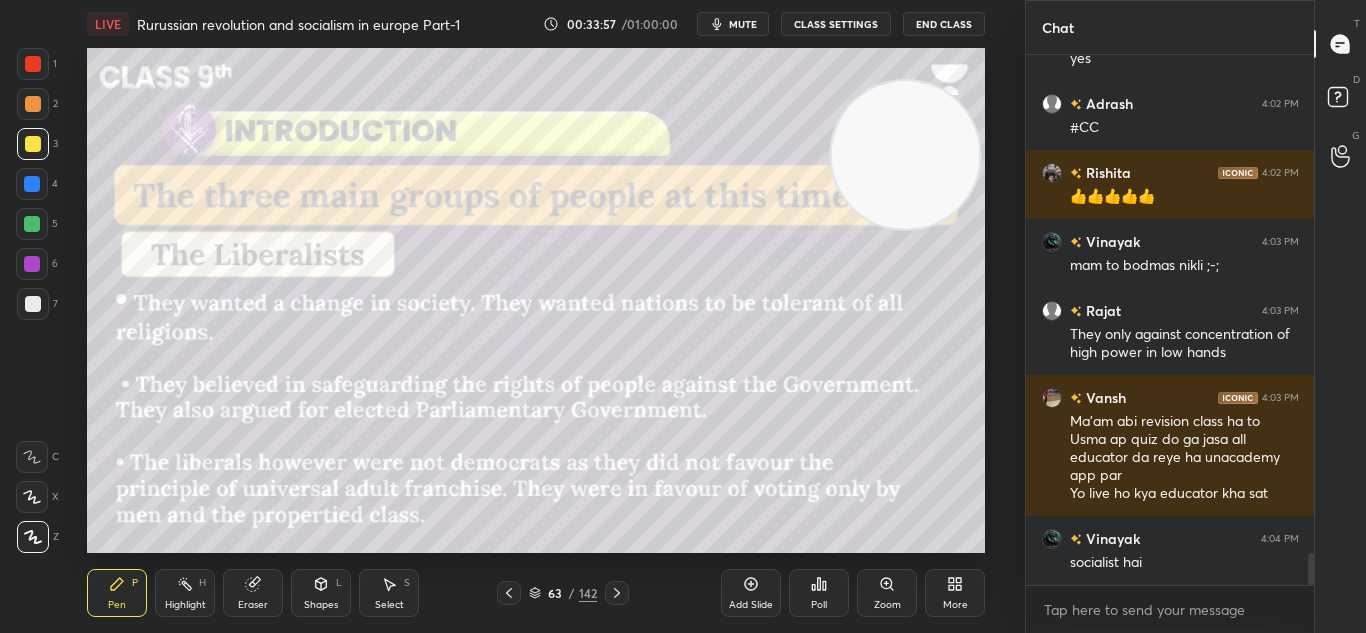 scroll, scrollTop: 8203, scrollLeft: 0, axis: vertical 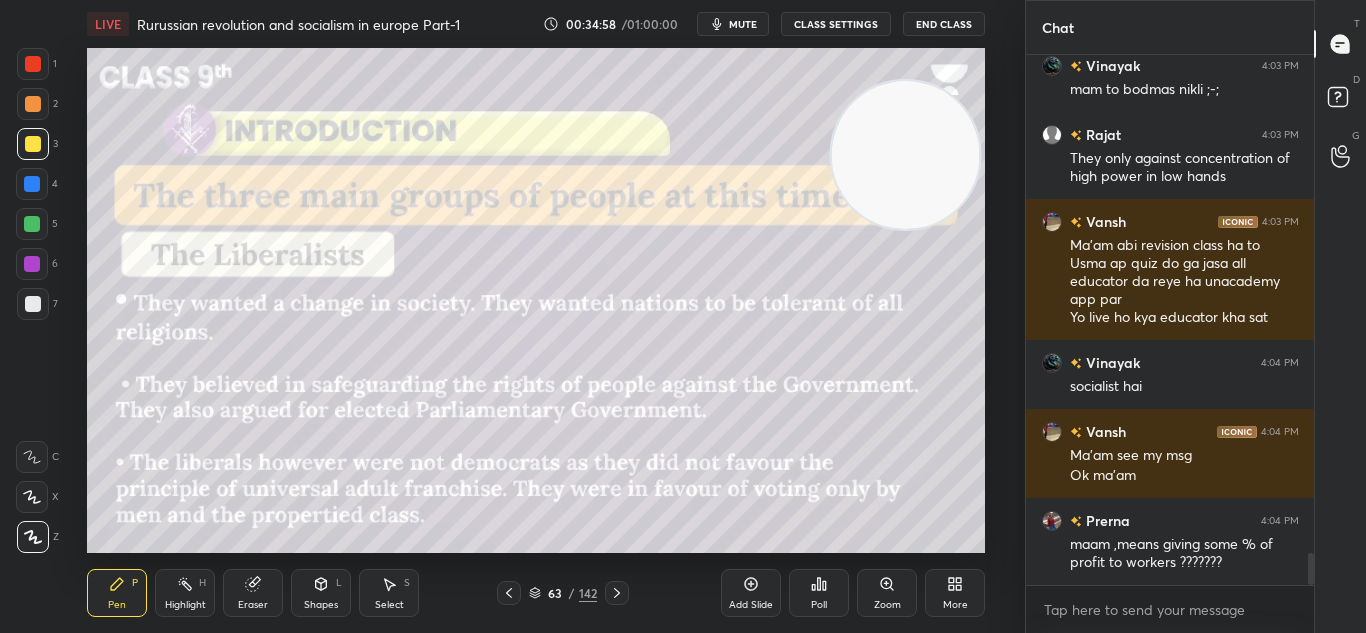 click 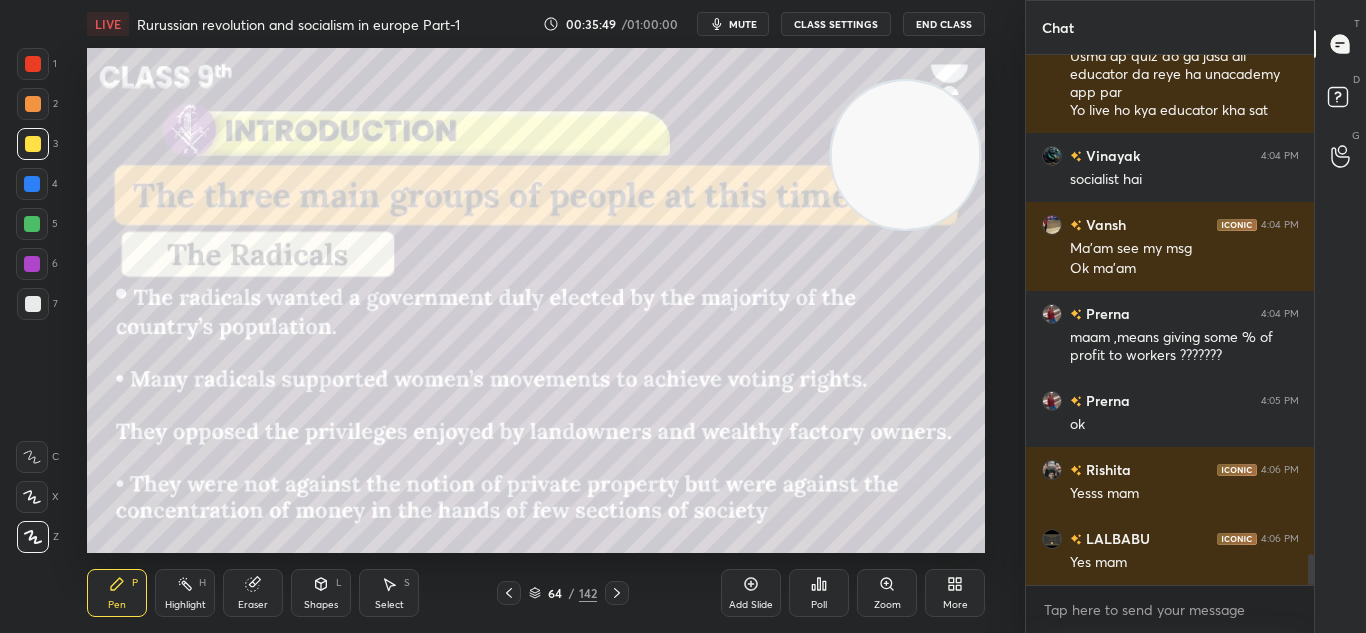 scroll, scrollTop: 8604, scrollLeft: 0, axis: vertical 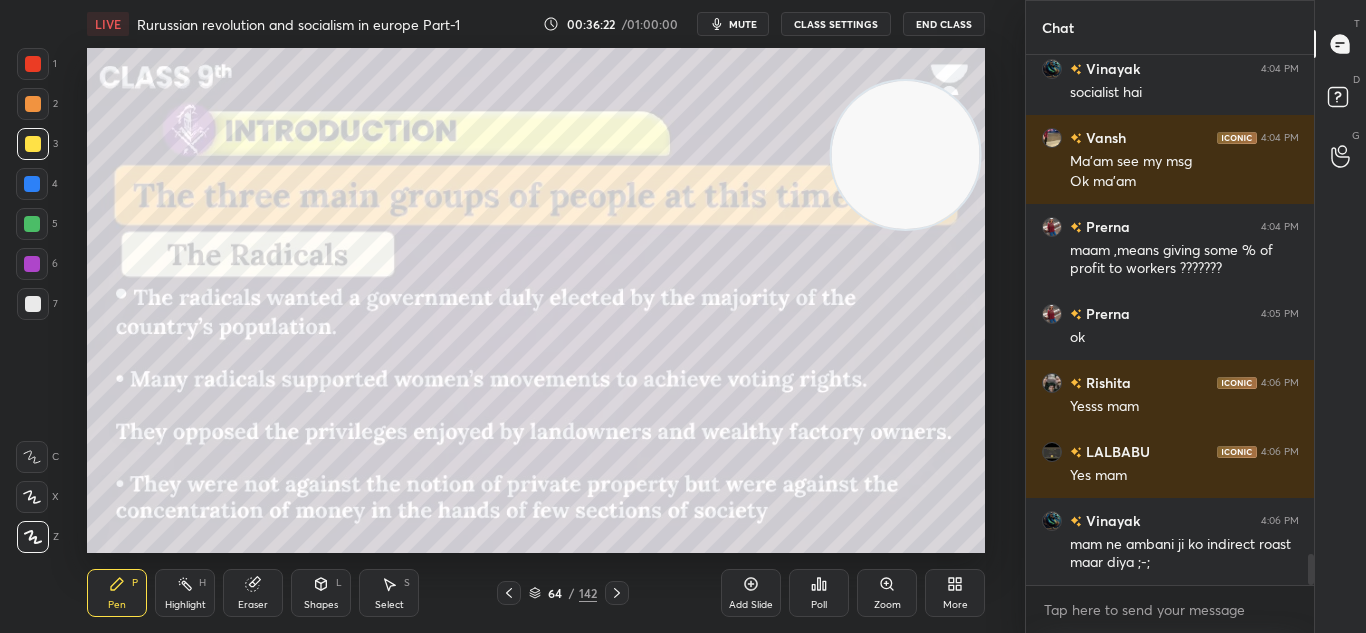 click 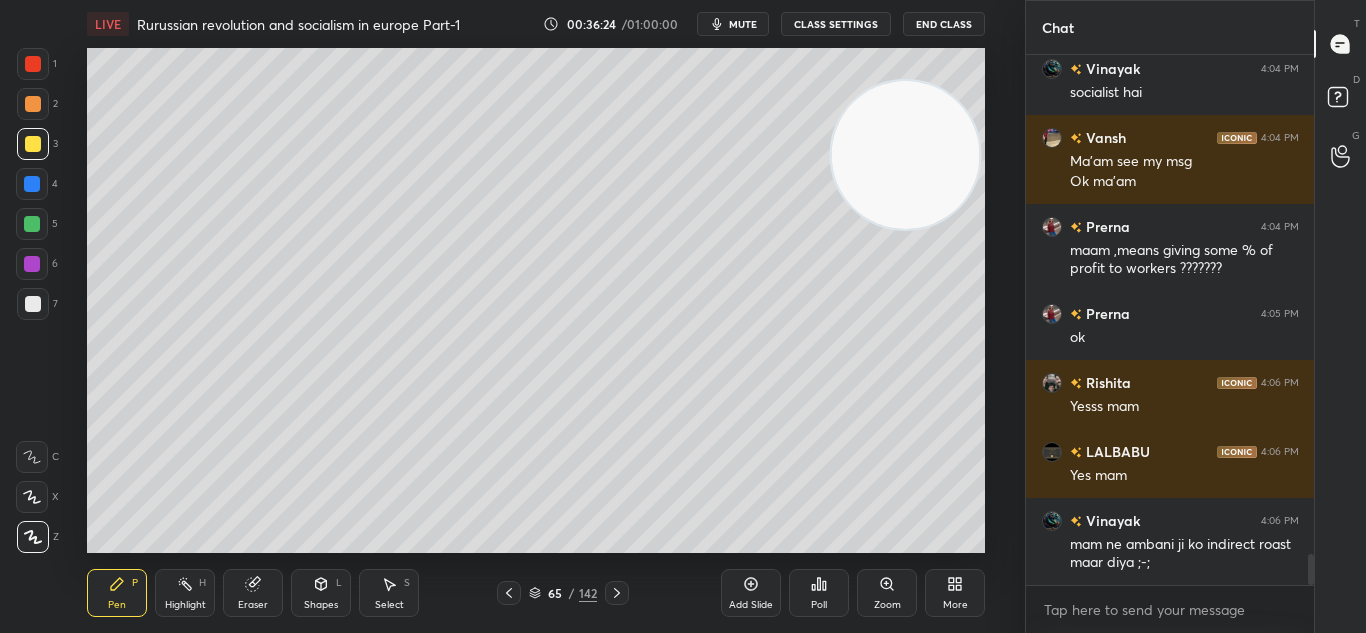 click 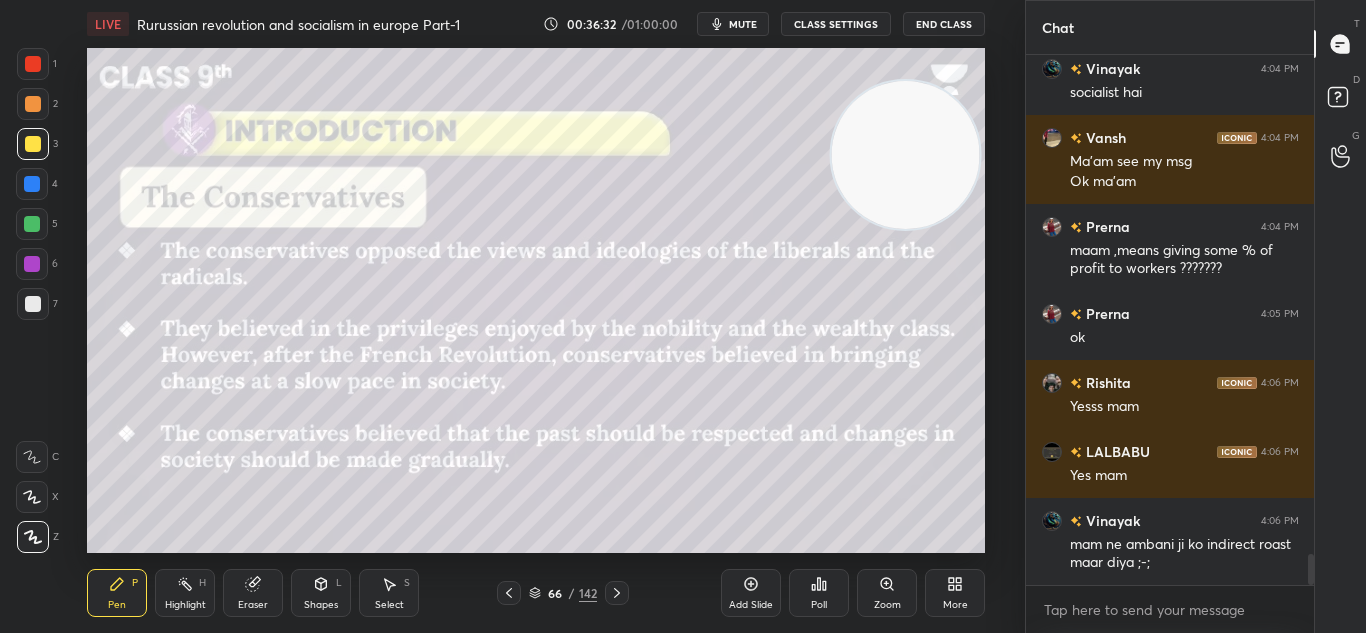 scroll, scrollTop: 8652, scrollLeft: 0, axis: vertical 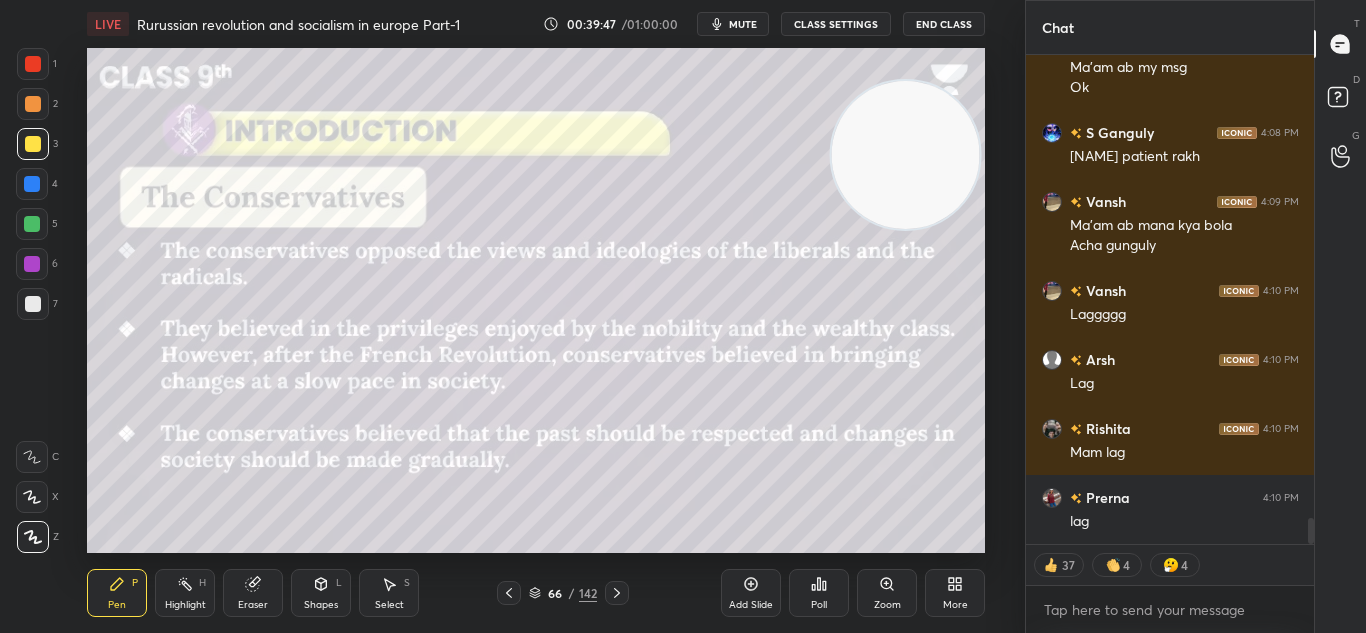 type on "x" 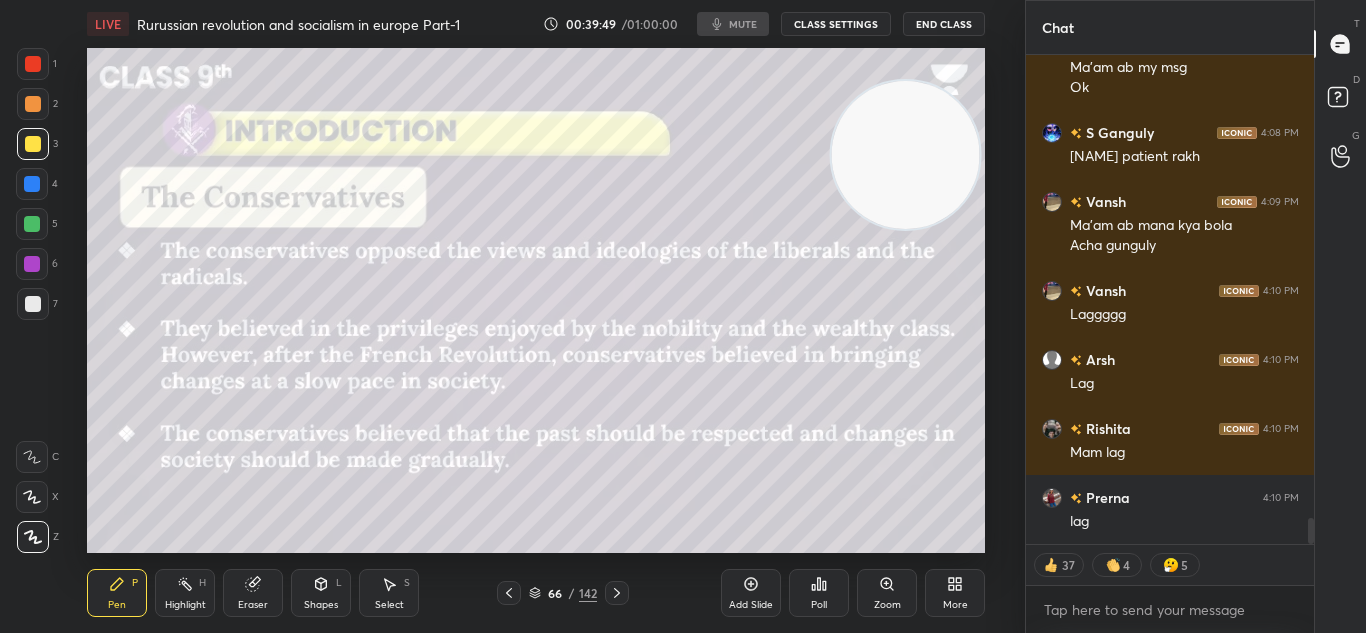 scroll, scrollTop: 8759, scrollLeft: 0, axis: vertical 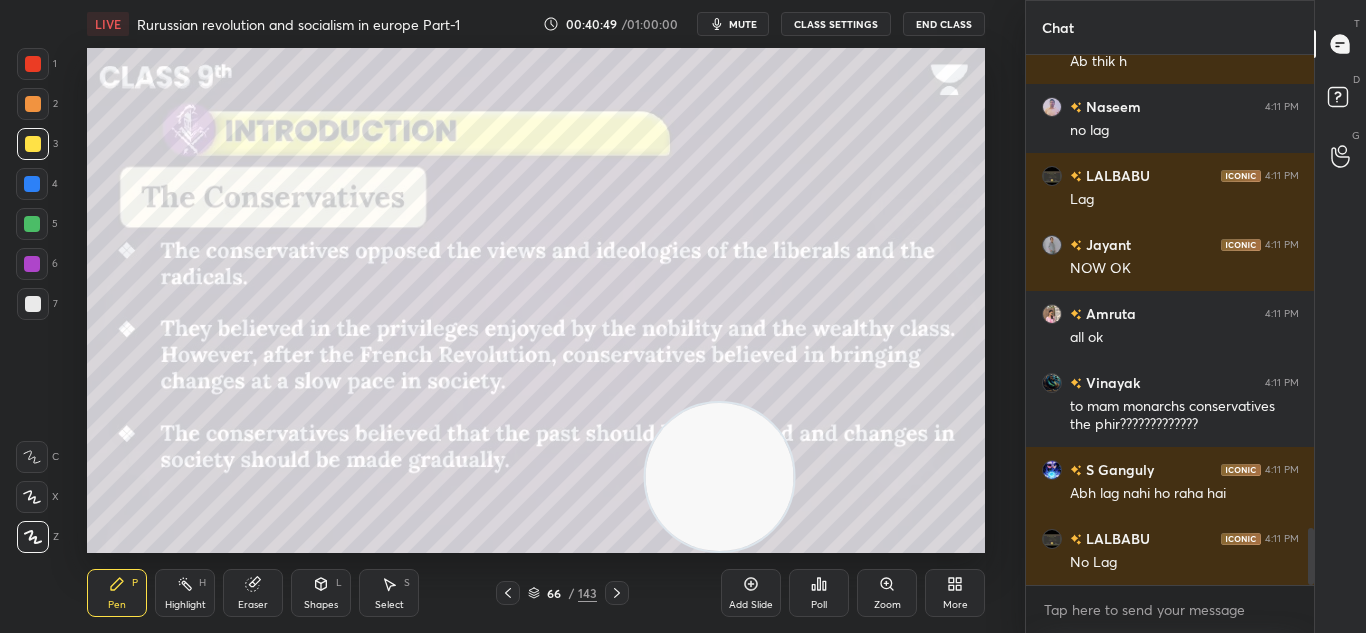 drag, startPoint x: 189, startPoint y: 478, endPoint x: 737, endPoint y: 504, distance: 548.61646 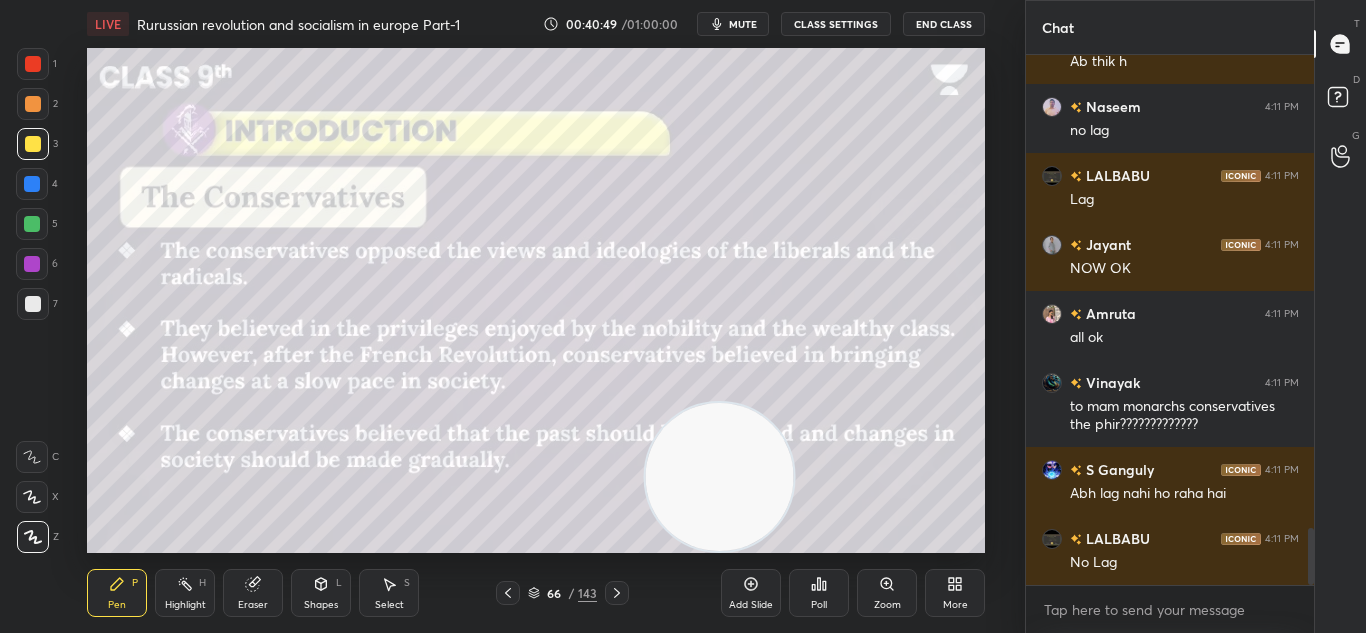 click at bounding box center [720, 477] 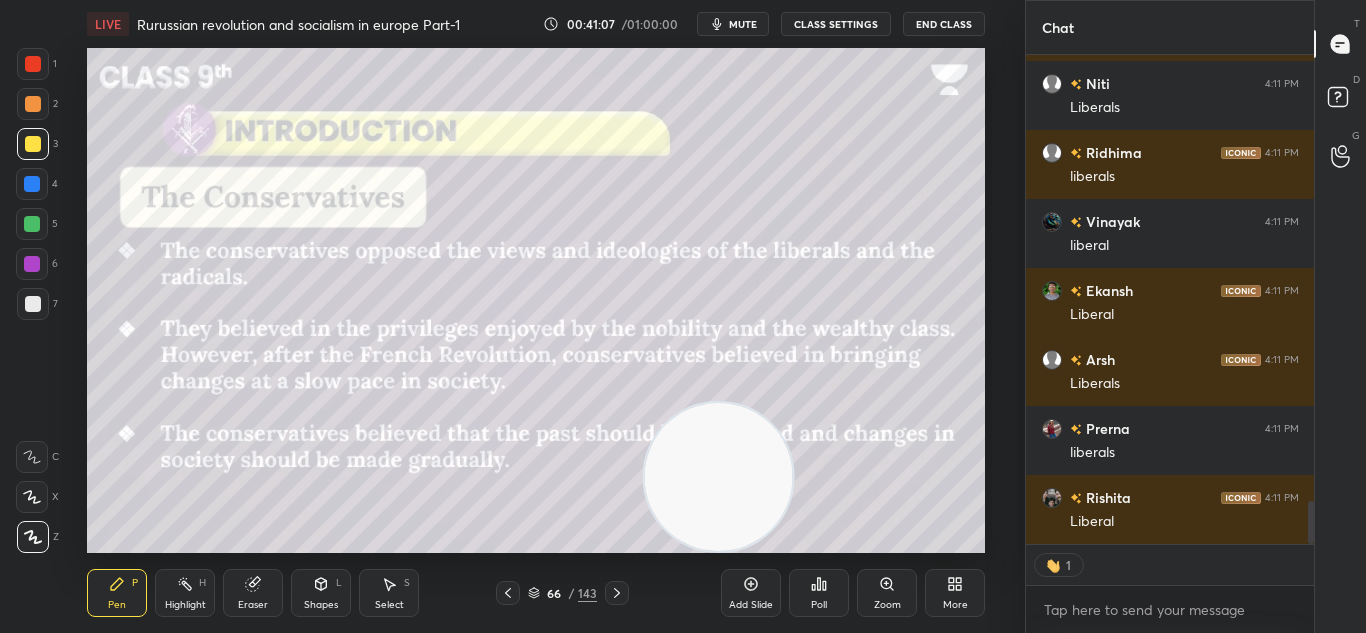 scroll, scrollTop: 5219, scrollLeft: 0, axis: vertical 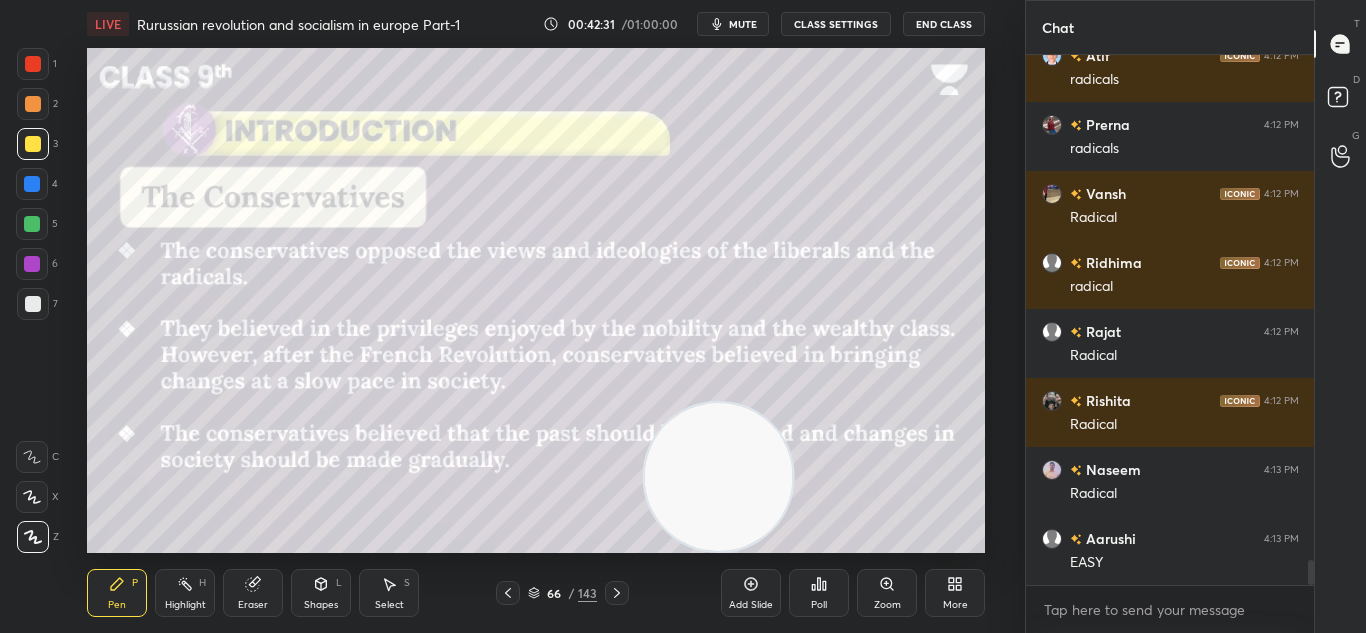 click at bounding box center [508, 593] 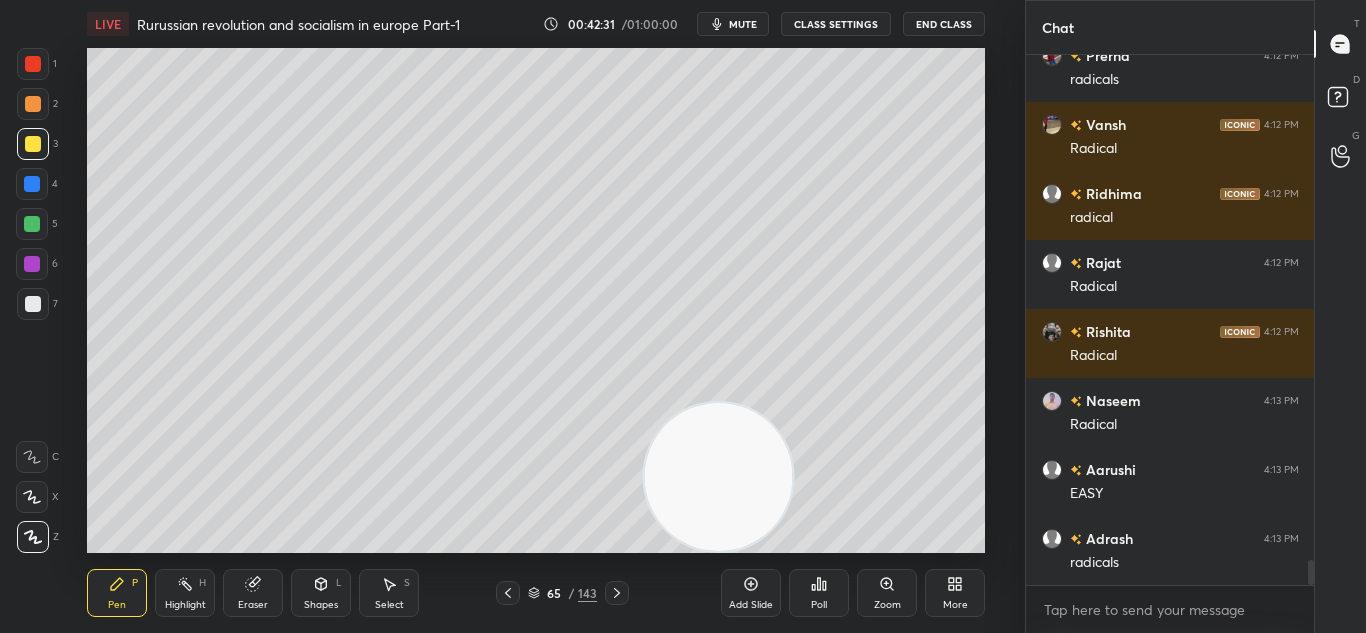 click at bounding box center [508, 593] 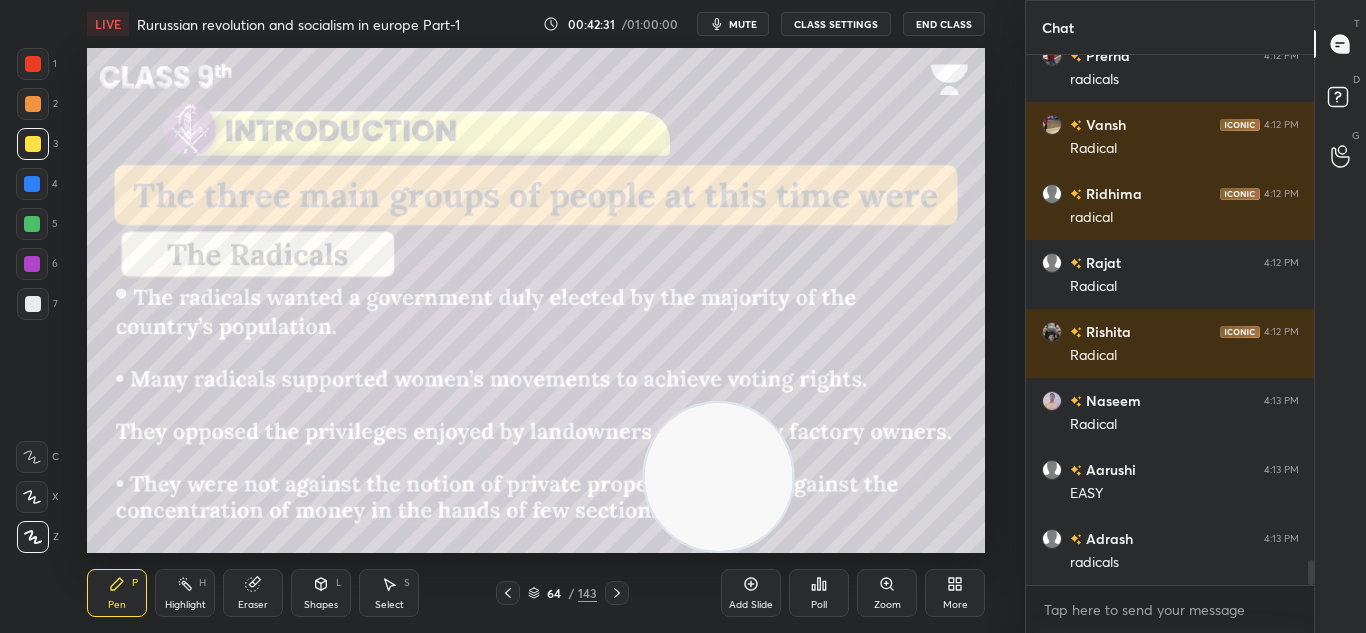 click at bounding box center (508, 593) 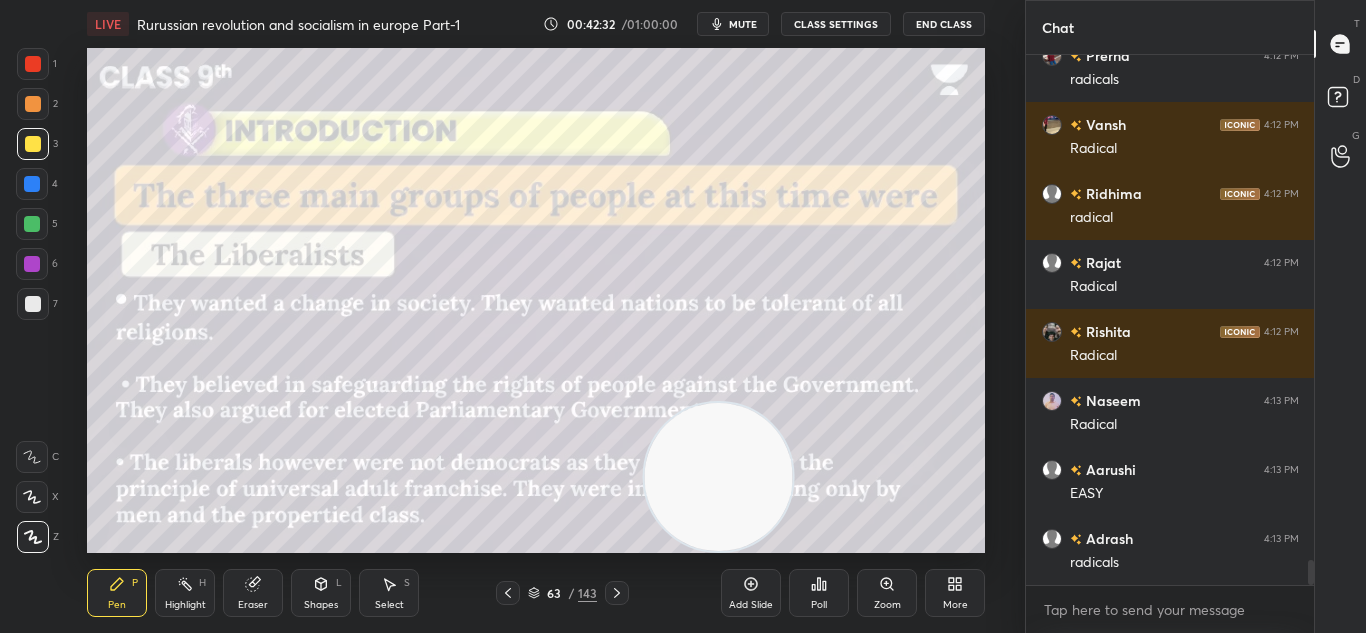click at bounding box center (508, 593) 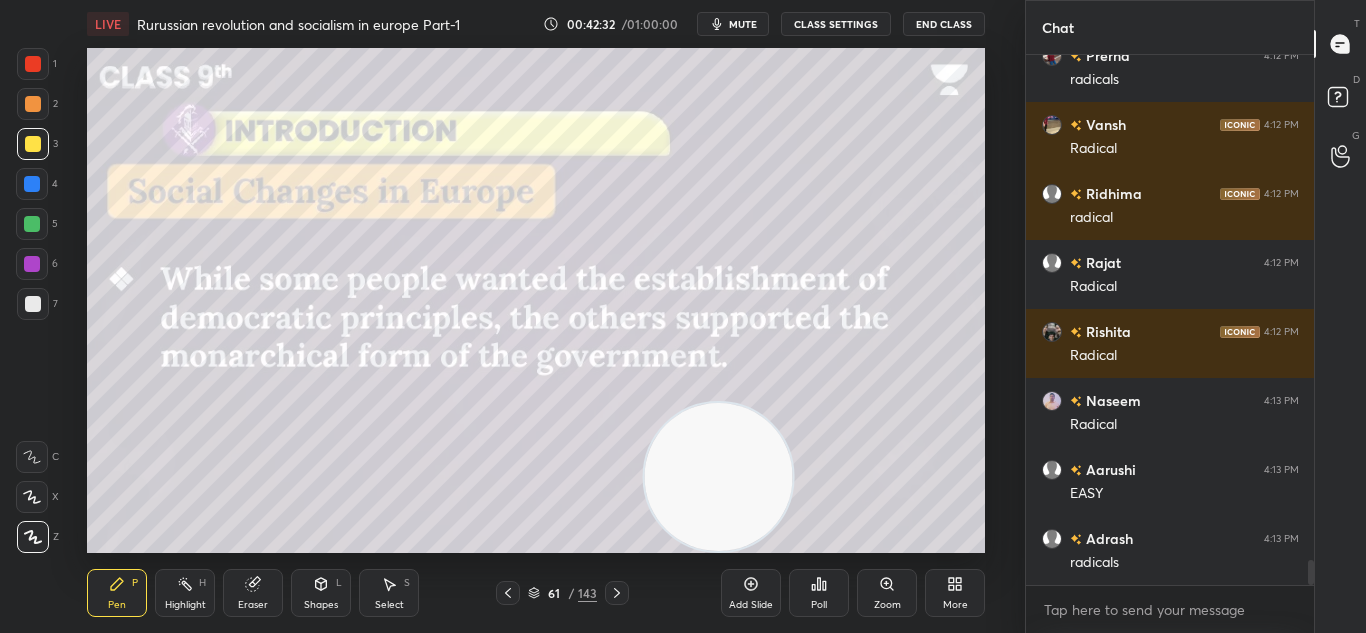 click at bounding box center [508, 593] 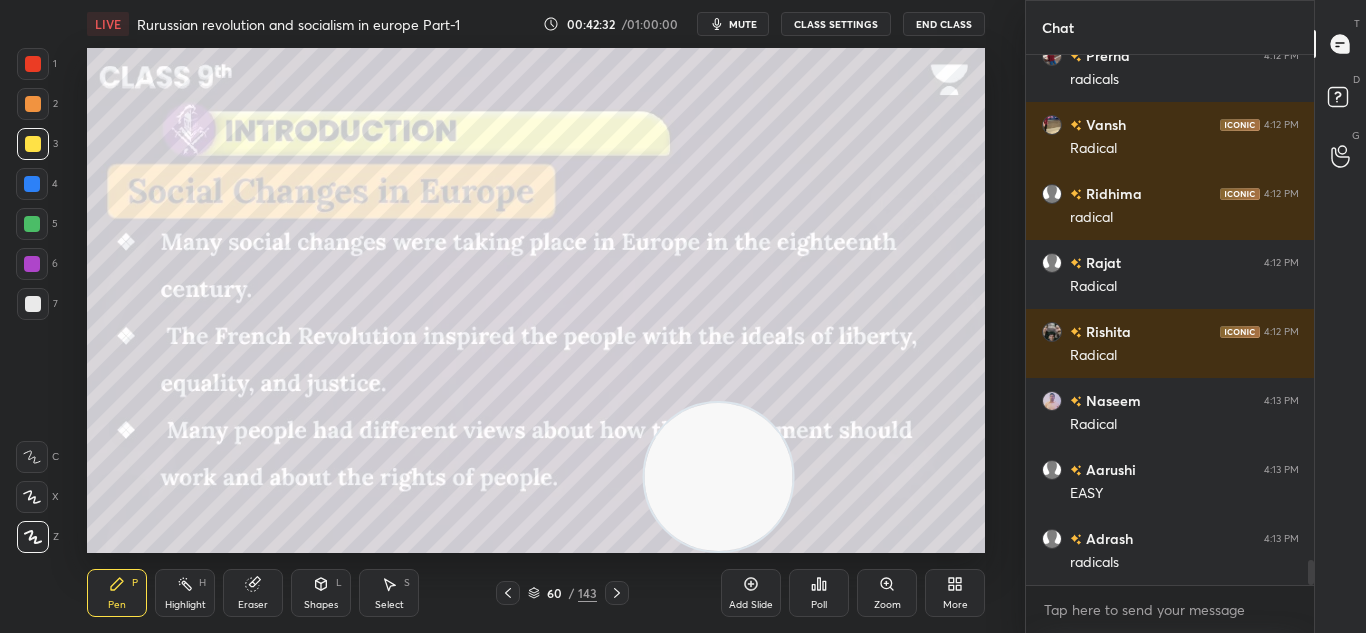 click at bounding box center (508, 593) 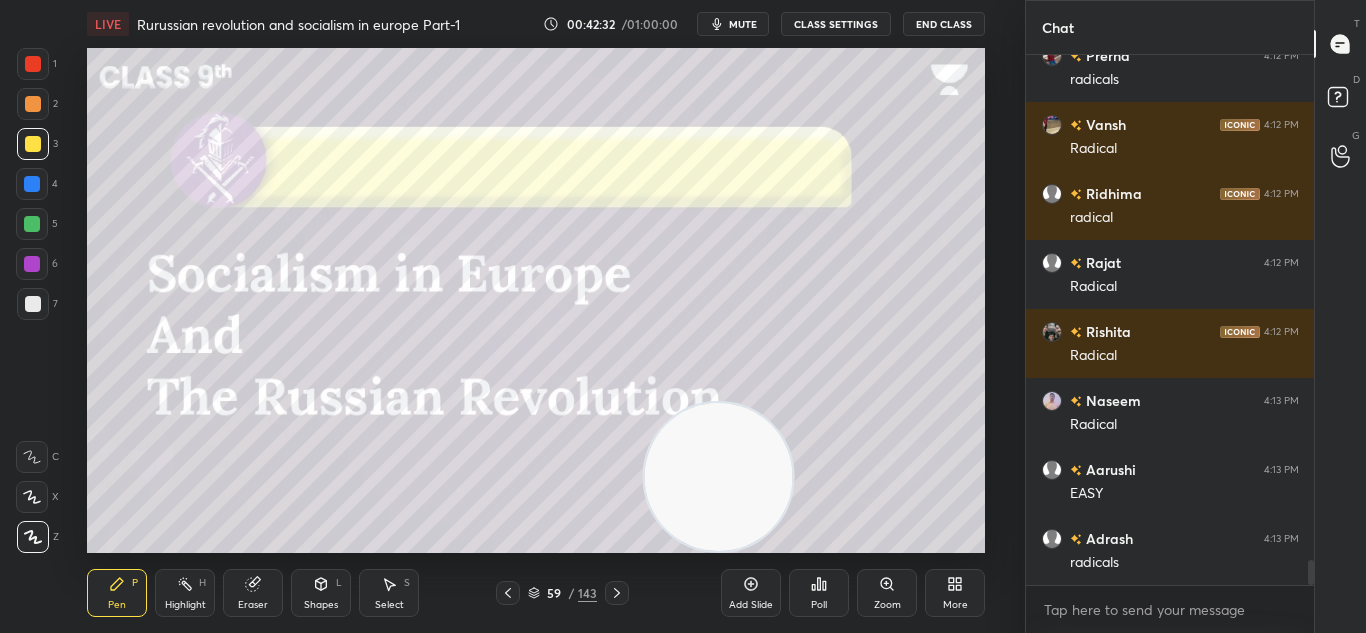 click at bounding box center (508, 593) 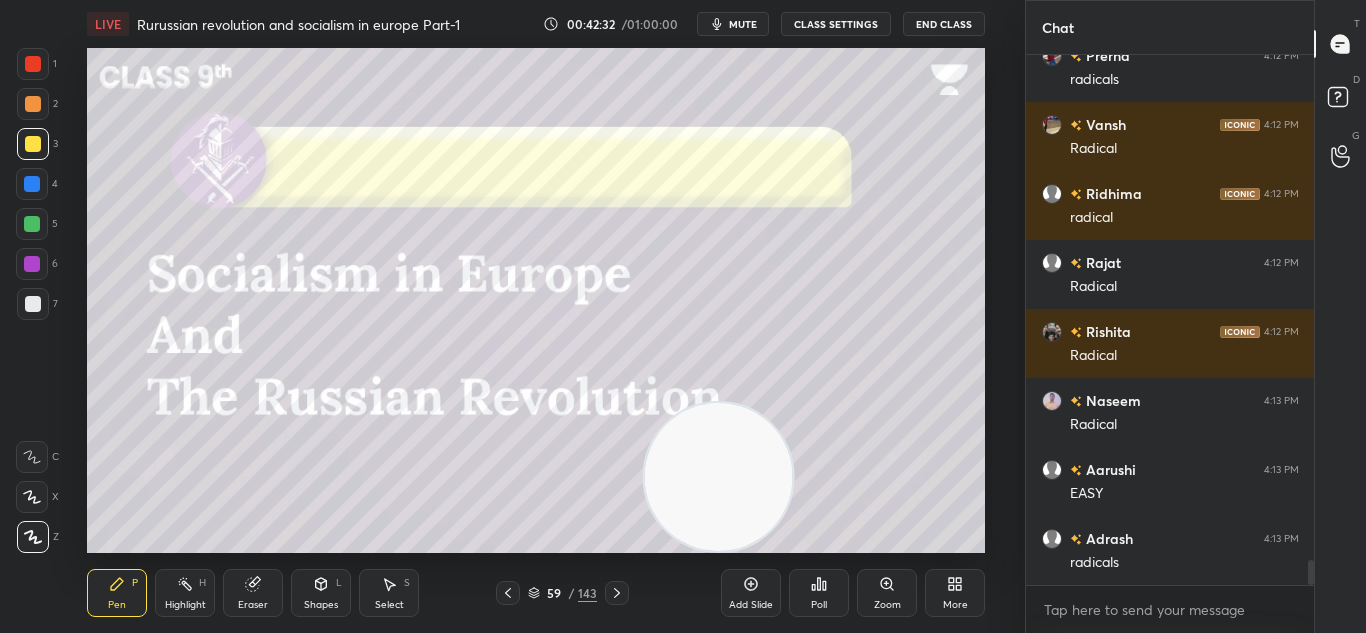 click at bounding box center [508, 593] 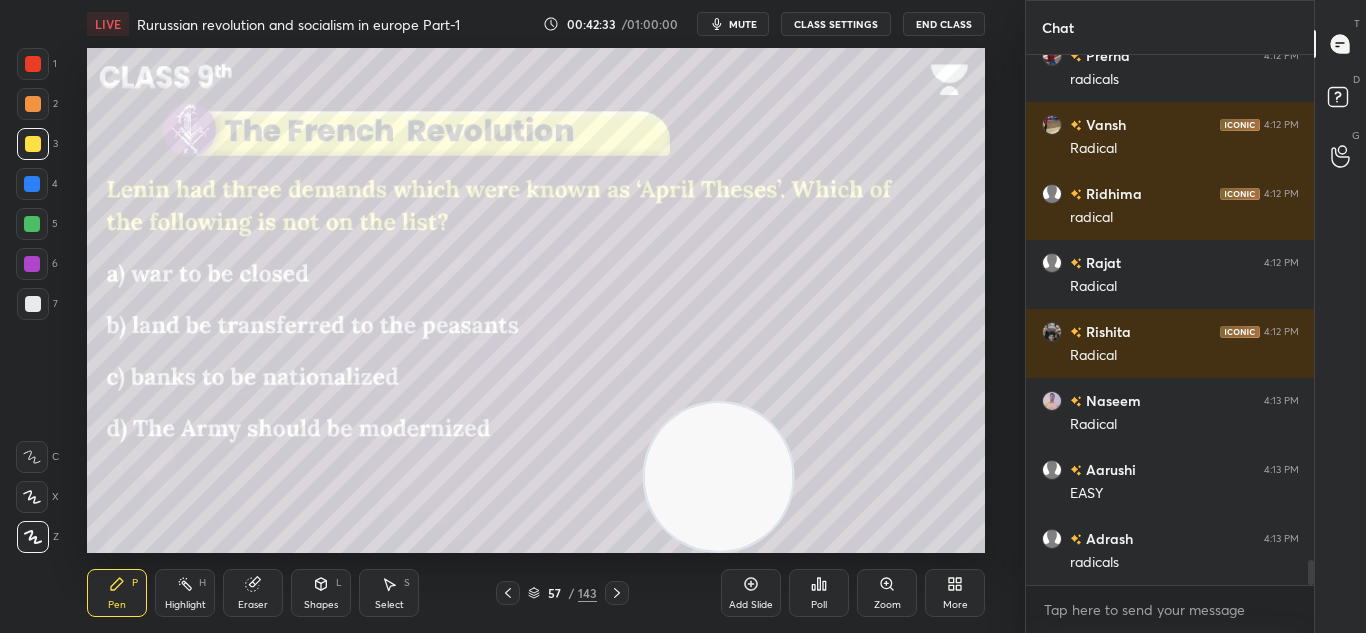 click at bounding box center (508, 593) 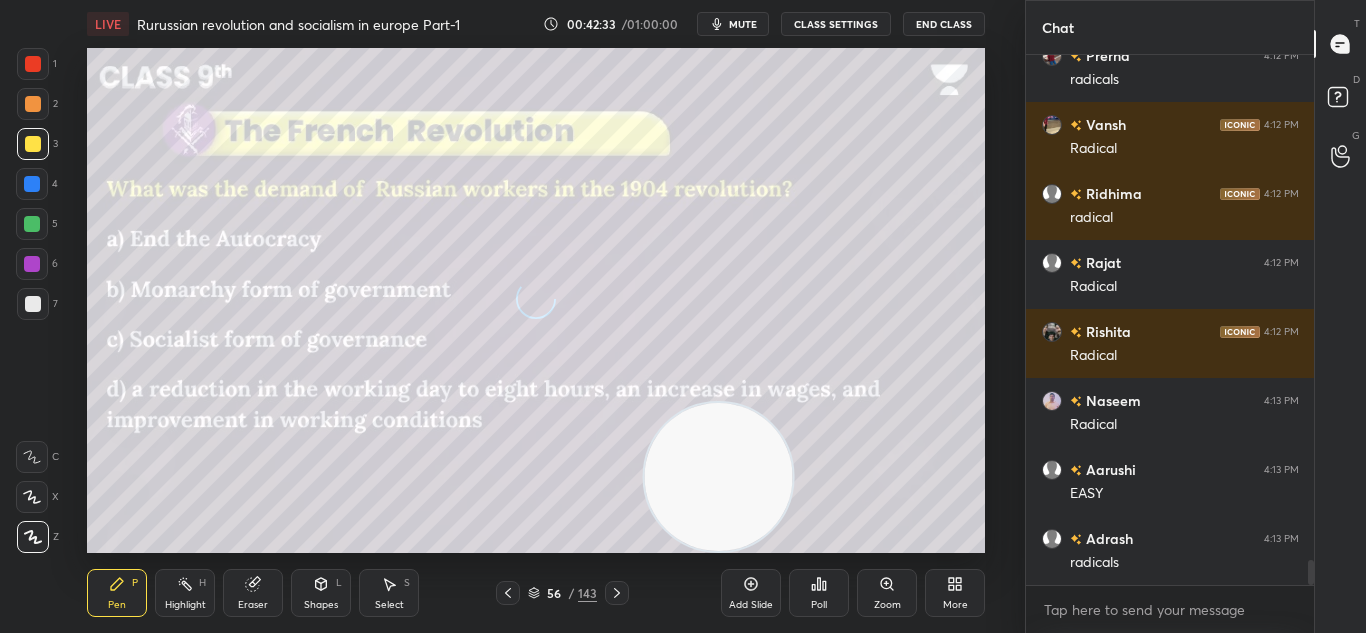 click at bounding box center [508, 593] 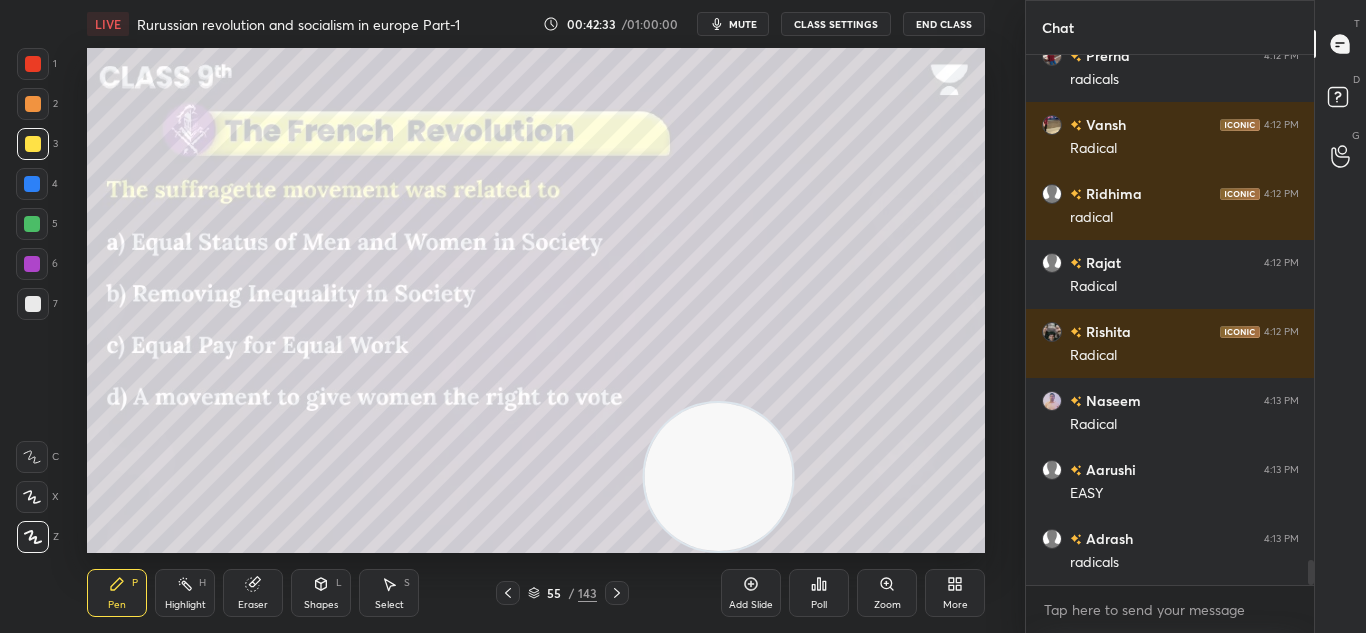 click at bounding box center [508, 593] 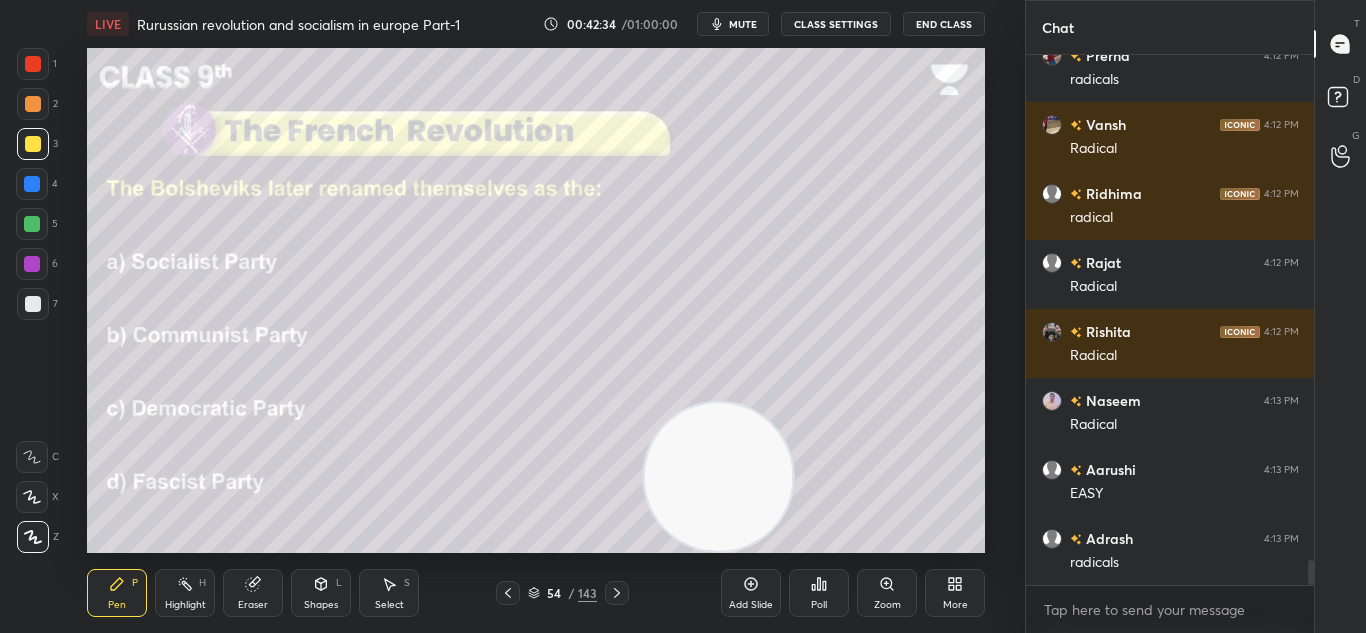 click at bounding box center [508, 593] 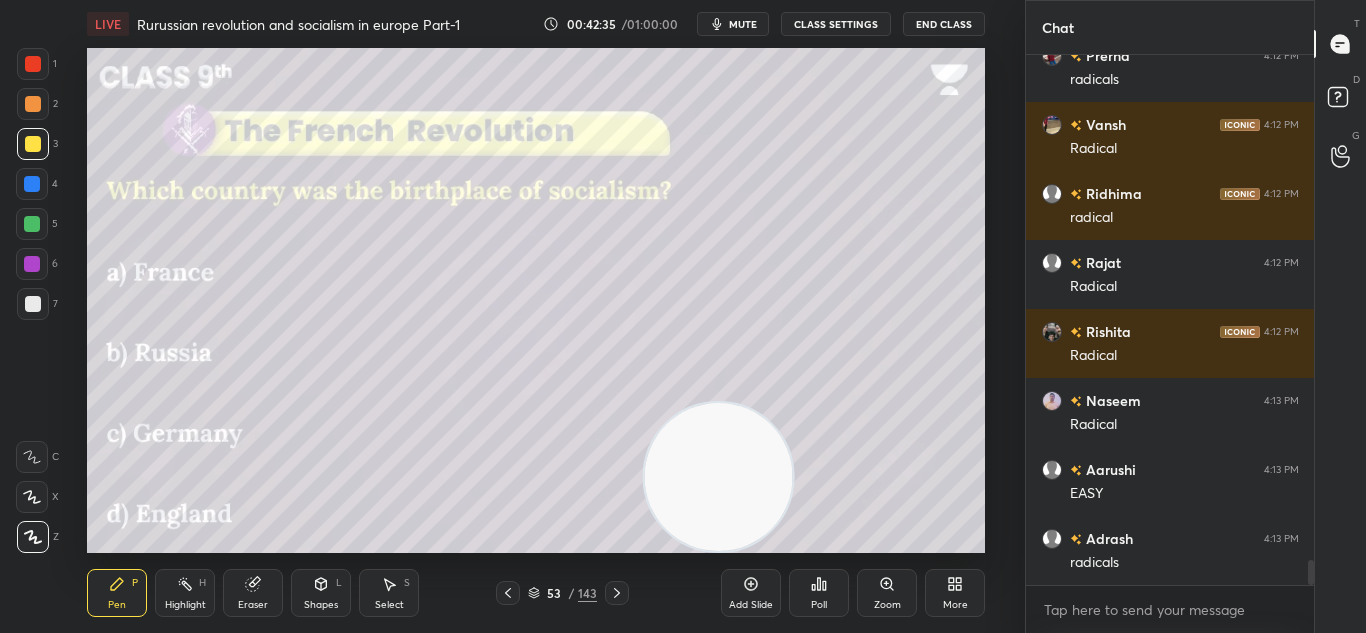 click at bounding box center (508, 593) 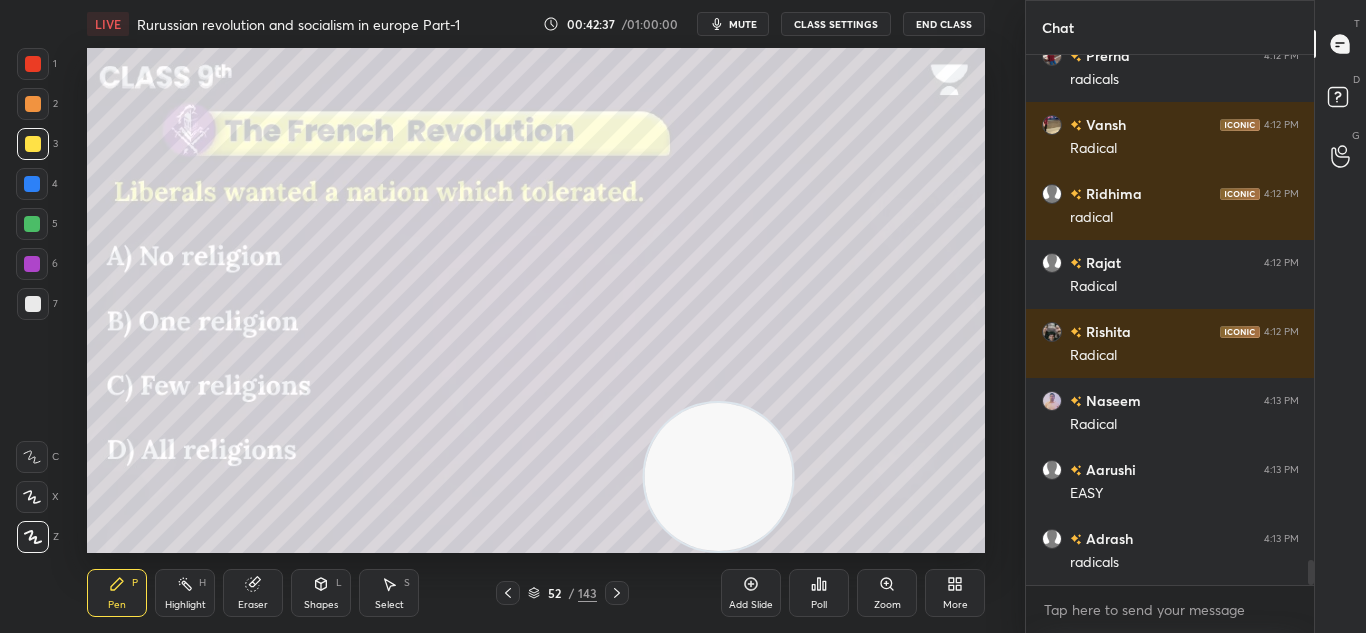 click on "Poll" at bounding box center [819, 593] 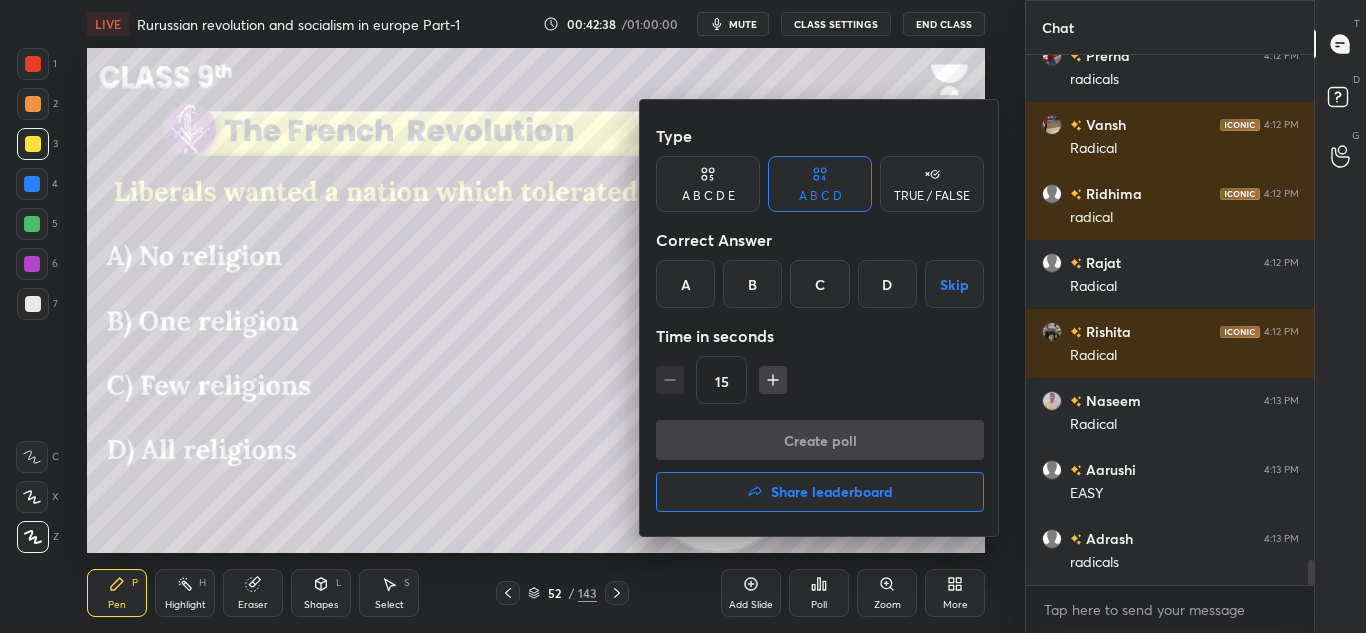 scroll, scrollTop: 10767, scrollLeft: 0, axis: vertical 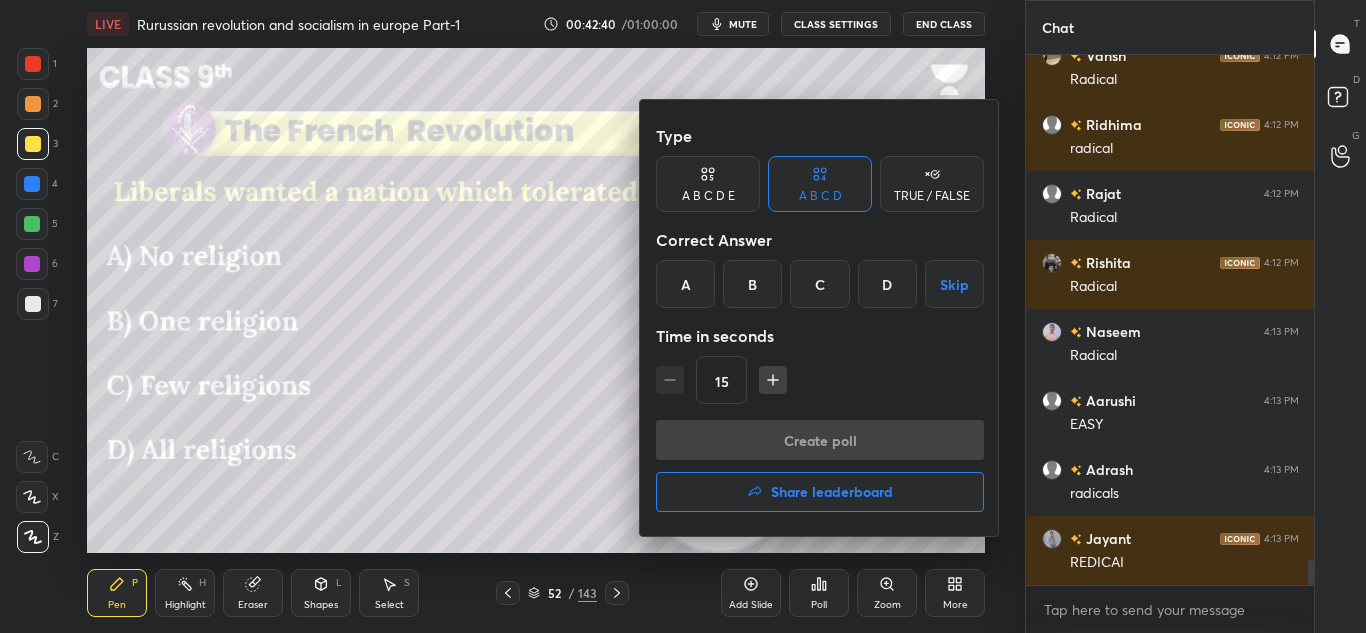 click on "D" at bounding box center (887, 284) 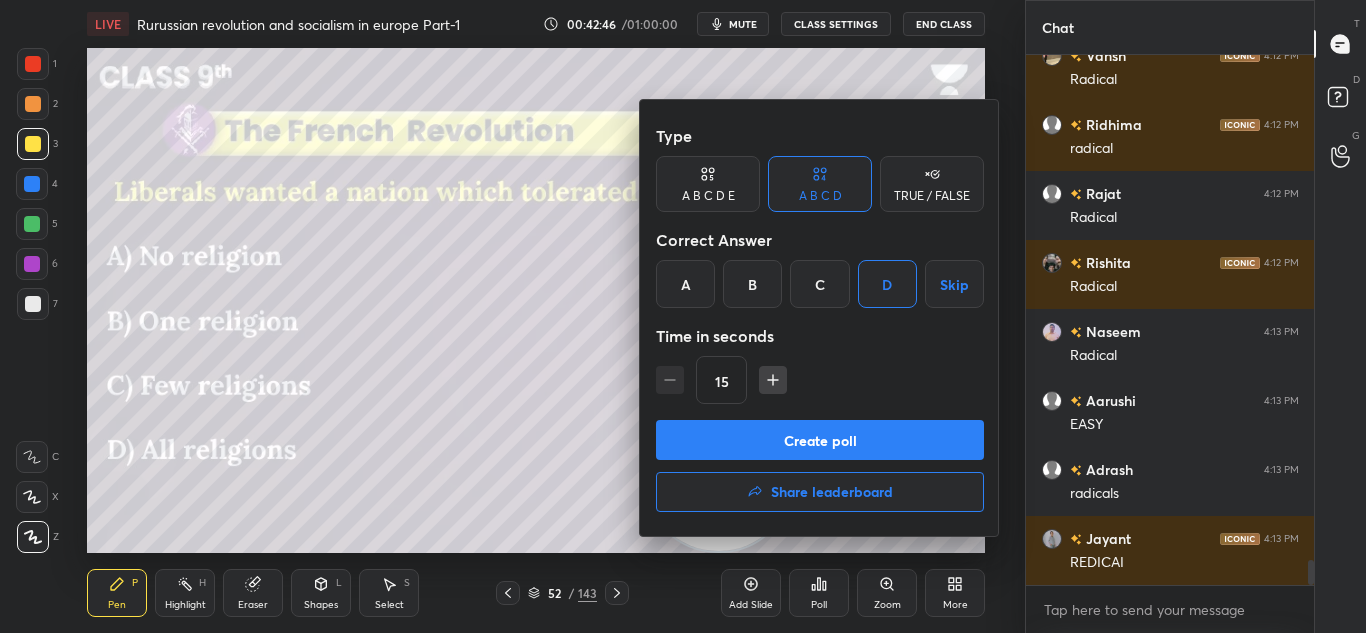 click on "Create poll" at bounding box center [820, 440] 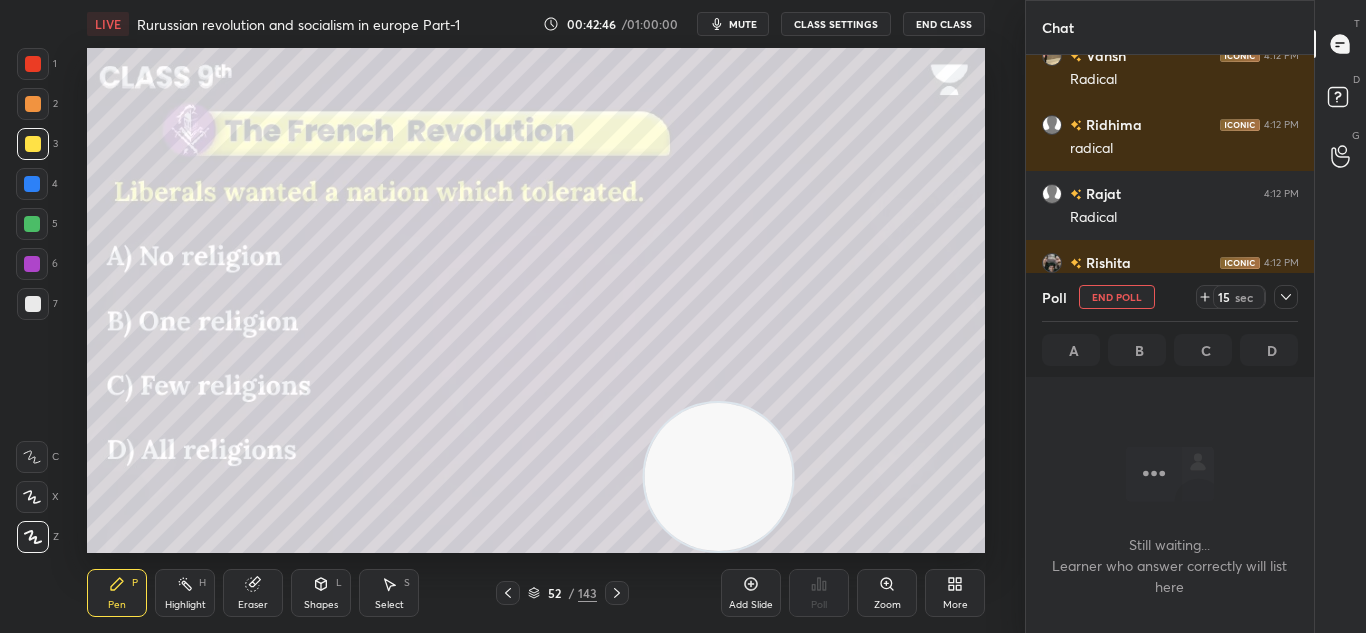 scroll, scrollTop: 259, scrollLeft: 282, axis: both 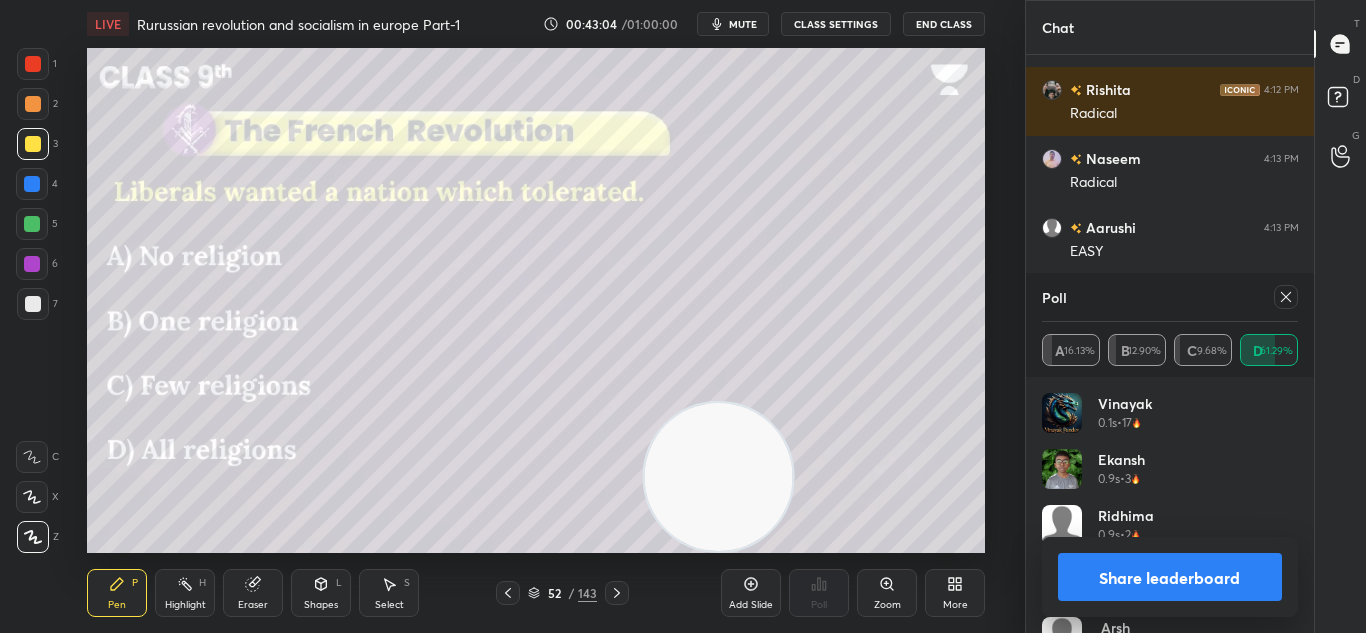 click on "Share leaderboard" at bounding box center (1170, 577) 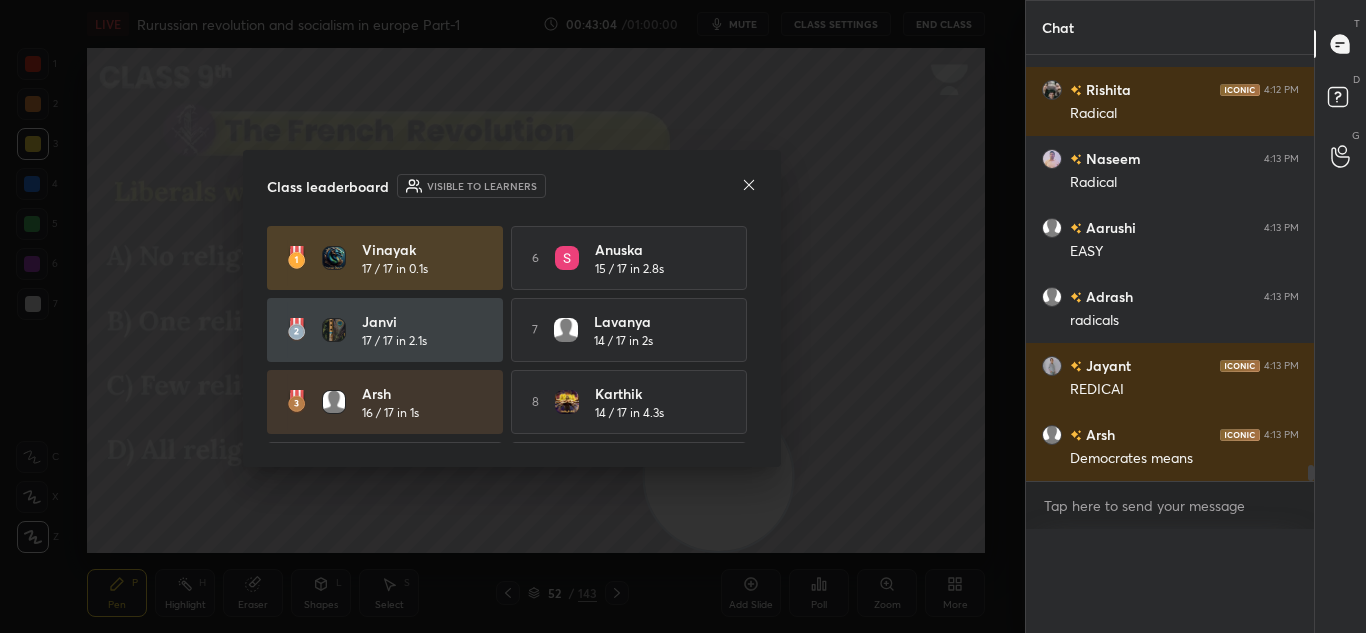 scroll, scrollTop: 0, scrollLeft: 0, axis: both 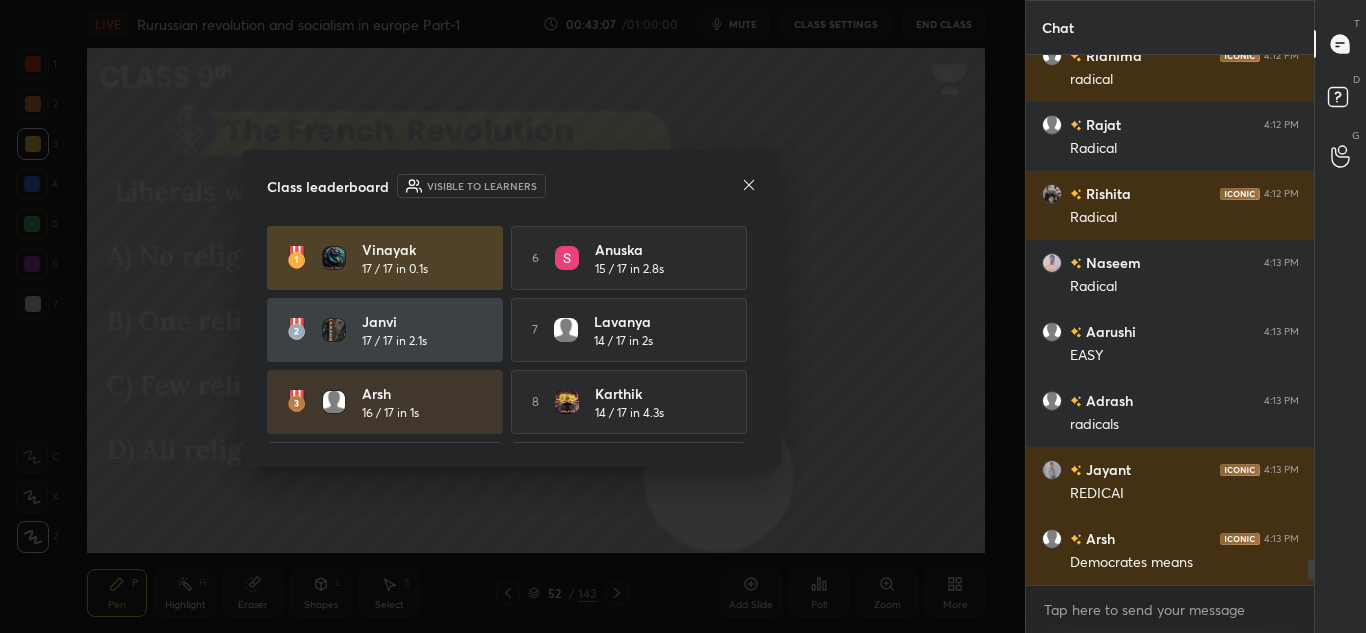 click 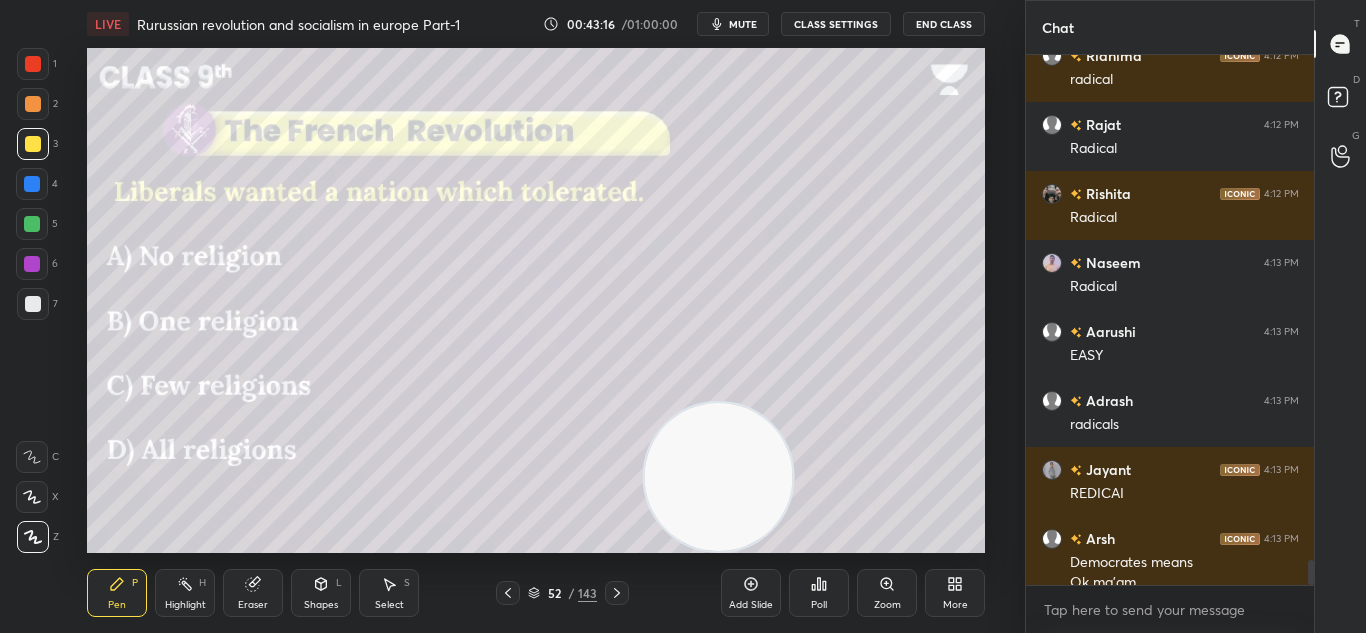 scroll, scrollTop: 10856, scrollLeft: 0, axis: vertical 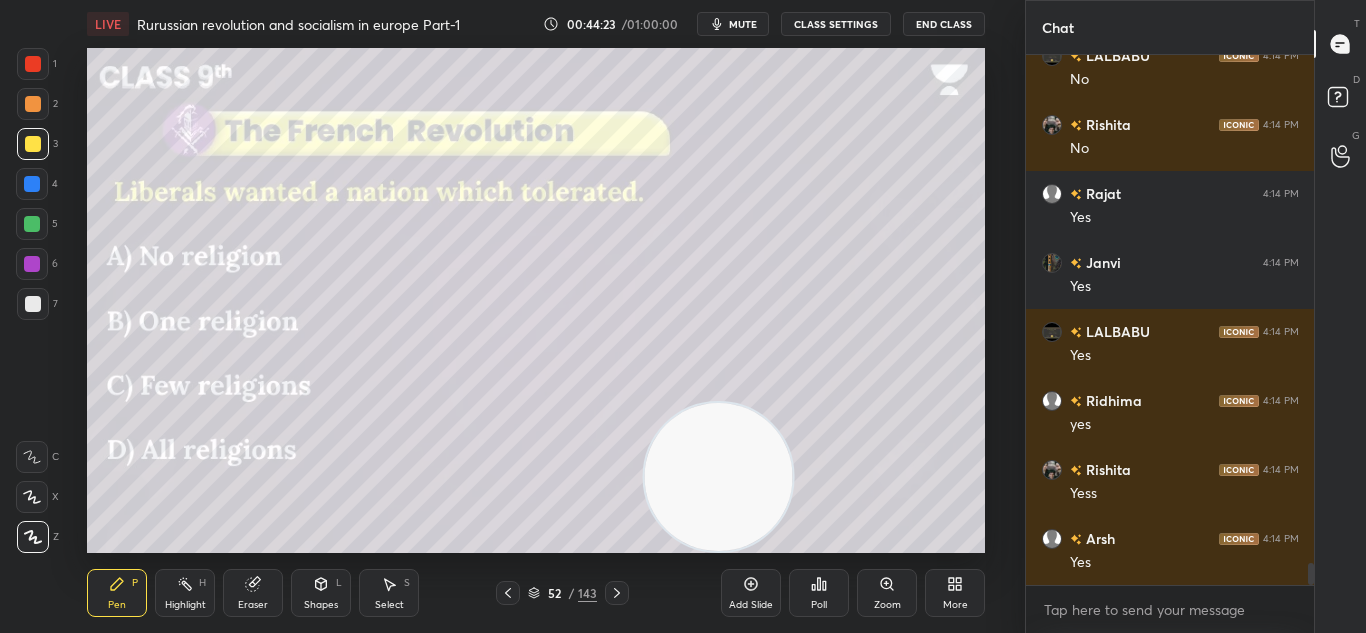 click 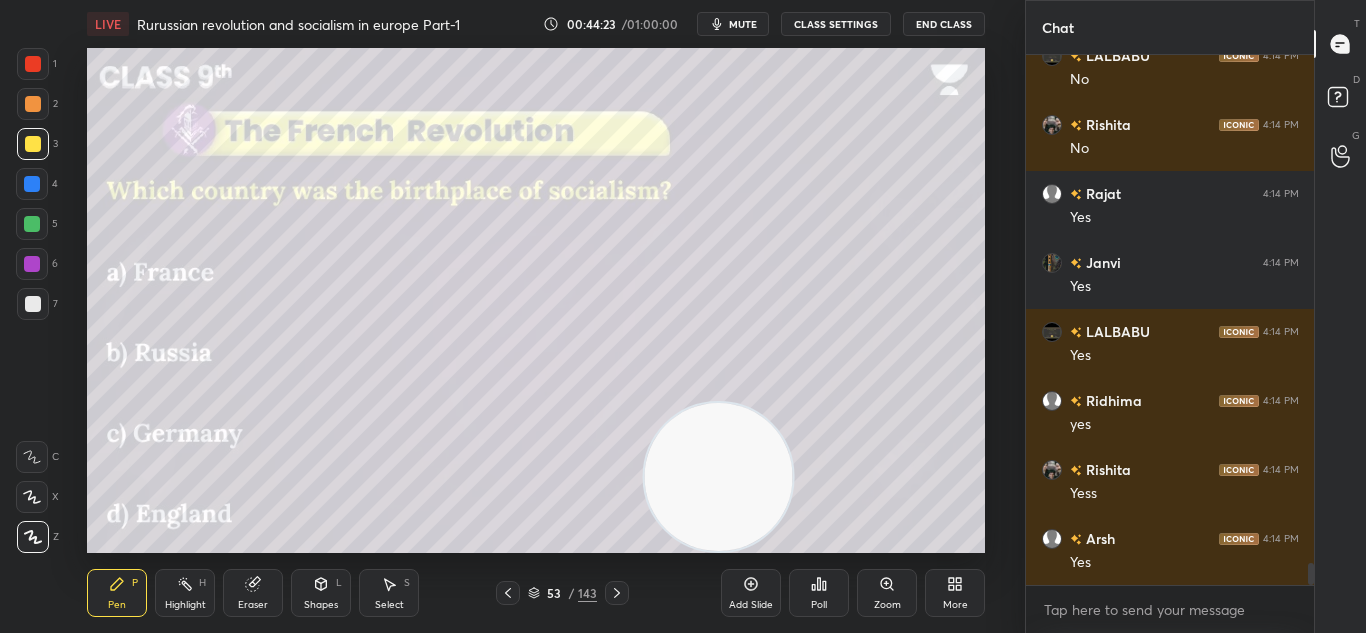 click 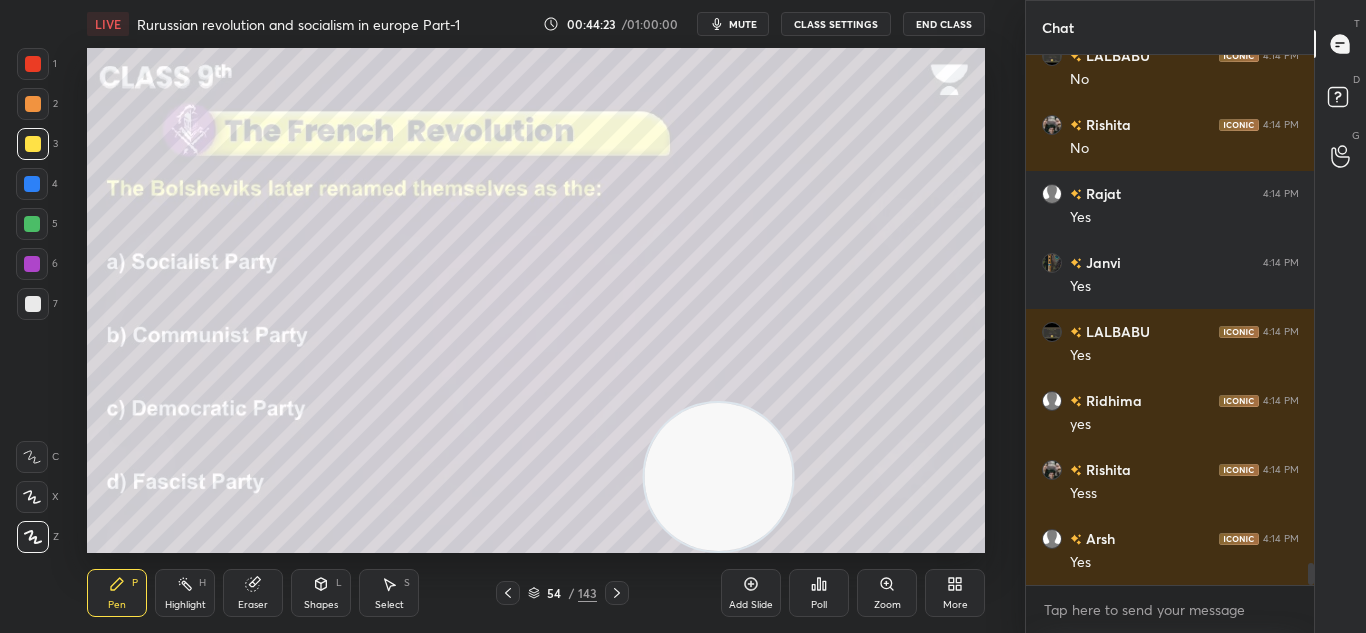 click 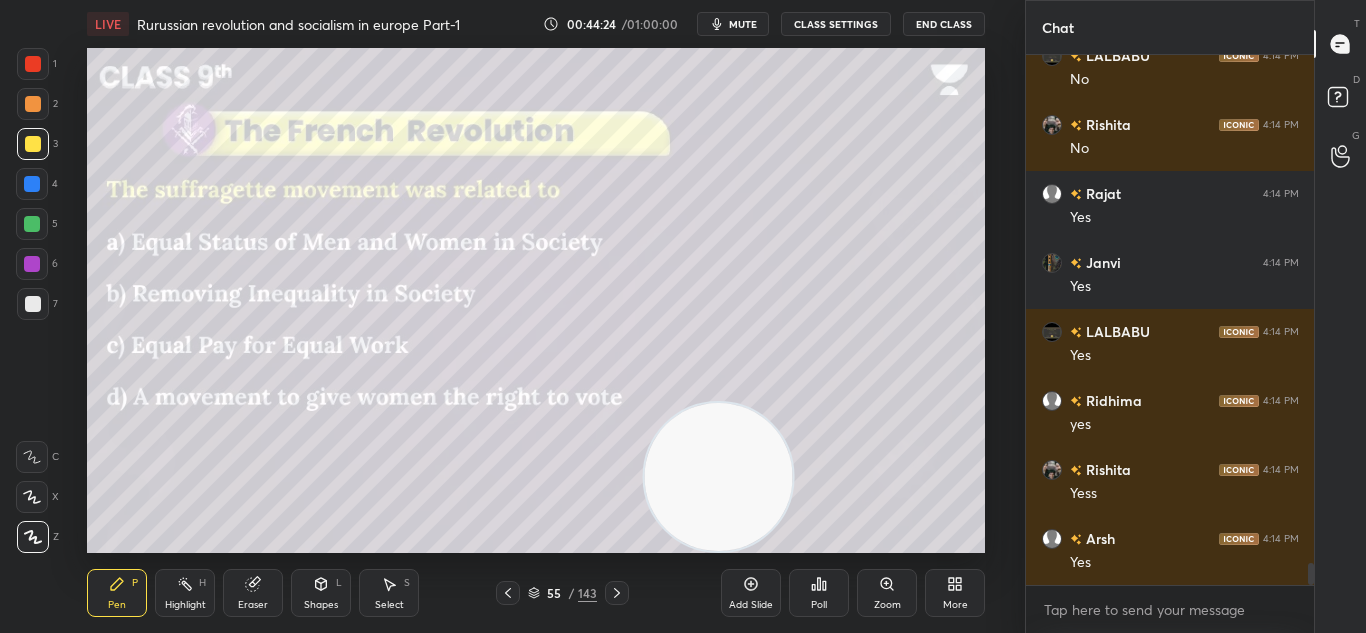 scroll, scrollTop: 12101, scrollLeft: 0, axis: vertical 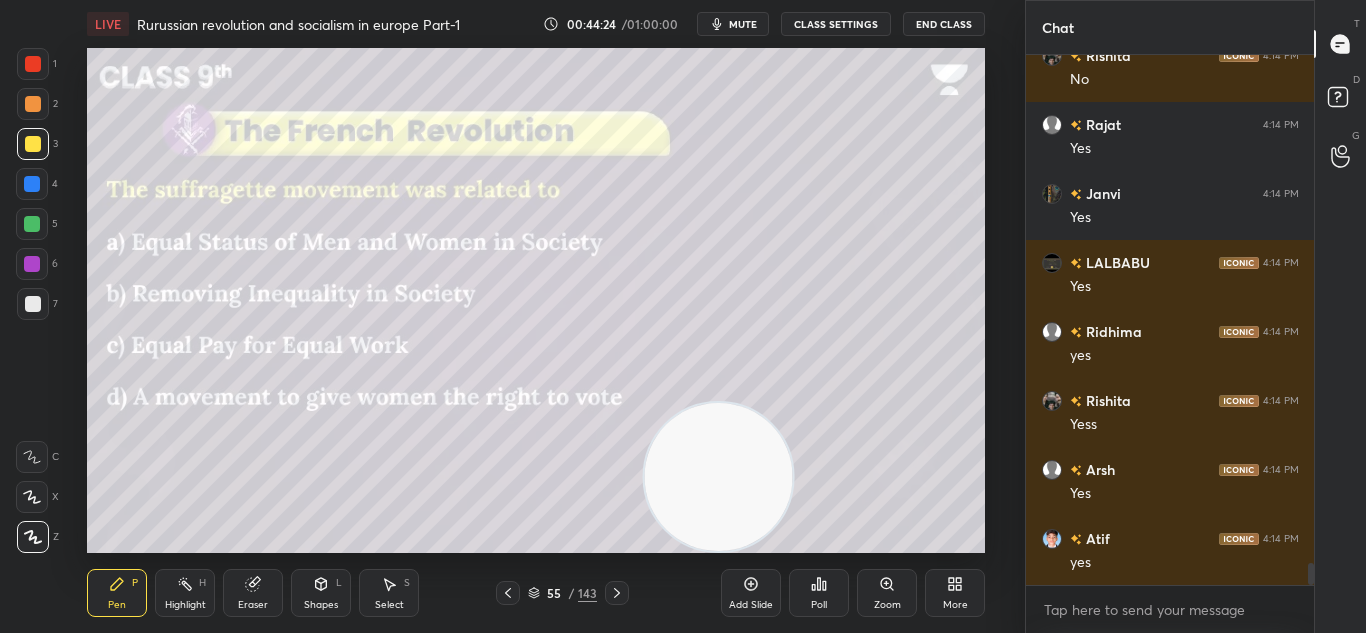click 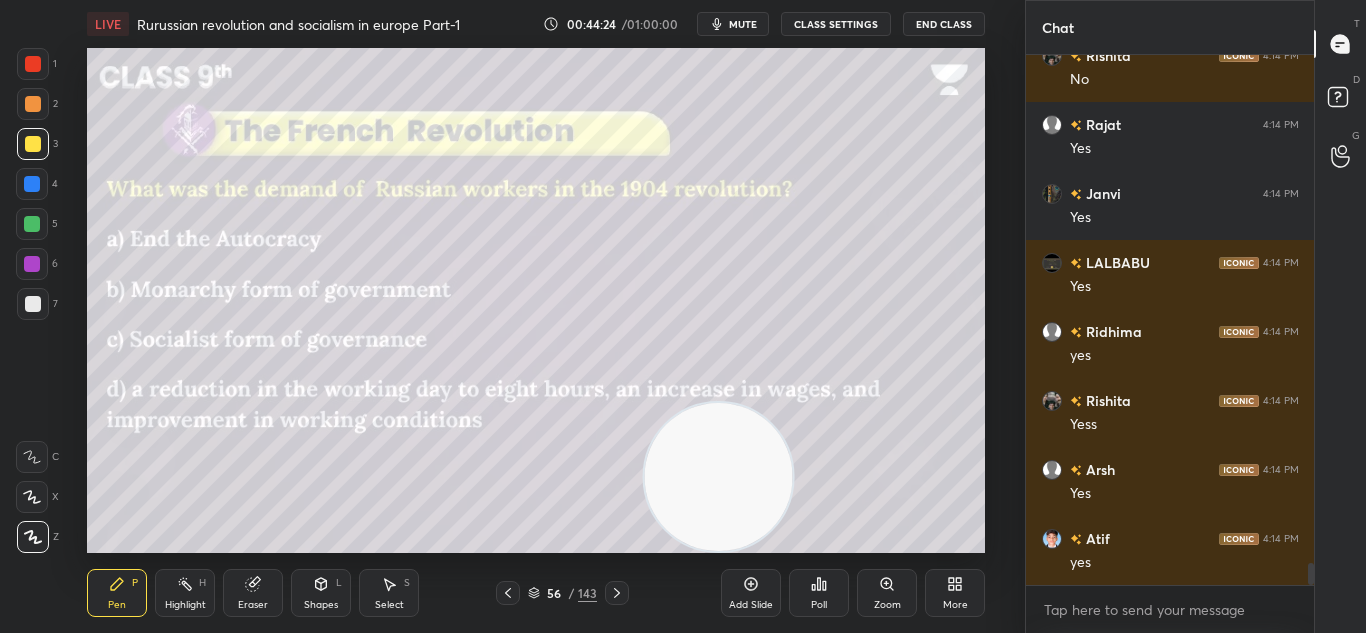 click 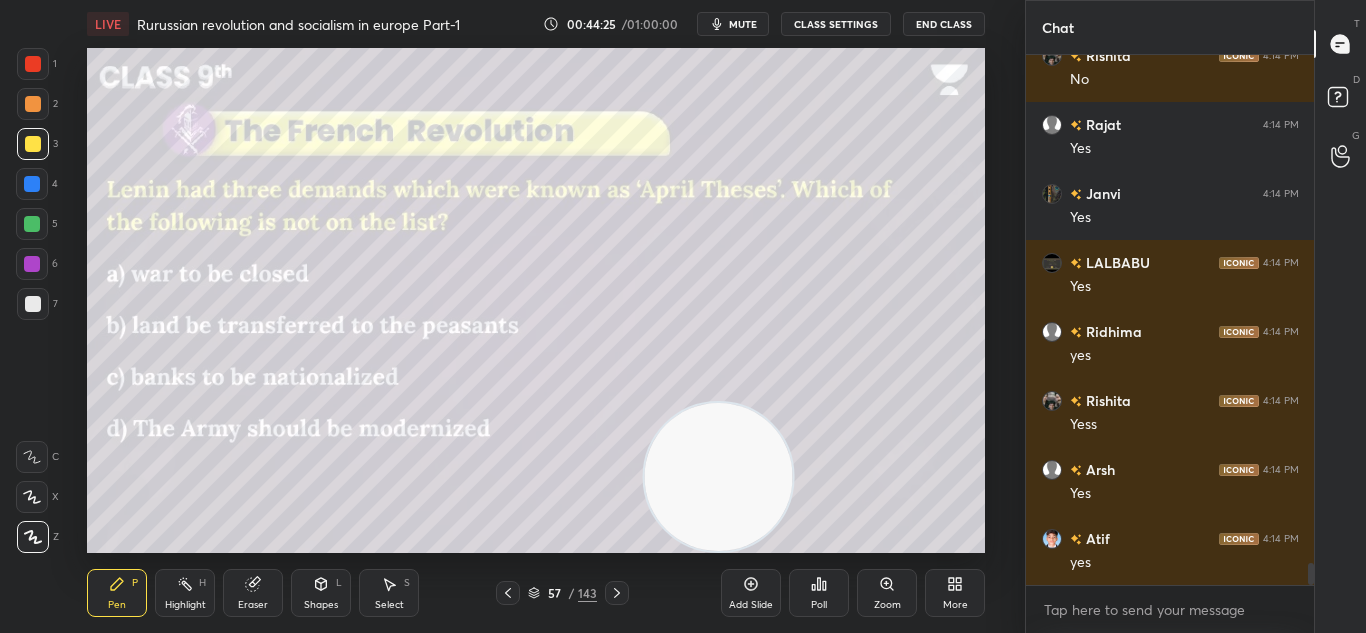 click 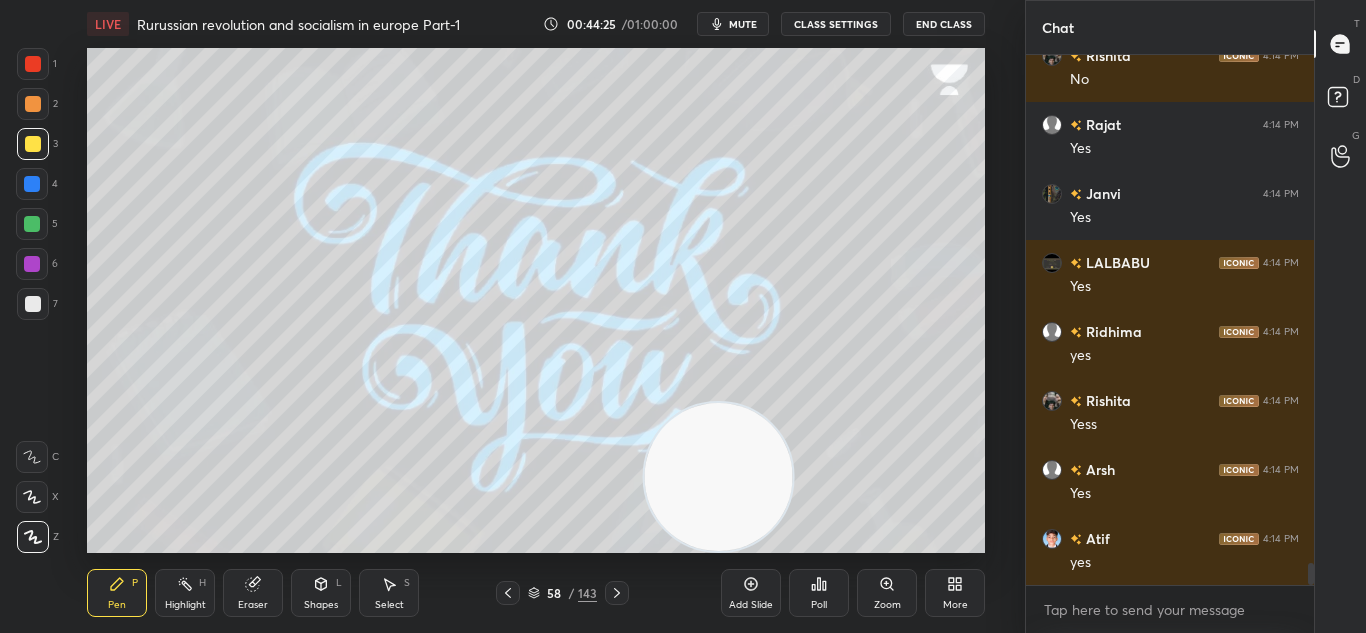 scroll, scrollTop: 12170, scrollLeft: 0, axis: vertical 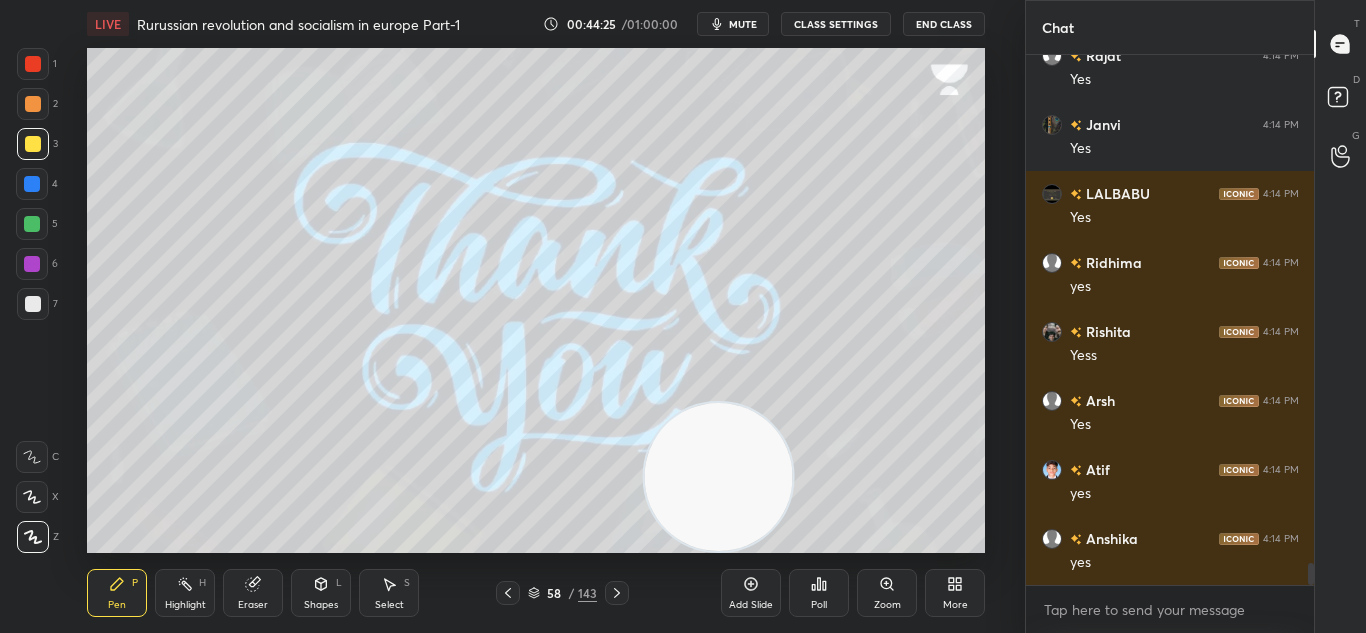 click 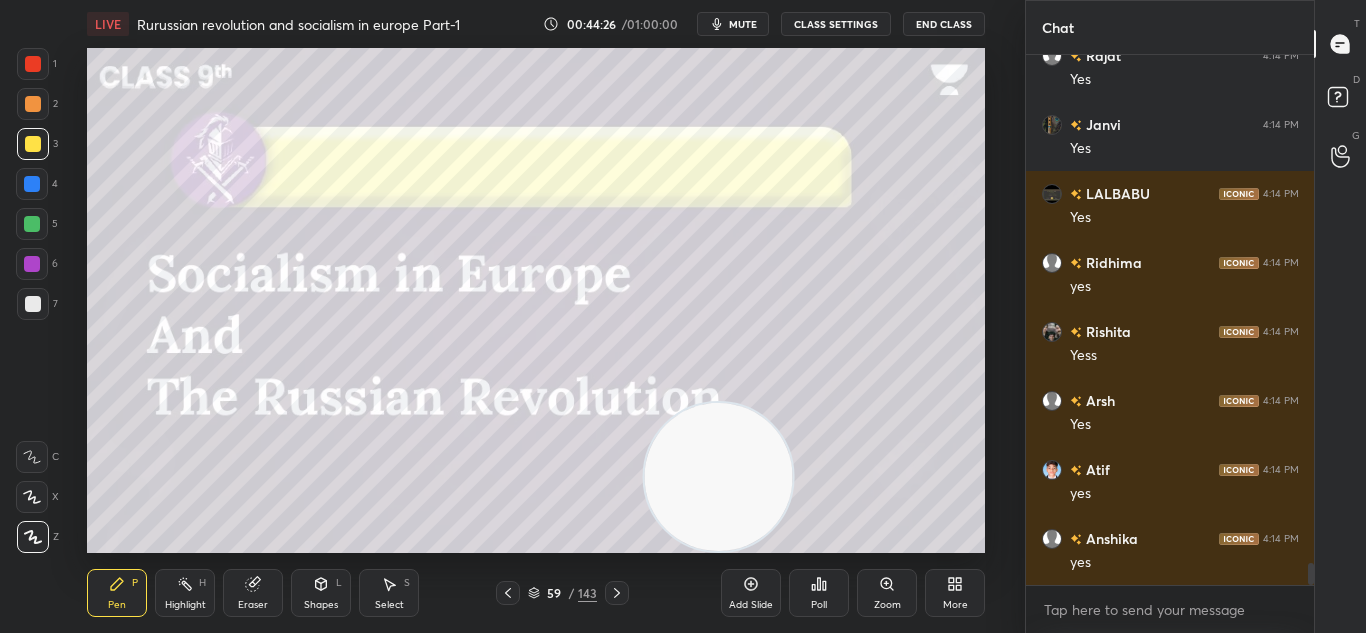click 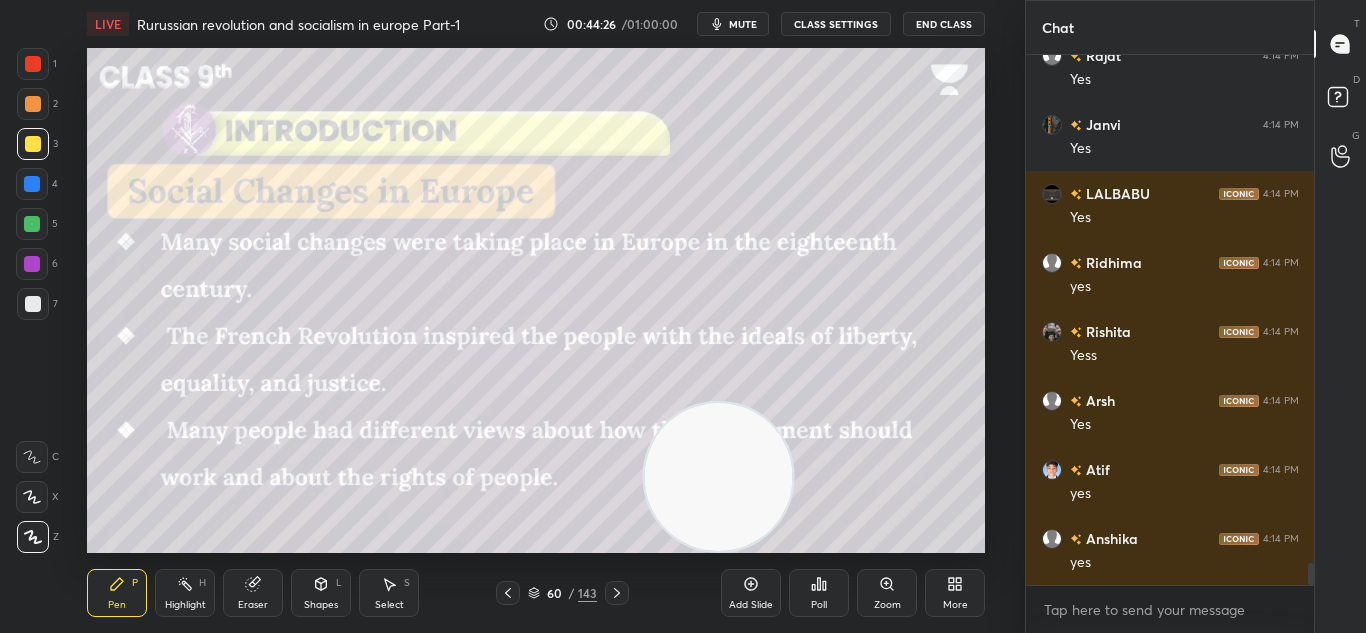 click 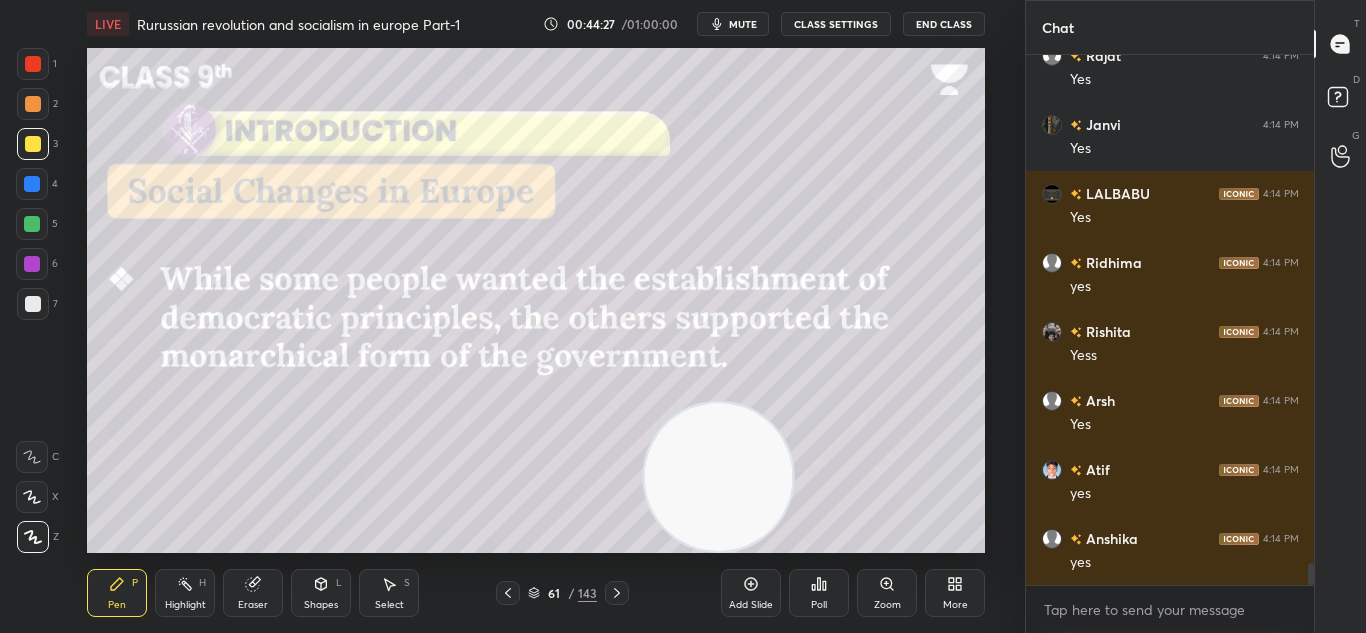 click 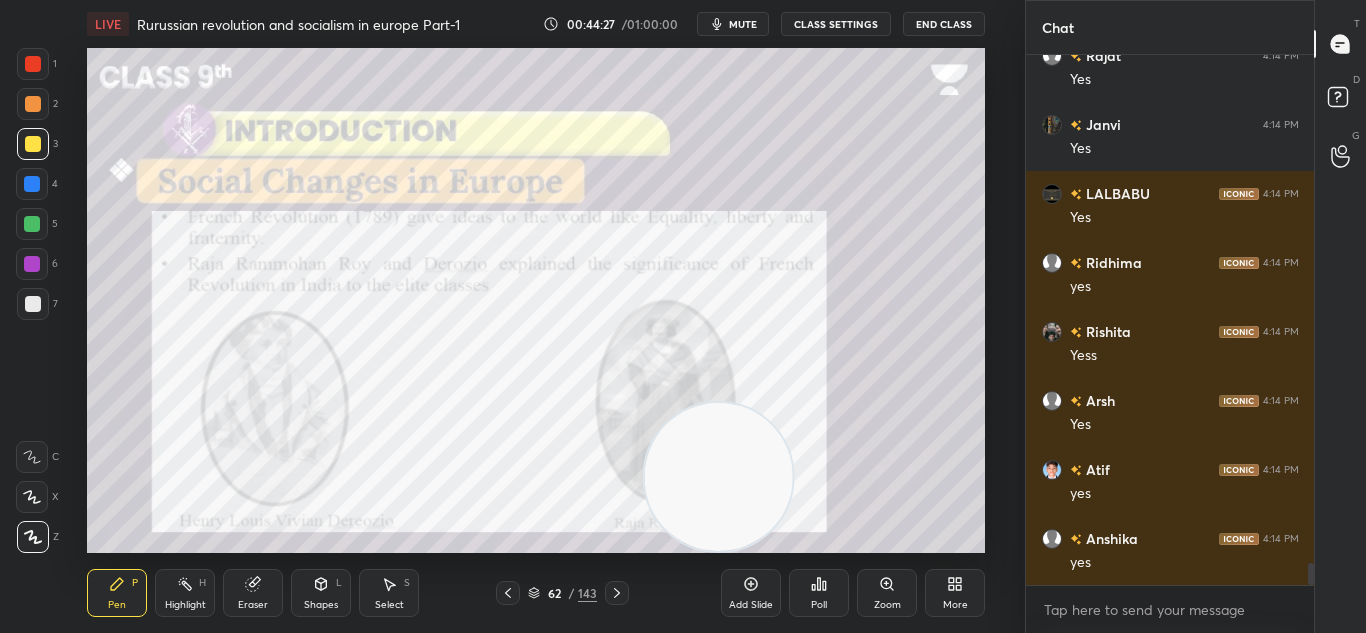 click 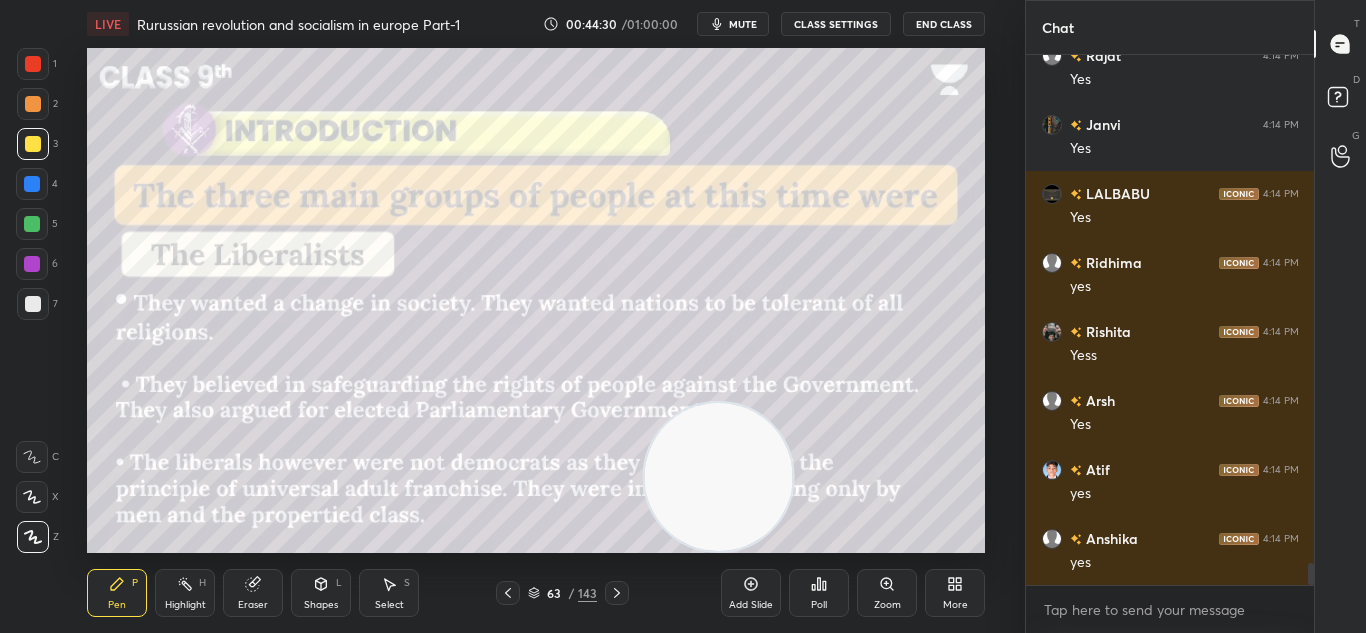 scroll, scrollTop: 12239, scrollLeft: 0, axis: vertical 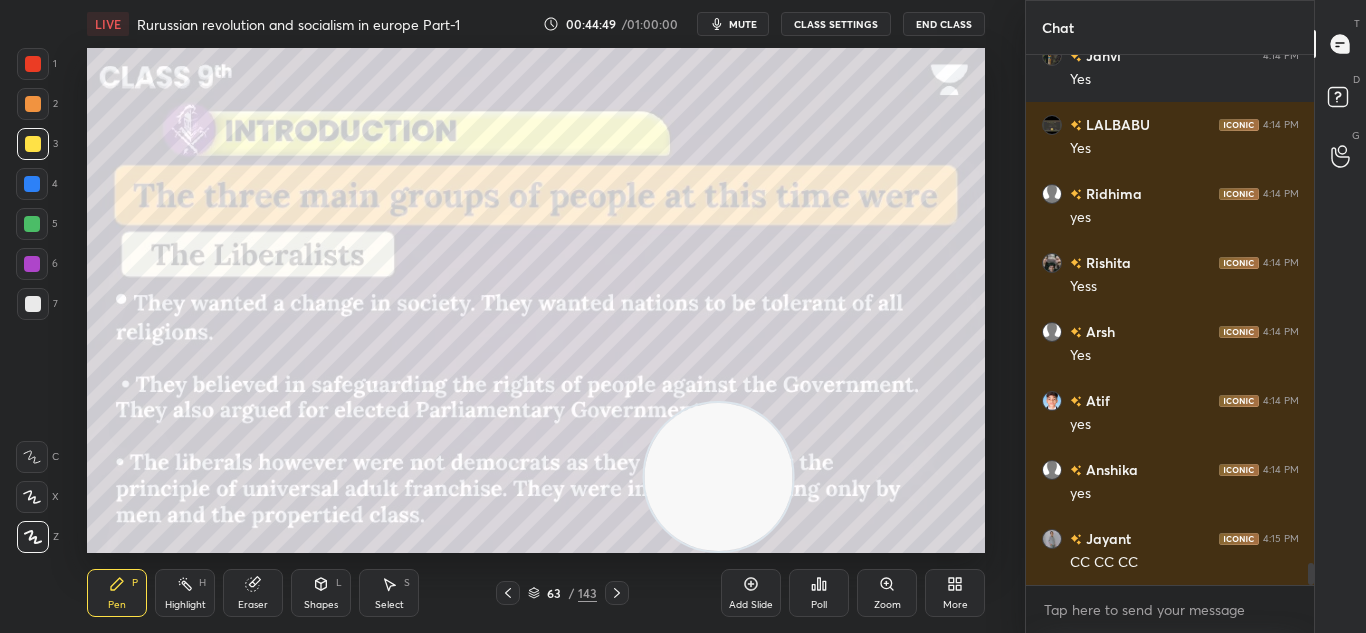 click 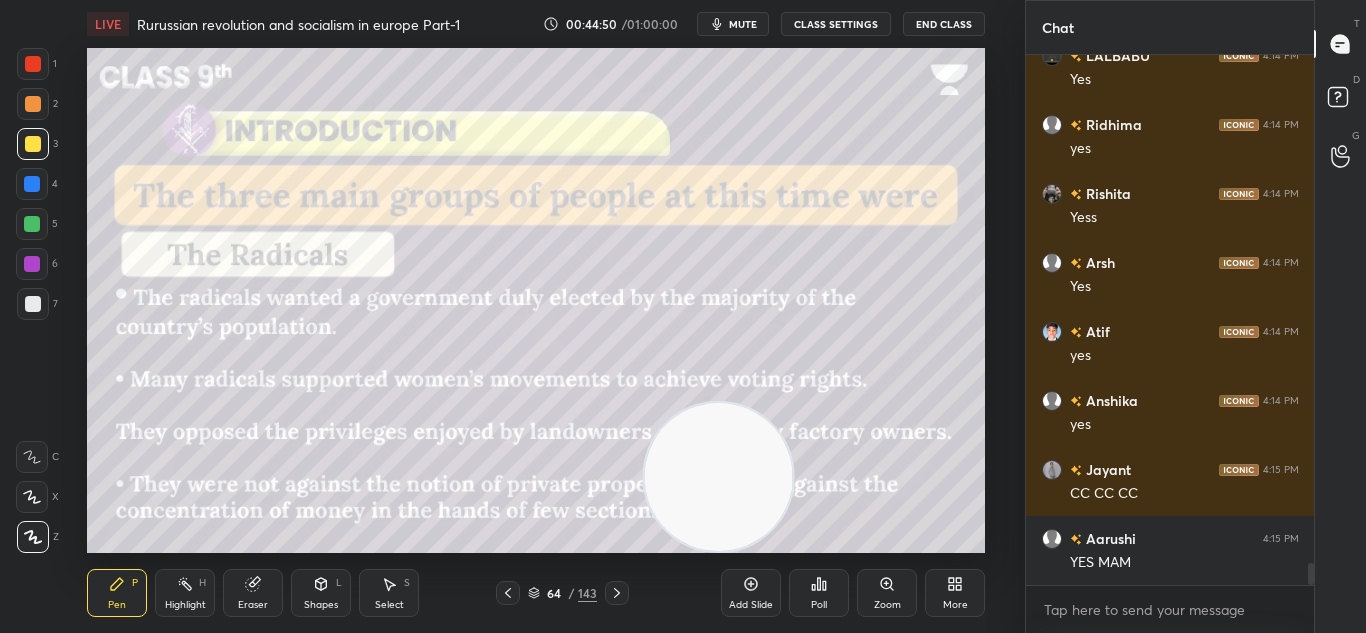 click 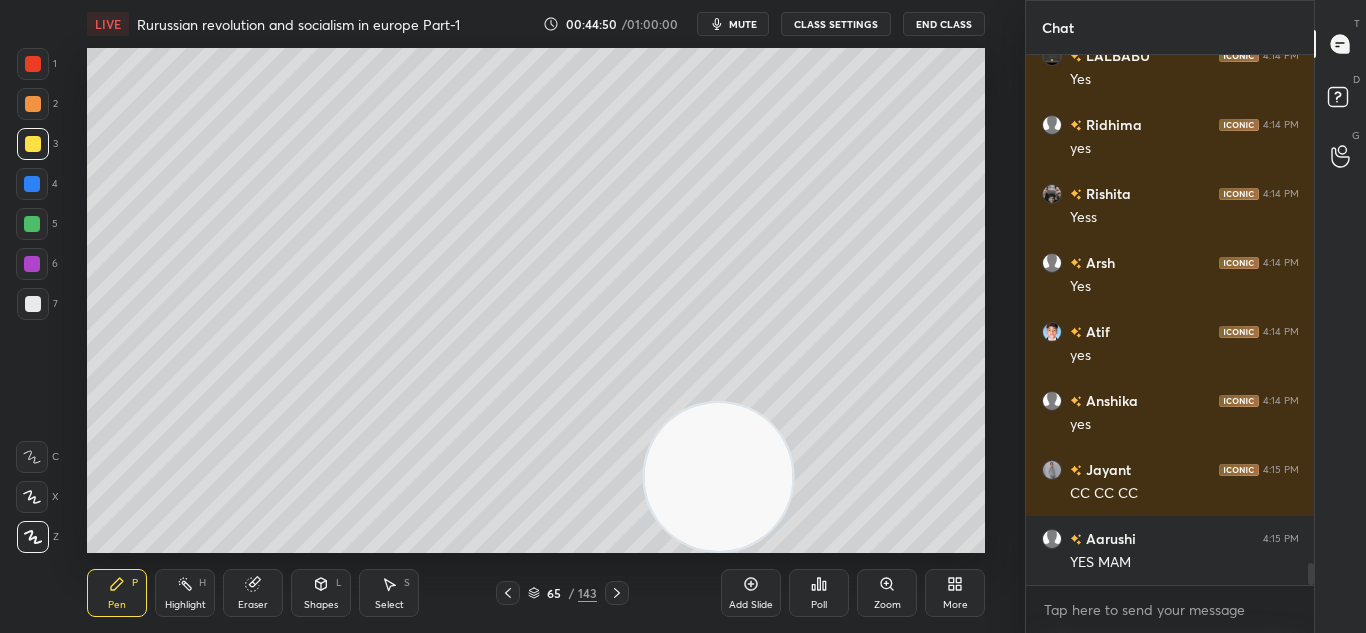 scroll, scrollTop: 12377, scrollLeft: 0, axis: vertical 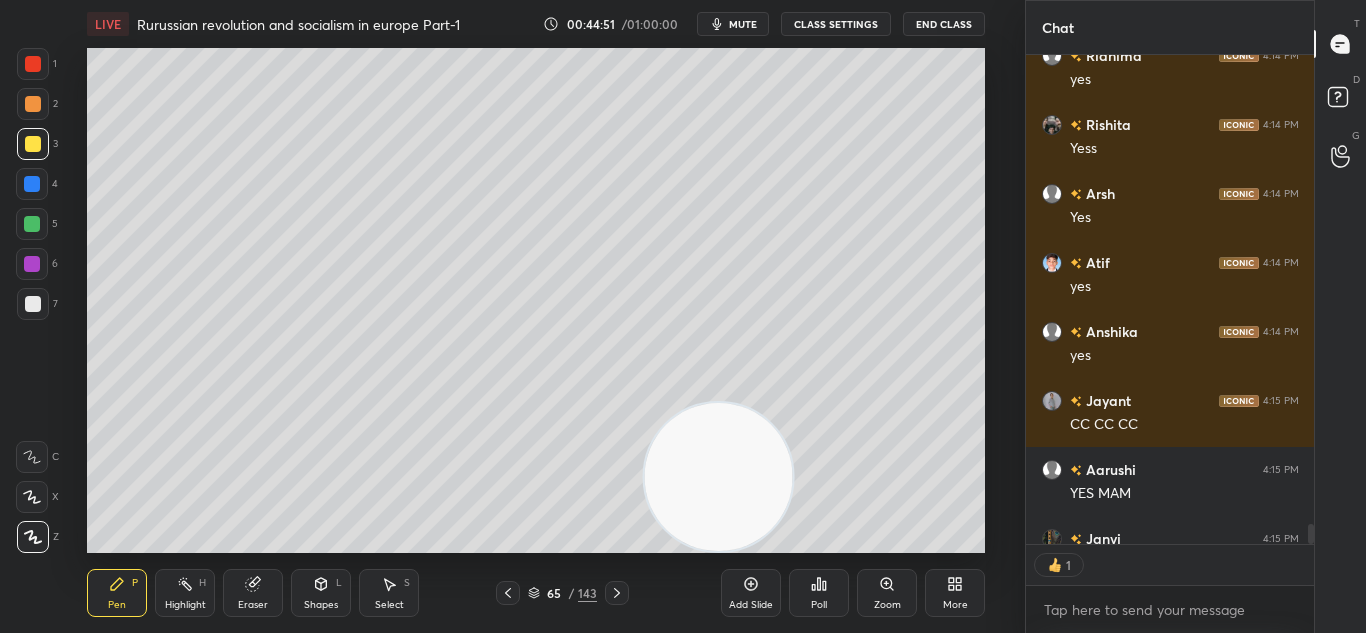 click 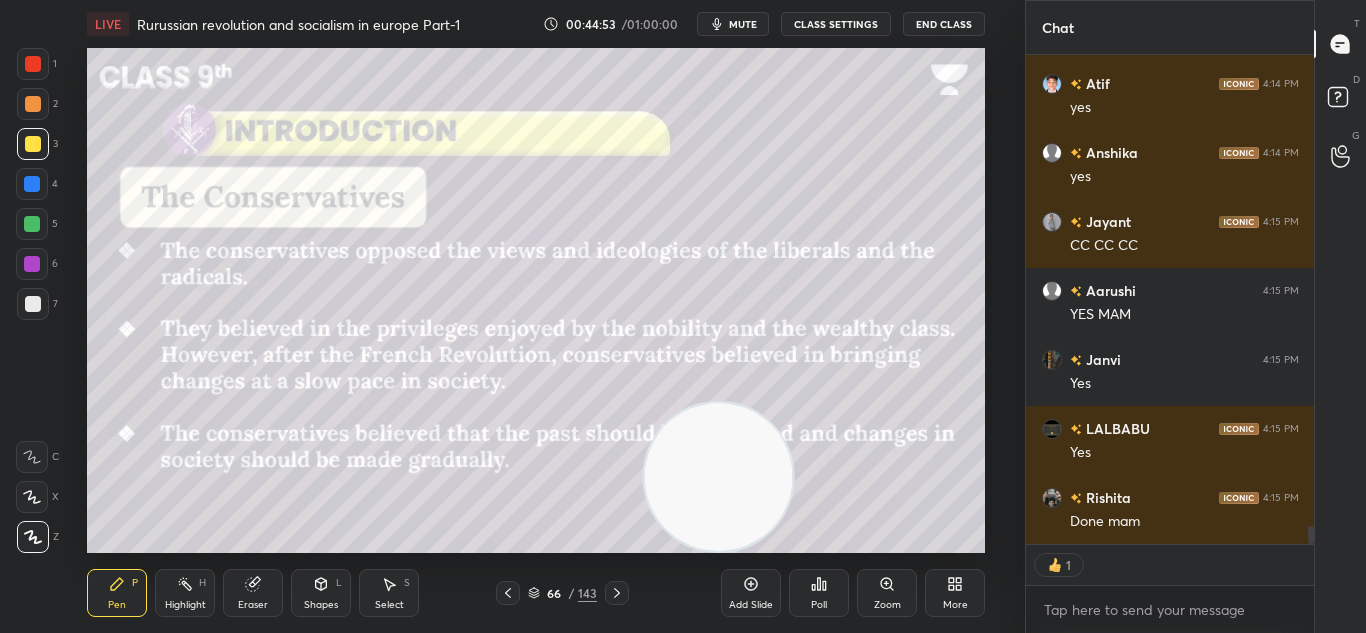 scroll, scrollTop: 12625, scrollLeft: 0, axis: vertical 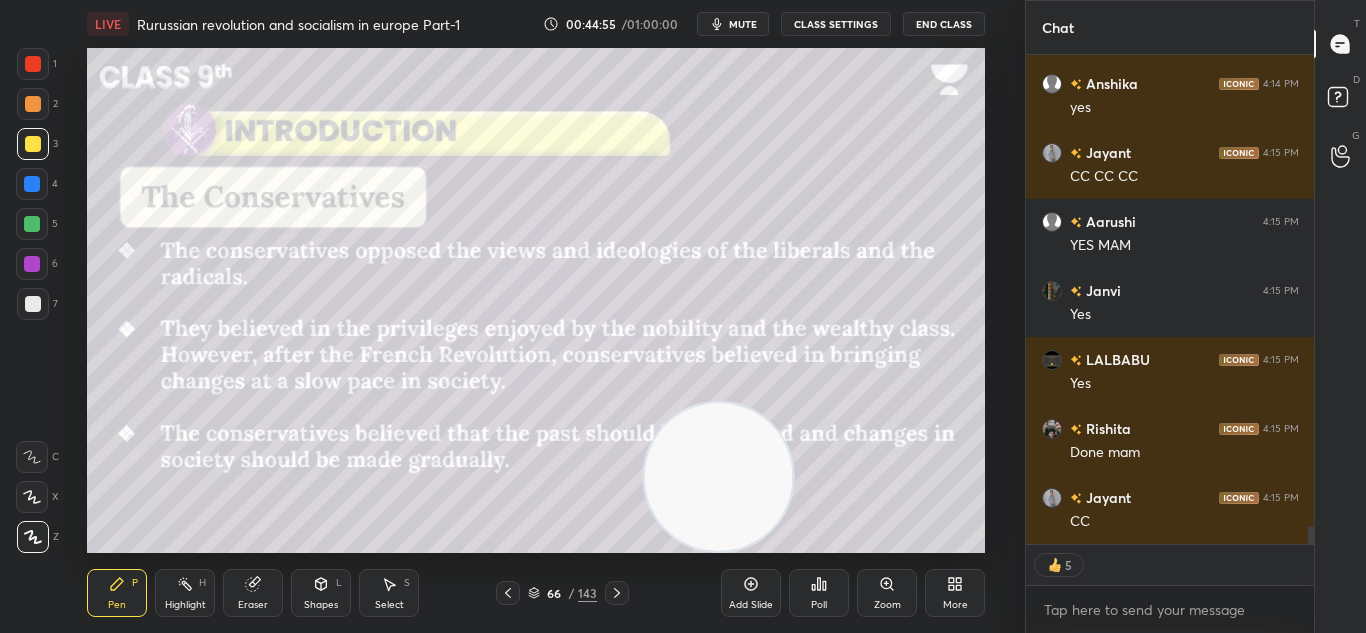 click 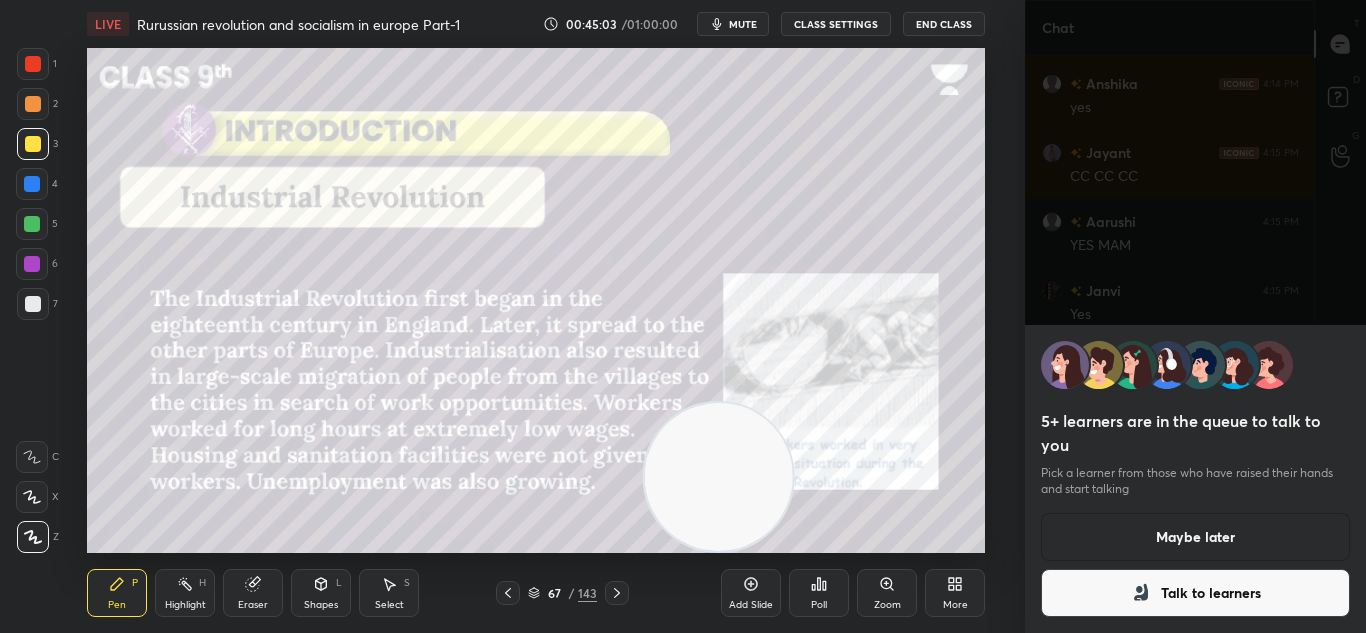 click on "Maybe later" at bounding box center [1196, 537] 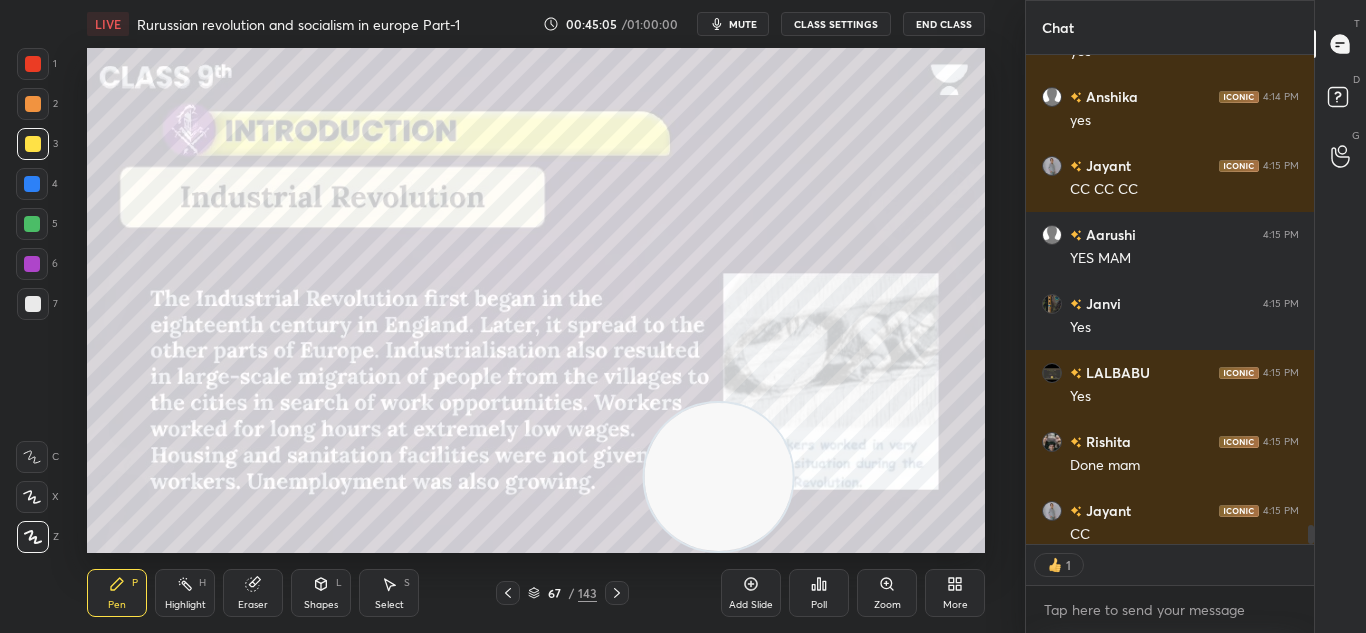 scroll, scrollTop: 7, scrollLeft: 7, axis: both 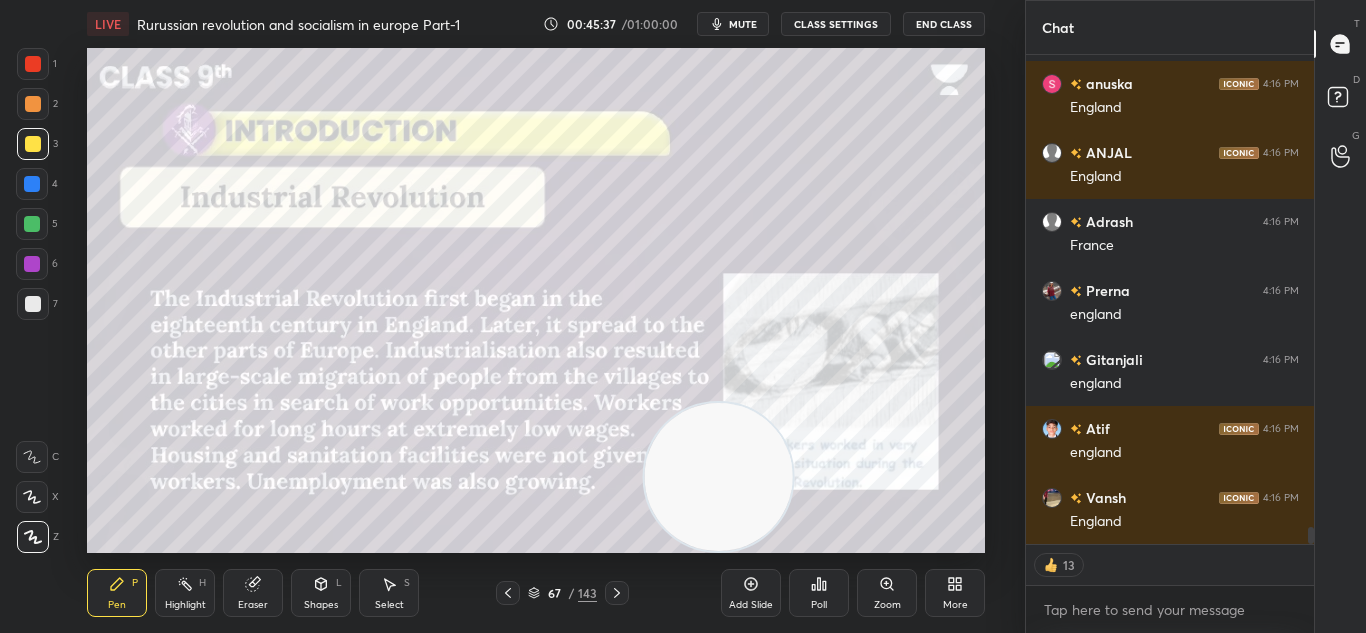click 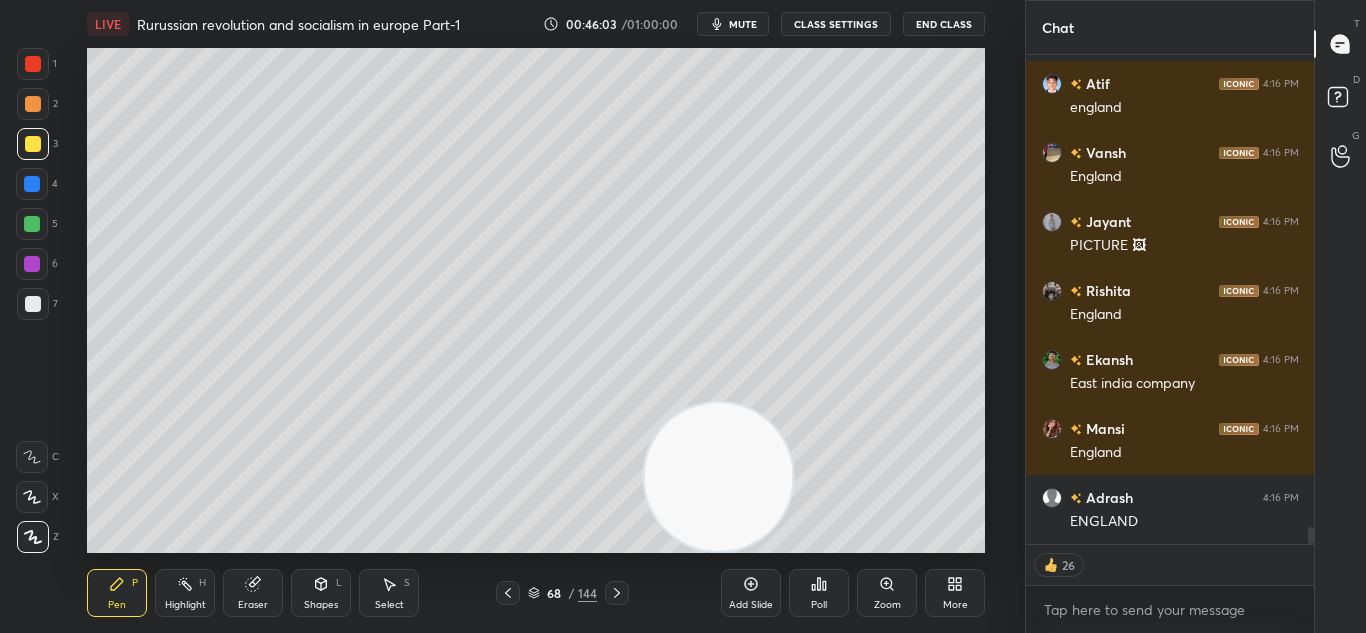 scroll, scrollTop: 13867, scrollLeft: 0, axis: vertical 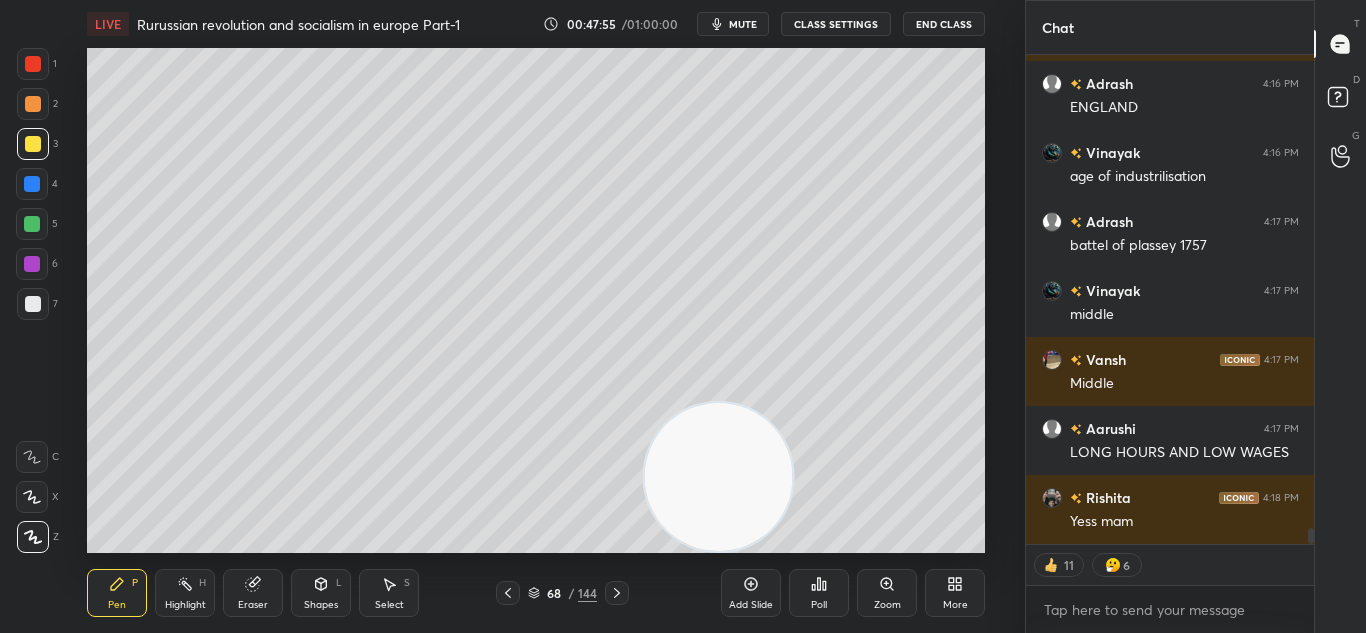 click 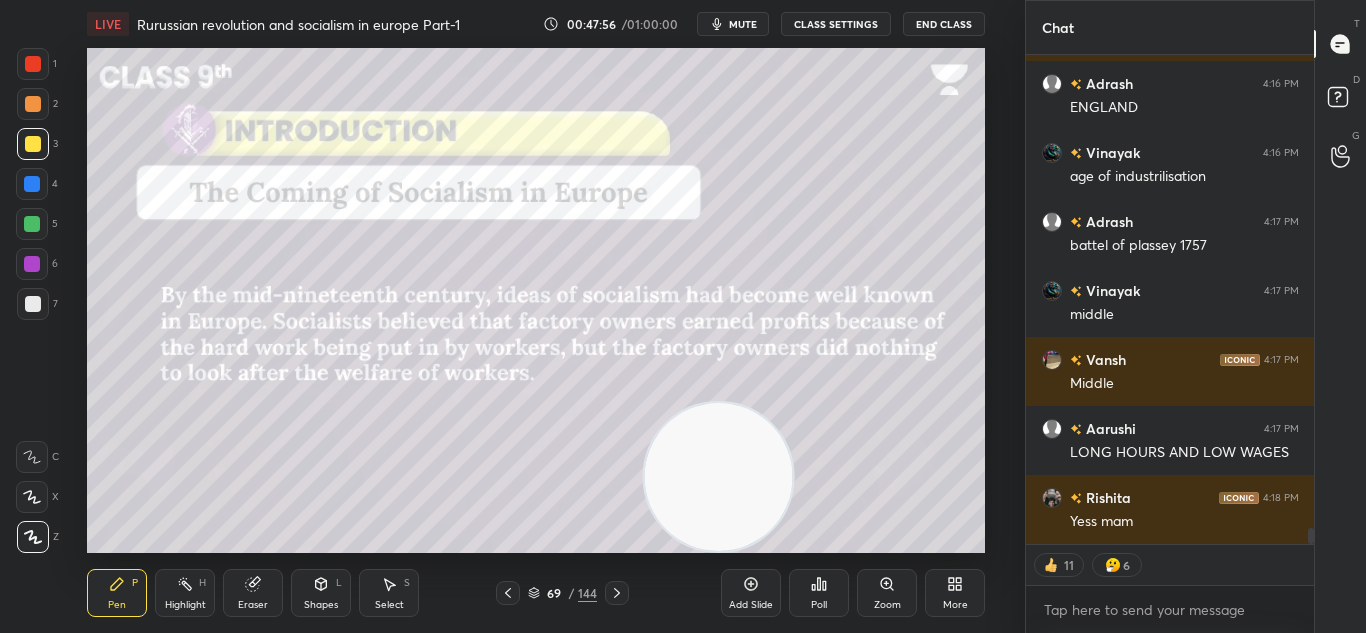 click 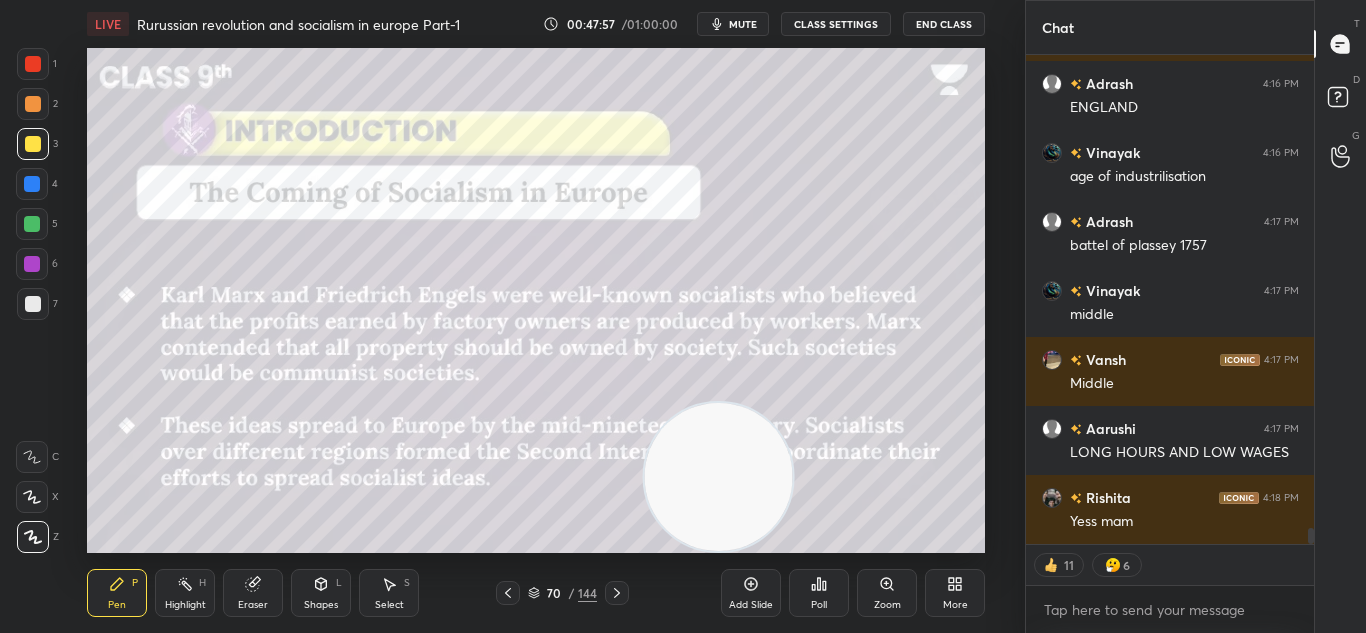click 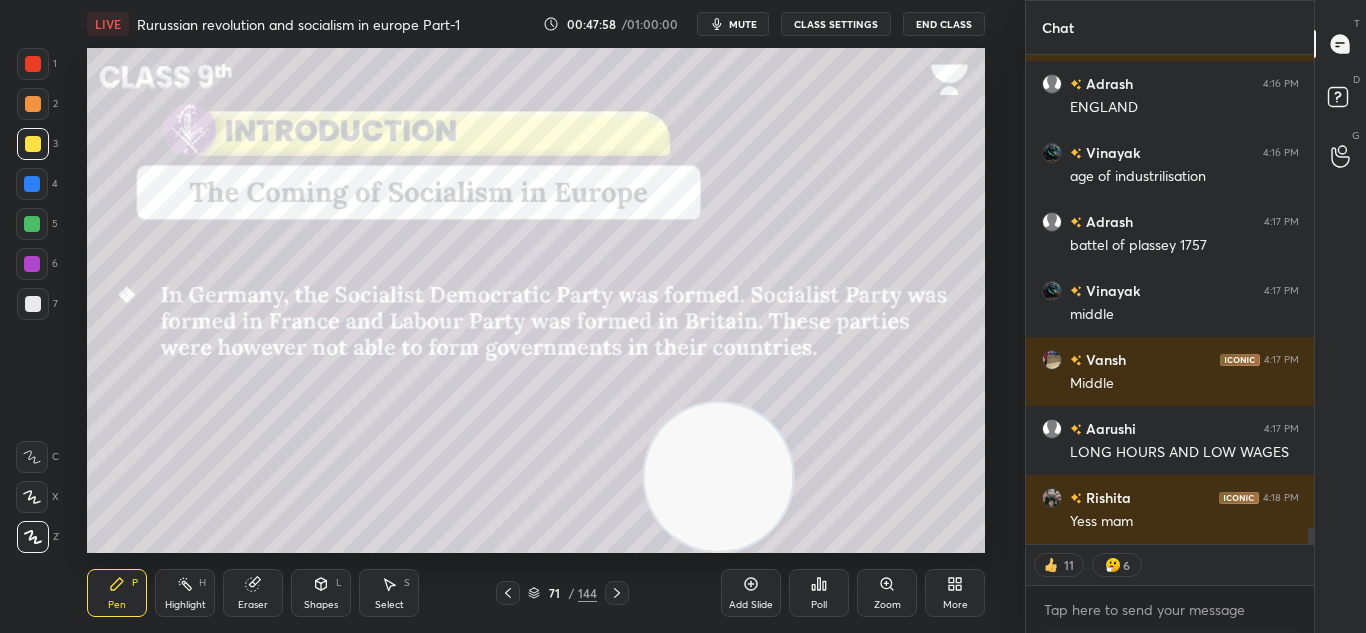 click 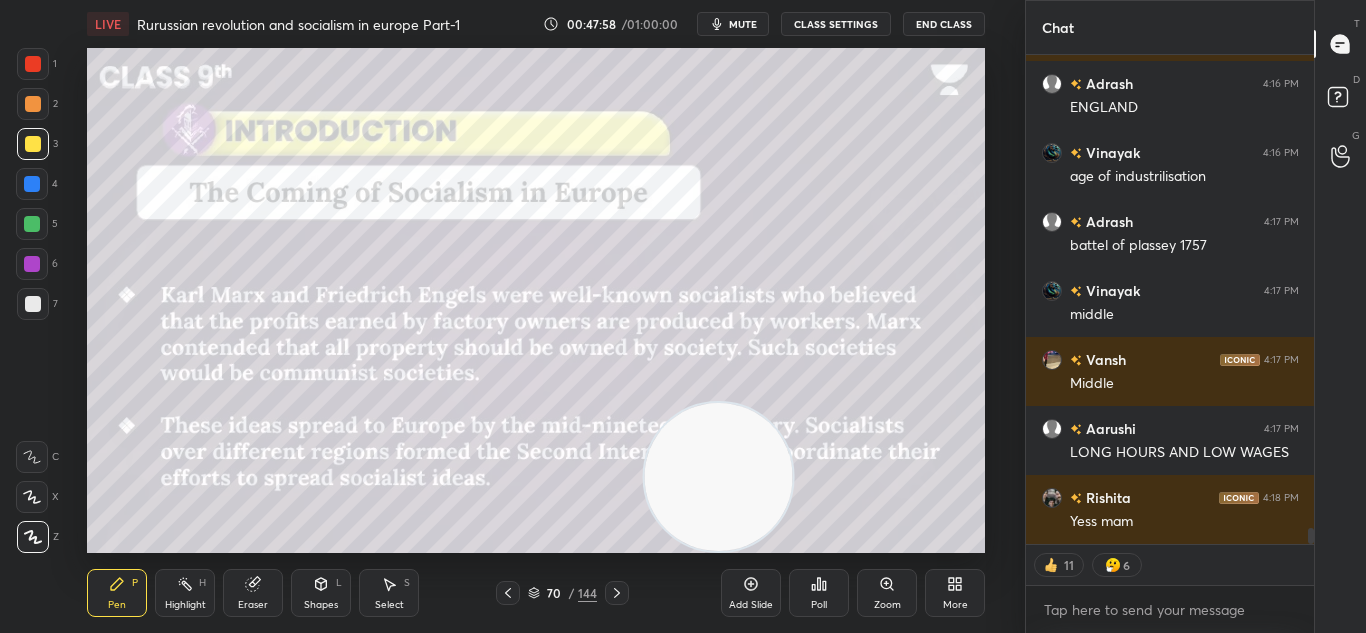click 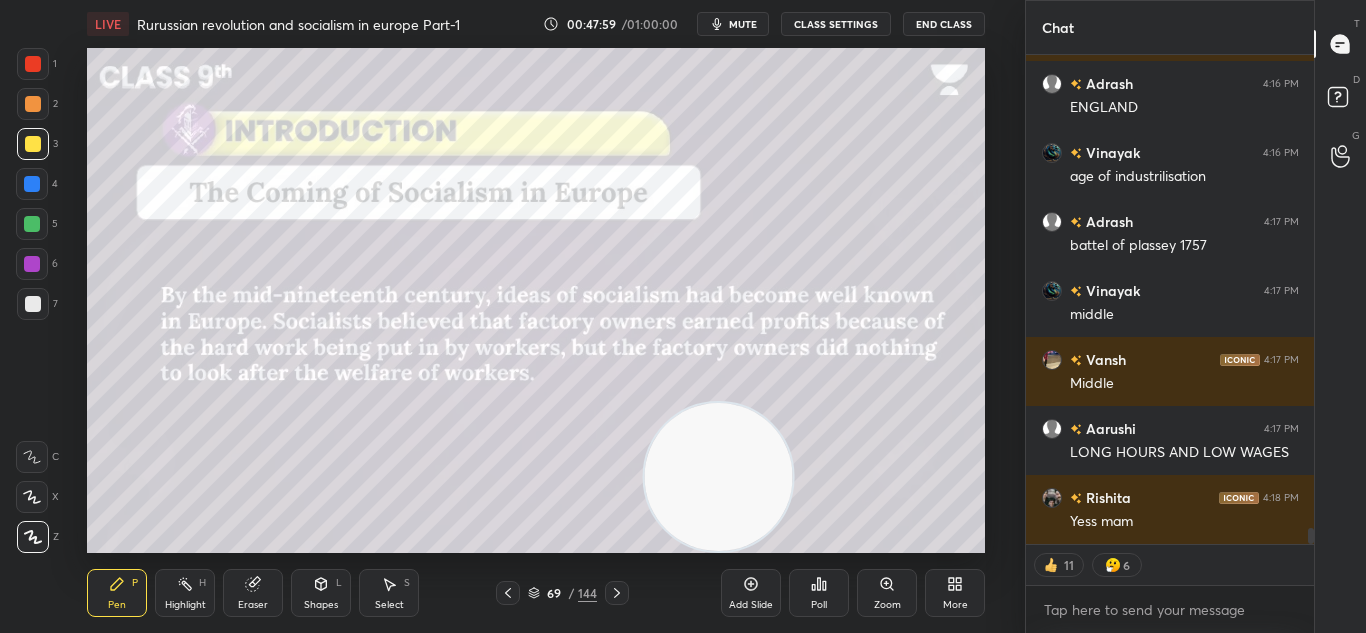 click 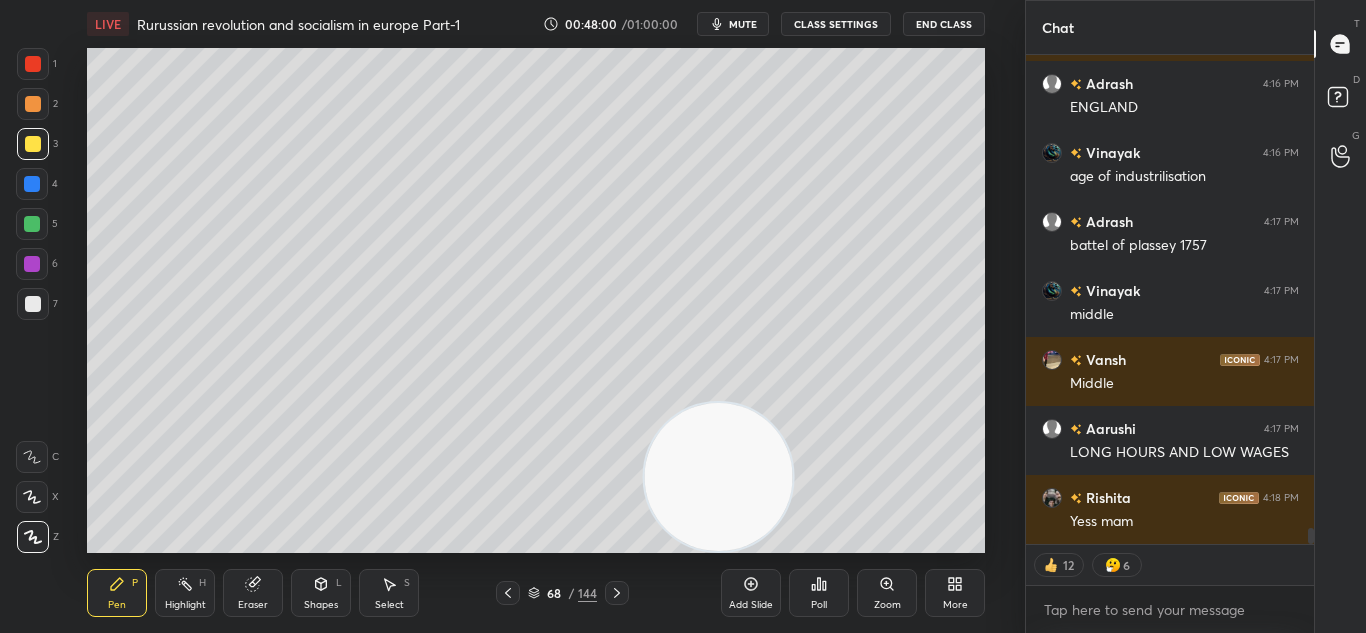 click 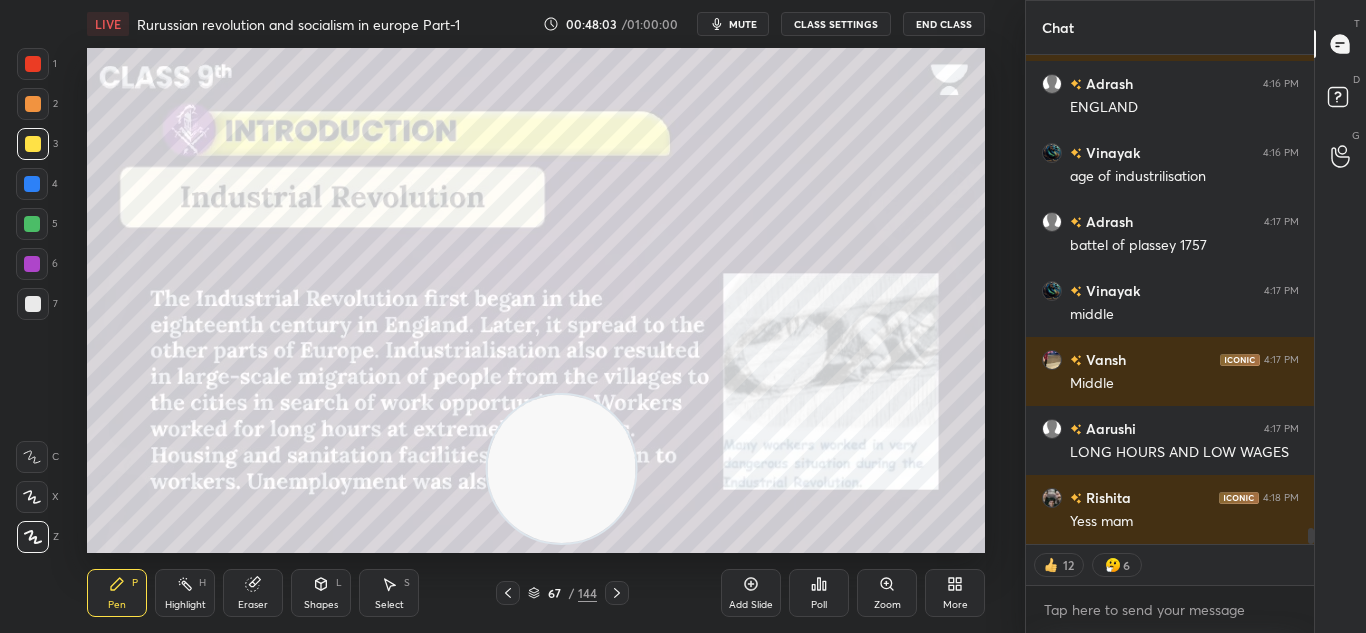 drag, startPoint x: 757, startPoint y: 461, endPoint x: 598, endPoint y: 452, distance: 159.25452 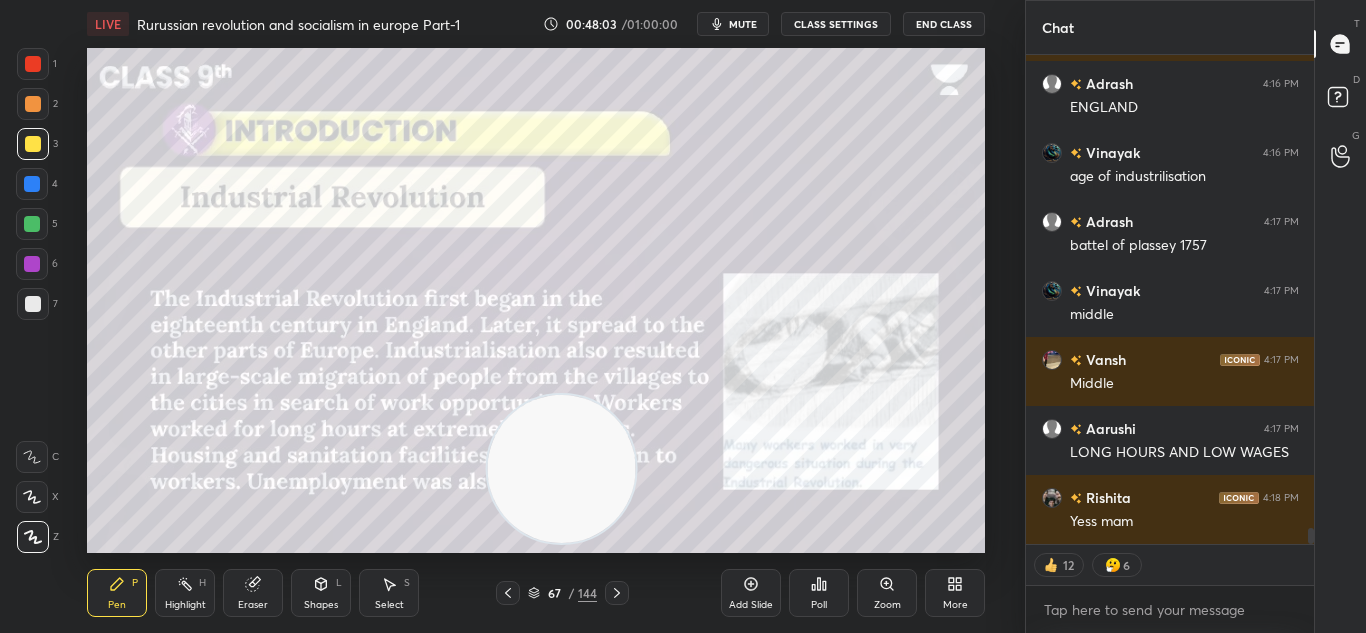 click at bounding box center [562, 469] 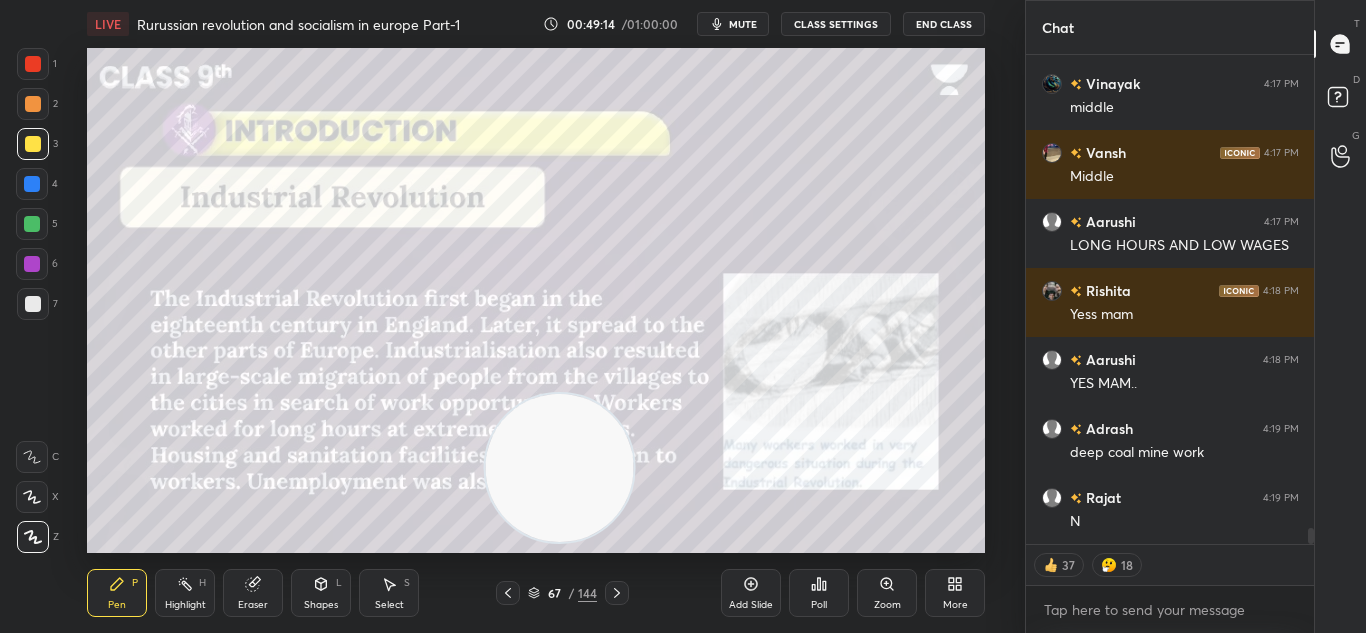 scroll, scrollTop: 14488, scrollLeft: 0, axis: vertical 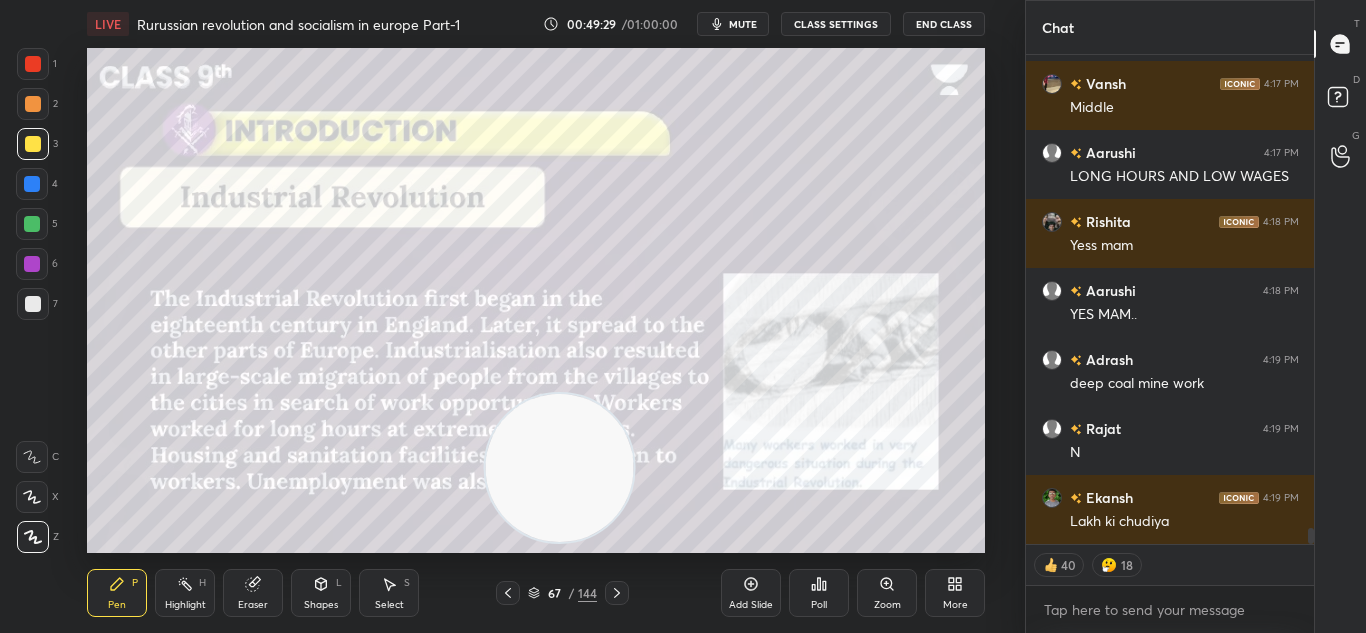 click on "Add Slide" at bounding box center [751, 593] 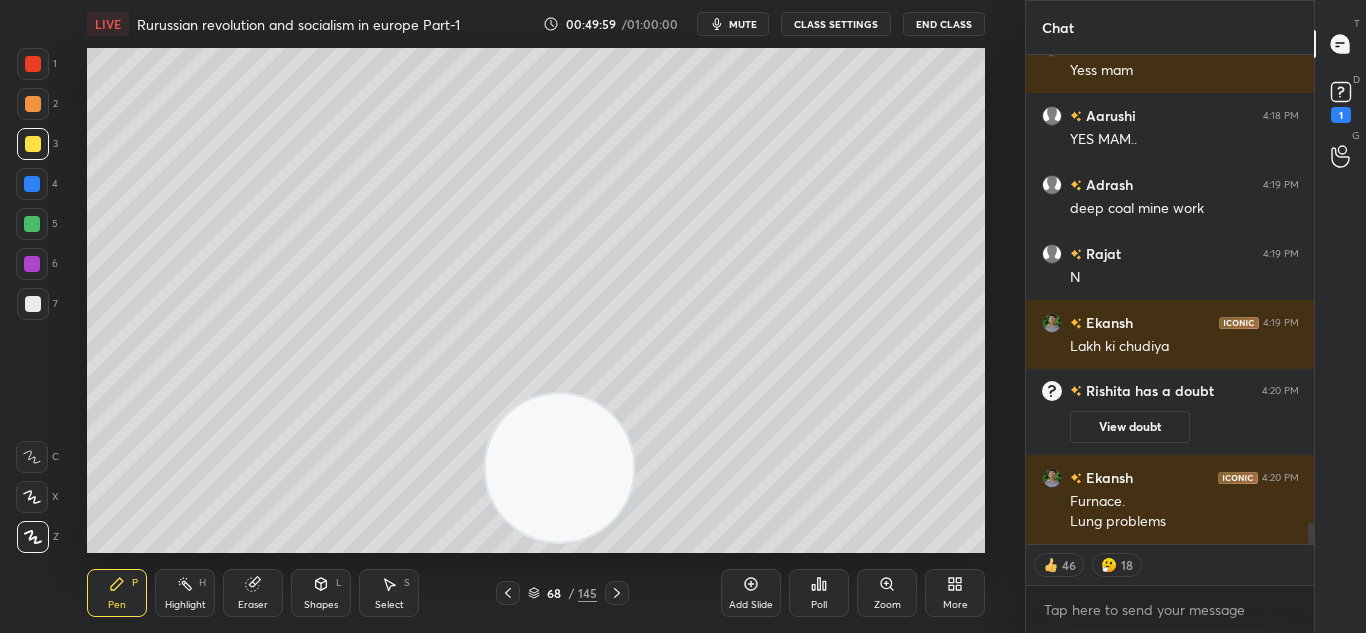 scroll, scrollTop: 10847, scrollLeft: 0, axis: vertical 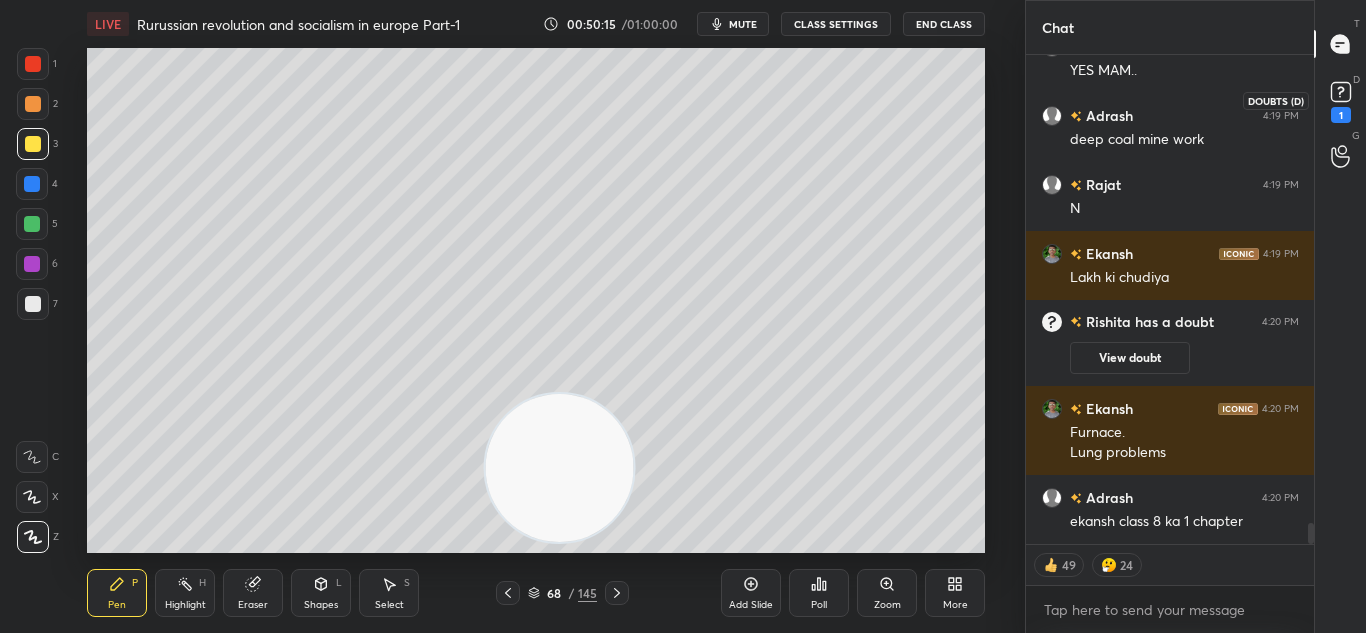 click 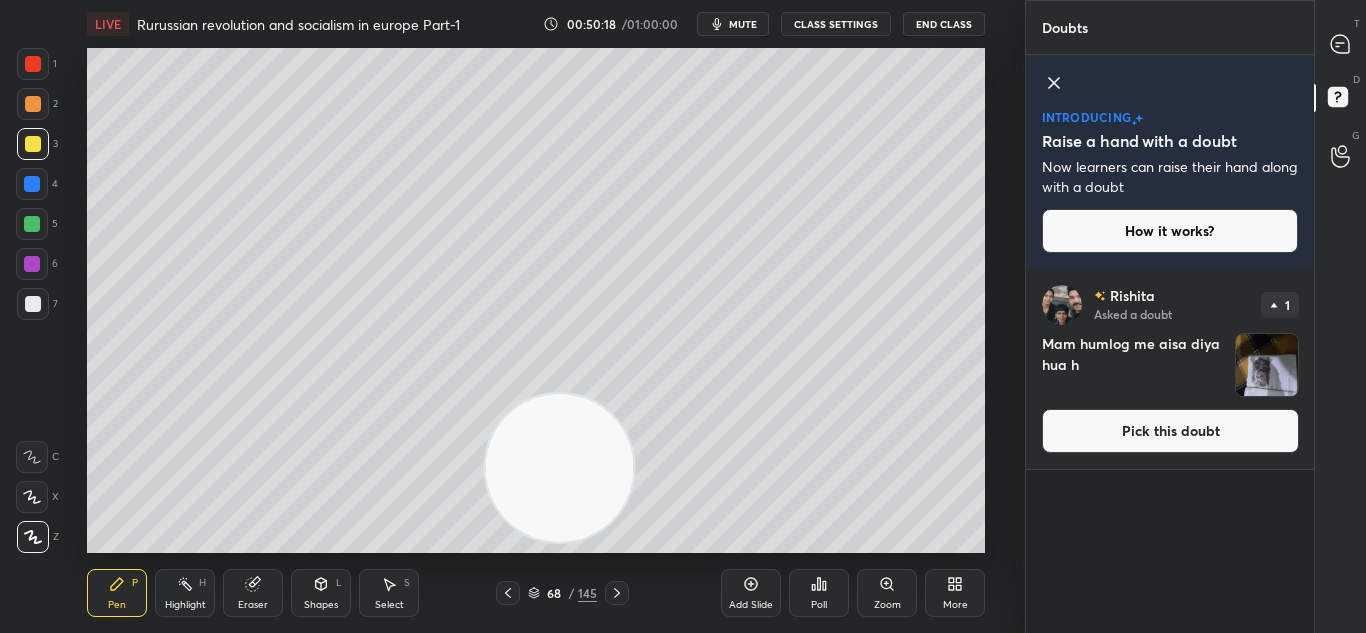 click at bounding box center [1267, 365] 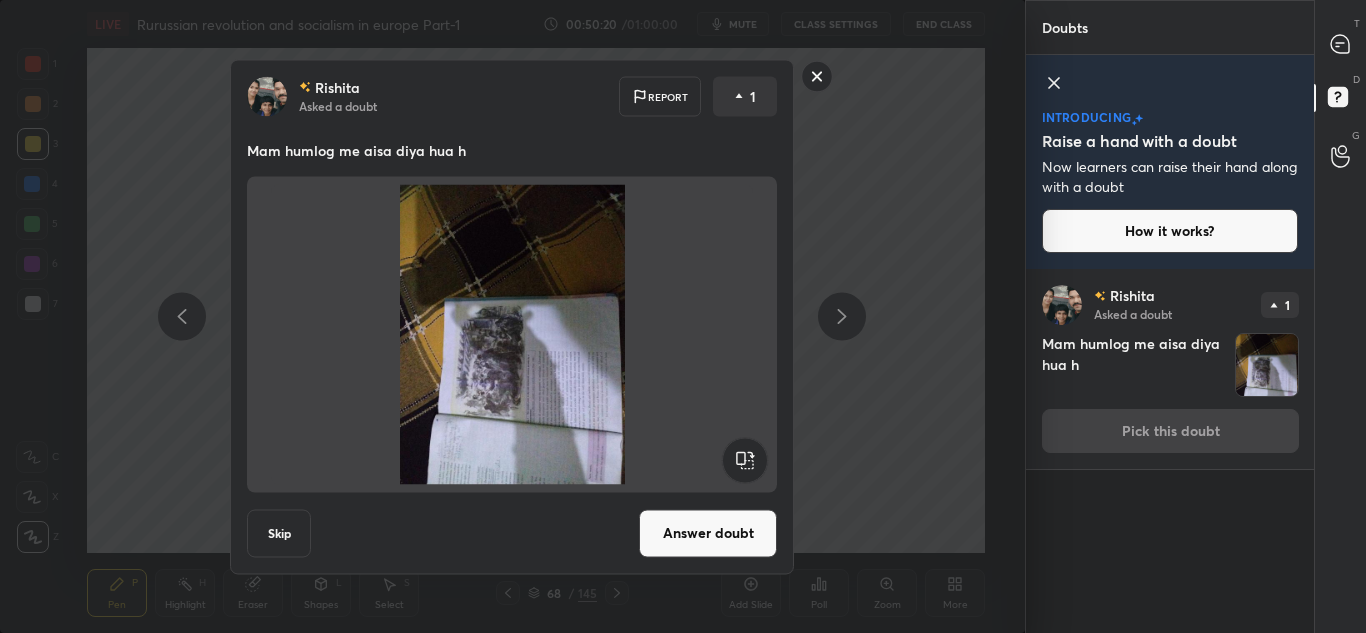click 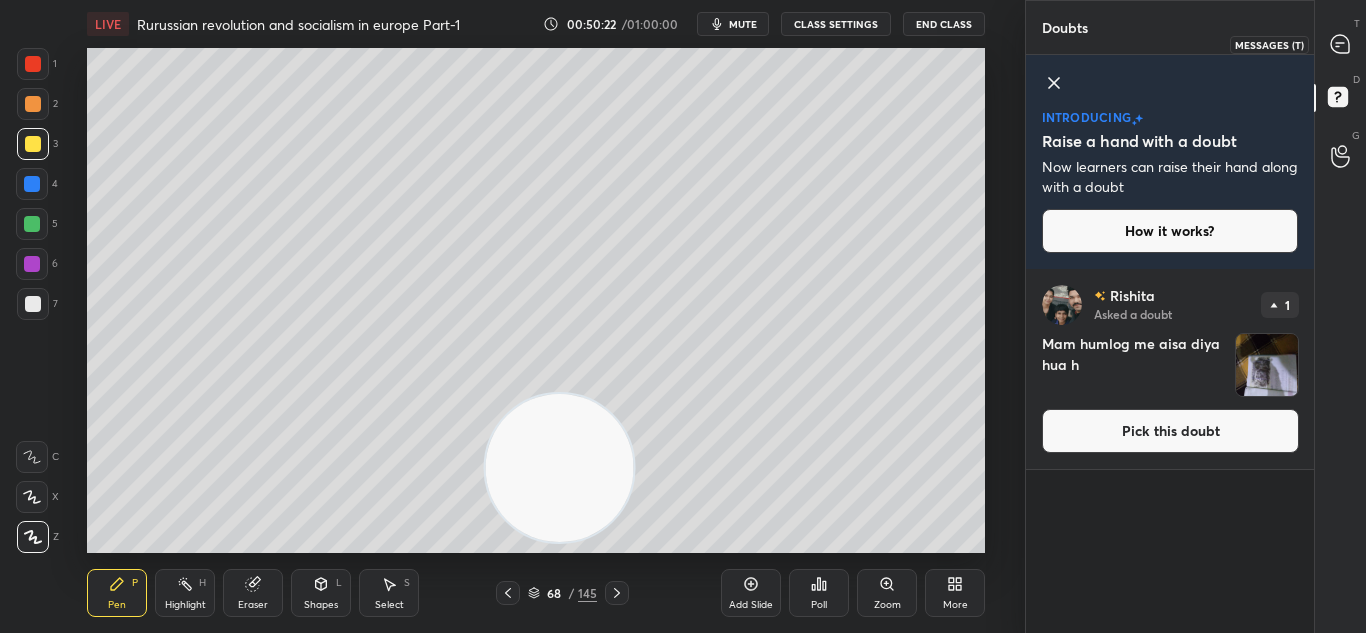 click 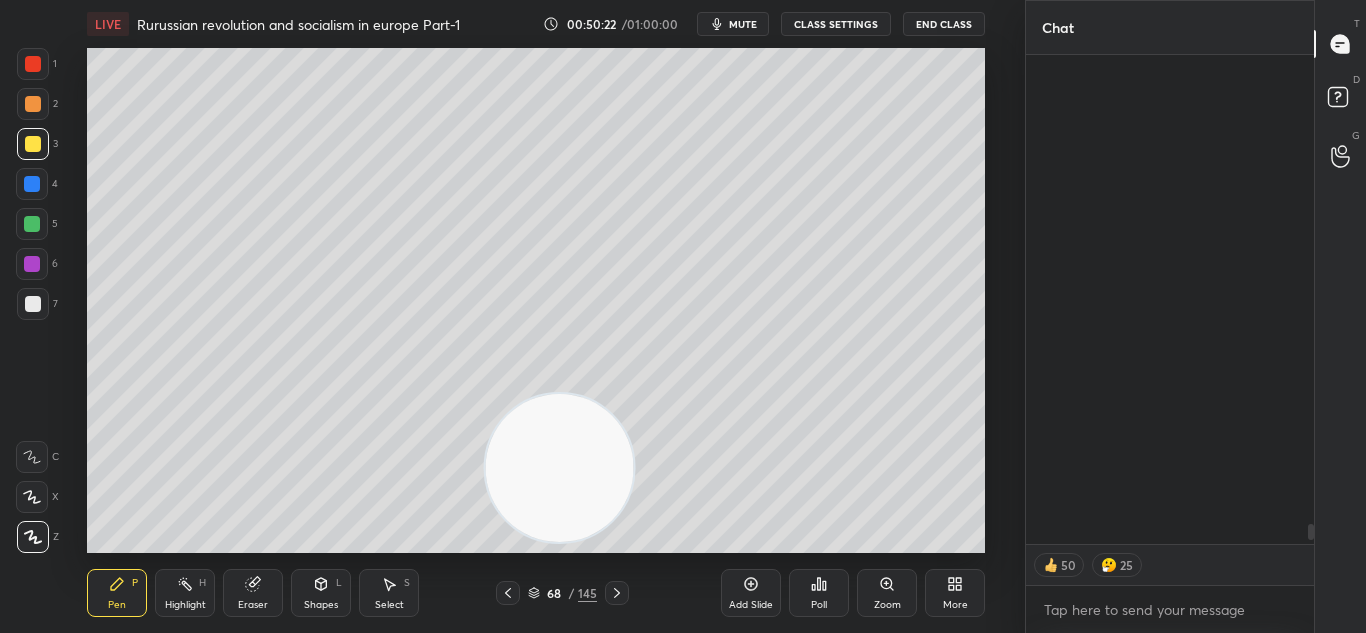 scroll, scrollTop: 11429, scrollLeft: 0, axis: vertical 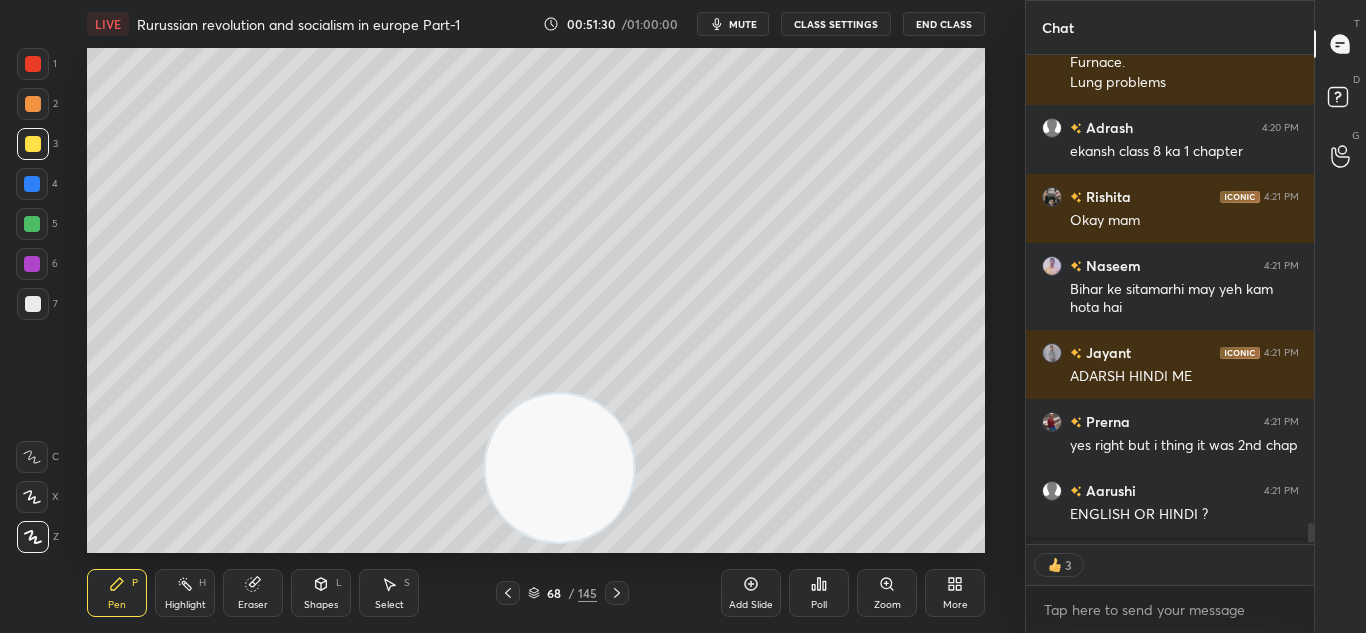 click at bounding box center [508, 593] 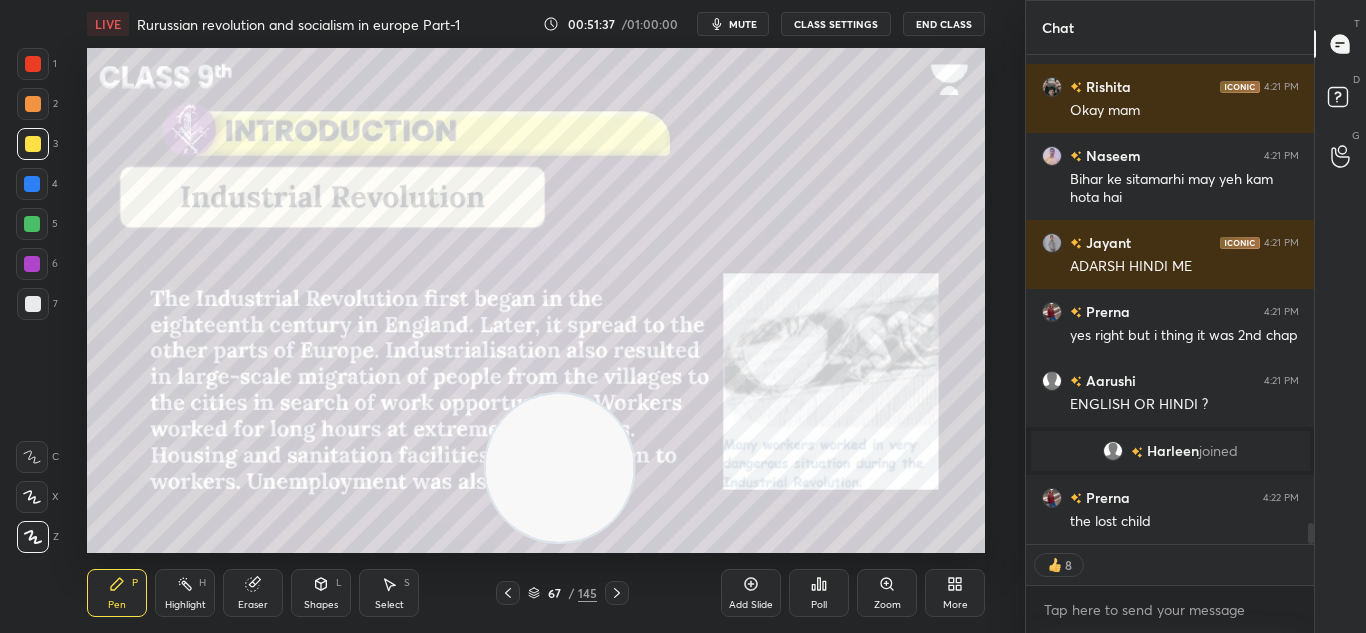 scroll, scrollTop: 11156, scrollLeft: 0, axis: vertical 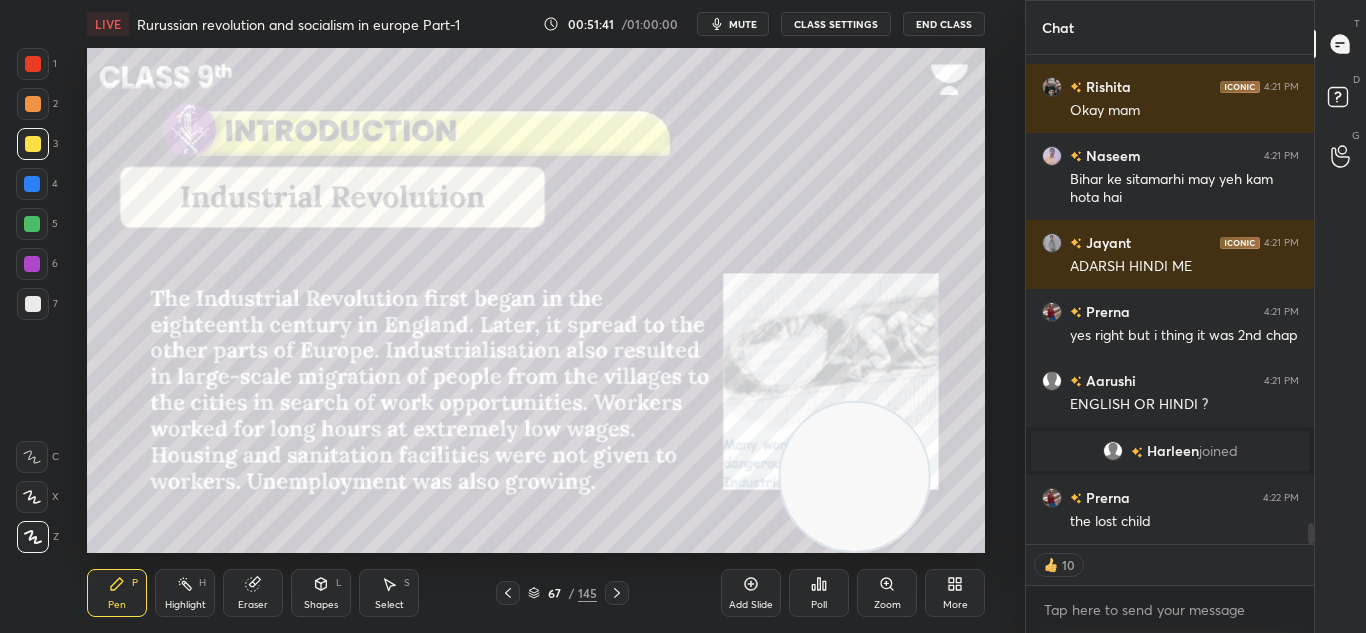 drag, startPoint x: 549, startPoint y: 478, endPoint x: 844, endPoint y: 509, distance: 296.62433 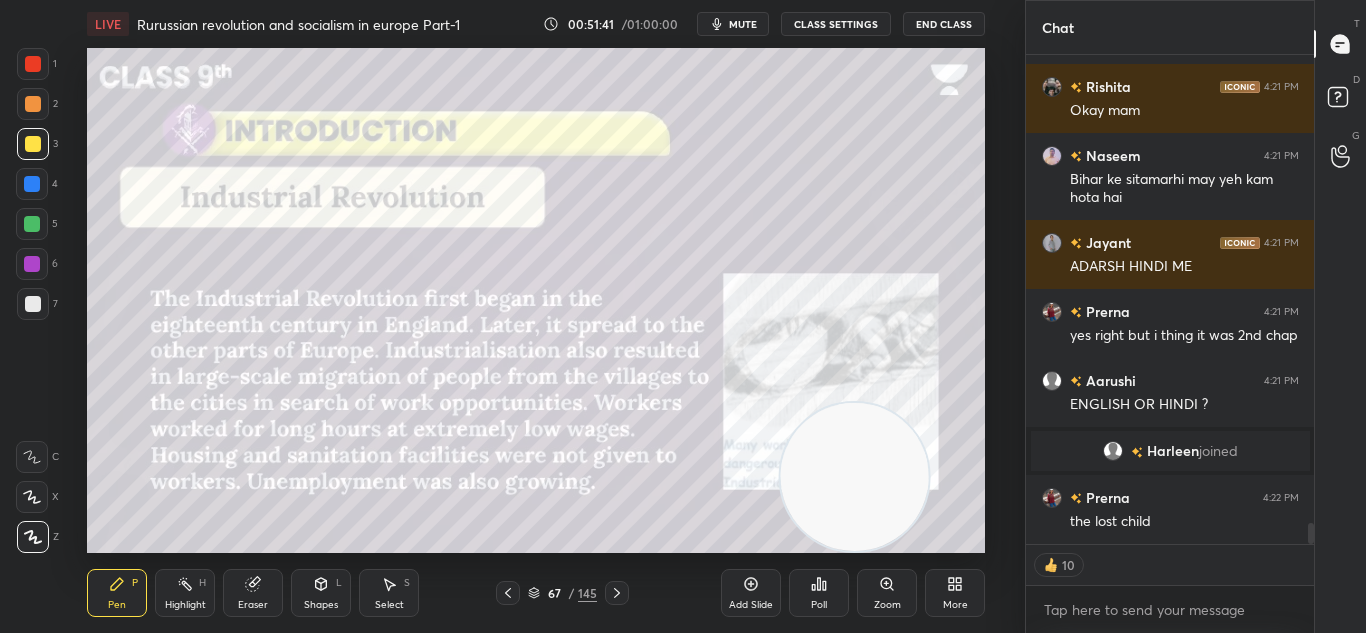 click at bounding box center [855, 477] 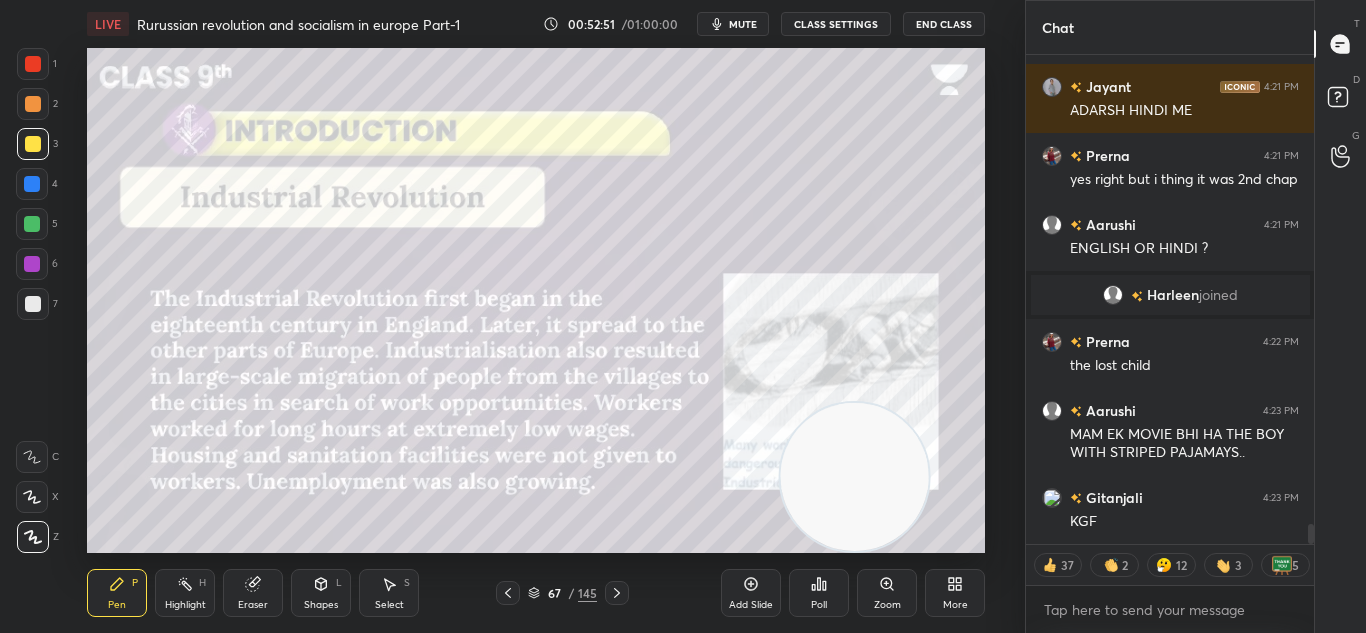scroll, scrollTop: 11381, scrollLeft: 0, axis: vertical 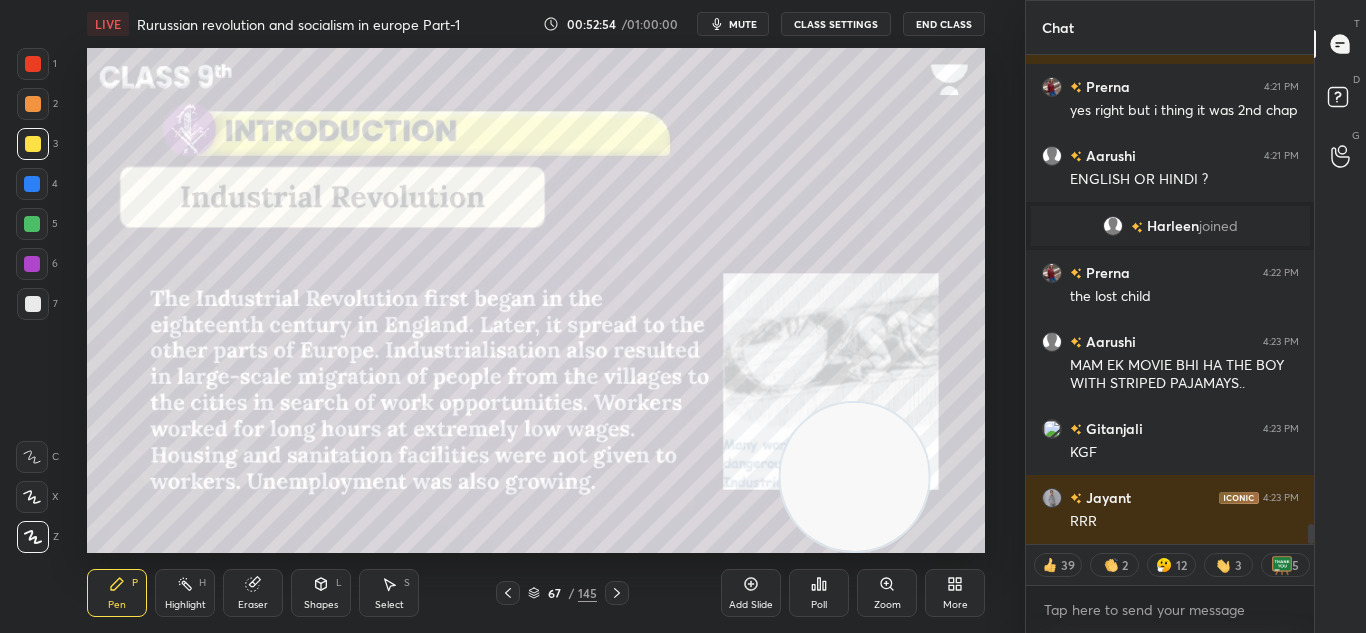 click 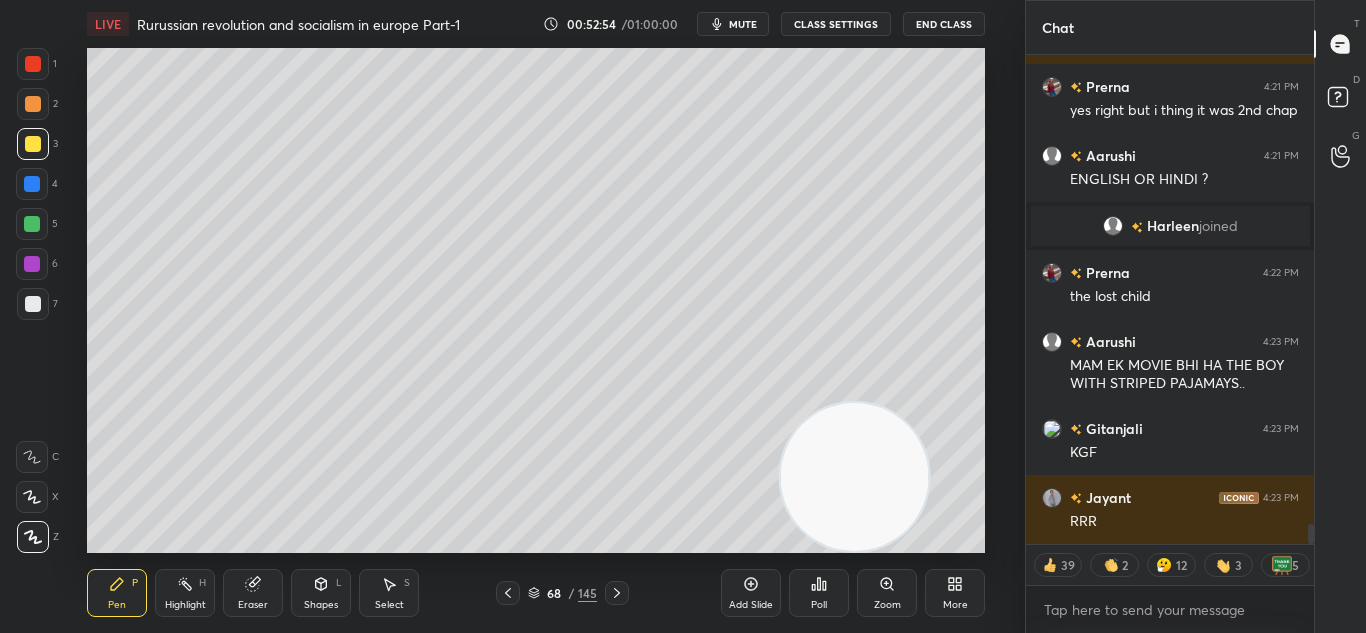 click 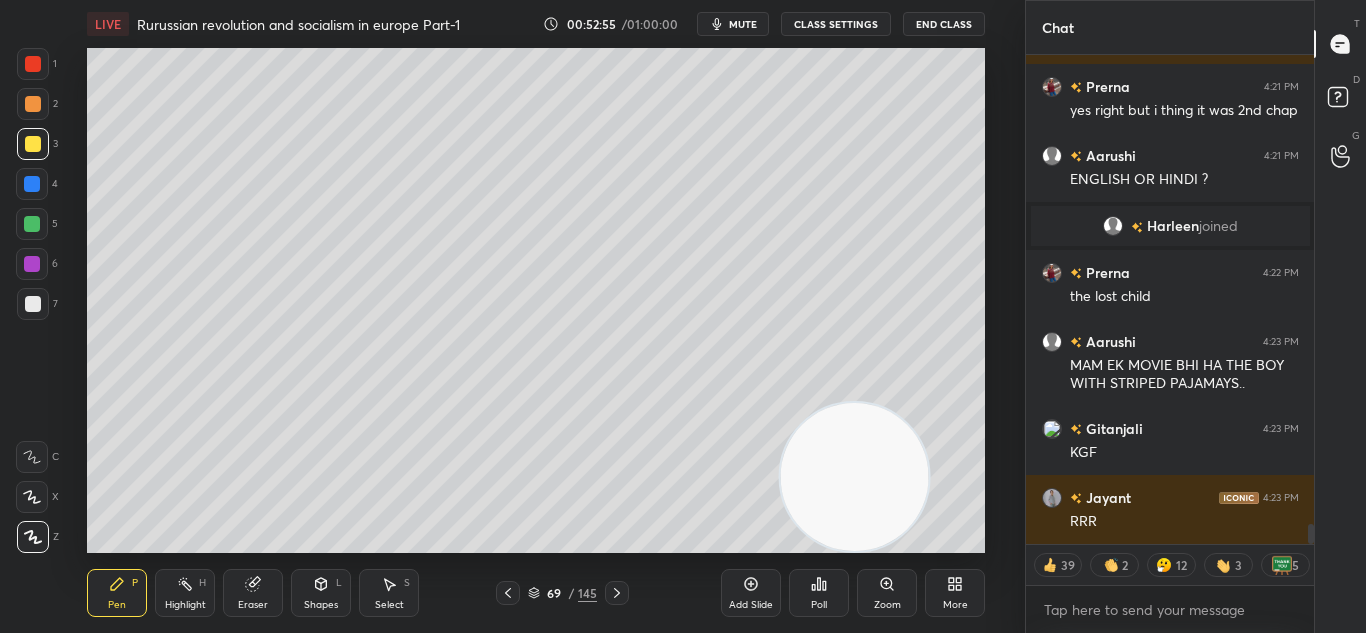 click 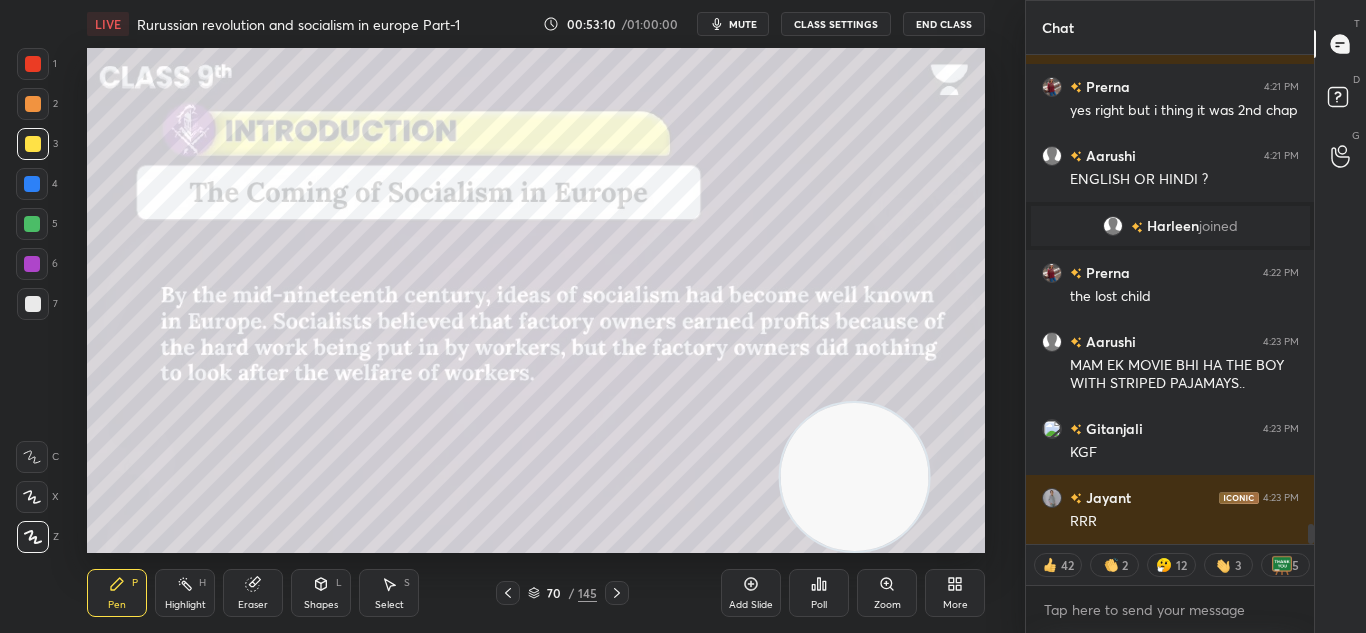 click at bounding box center (508, 593) 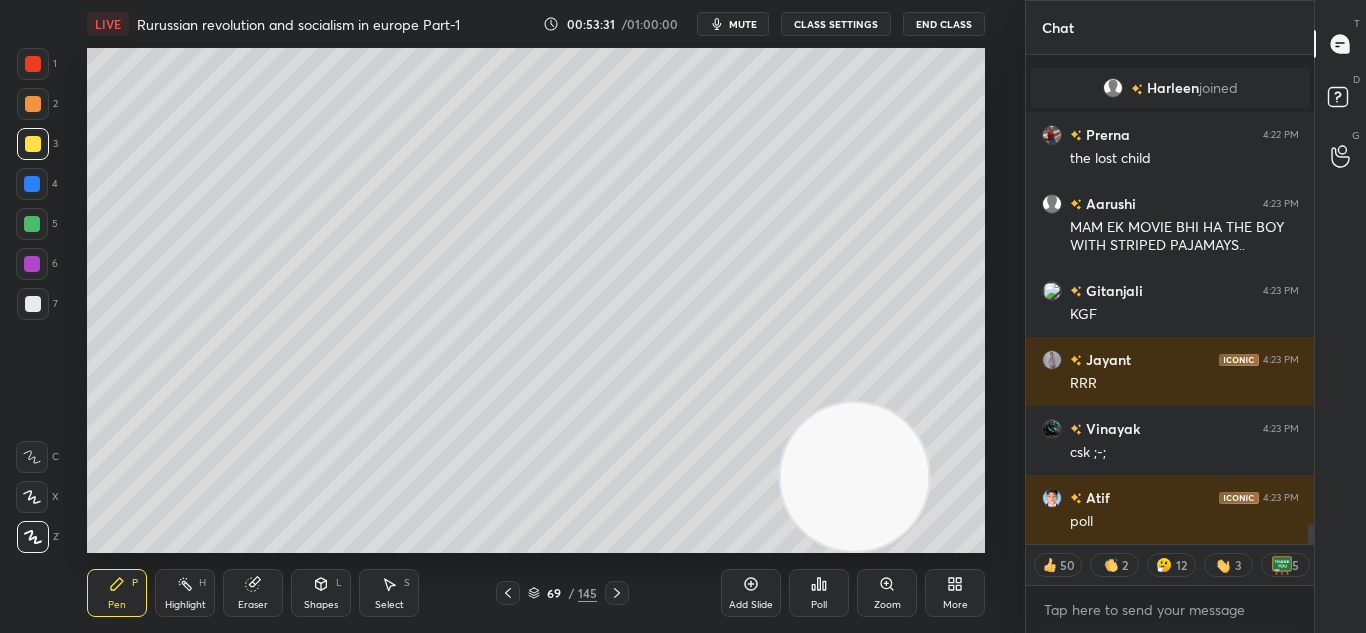 scroll, scrollTop: 11588, scrollLeft: 0, axis: vertical 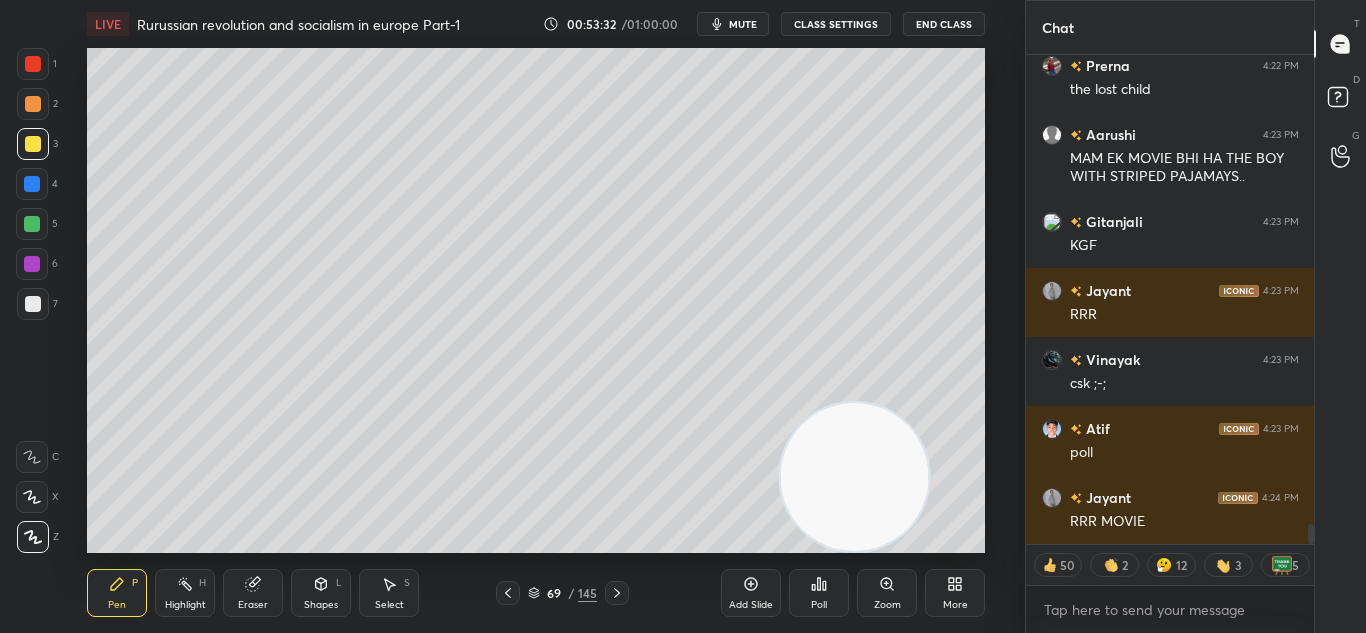 click 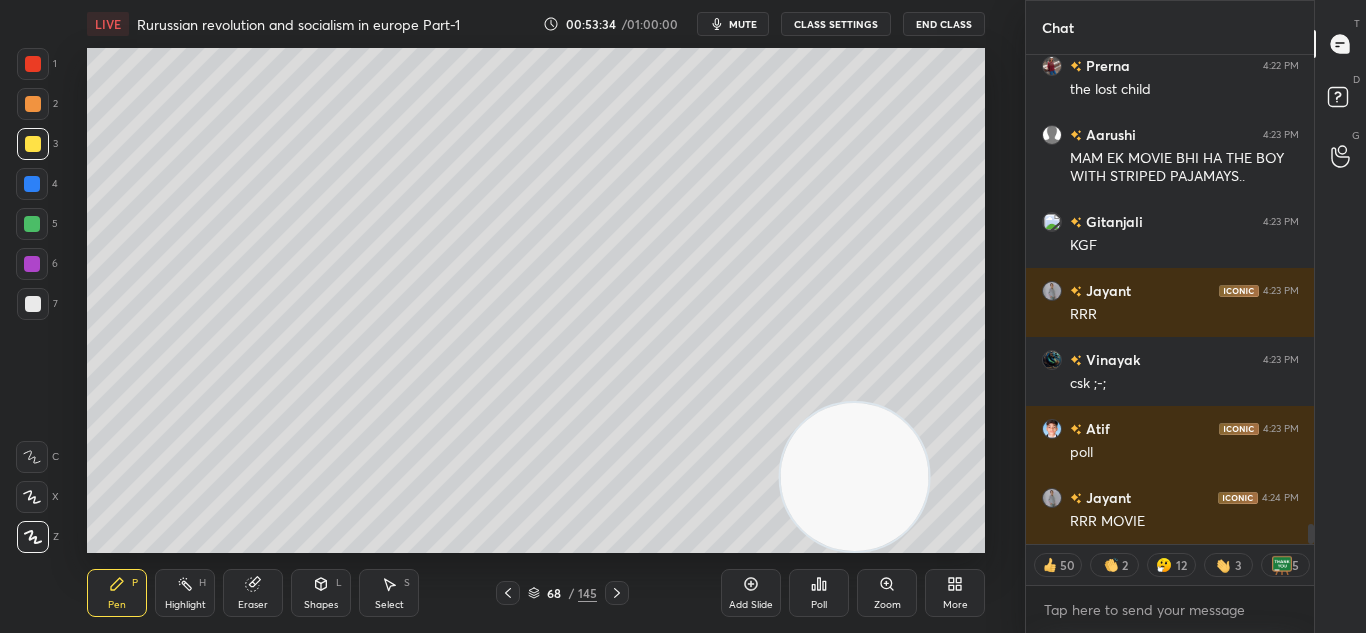 click 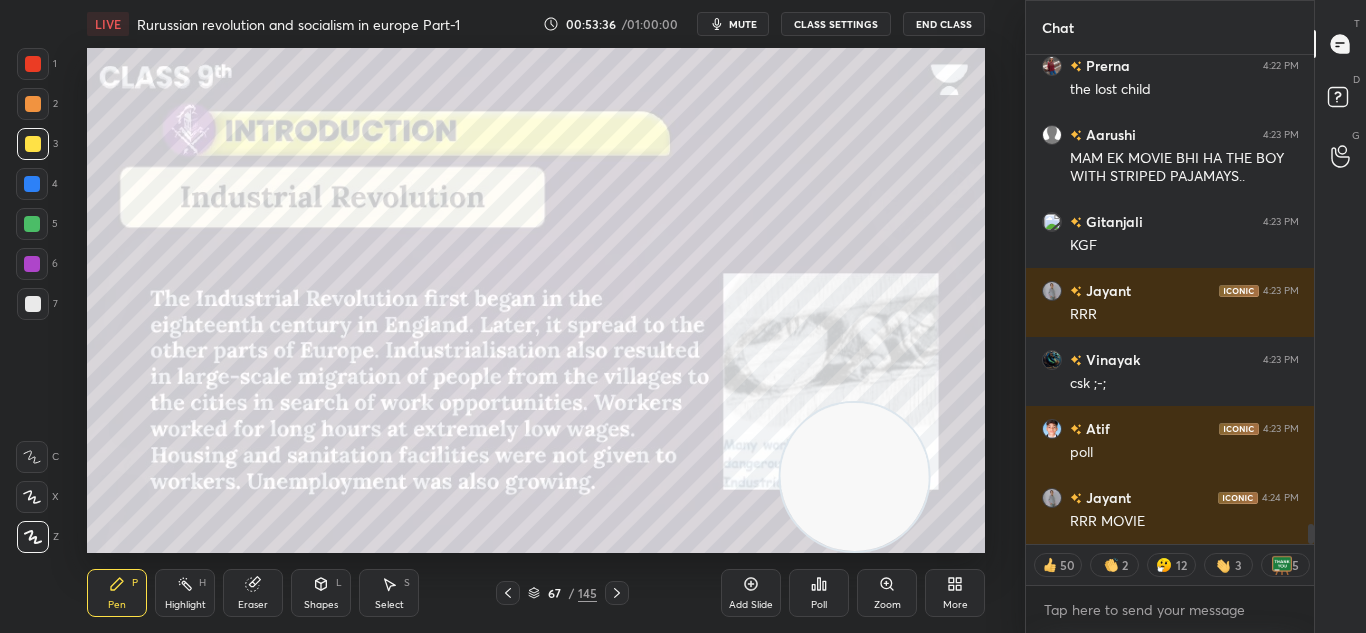 click 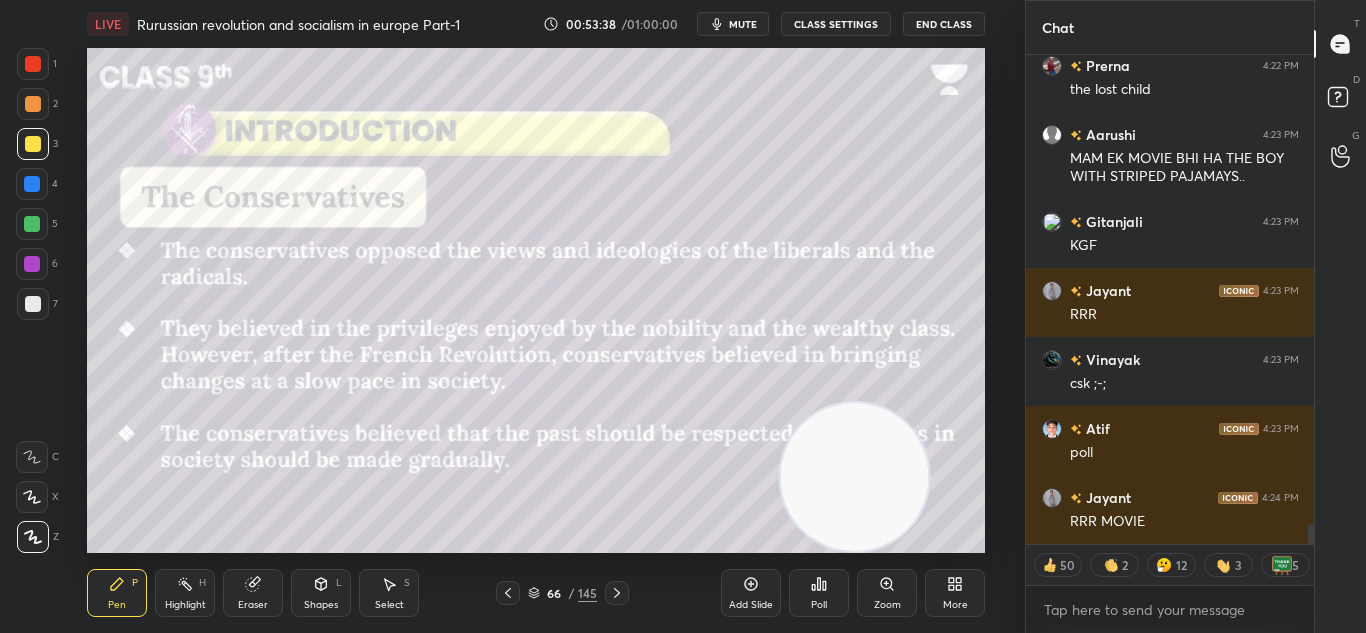 click 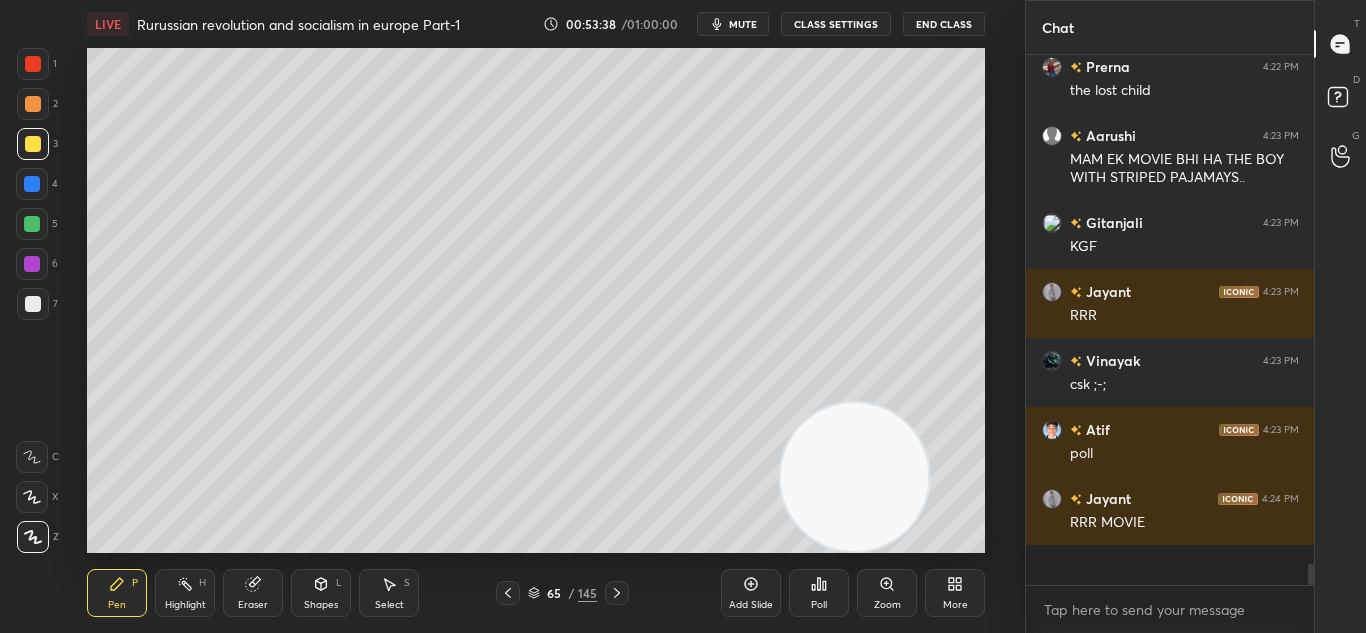 scroll, scrollTop: 7, scrollLeft: 7, axis: both 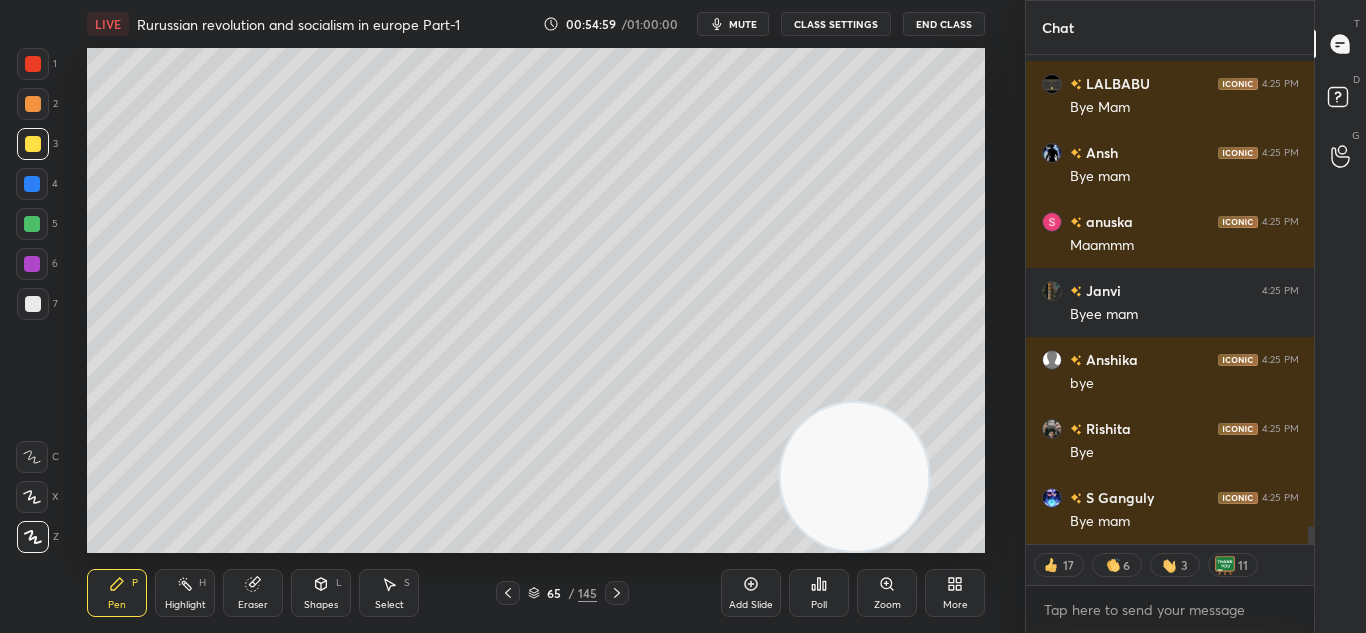 click on "End Class" at bounding box center [944, 24] 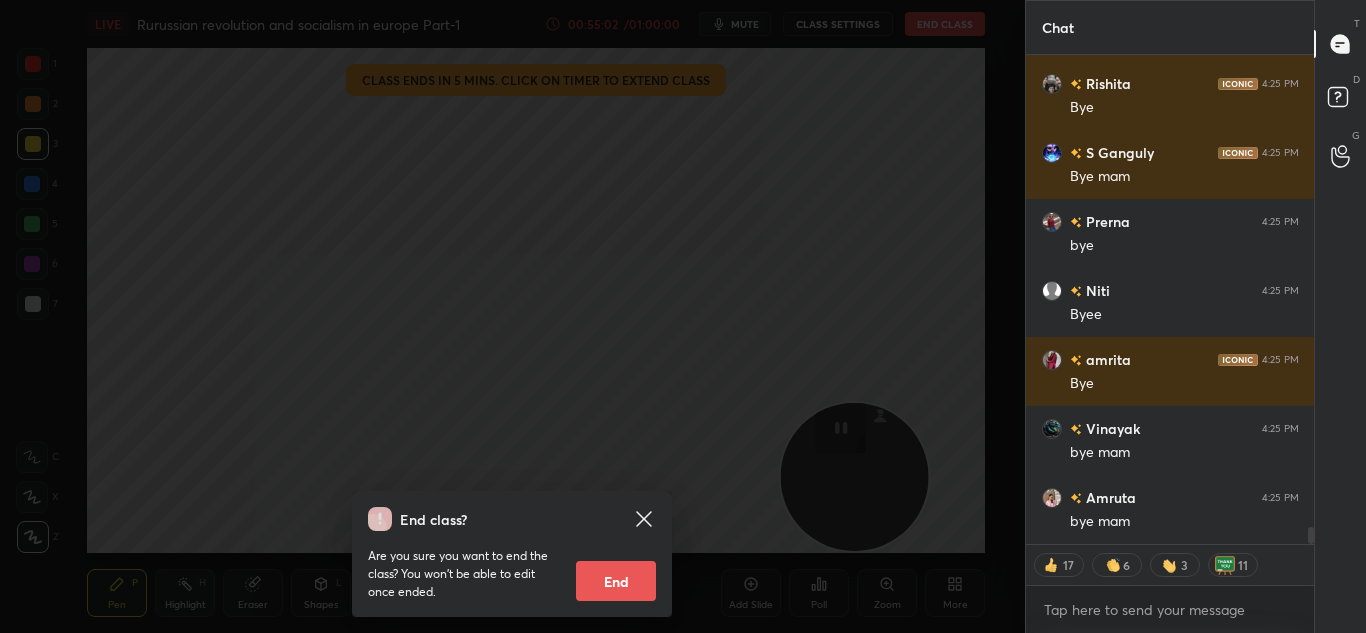 scroll, scrollTop: 13576, scrollLeft: 0, axis: vertical 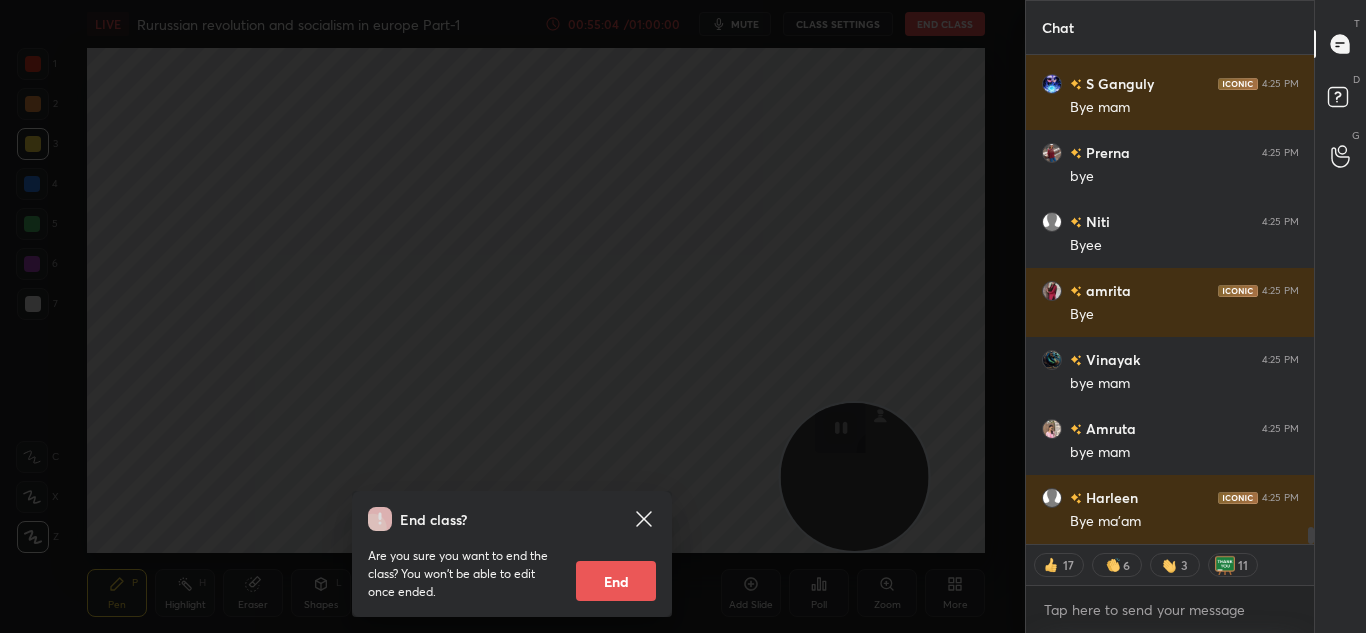 click on "End" at bounding box center [616, 581] 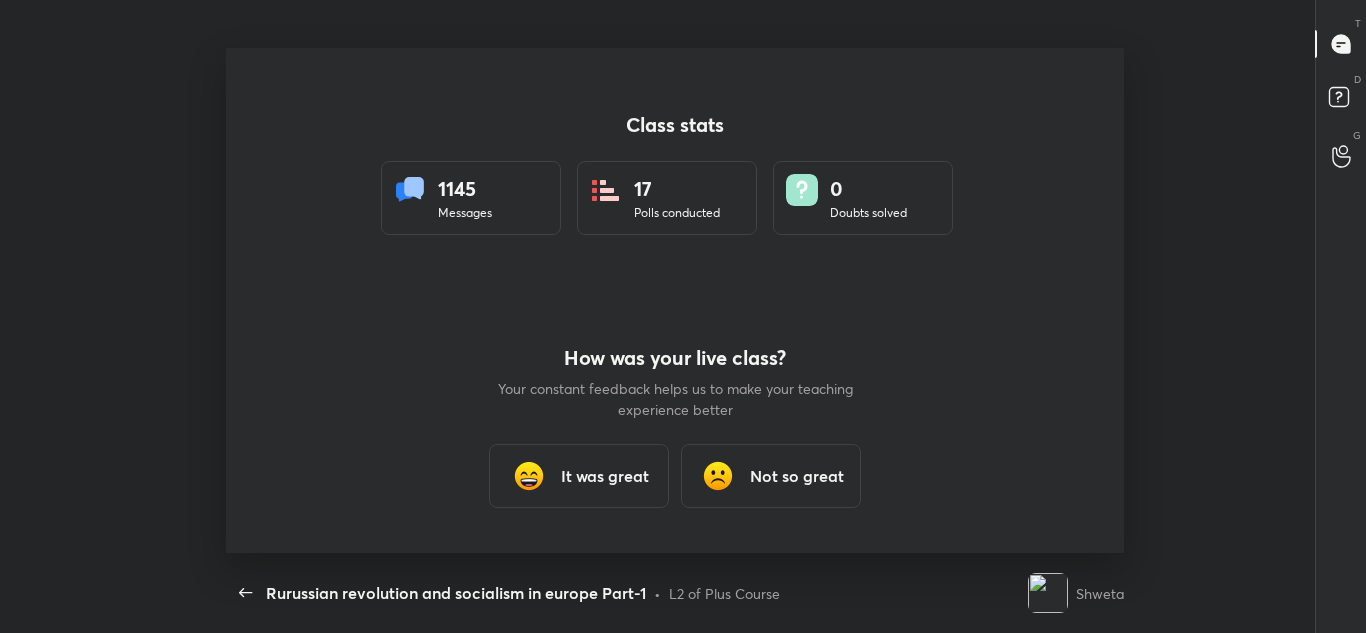 scroll, scrollTop: 0, scrollLeft: 0, axis: both 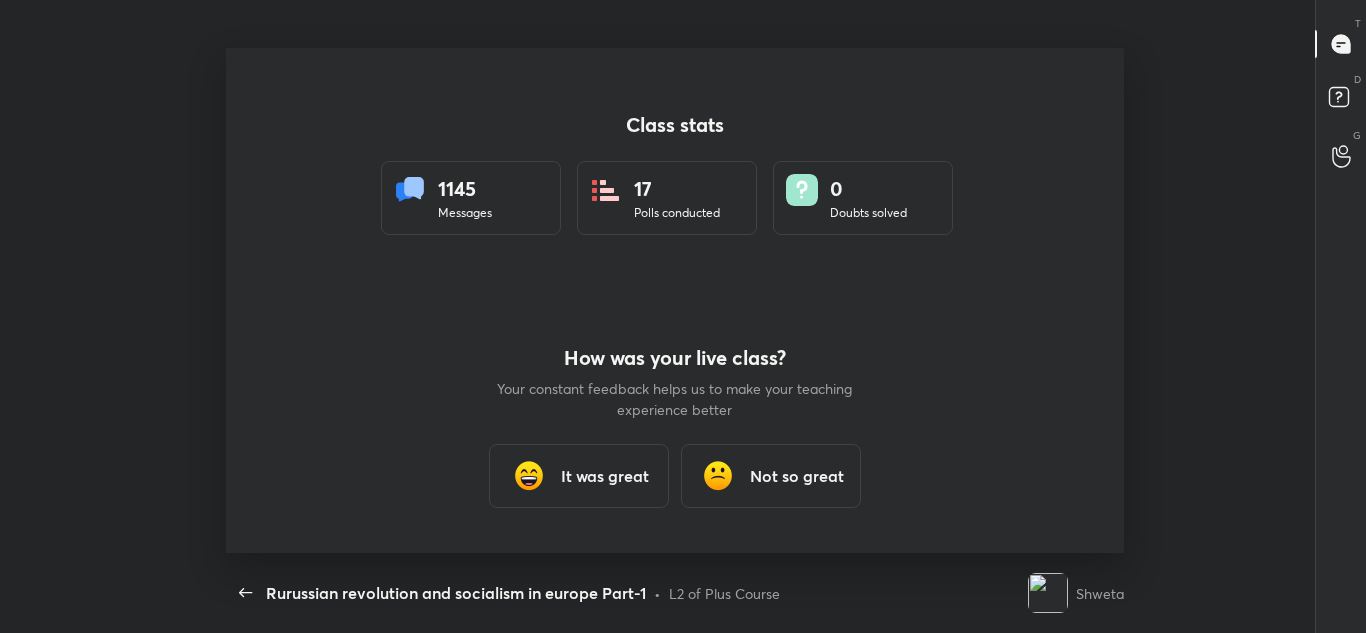 type on "x" 